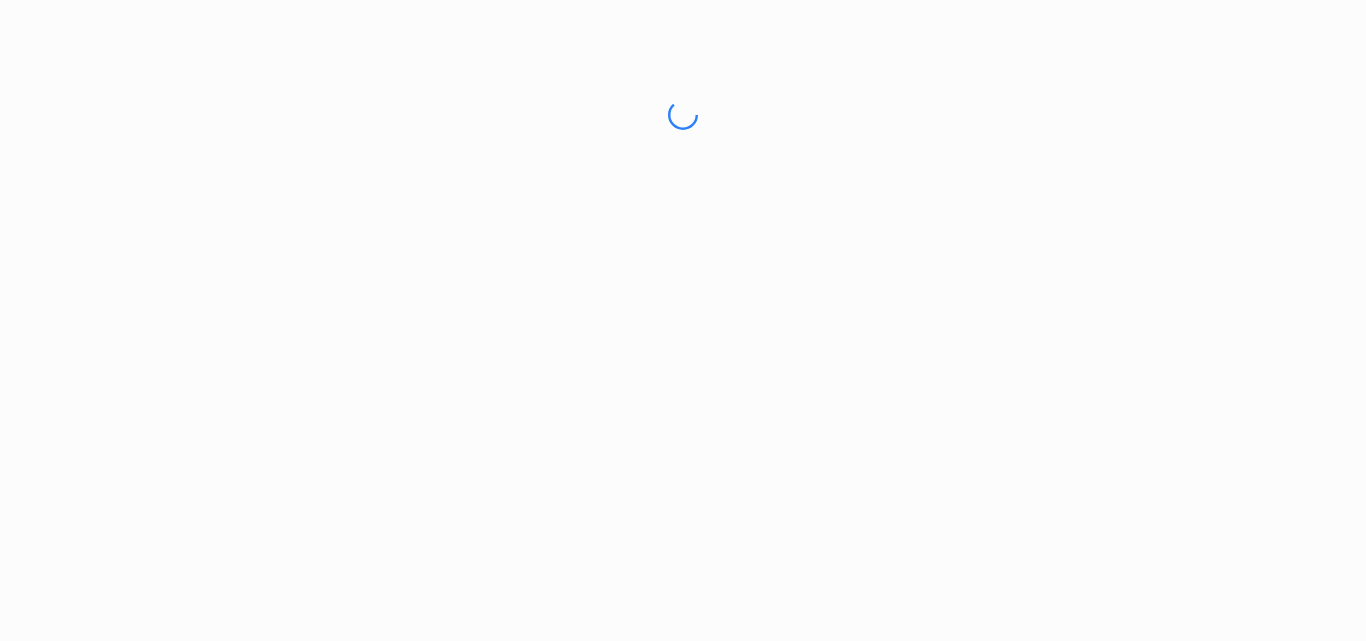 scroll, scrollTop: 0, scrollLeft: 0, axis: both 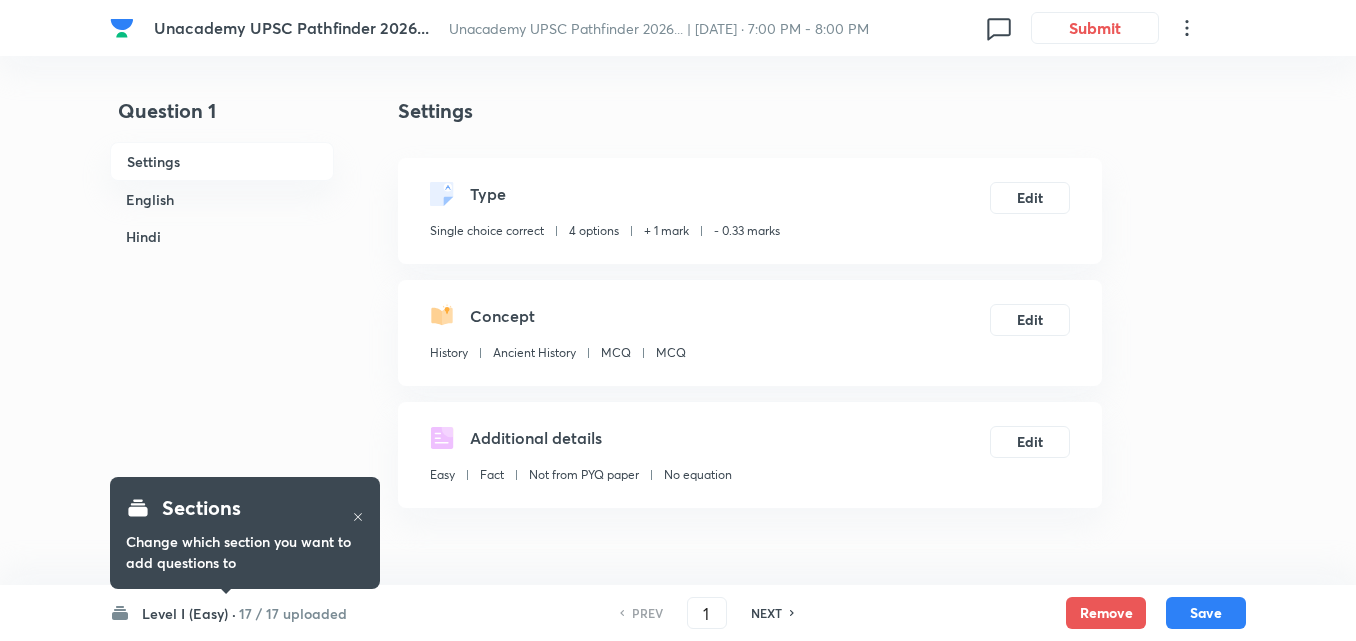 click on "English" at bounding box center (222, 199) 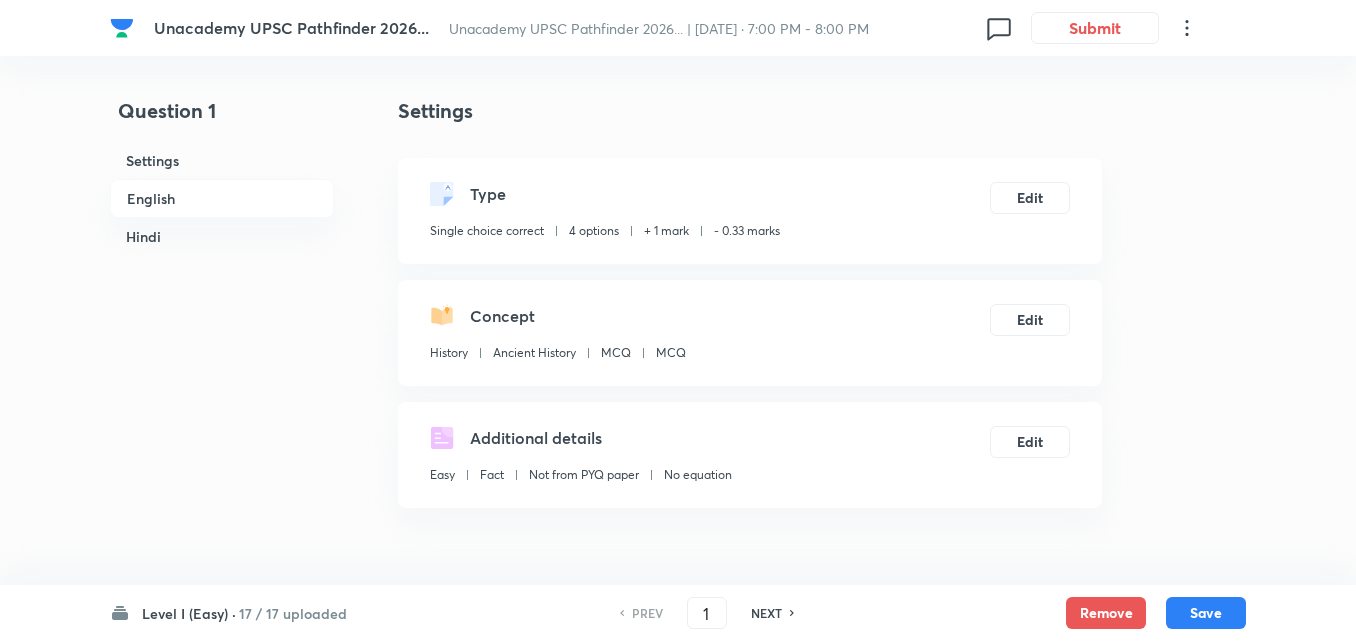 scroll, scrollTop: 516, scrollLeft: 0, axis: vertical 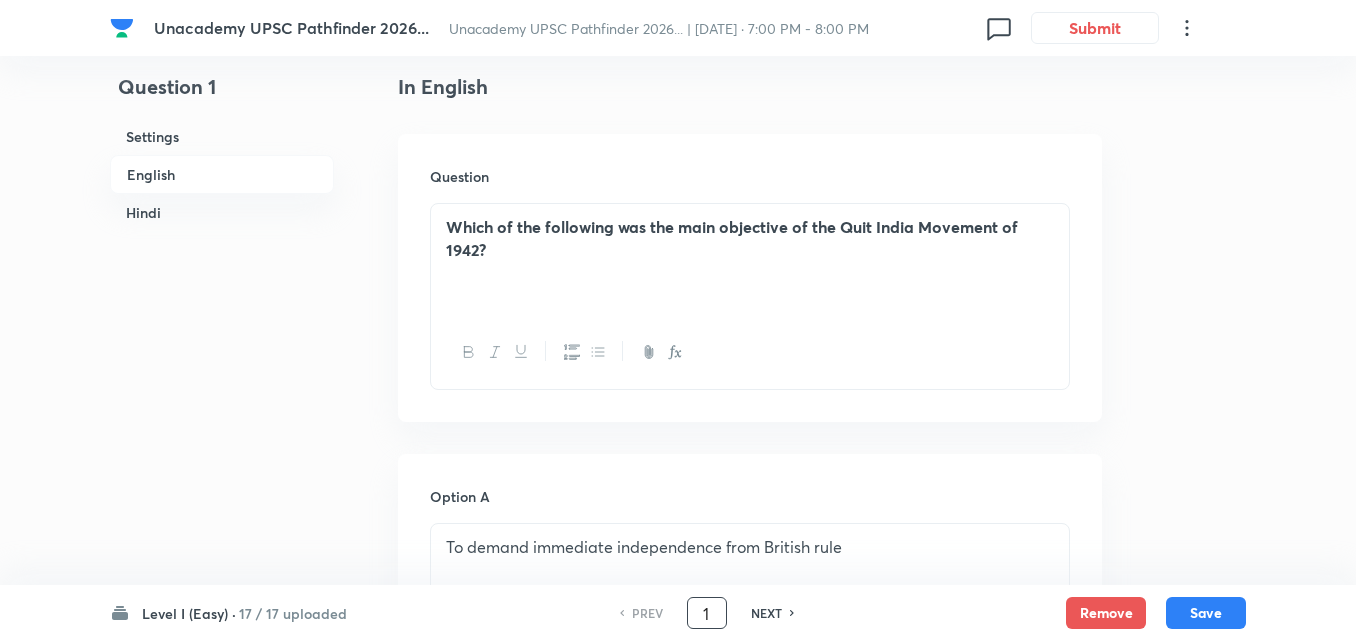 drag, startPoint x: 714, startPoint y: 613, endPoint x: 672, endPoint y: 616, distance: 42.107006 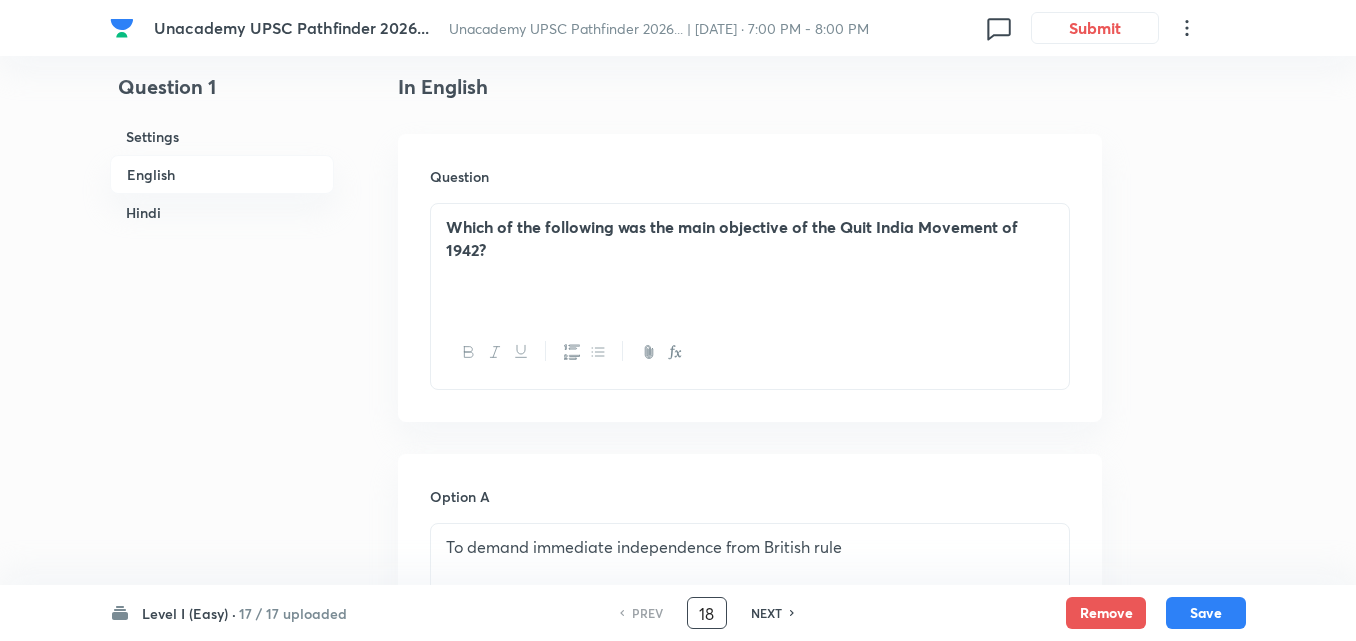 type on "18" 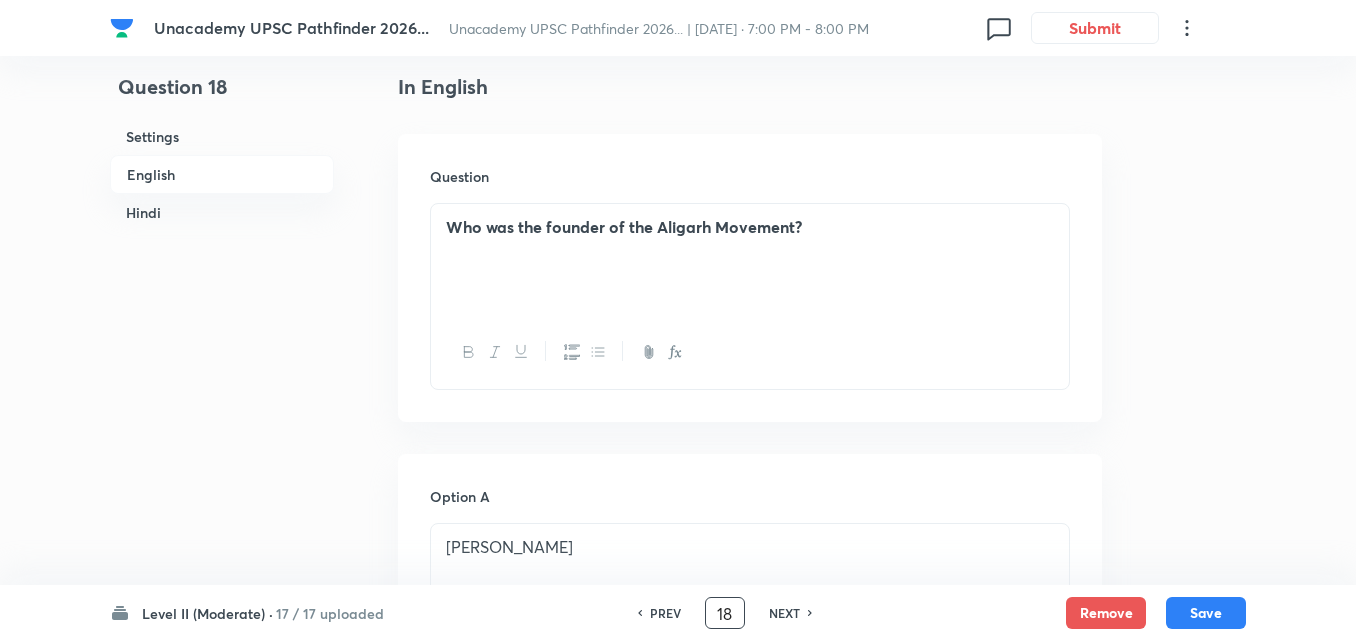 click on "English" at bounding box center (222, 174) 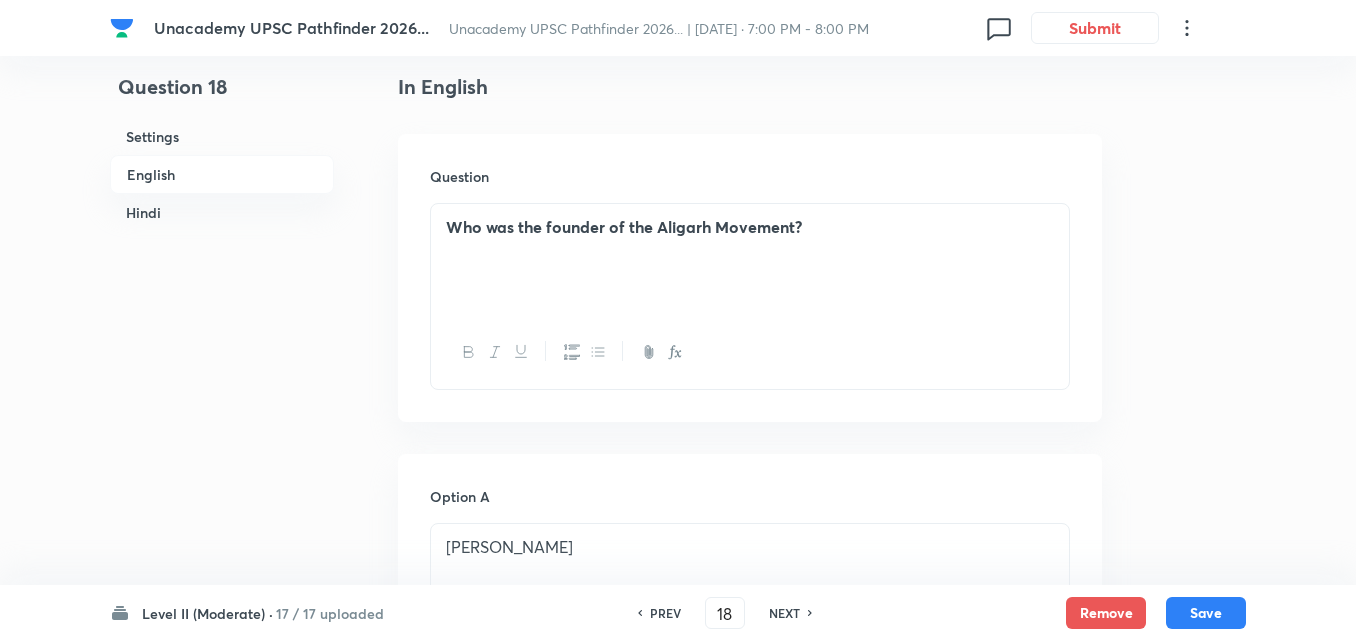 click on "English" at bounding box center (222, 174) 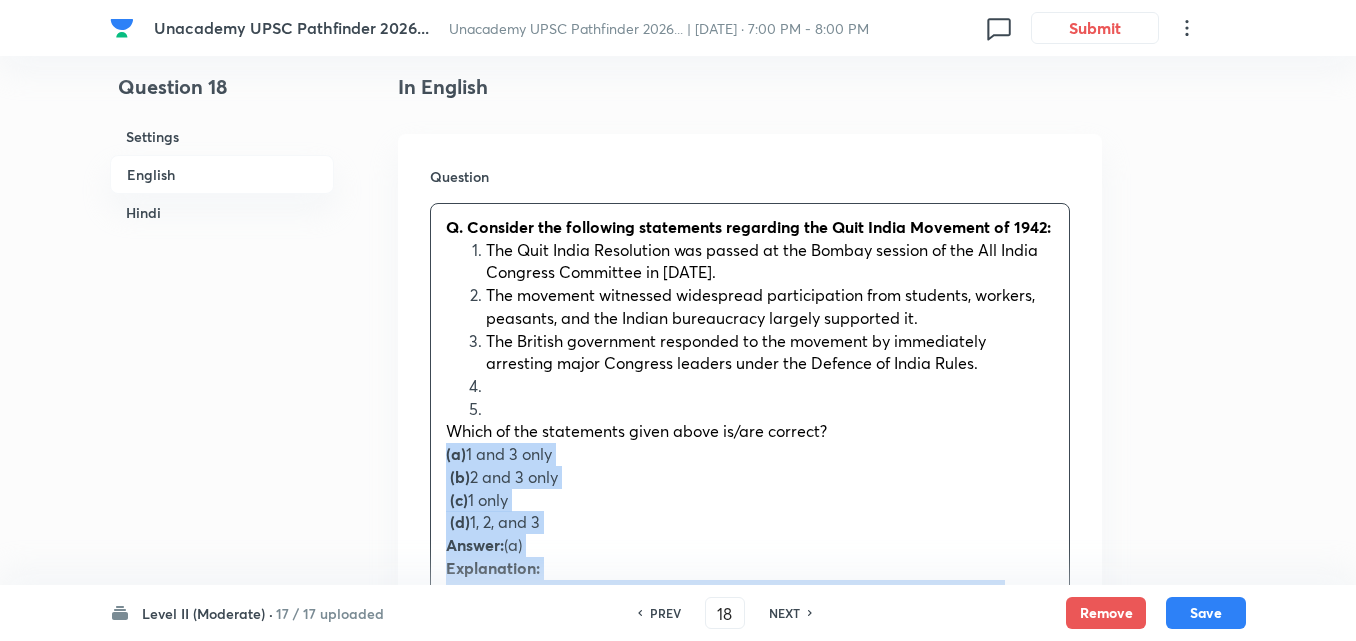 drag, startPoint x: 431, startPoint y: 455, endPoint x: 409, endPoint y: 458, distance: 22.203604 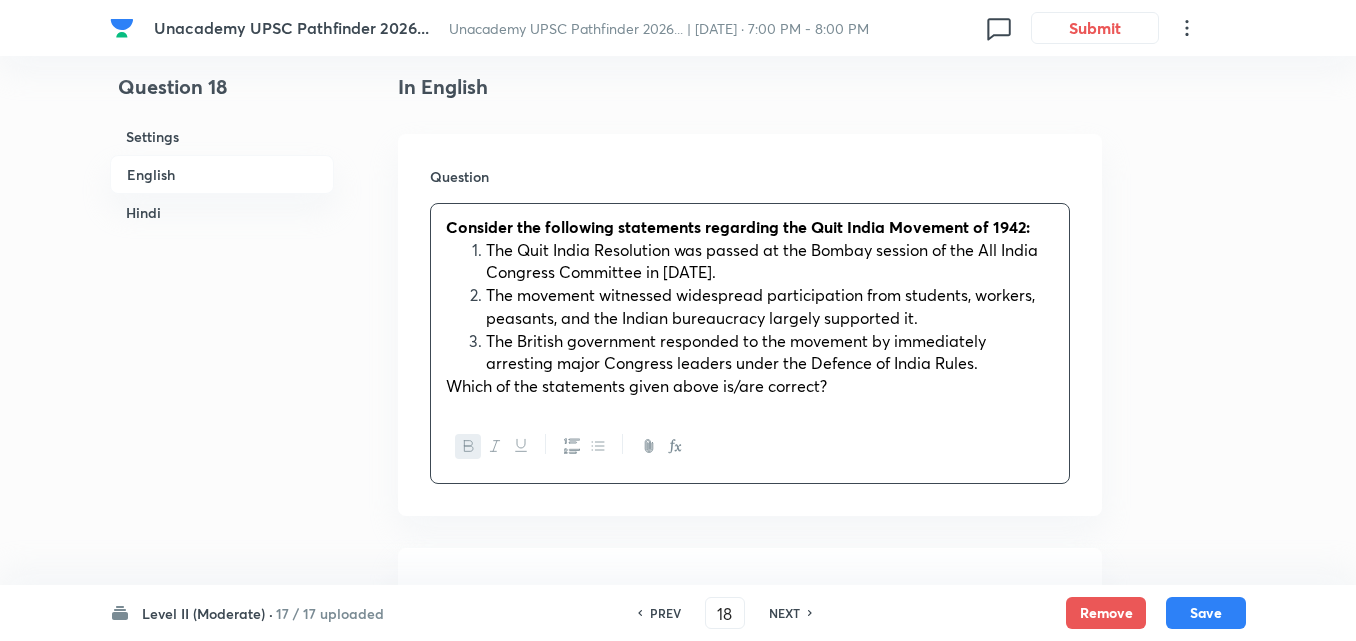 scroll, scrollTop: 816, scrollLeft: 0, axis: vertical 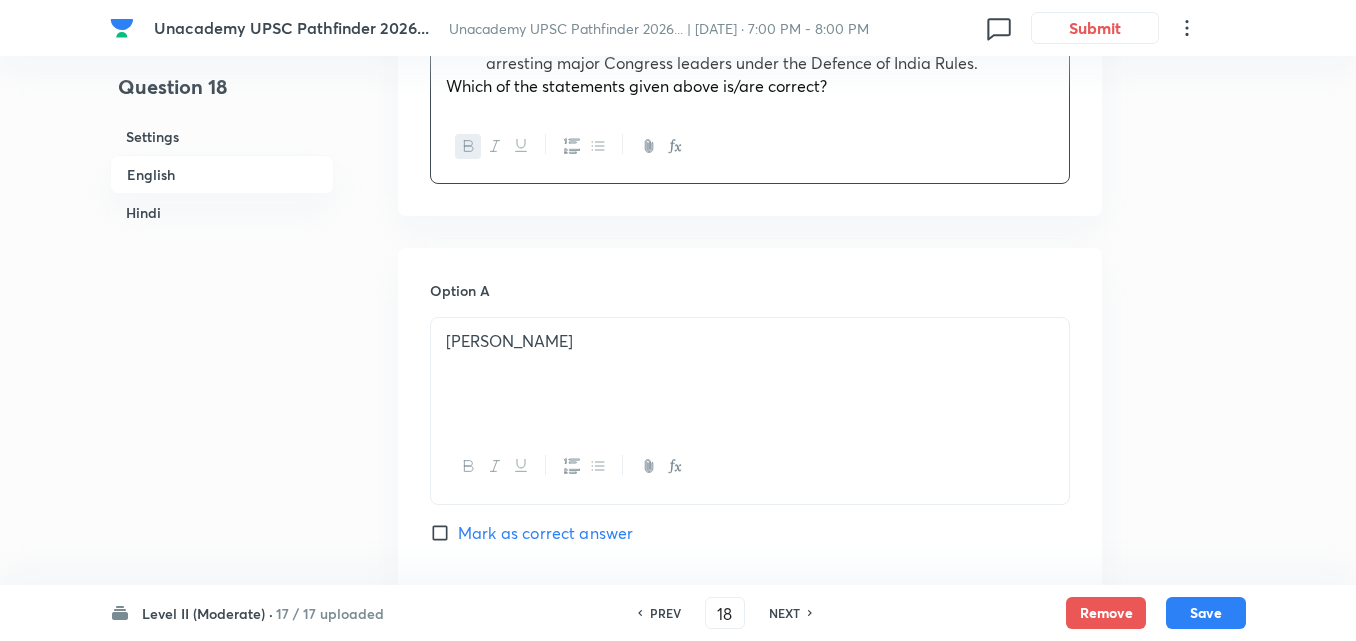 click on "[PERSON_NAME]" at bounding box center (750, 374) 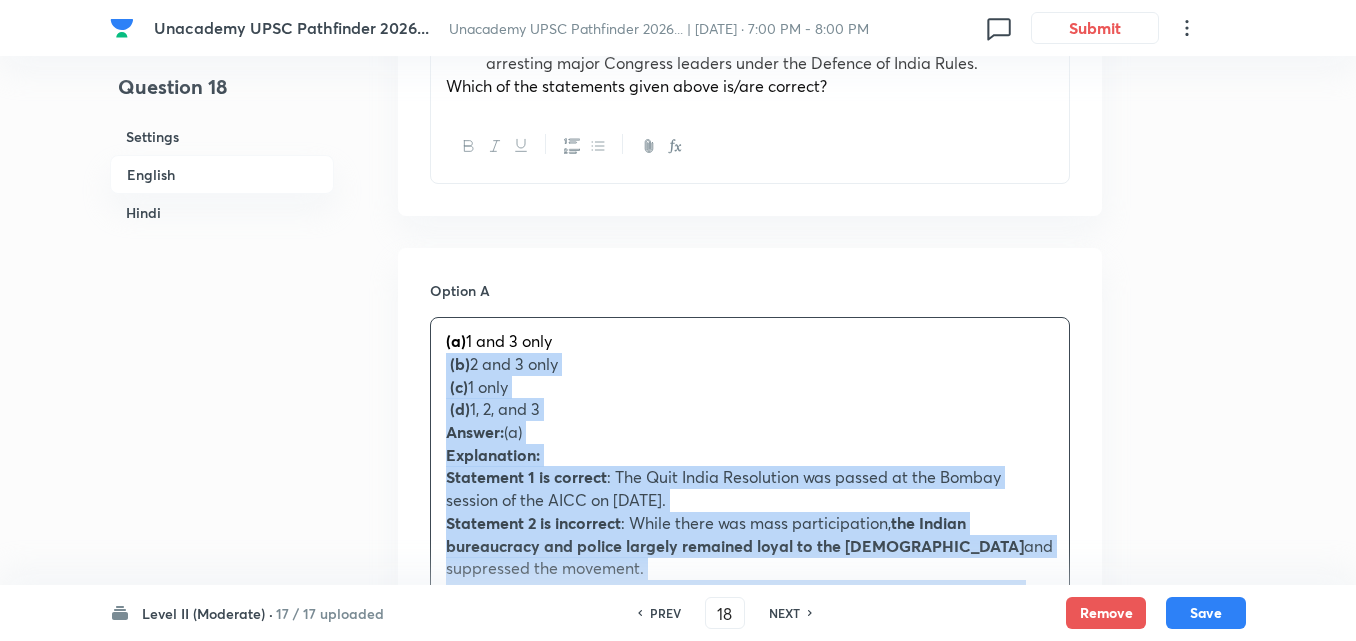 drag, startPoint x: 394, startPoint y: 357, endPoint x: 310, endPoint y: 353, distance: 84.095184 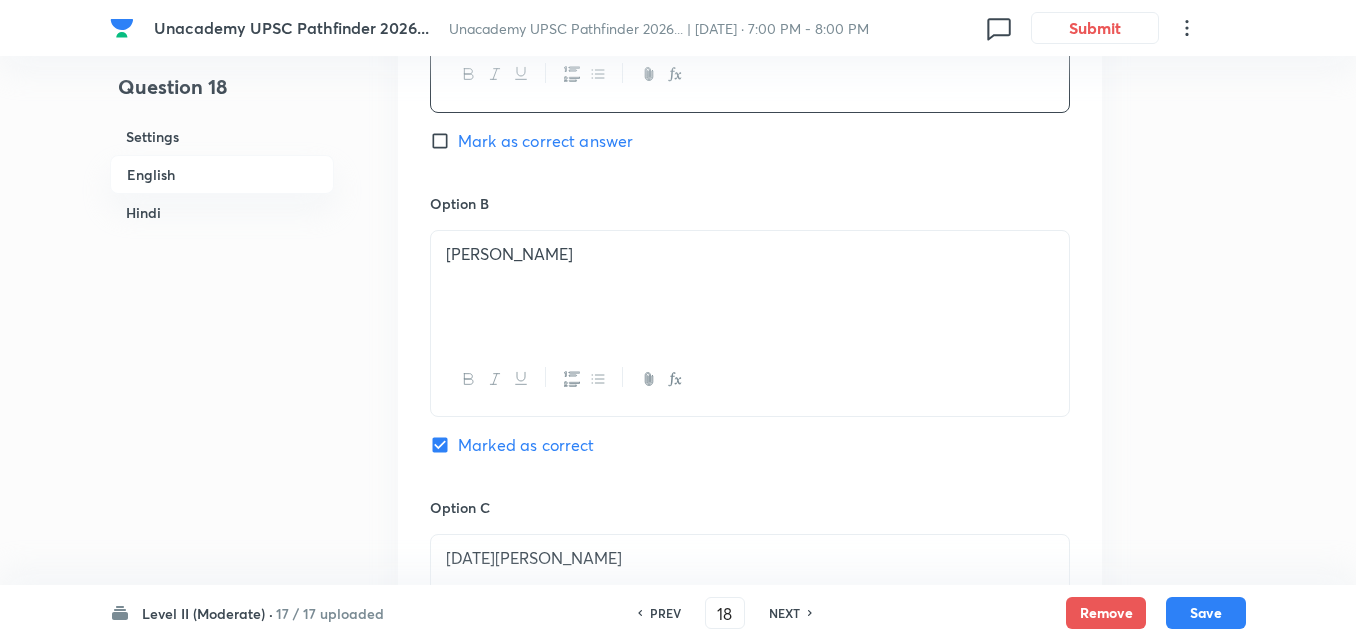 scroll, scrollTop: 1216, scrollLeft: 0, axis: vertical 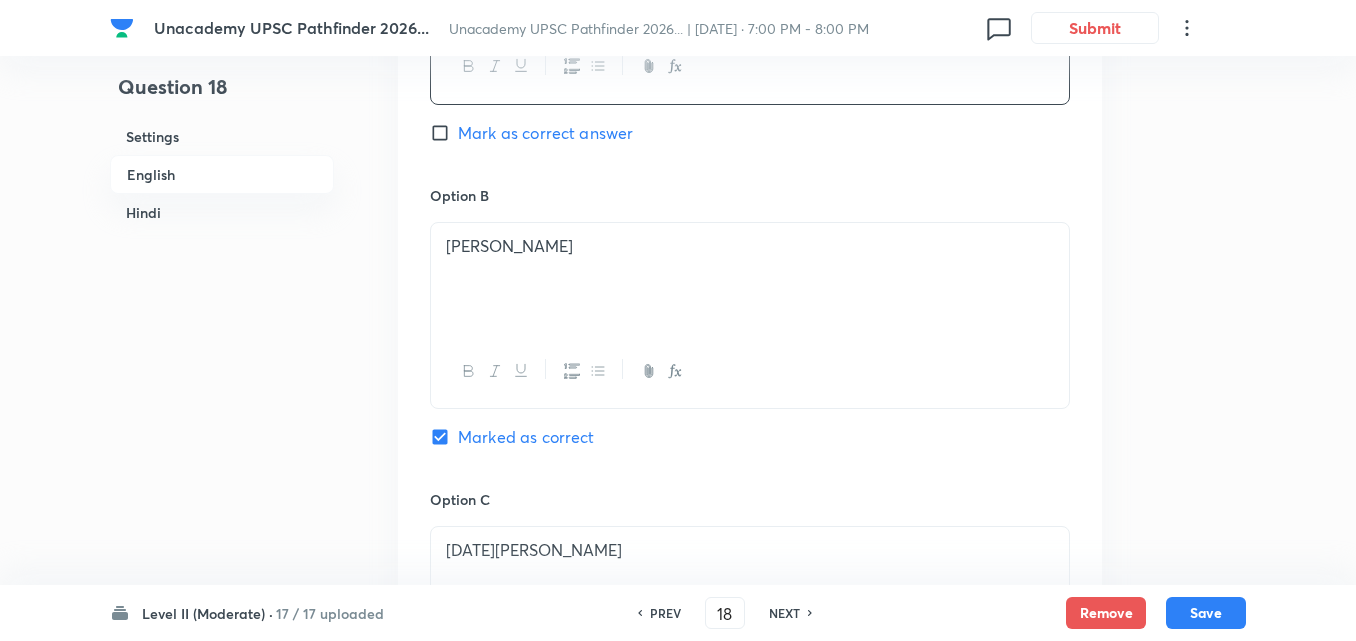 click on "[PERSON_NAME]" at bounding box center (750, 279) 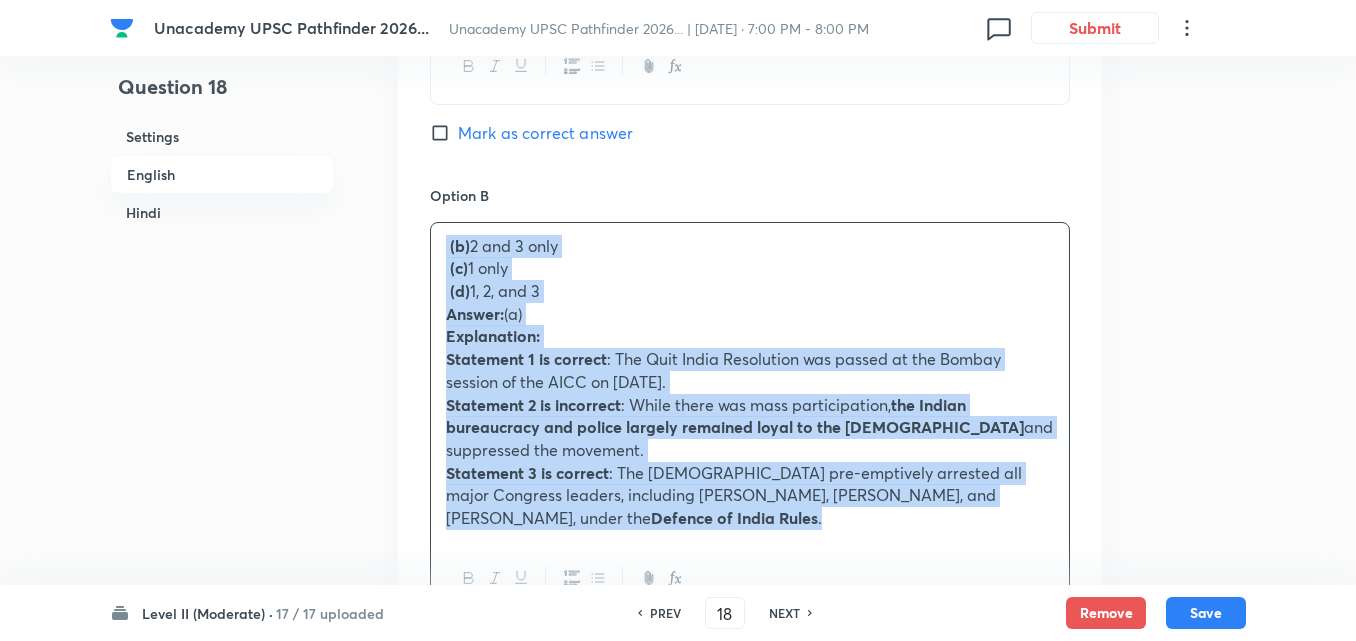 drag, startPoint x: 395, startPoint y: 262, endPoint x: 339, endPoint y: 254, distance: 56.568542 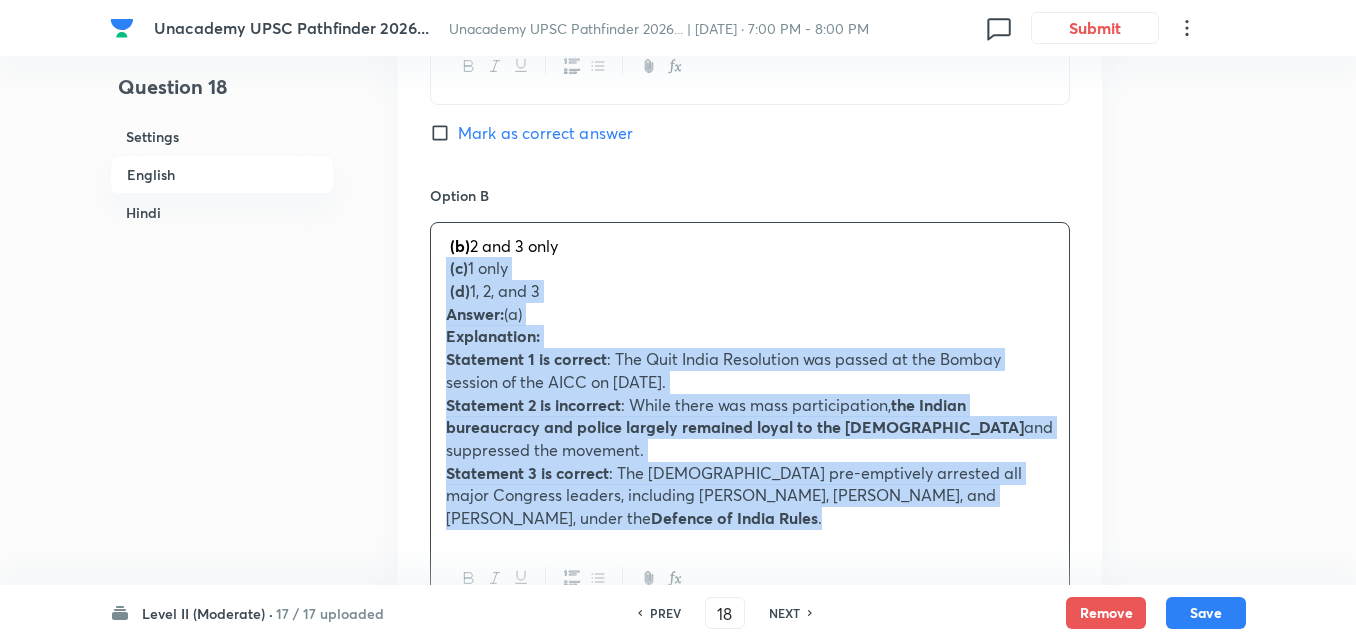 drag, startPoint x: 425, startPoint y: 278, endPoint x: 403, endPoint y: 270, distance: 23.409399 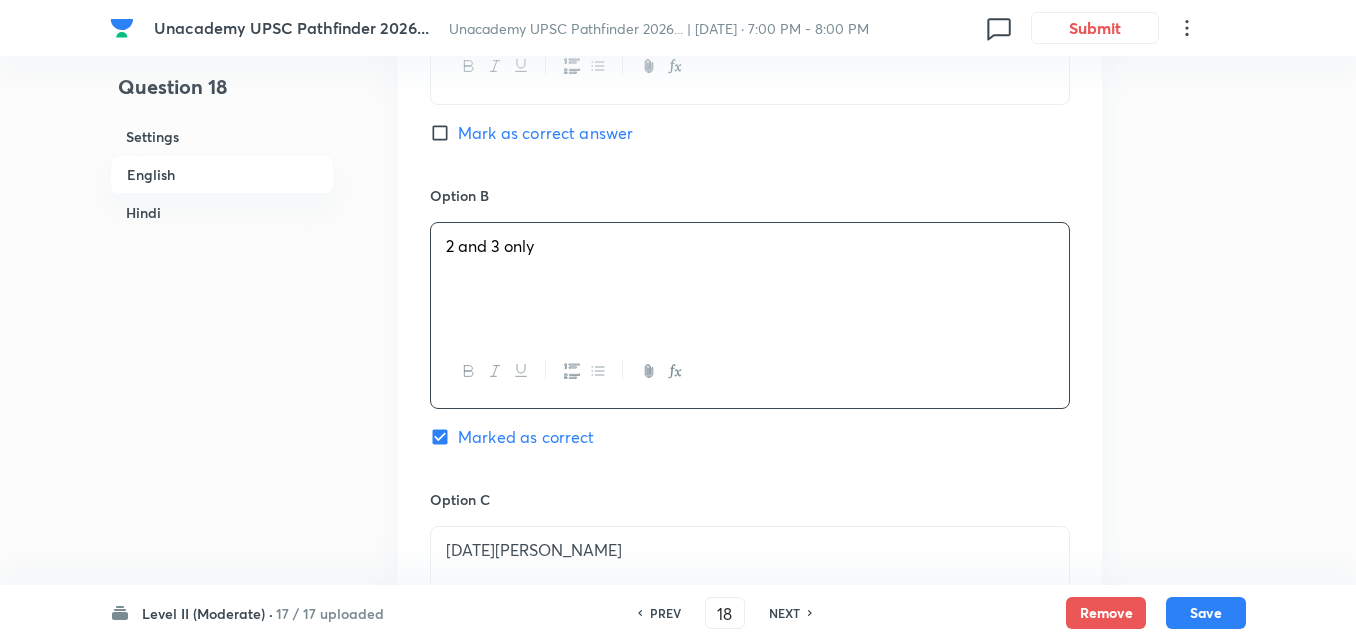click on "Mark as correct answer" at bounding box center [545, 133] 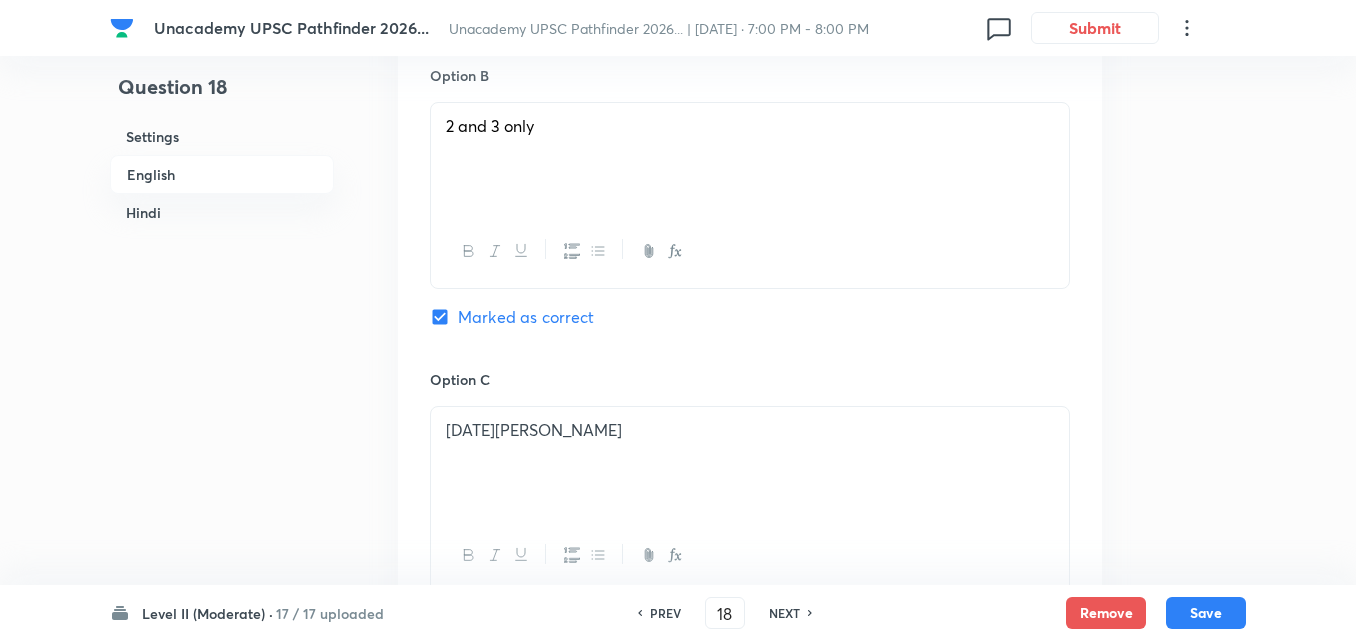 checkbox on "false" 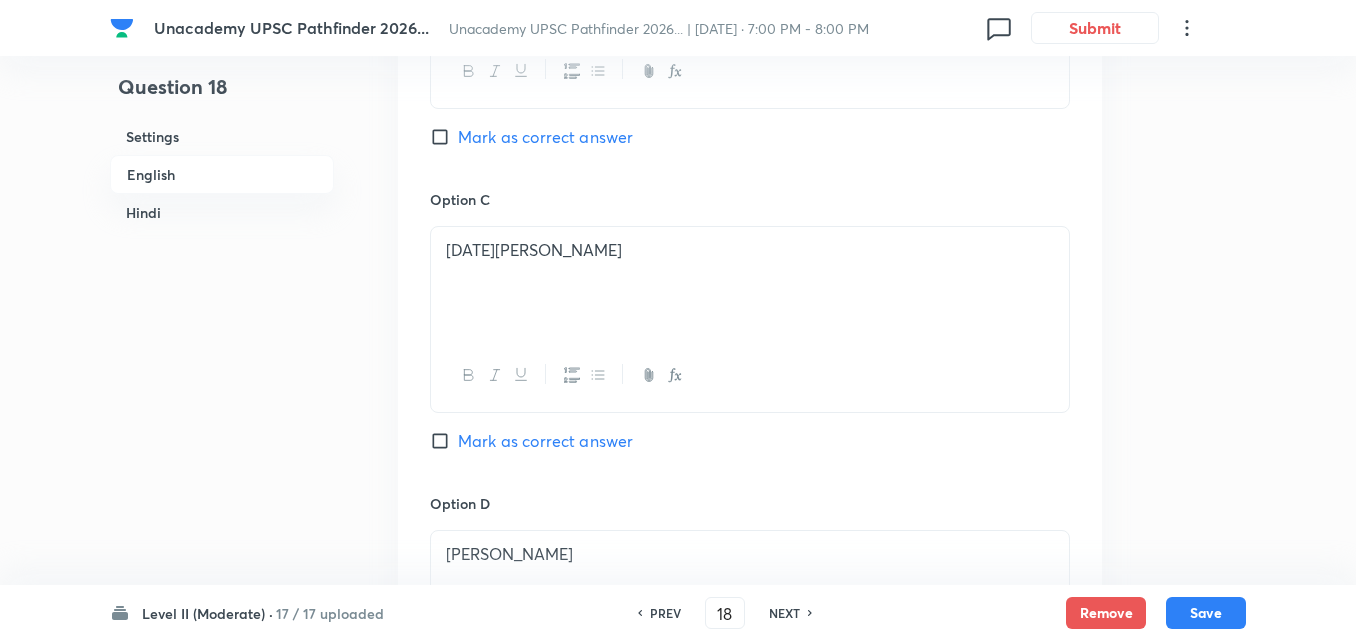 click on "[DATE][PERSON_NAME]" at bounding box center [750, 283] 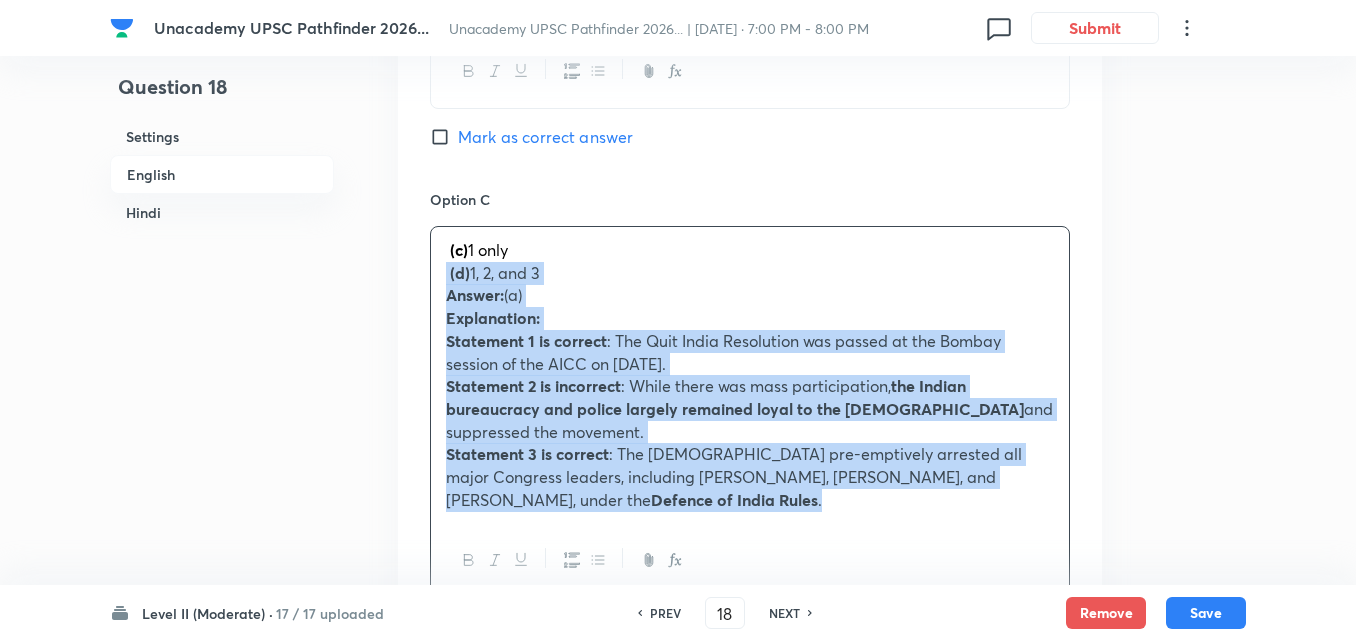 drag, startPoint x: 462, startPoint y: 295, endPoint x: 339, endPoint y: 269, distance: 125.71794 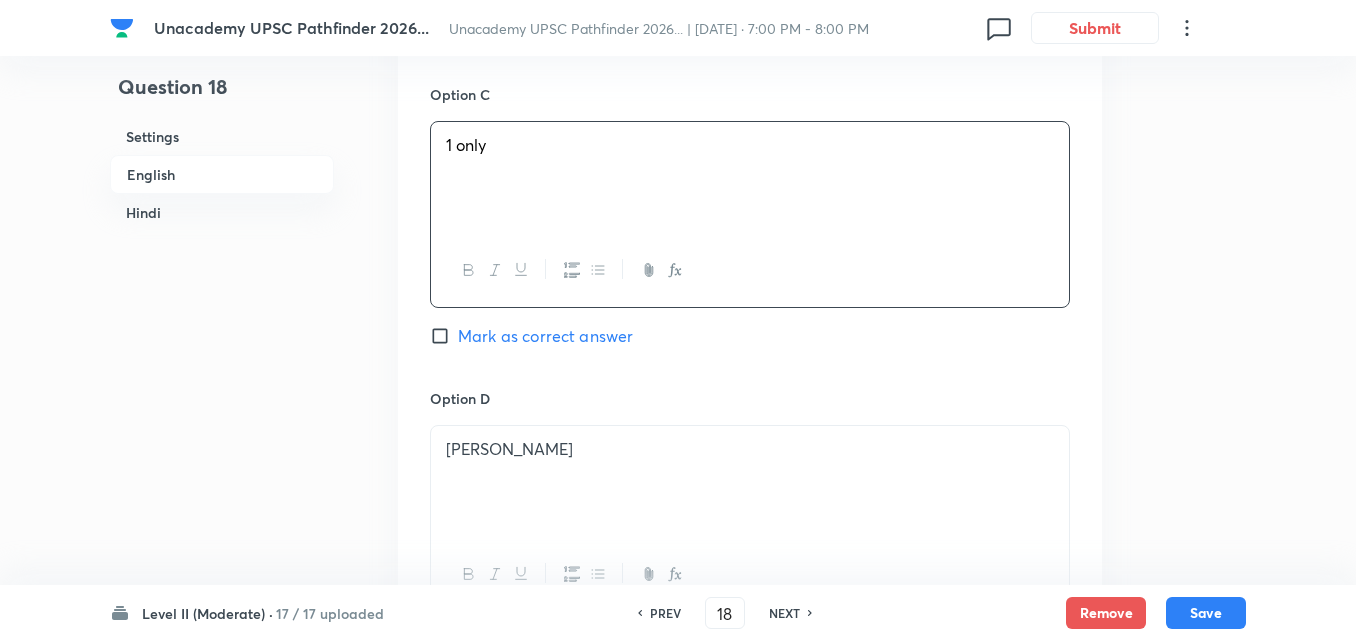 scroll, scrollTop: 1816, scrollLeft: 0, axis: vertical 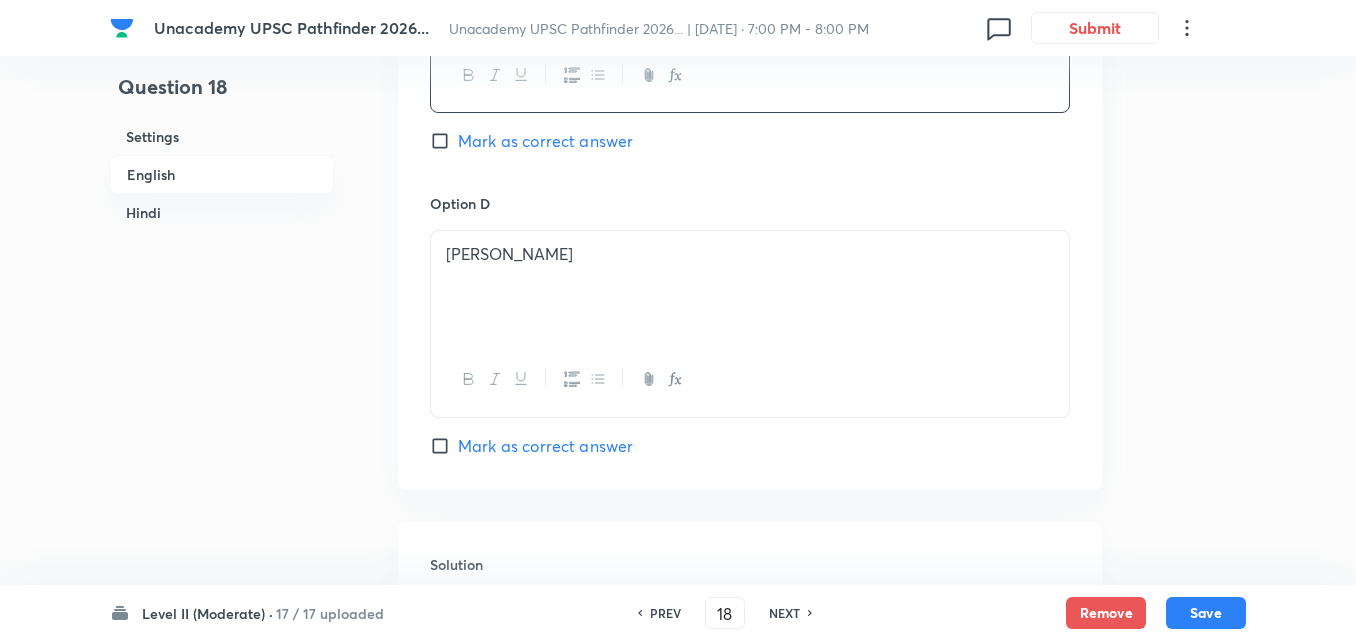 click on "[PERSON_NAME]" at bounding box center [750, 287] 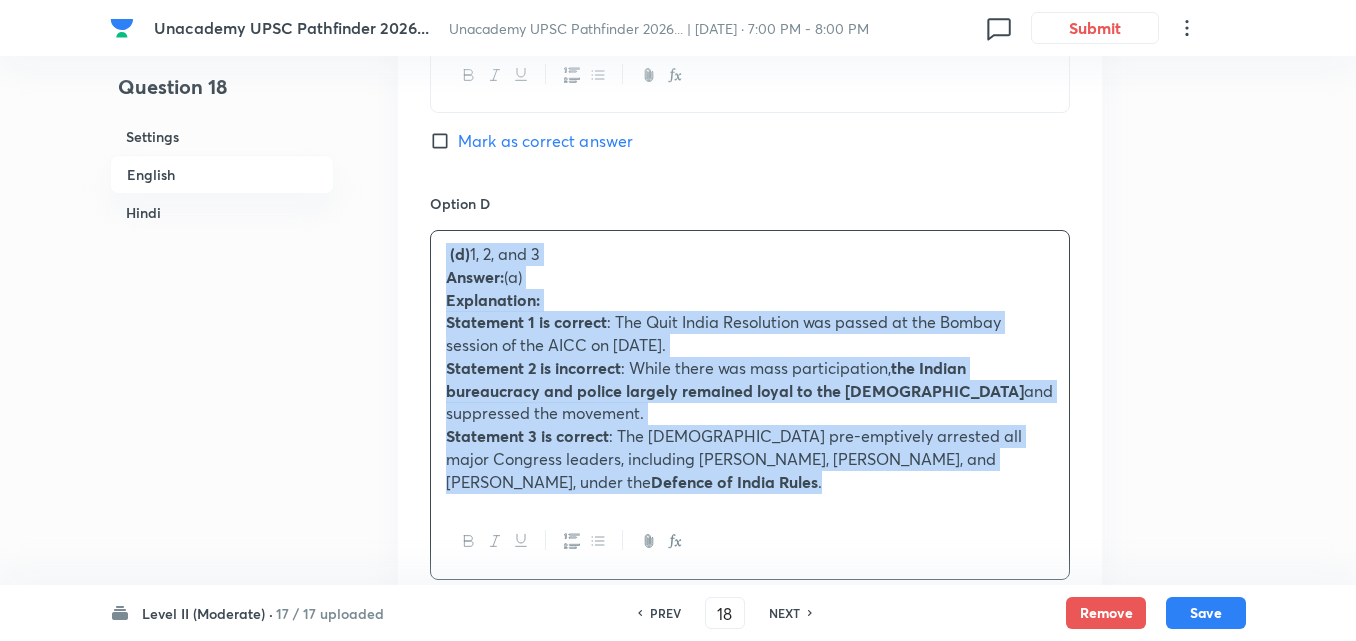 drag, startPoint x: 416, startPoint y: 277, endPoint x: 355, endPoint y: 263, distance: 62.58594 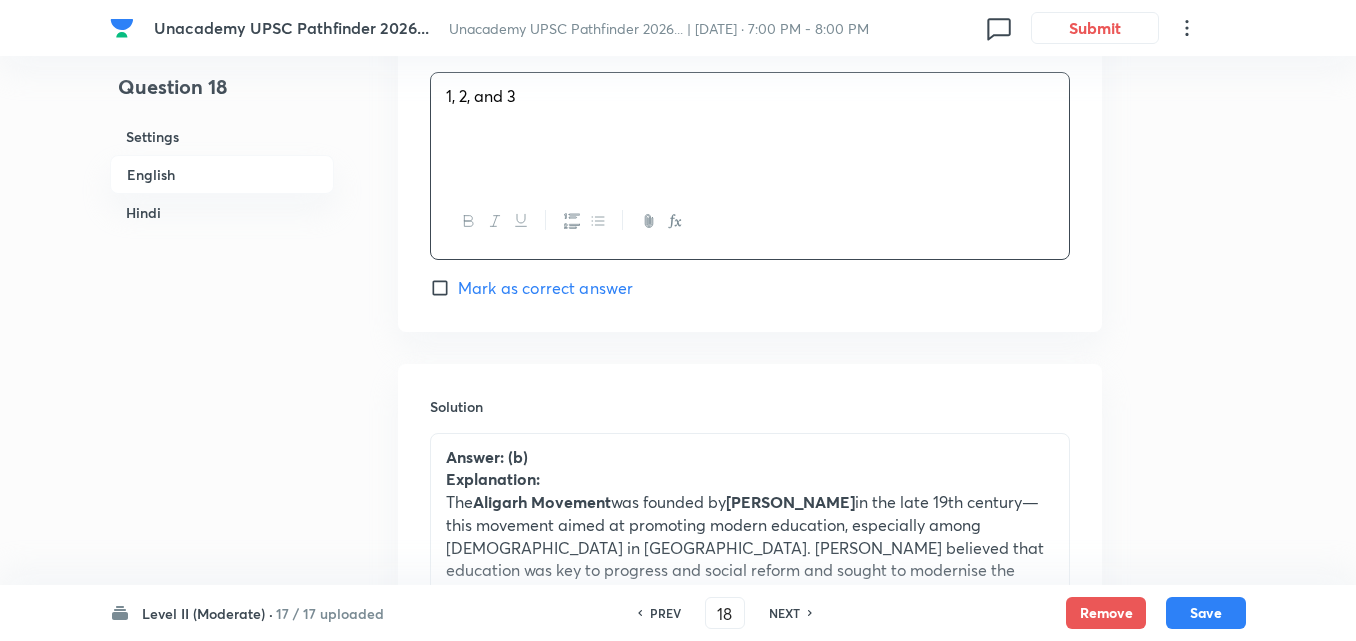 scroll, scrollTop: 2116, scrollLeft: 0, axis: vertical 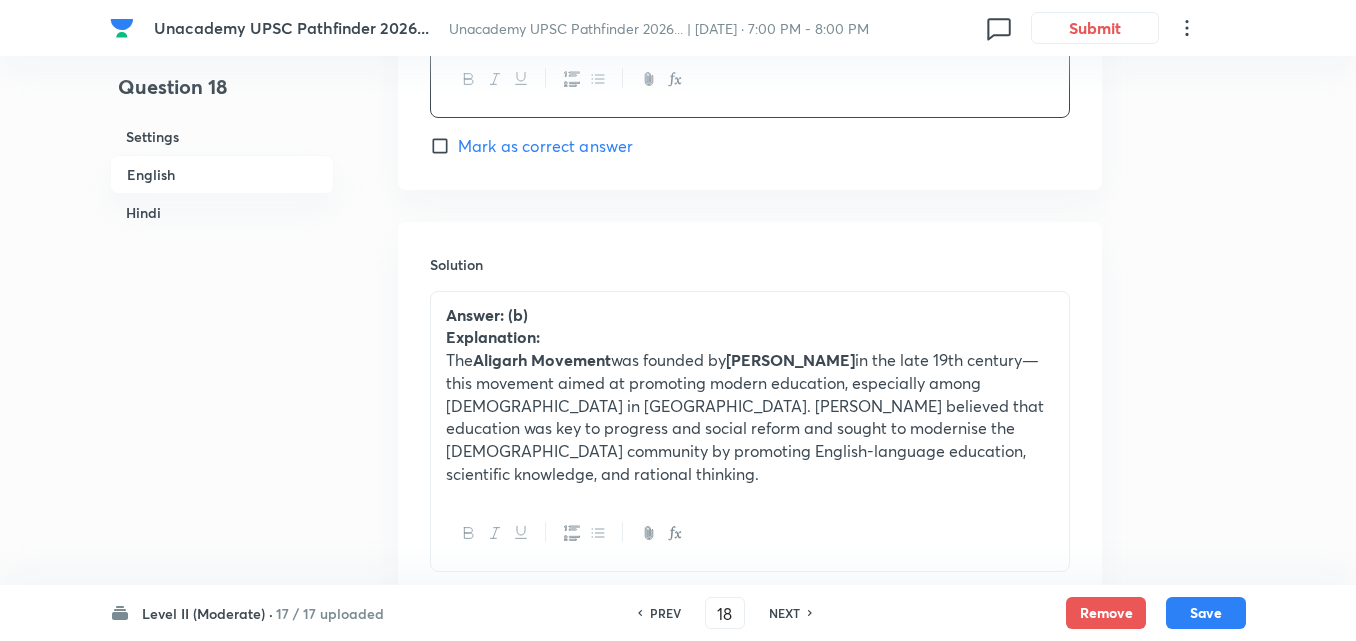 click on "Explanation:" at bounding box center [750, 337] 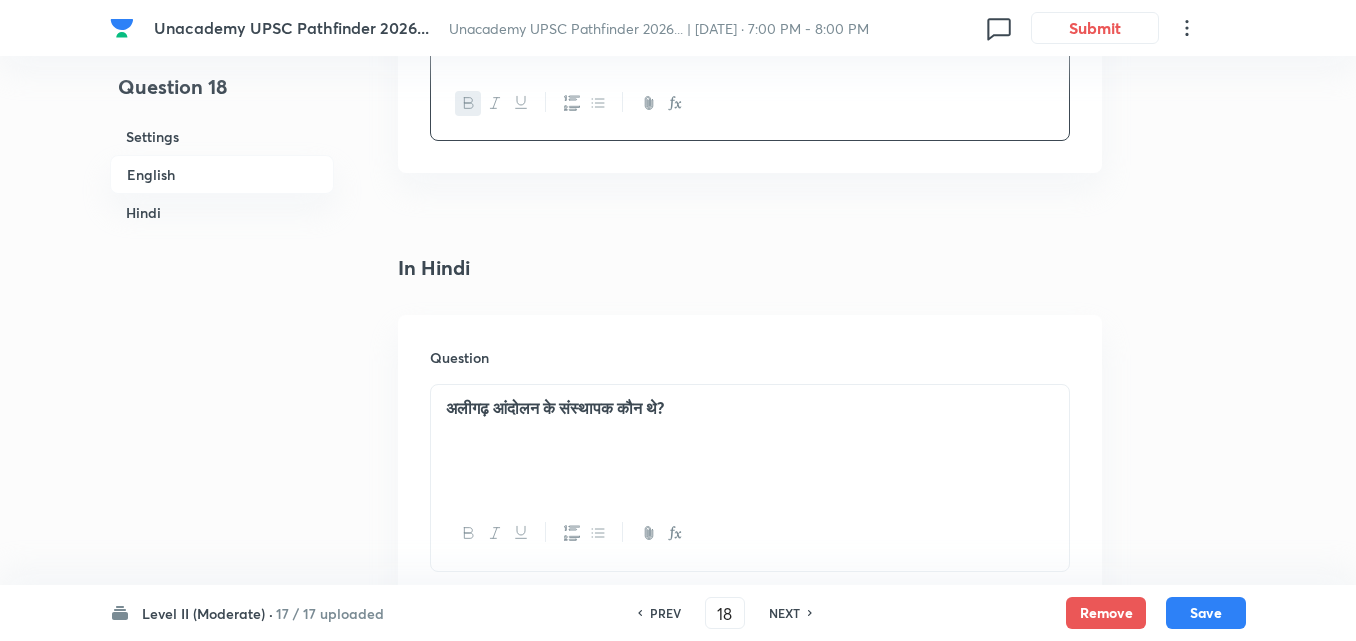 scroll, scrollTop: 2716, scrollLeft: 0, axis: vertical 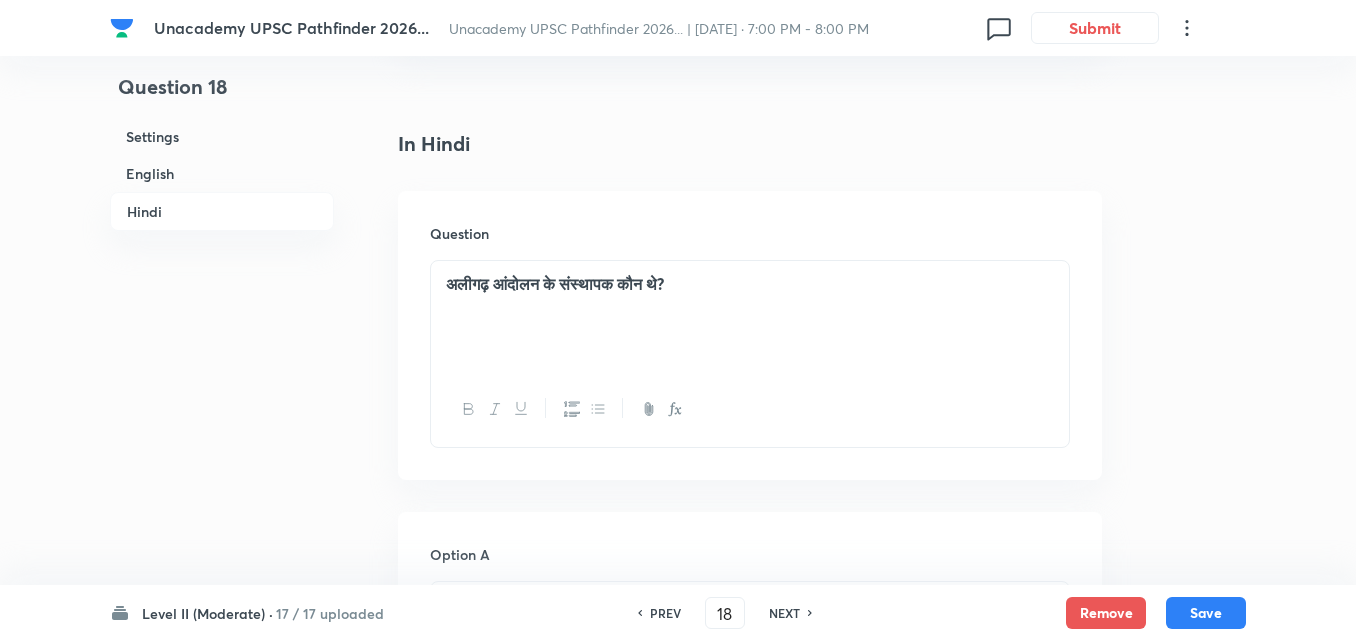 click on "अलीगढ़ आंदोलन के संस्थापक कौन थे?" at bounding box center [555, 283] 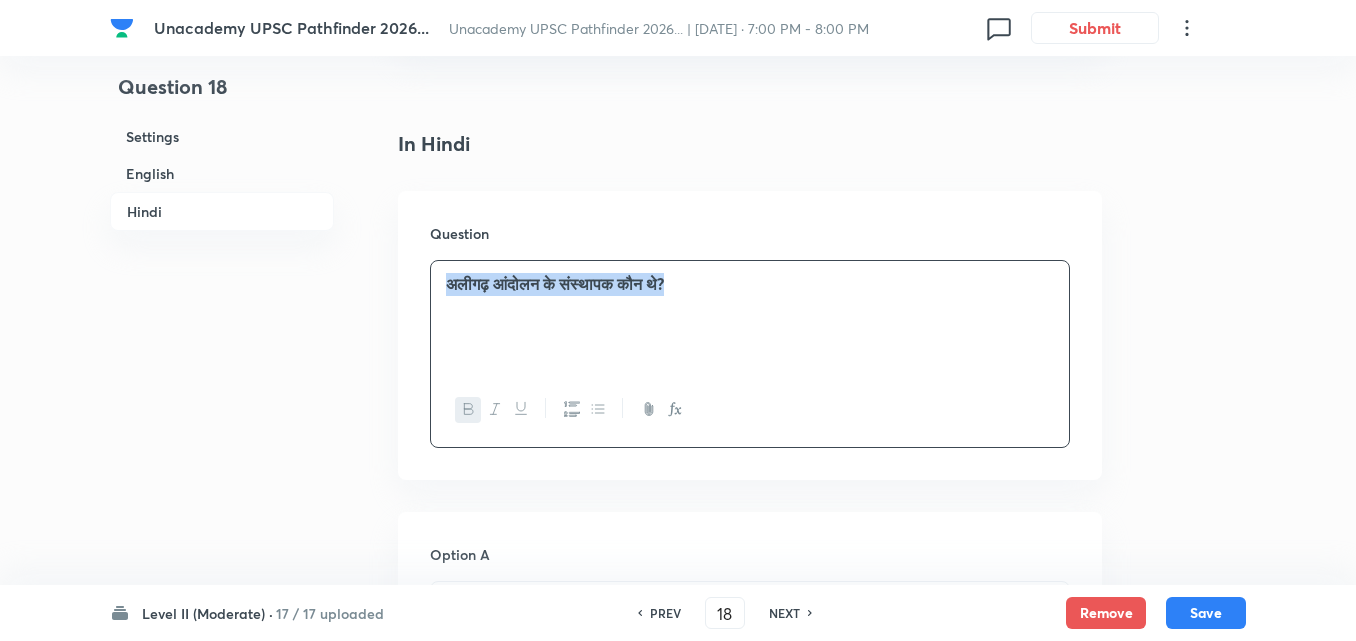 type 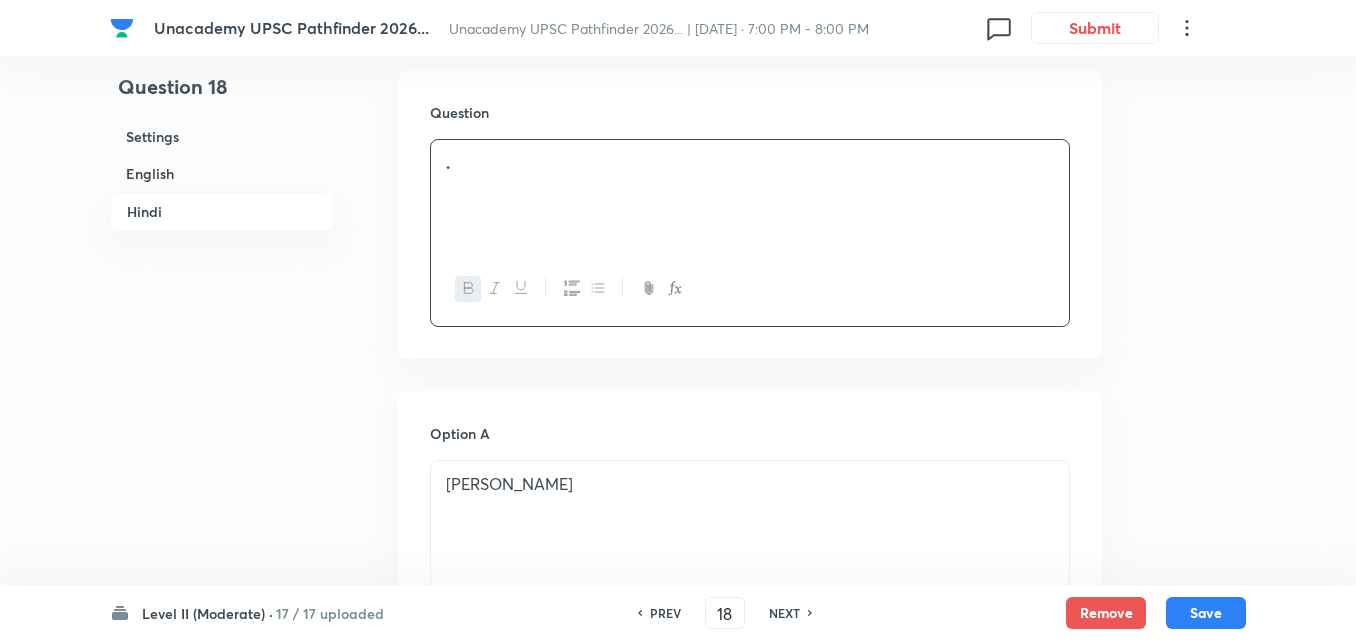 scroll, scrollTop: 3116, scrollLeft: 0, axis: vertical 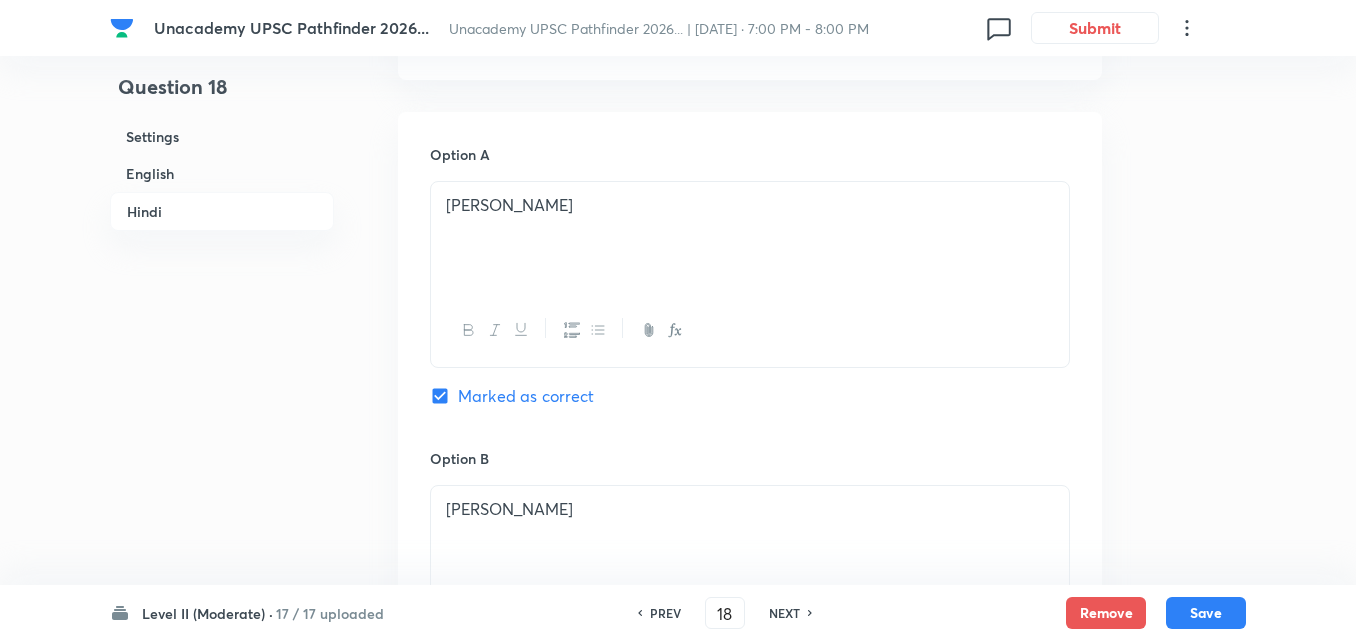 drag, startPoint x: 717, startPoint y: 318, endPoint x: 735, endPoint y: 207, distance: 112.44999 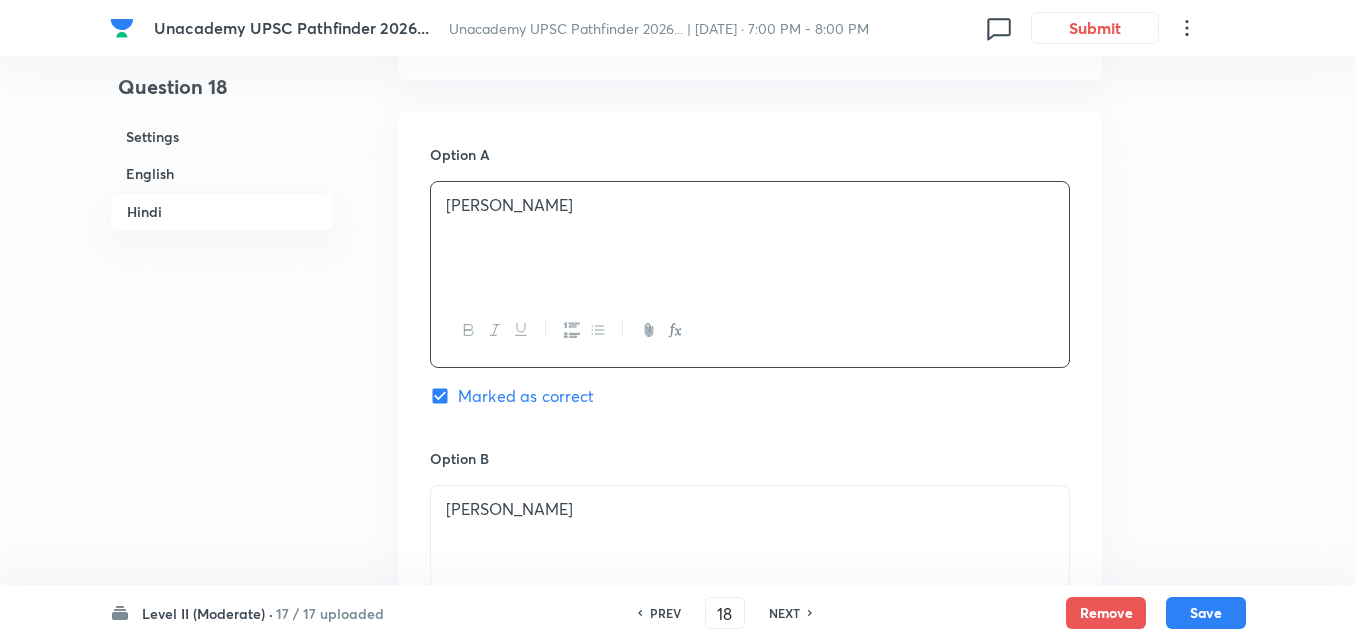 type 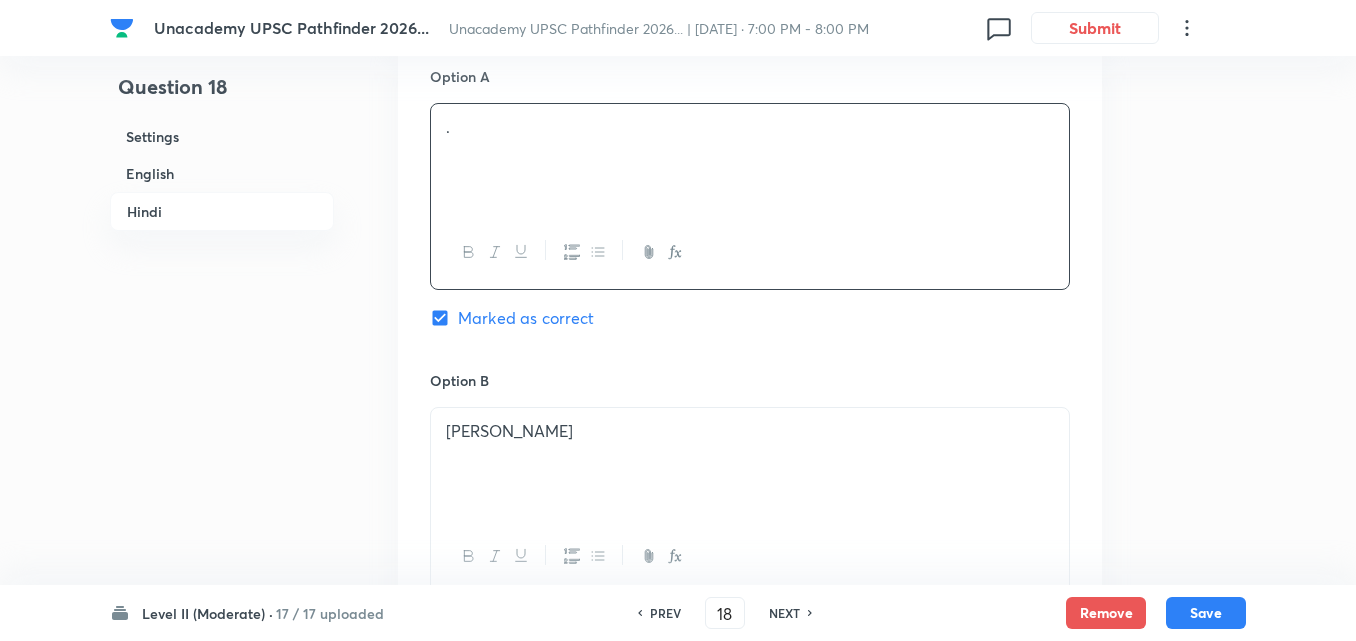 scroll, scrollTop: 3316, scrollLeft: 0, axis: vertical 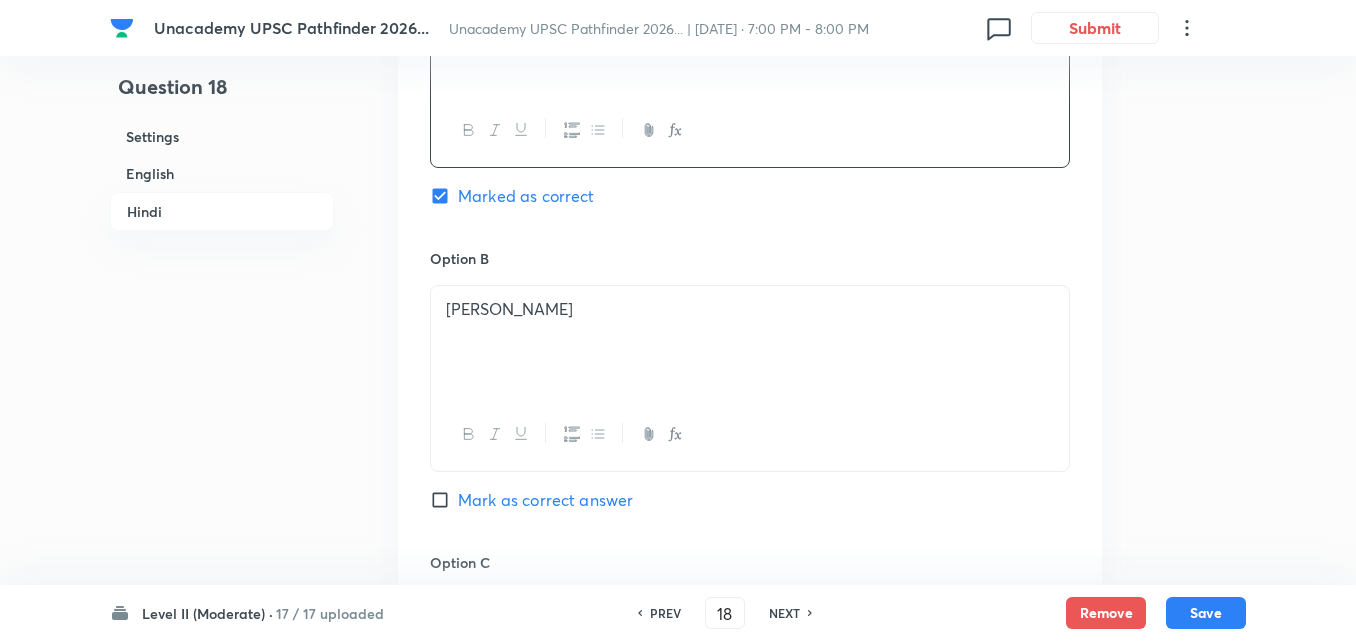 click on "[PERSON_NAME]" at bounding box center (750, 342) 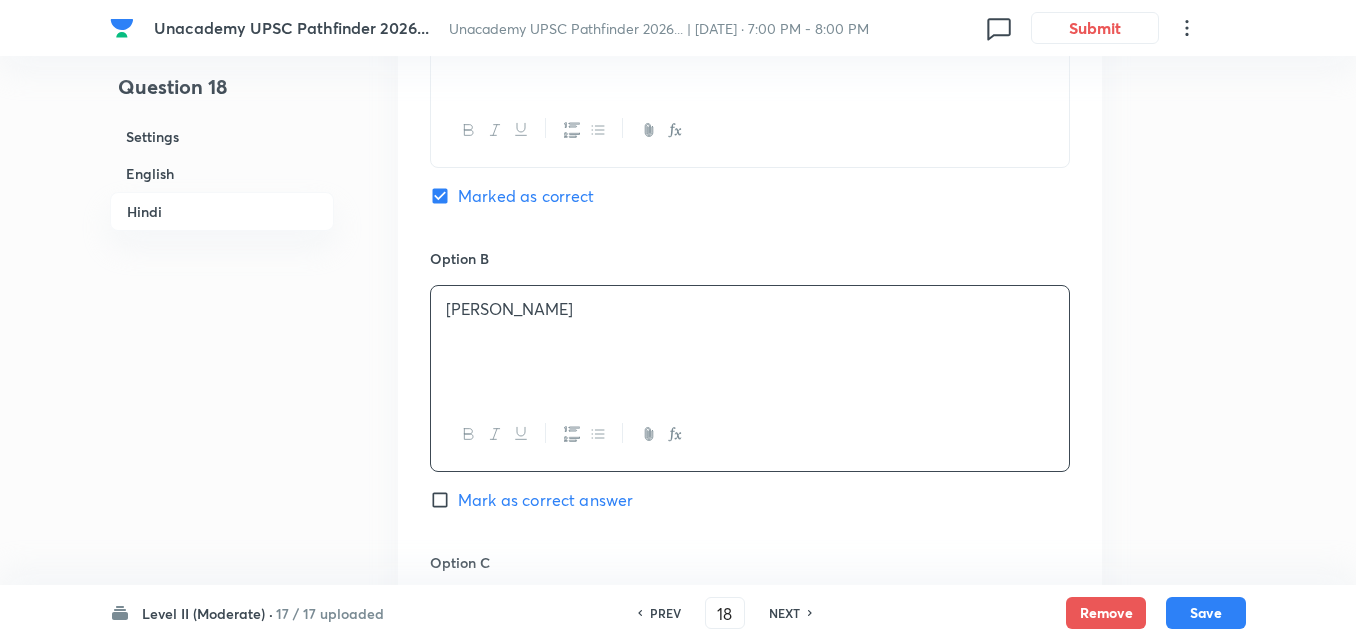 type 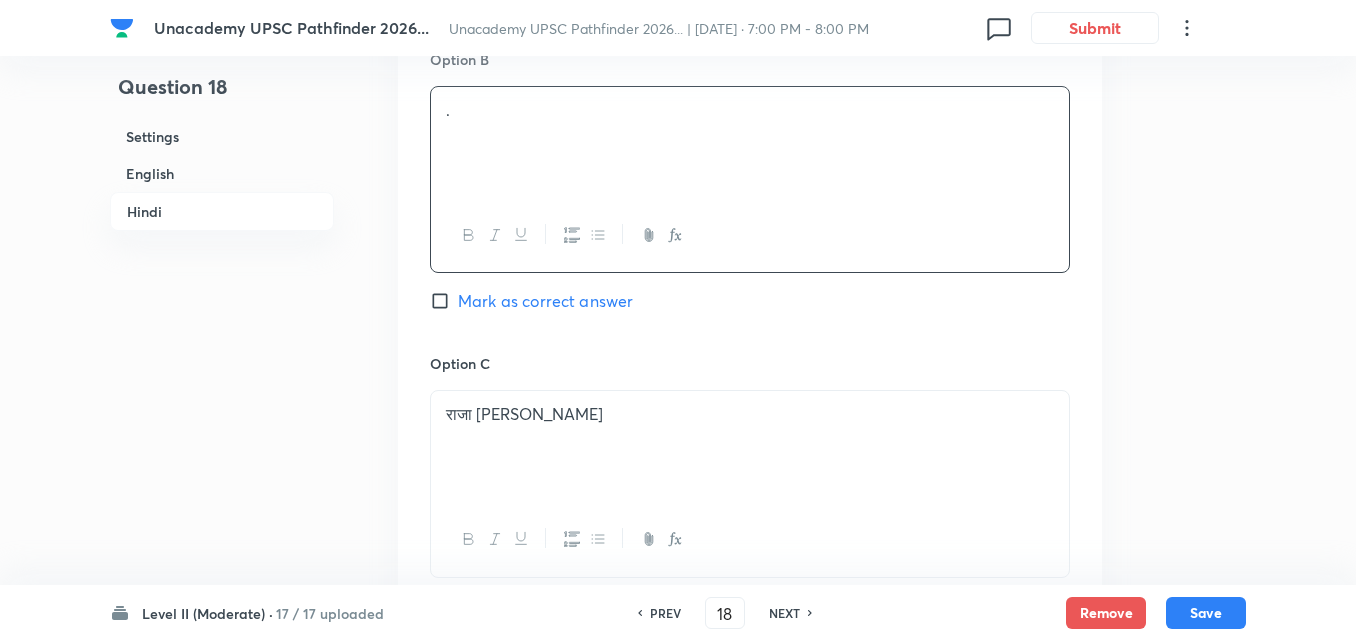 scroll, scrollTop: 3516, scrollLeft: 0, axis: vertical 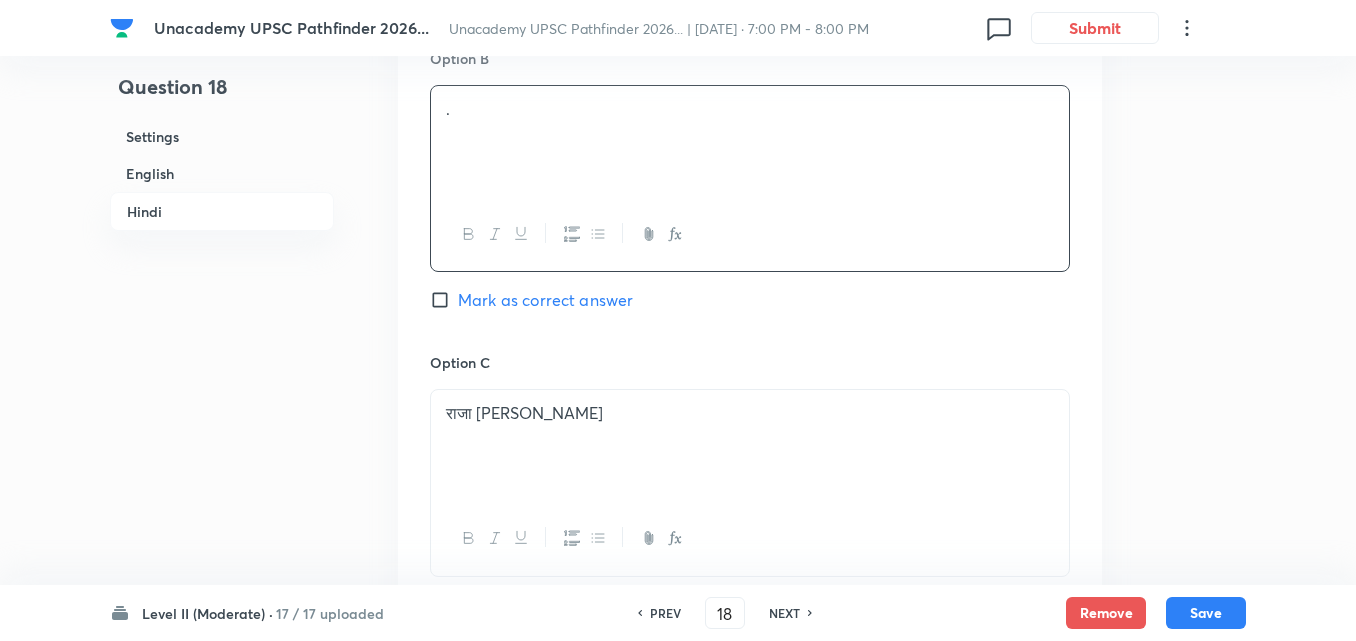 click on "राजा [PERSON_NAME]" at bounding box center (750, 446) 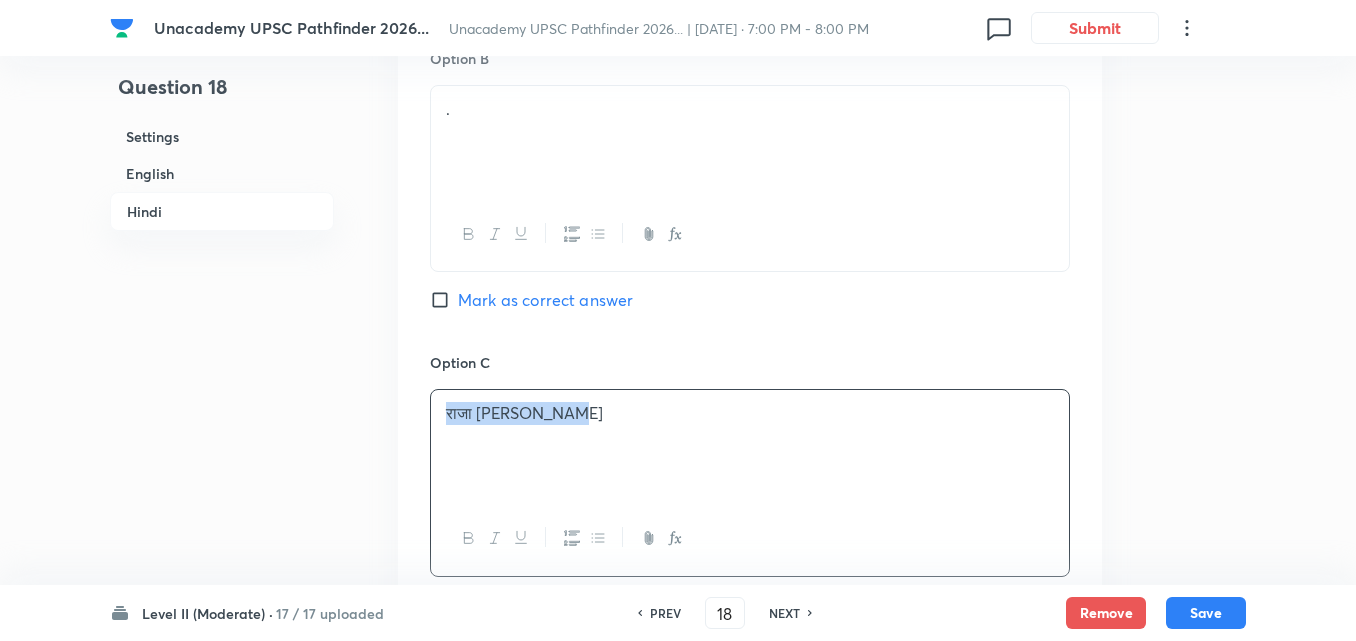 type 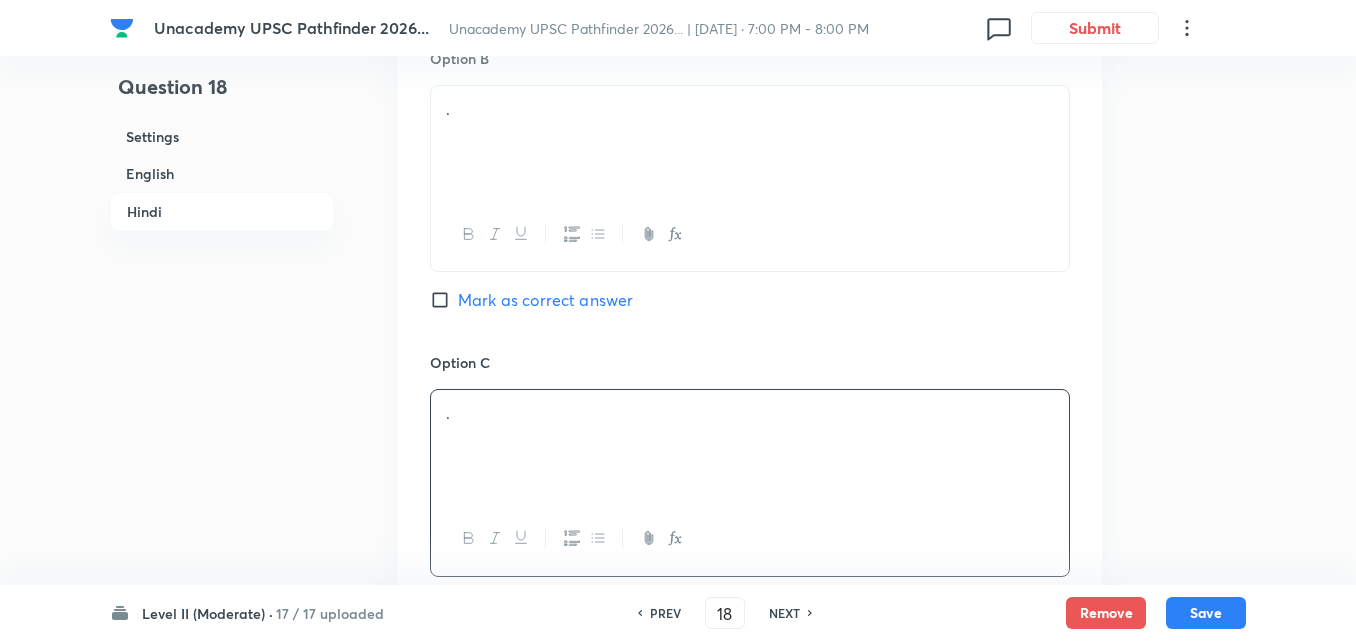 scroll, scrollTop: 3916, scrollLeft: 0, axis: vertical 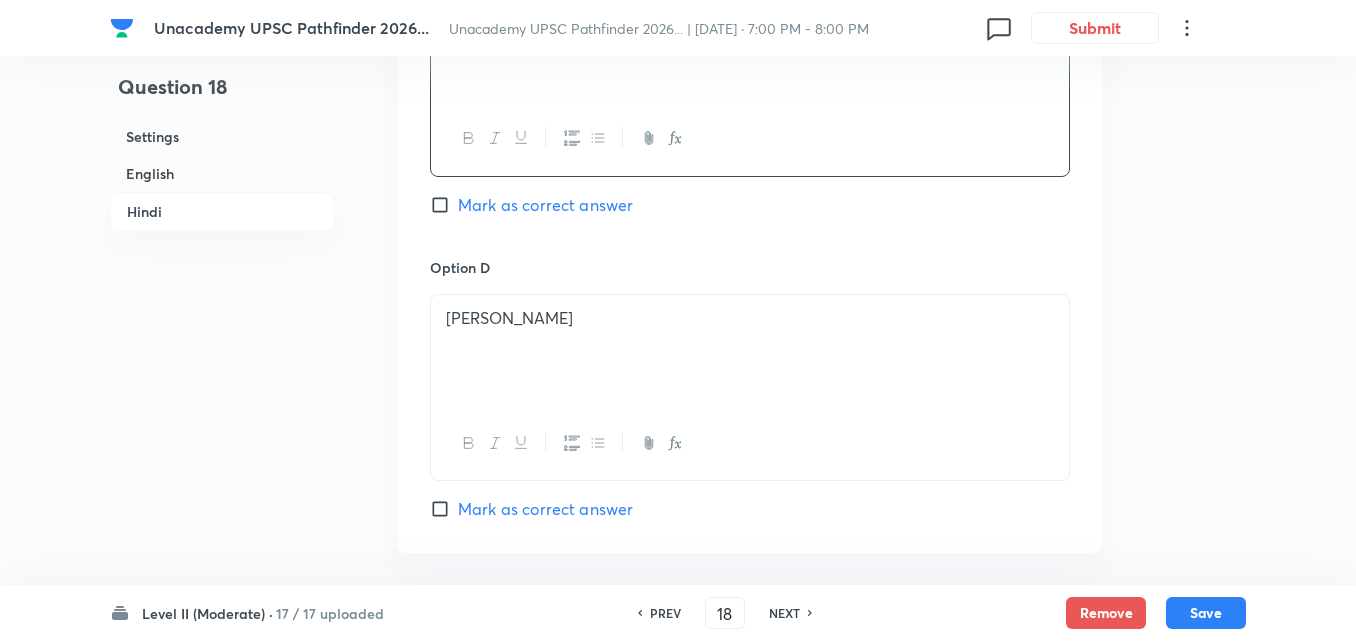 click on "[PERSON_NAME]" at bounding box center (750, 351) 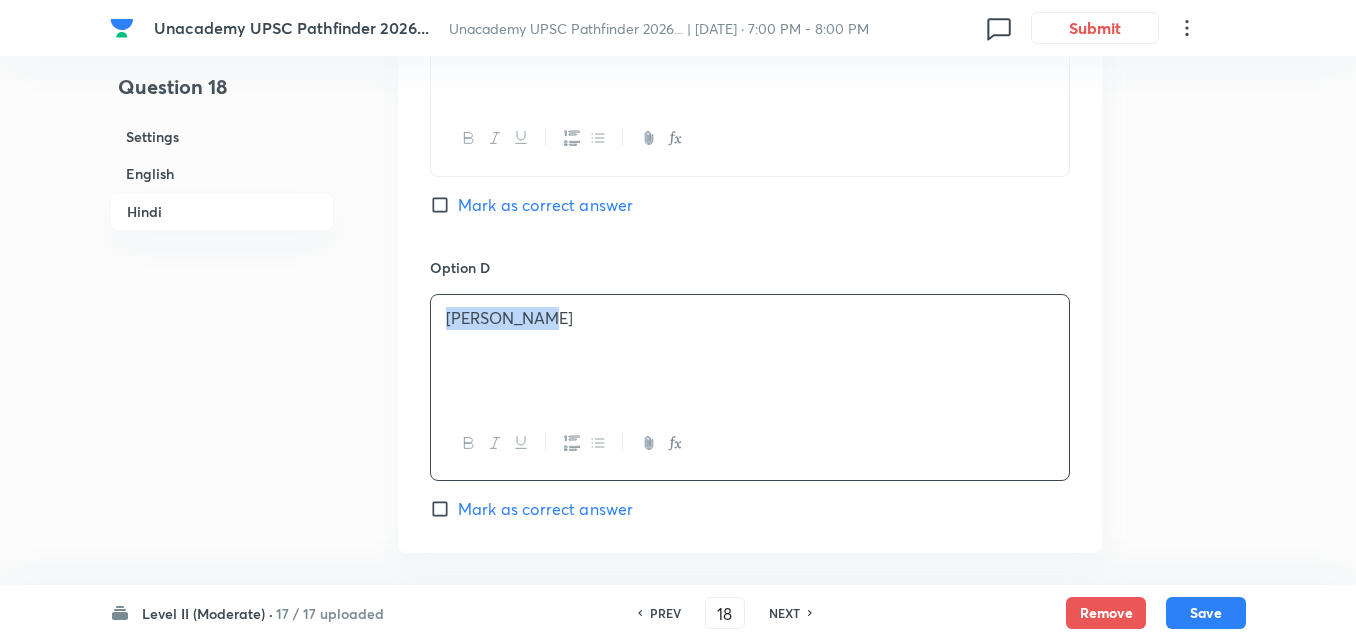 type 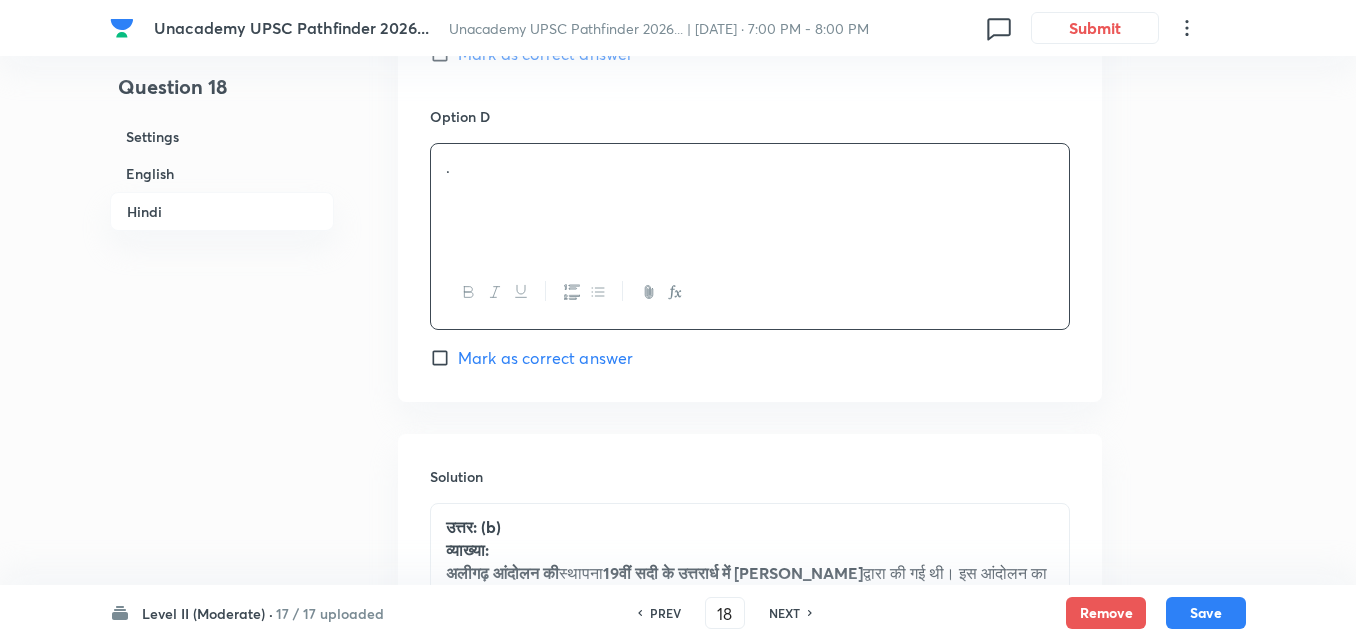 scroll, scrollTop: 4216, scrollLeft: 0, axis: vertical 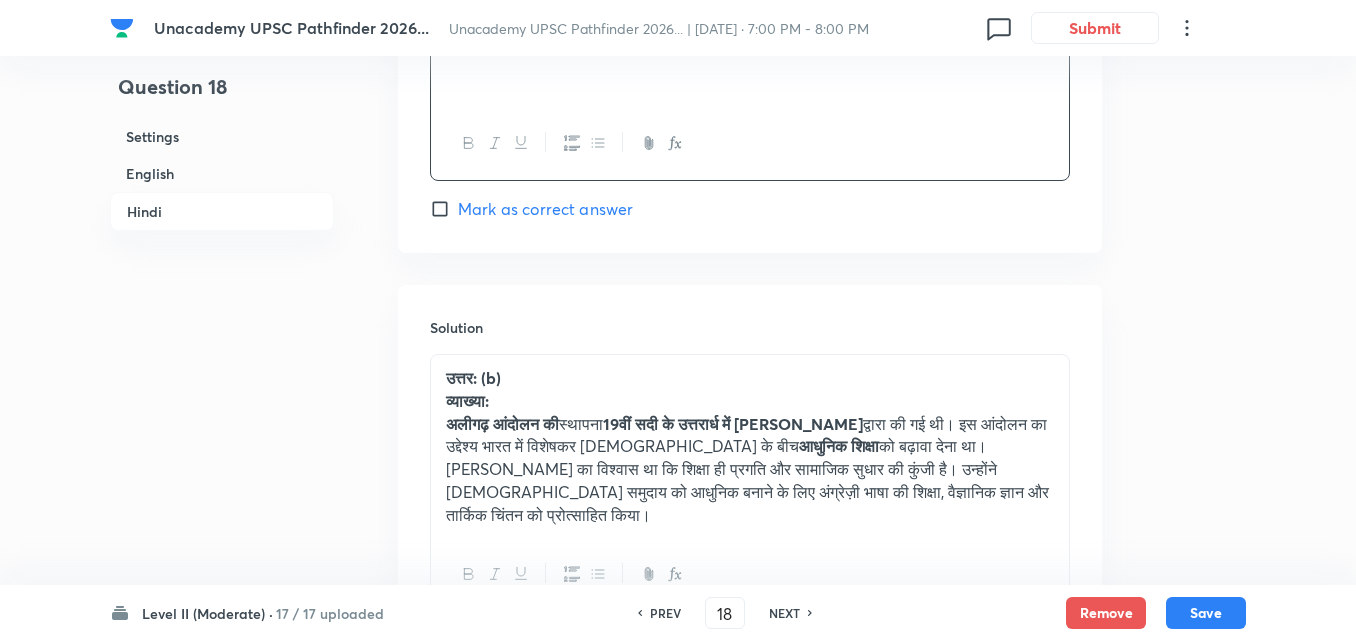 click on "19वीं सदी के उत्तरार्ध में [PERSON_NAME]" at bounding box center [733, 423] 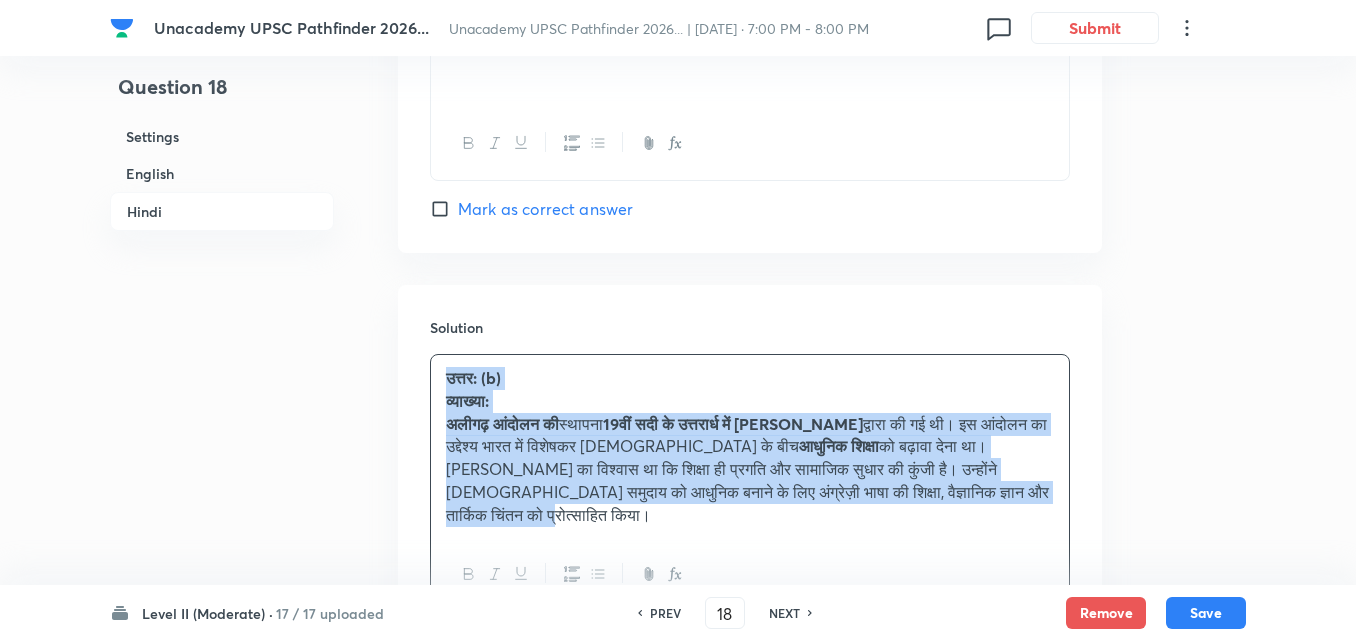 type 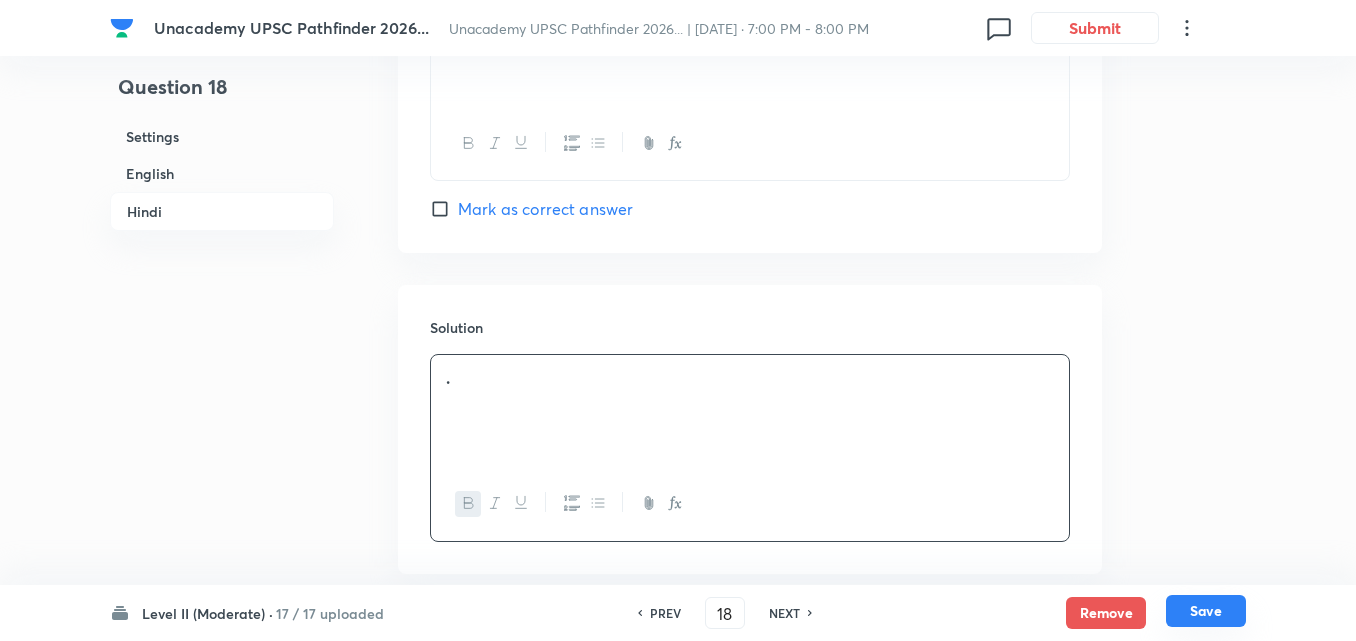 click on "Save" at bounding box center (1206, 611) 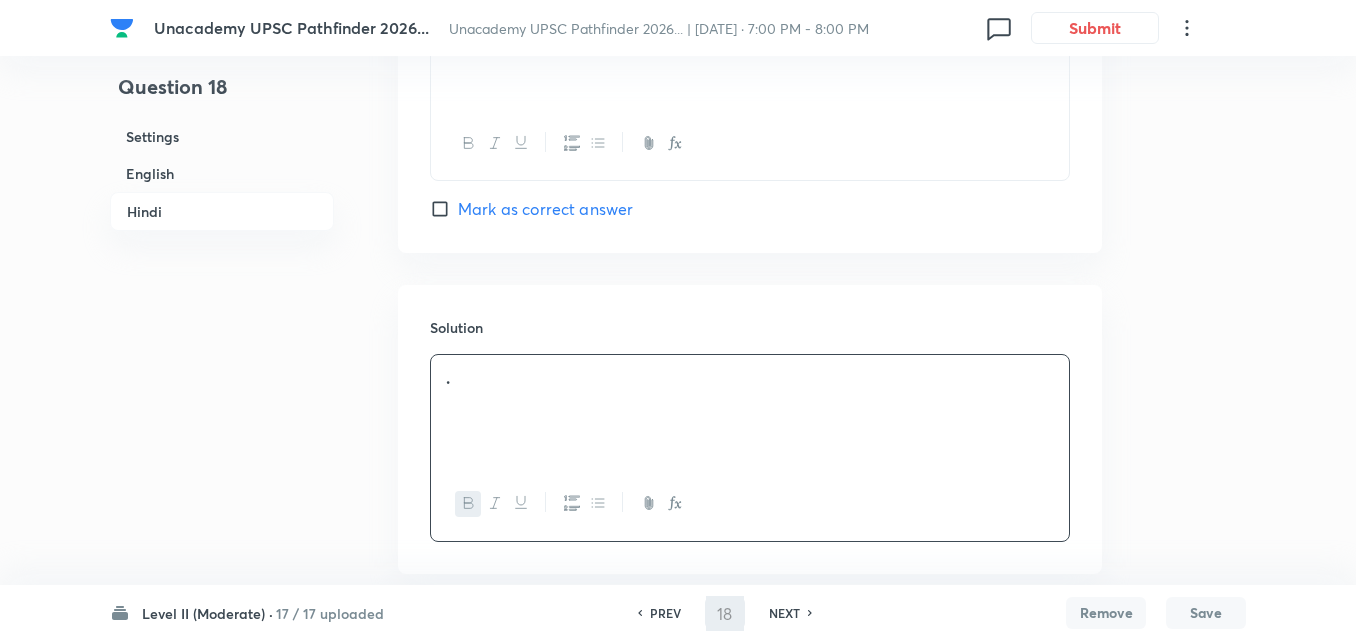 type on "19" 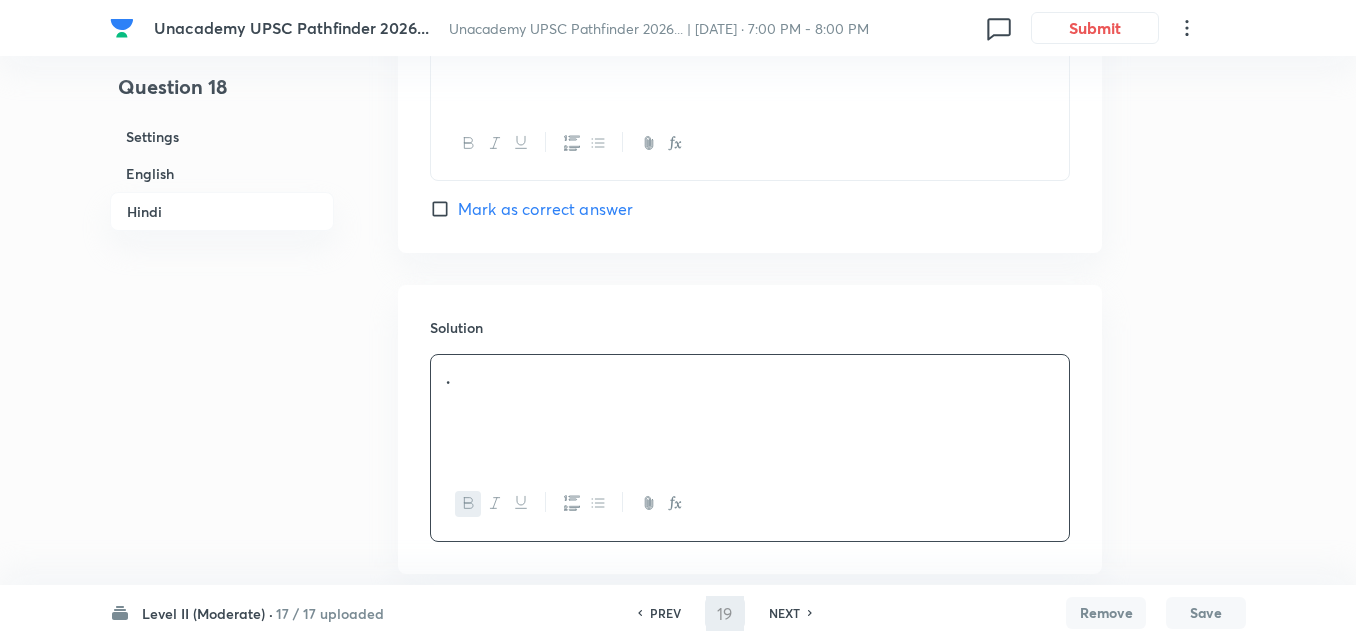 checkbox on "false" 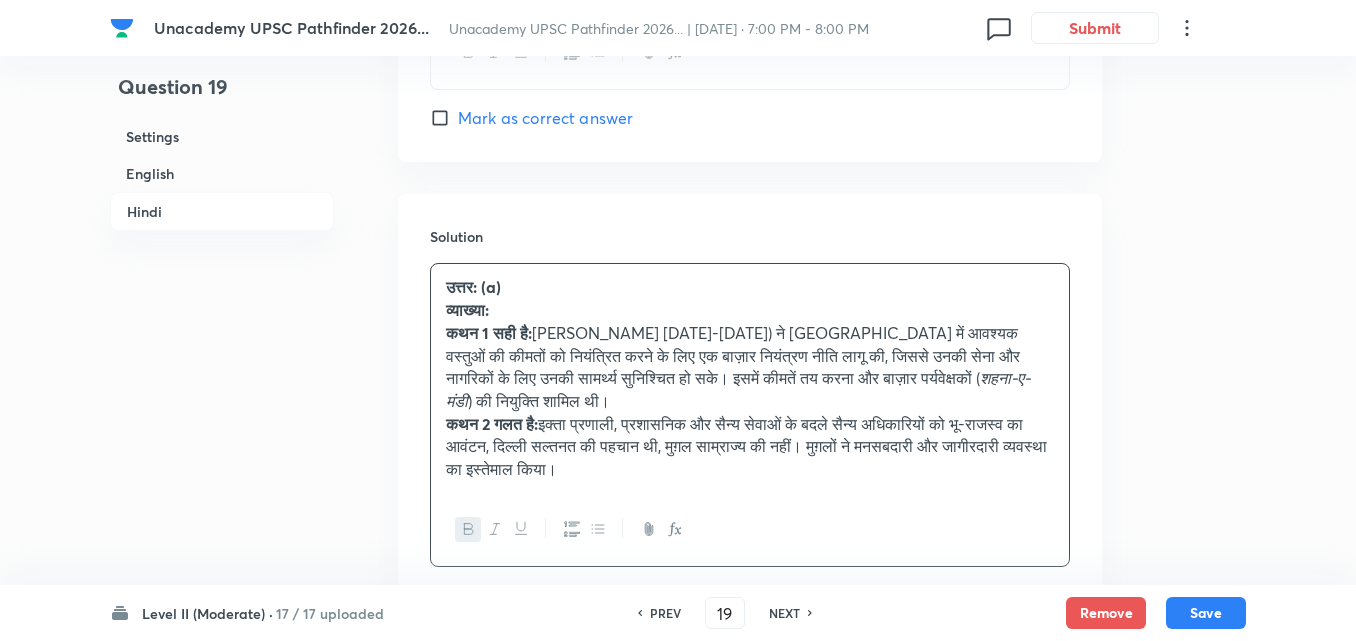 checkbox on "true" 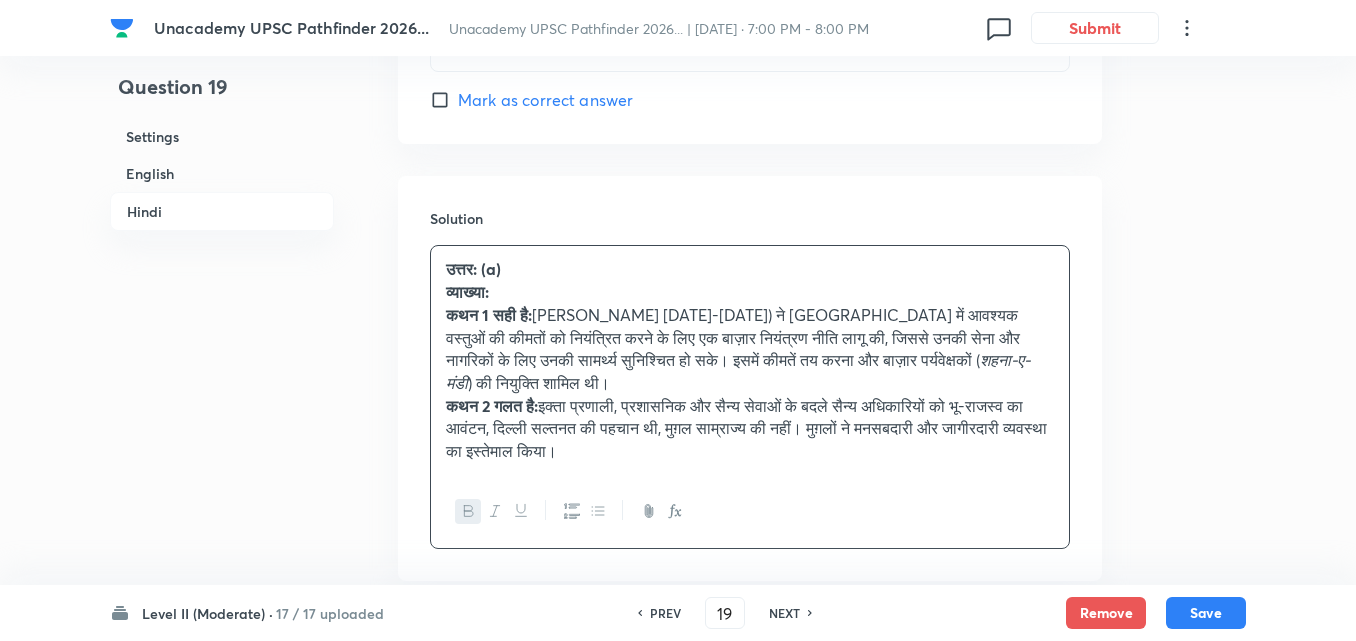 click on "English" at bounding box center (222, 173) 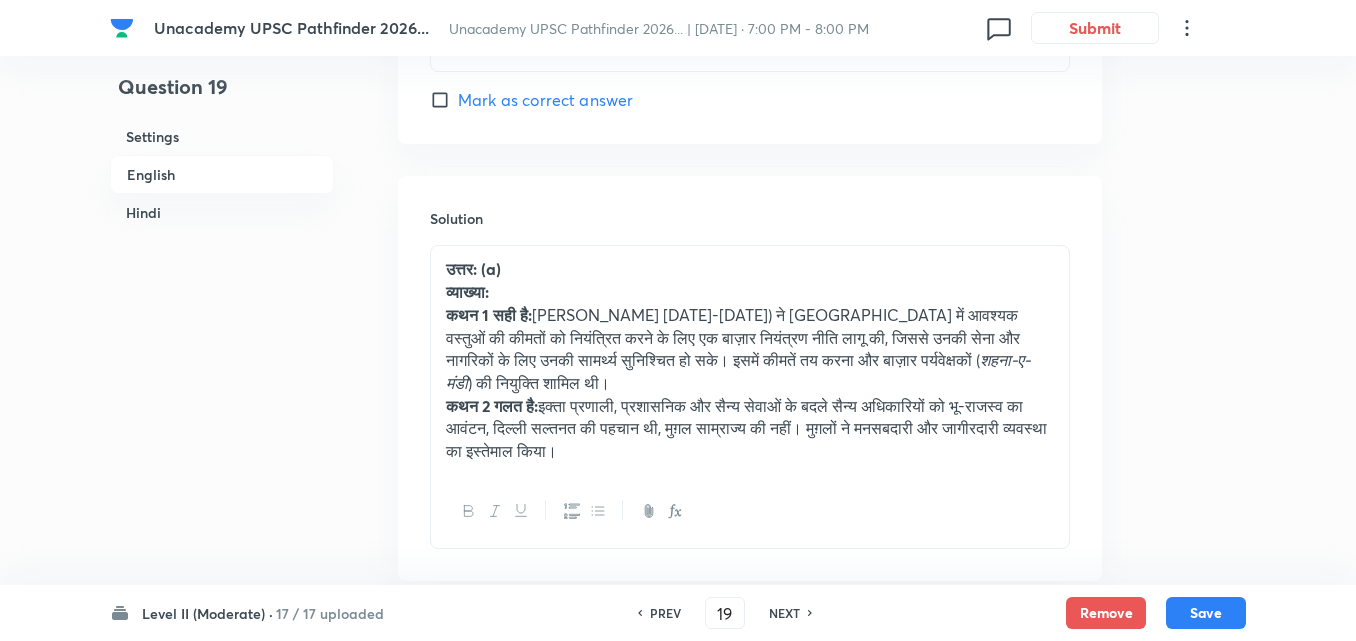scroll, scrollTop: 516, scrollLeft: 0, axis: vertical 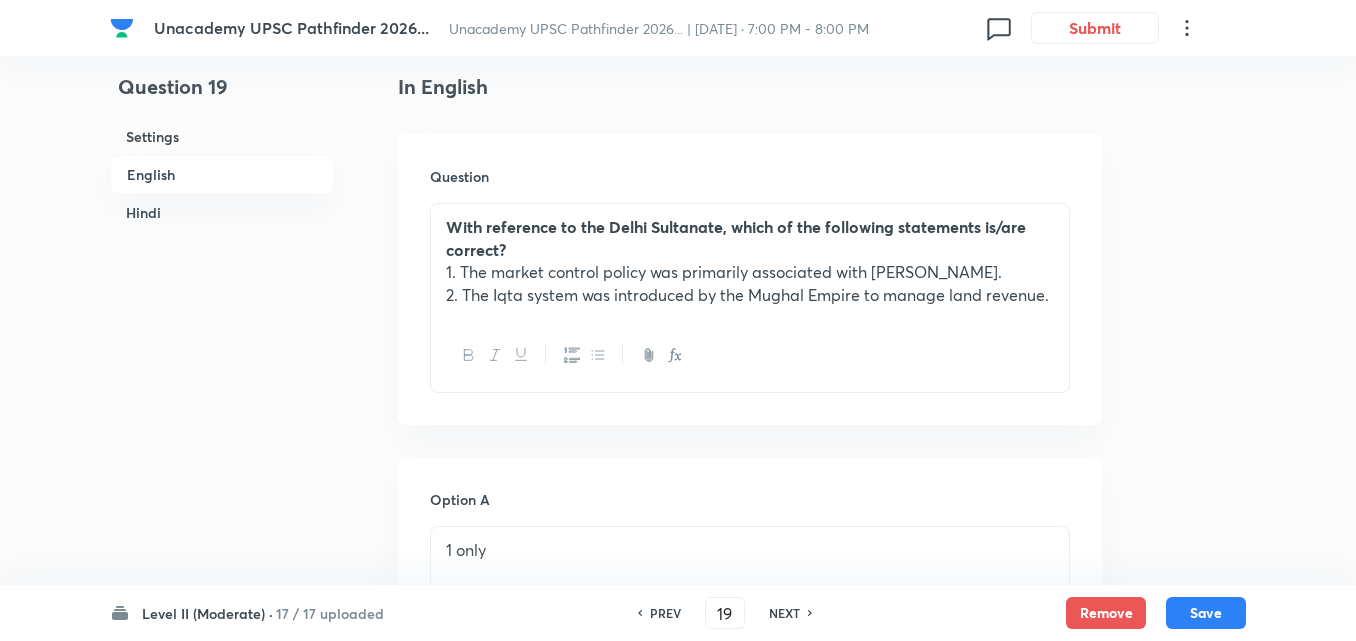 click on "1. The market control policy was primarily associated with [PERSON_NAME]." at bounding box center (750, 272) 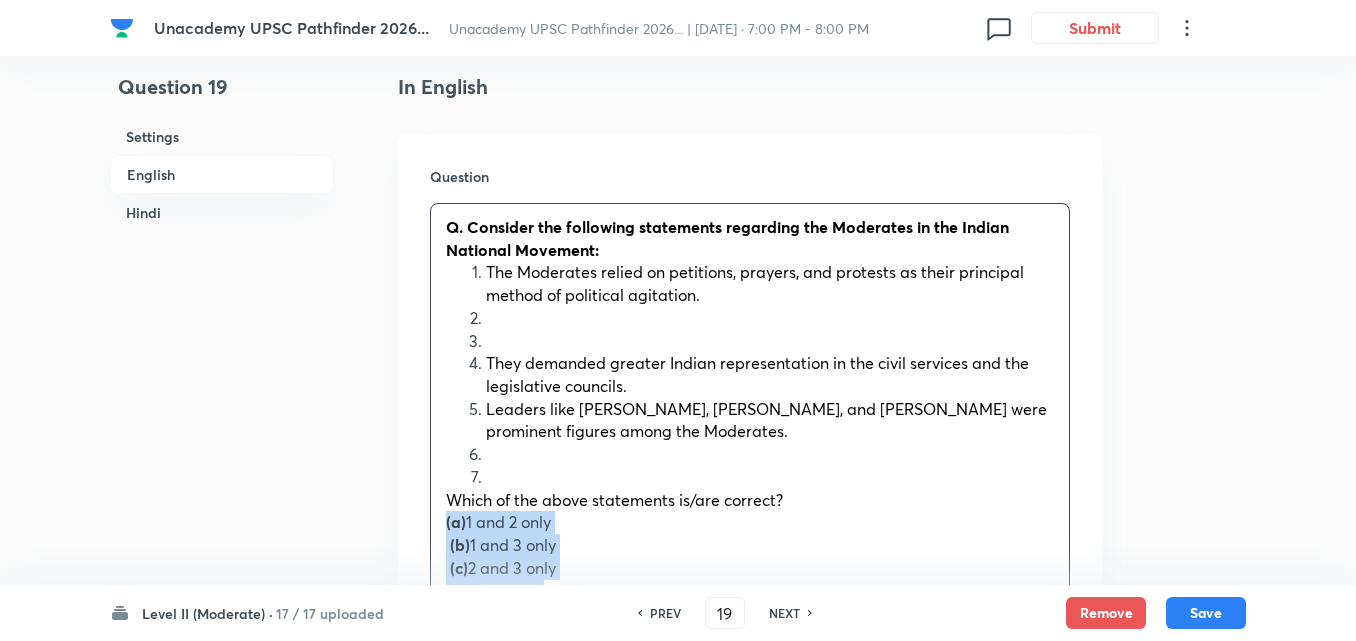 drag, startPoint x: 431, startPoint y: 515, endPoint x: 419, endPoint y: 518, distance: 12.369317 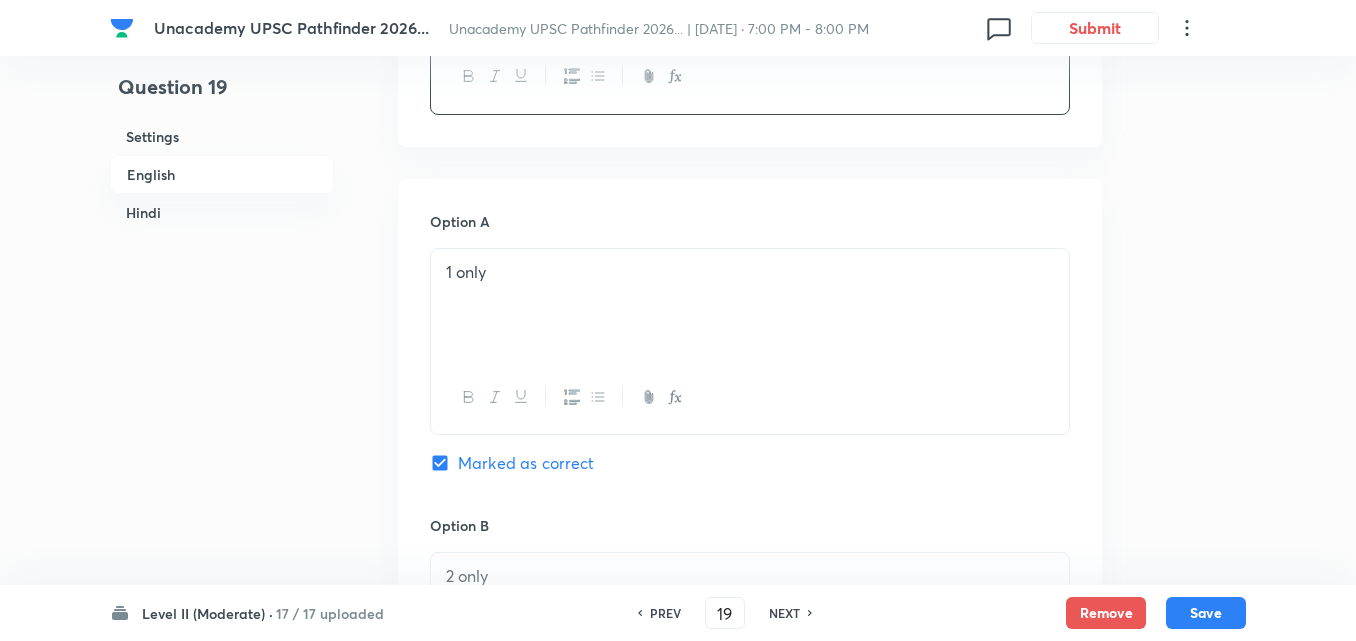 scroll, scrollTop: 916, scrollLeft: 0, axis: vertical 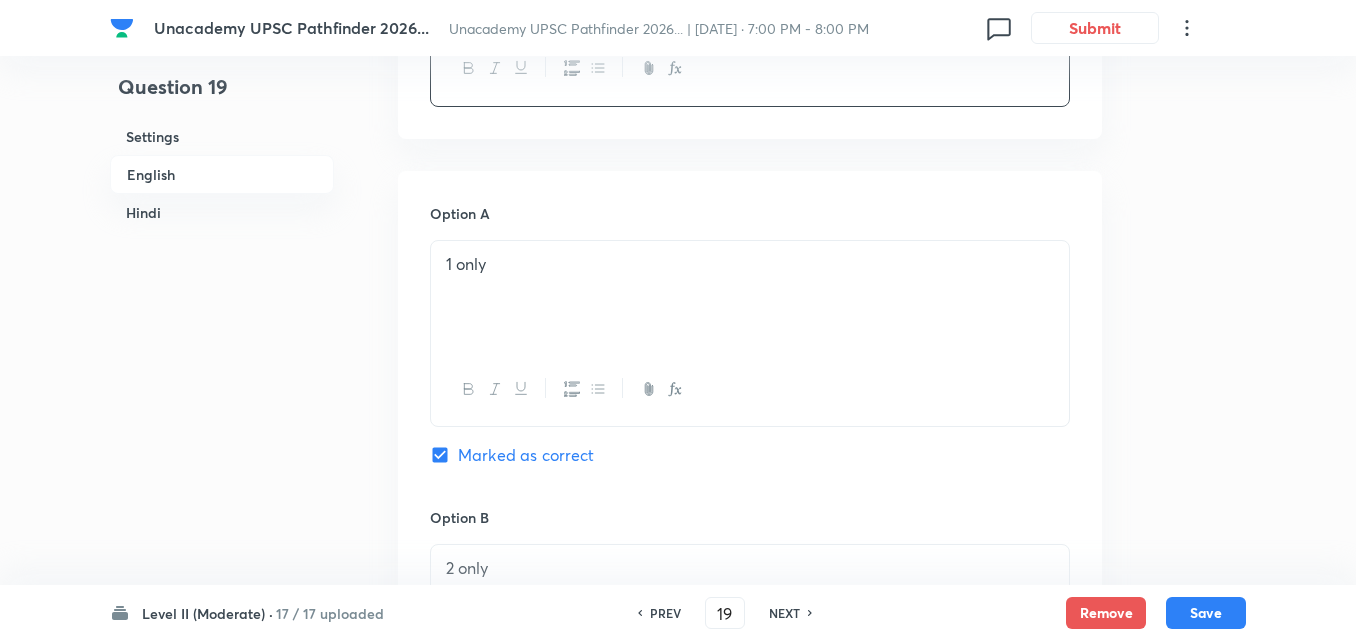 click on "1 only" at bounding box center [750, 297] 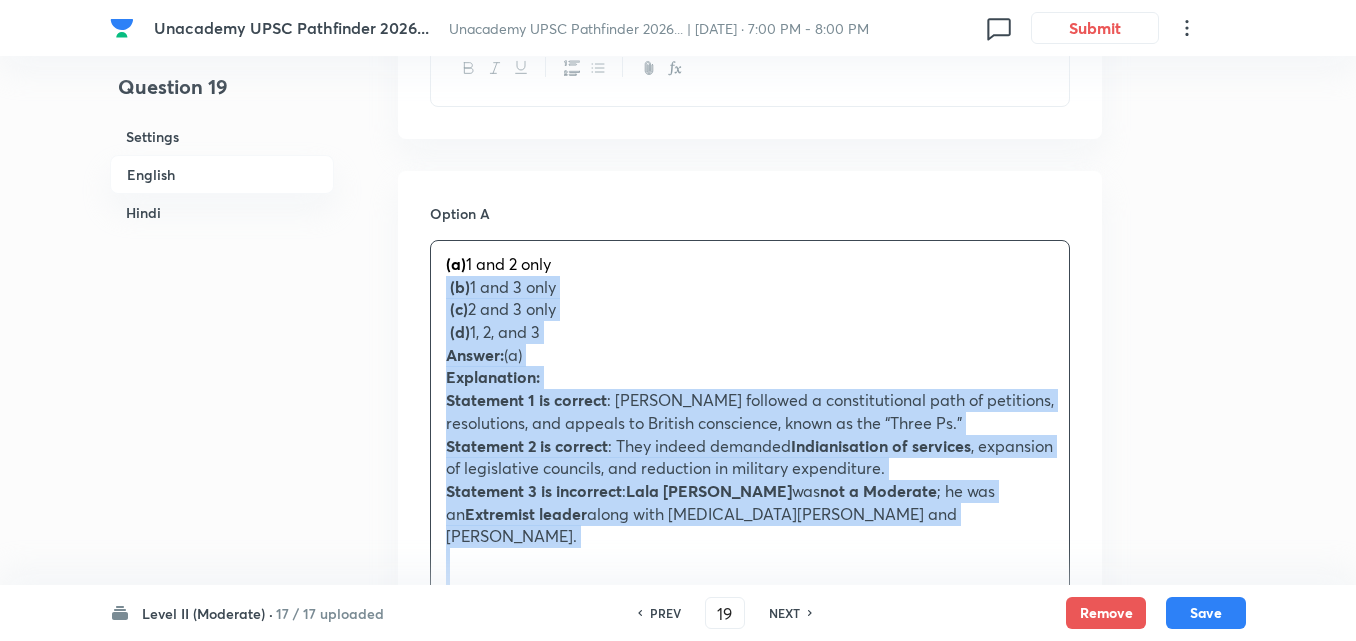 drag, startPoint x: 423, startPoint y: 287, endPoint x: 409, endPoint y: 285, distance: 14.142136 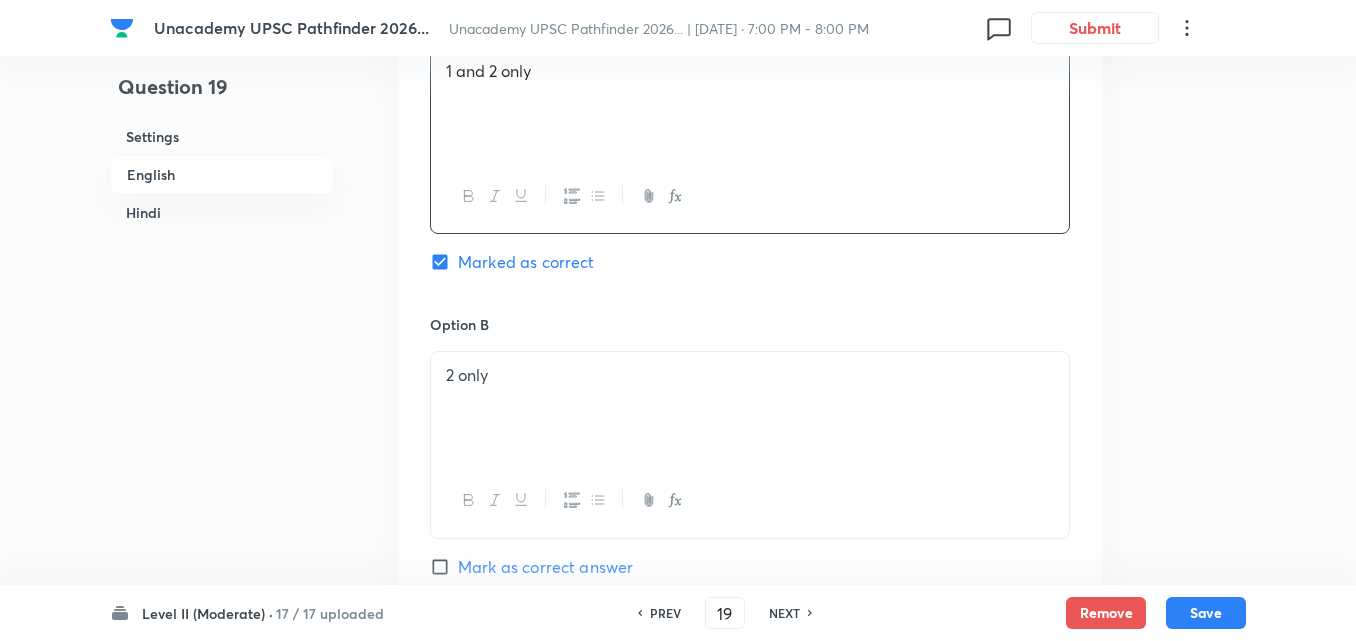 scroll, scrollTop: 1216, scrollLeft: 0, axis: vertical 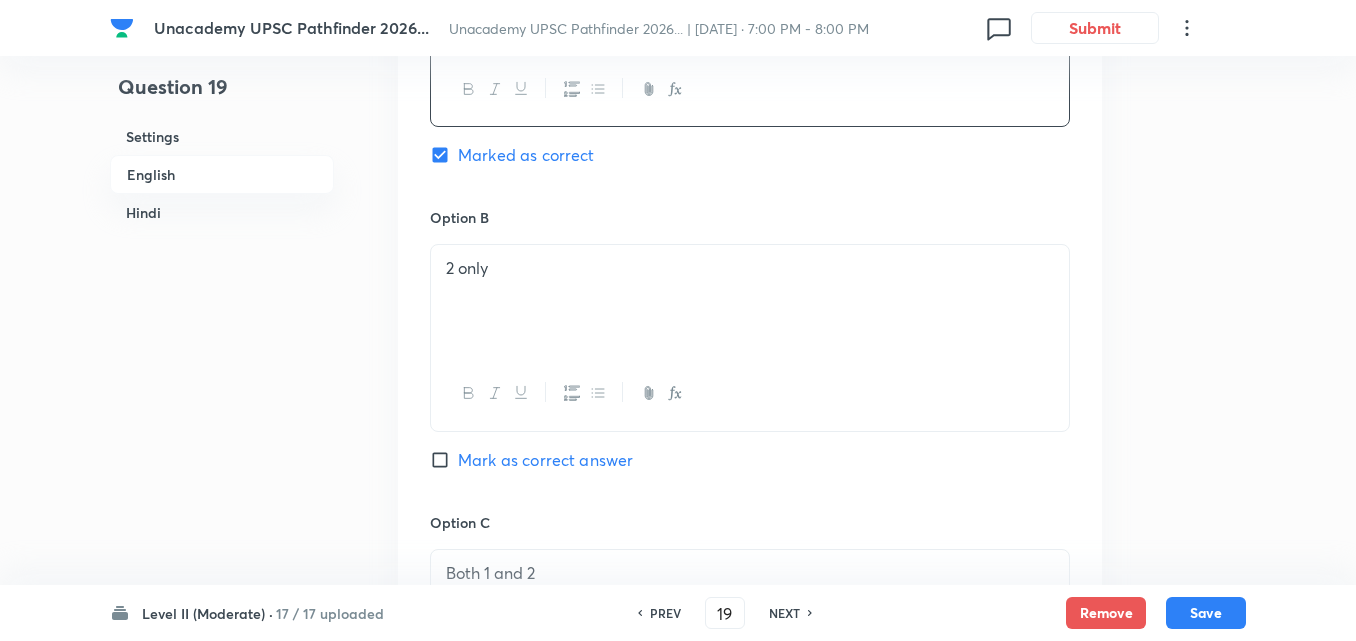 click on "2 only" at bounding box center [750, 268] 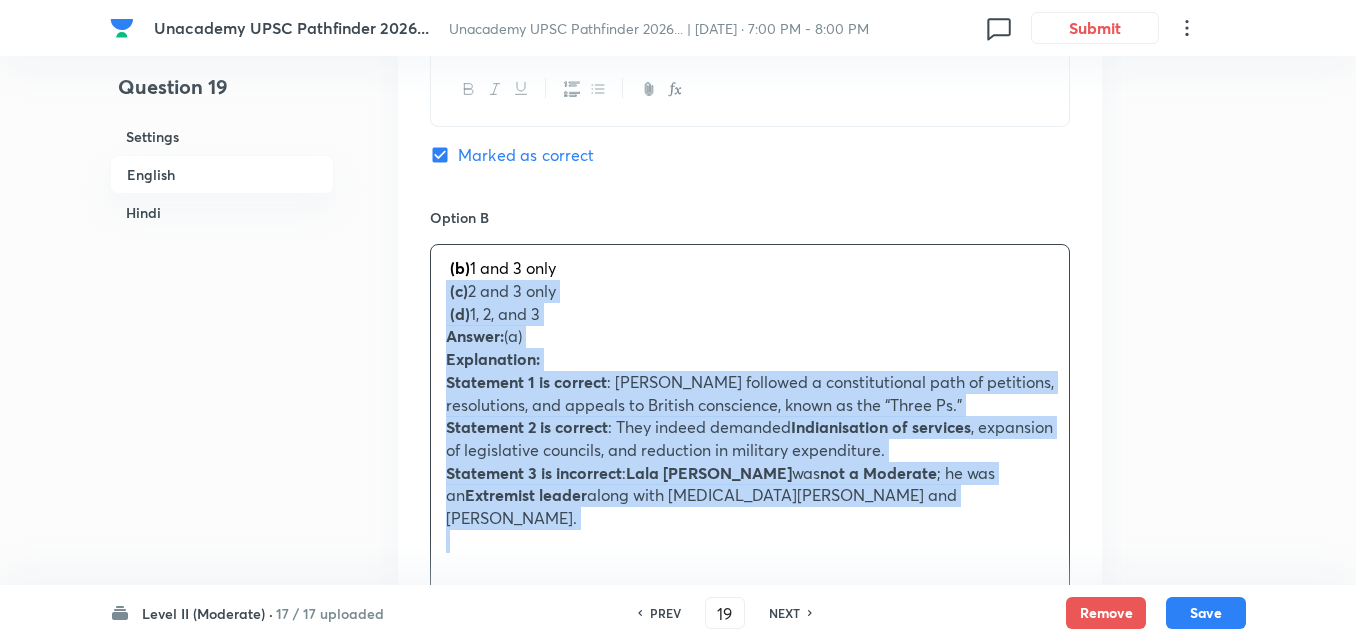 drag, startPoint x: 407, startPoint y: 297, endPoint x: 388, endPoint y: 287, distance: 21.470911 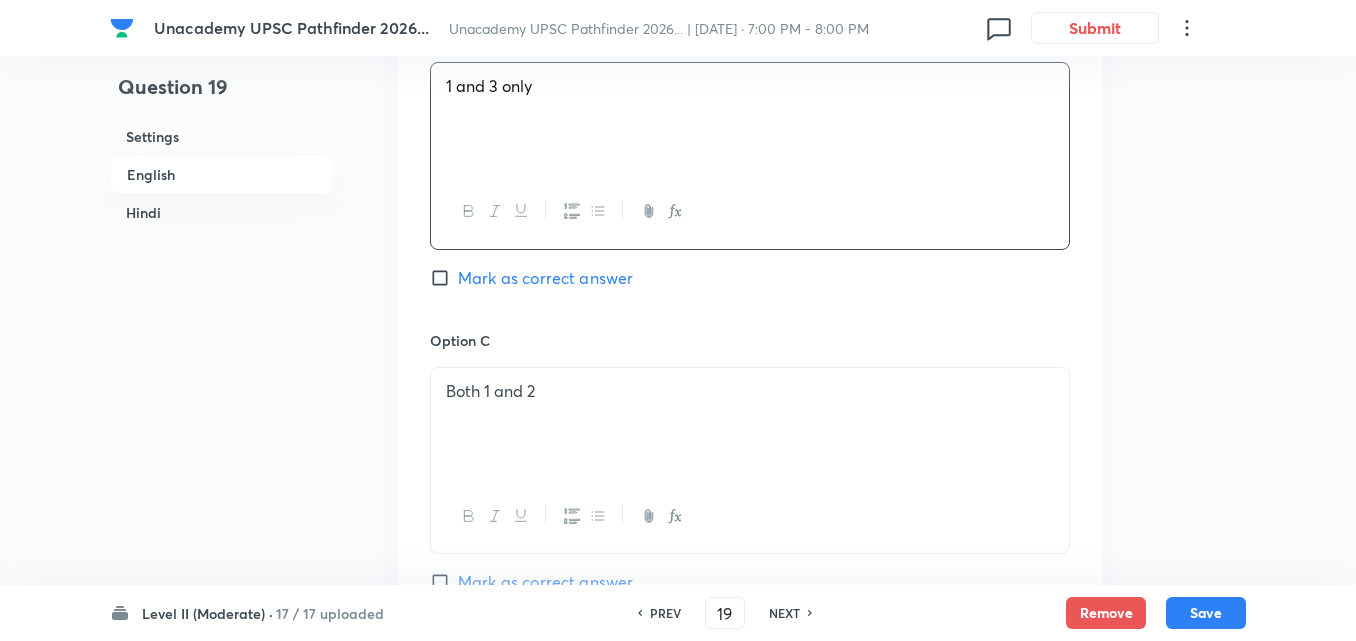 scroll, scrollTop: 1616, scrollLeft: 0, axis: vertical 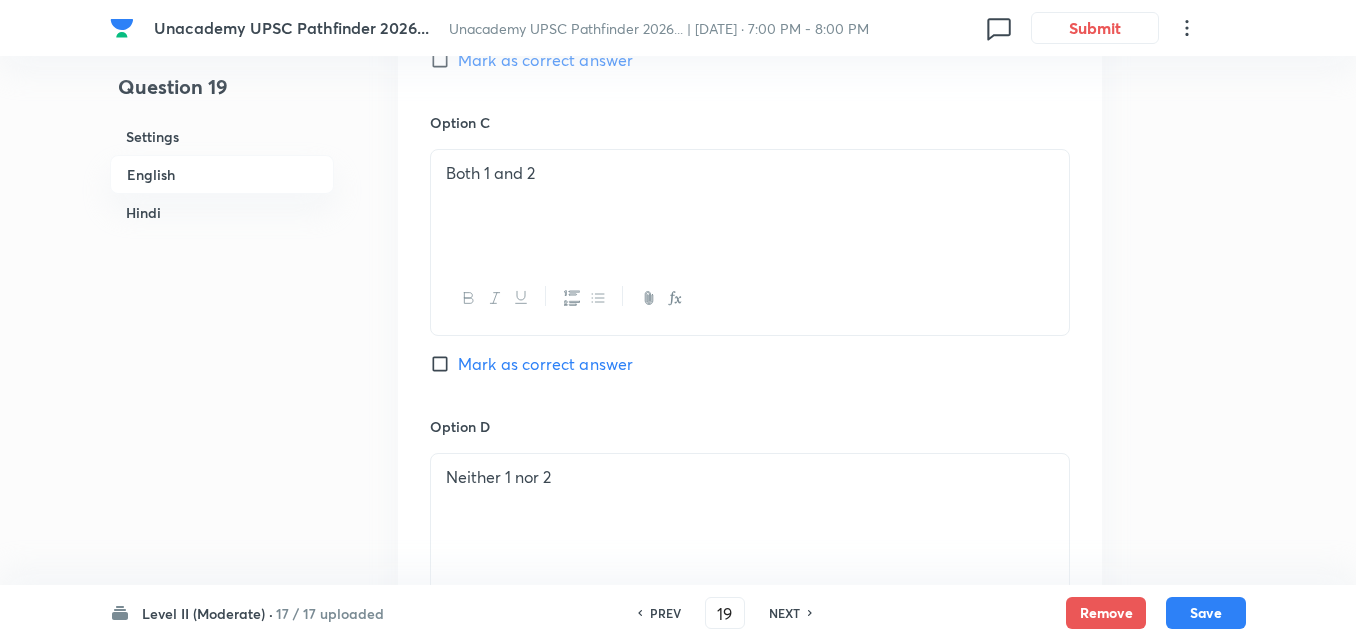 click on "Both 1 and 2" at bounding box center (750, 206) 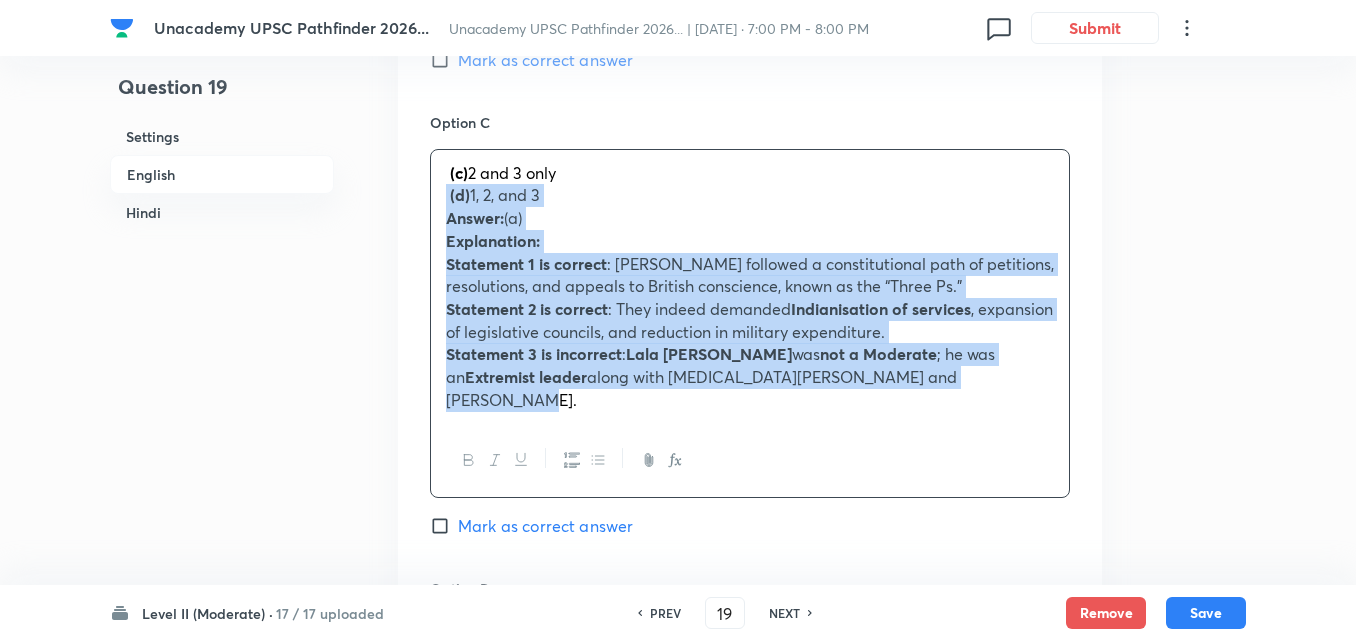 drag, startPoint x: 414, startPoint y: 208, endPoint x: 358, endPoint y: 197, distance: 57.070133 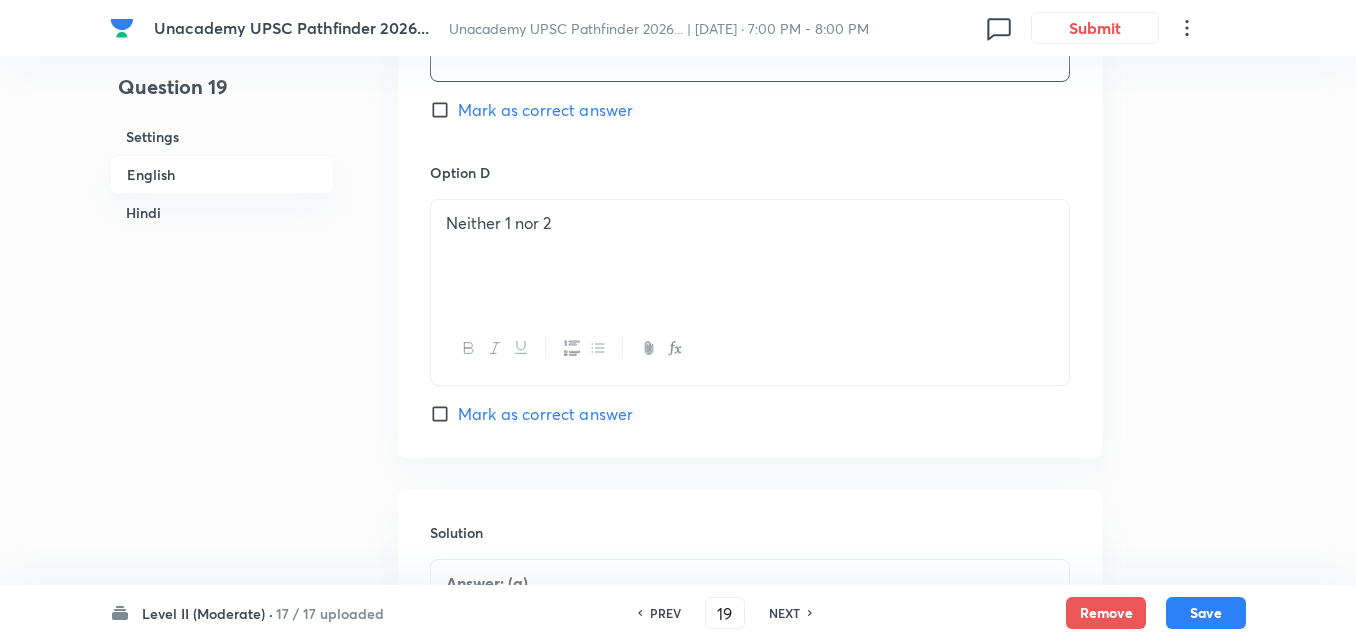 scroll, scrollTop: 1916, scrollLeft: 0, axis: vertical 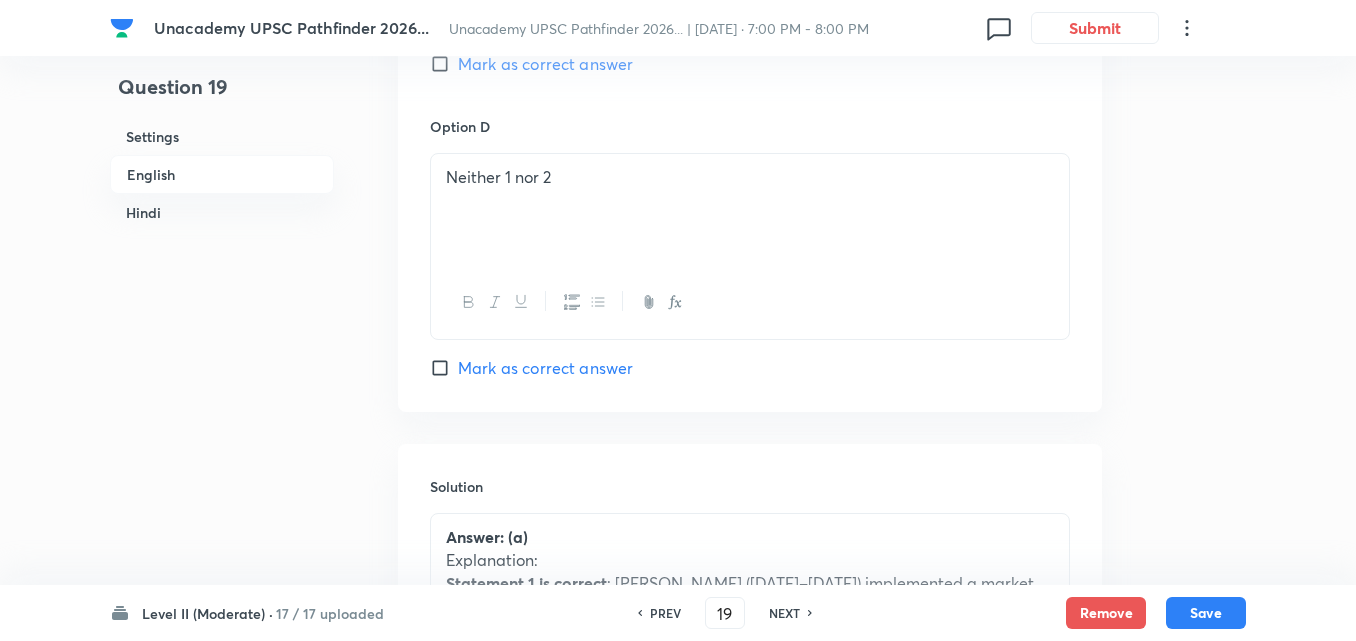 click on "Neither 1 nor 2" at bounding box center (750, 210) 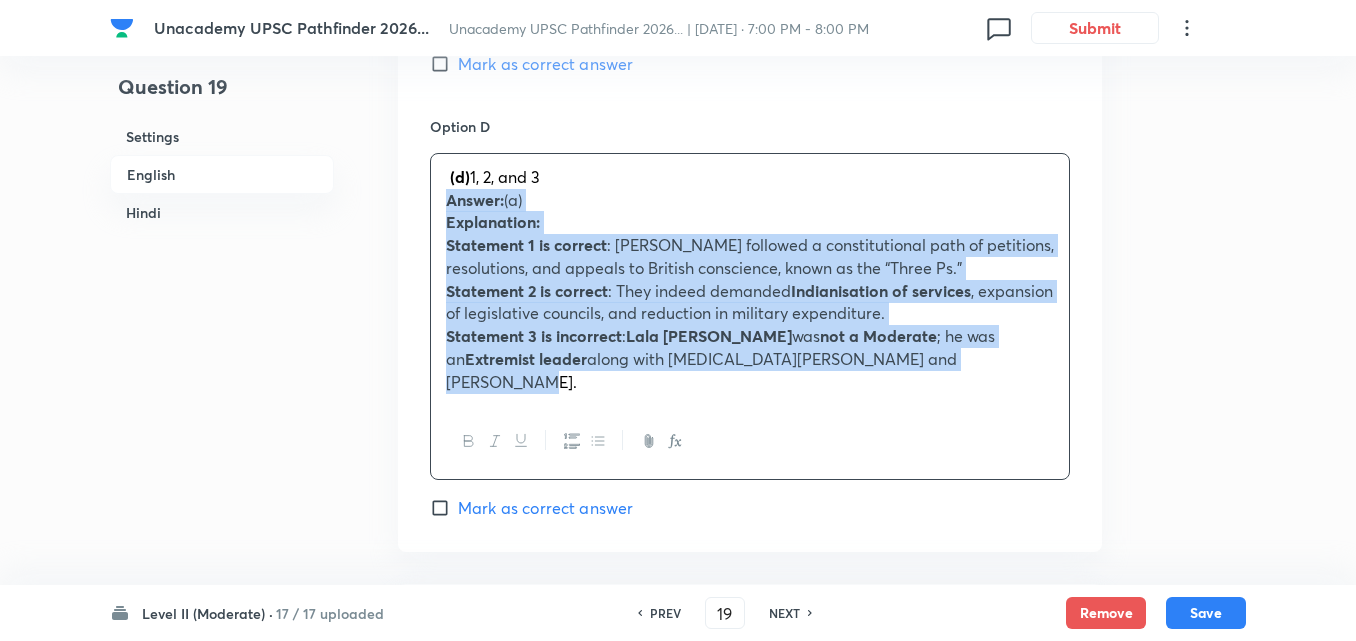 click on "(d)  1, 2, and 3 Answer:  (a) Explanation: Statement 1 is correct : Moderates followed a constitutional path of petitions, resolutions, and appeals to [DEMOGRAPHIC_DATA] conscience, known as the “Three Ps.” Statement 2 is correct : They indeed demanded  Indianisation of services , expansion of legislative councils, and reduction in military expenditure. Statement 3 is incorrect :  [PERSON_NAME]  was  not a Moderate ; he was an  Extremist leader  along with [MEDICAL_DATA][PERSON_NAME] and [PERSON_NAME]." at bounding box center (750, 279) 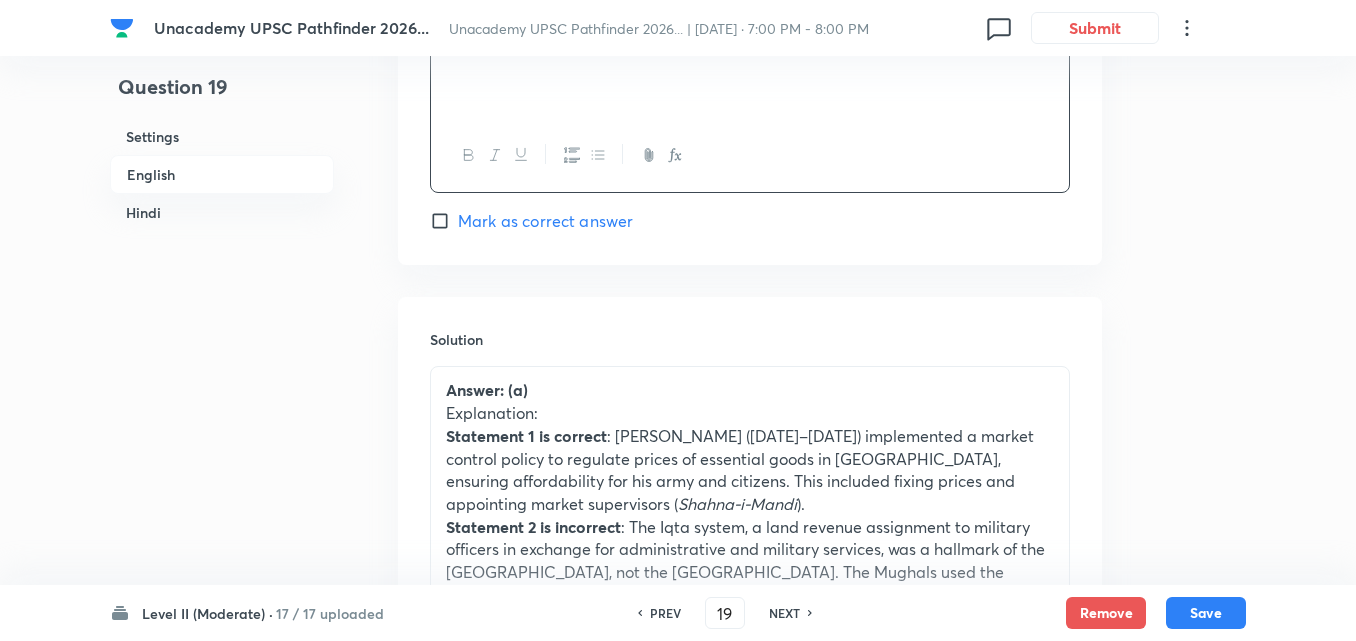 scroll, scrollTop: 2216, scrollLeft: 0, axis: vertical 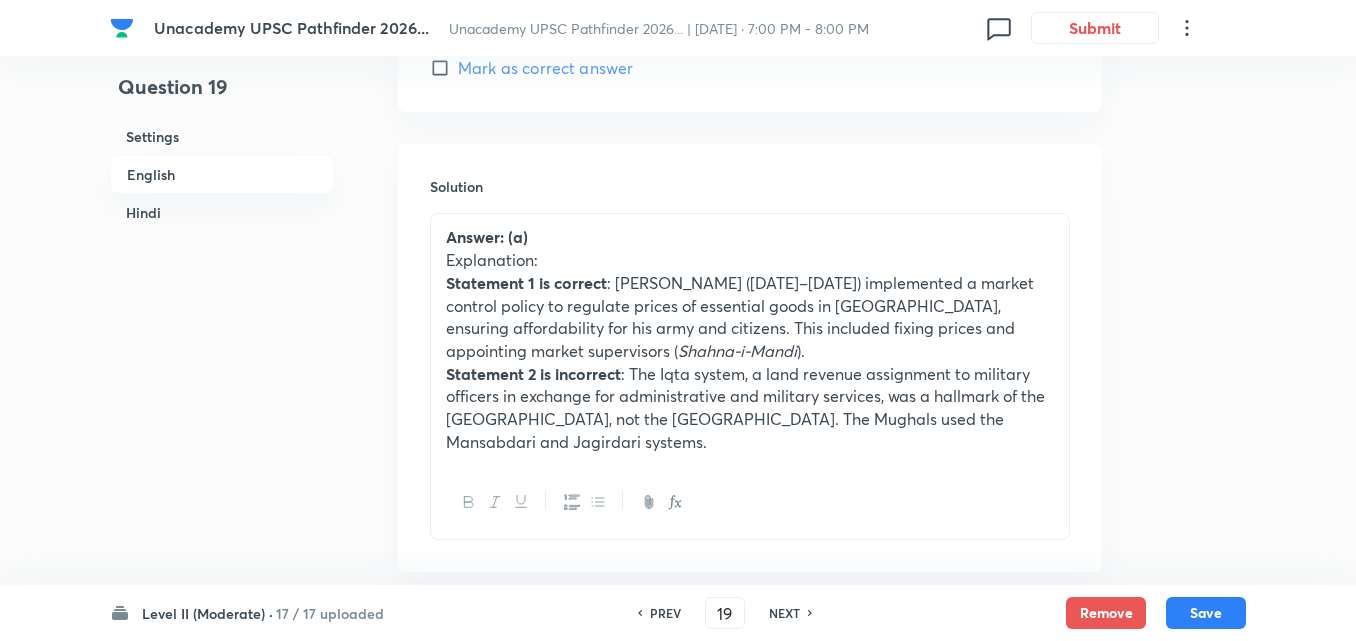 click on "Statement 1 is correct : [PERSON_NAME] ([DATE]–[DATE]) implemented a market control policy to regulate prices of essential goods in [GEOGRAPHIC_DATA], ensuring affordability for his army and citizens. This included fixing prices and appointing market supervisors ( Shahna-i-Mandi )." at bounding box center [750, 317] 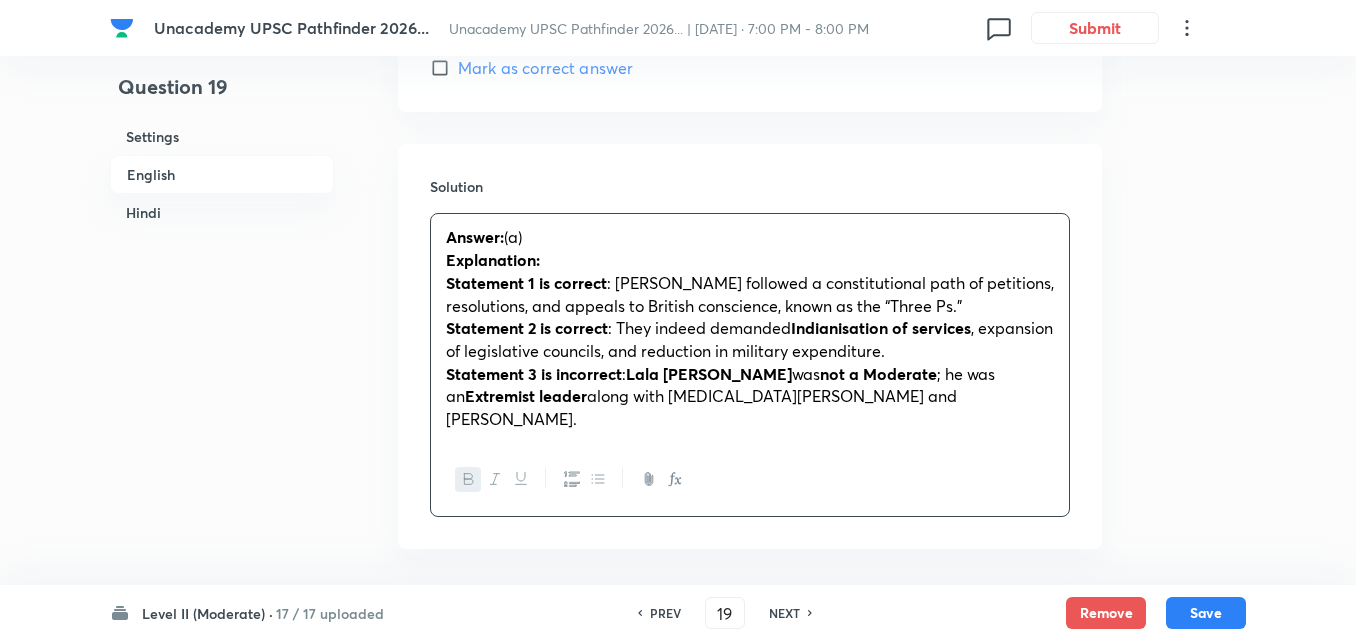 scroll, scrollTop: 2716, scrollLeft: 0, axis: vertical 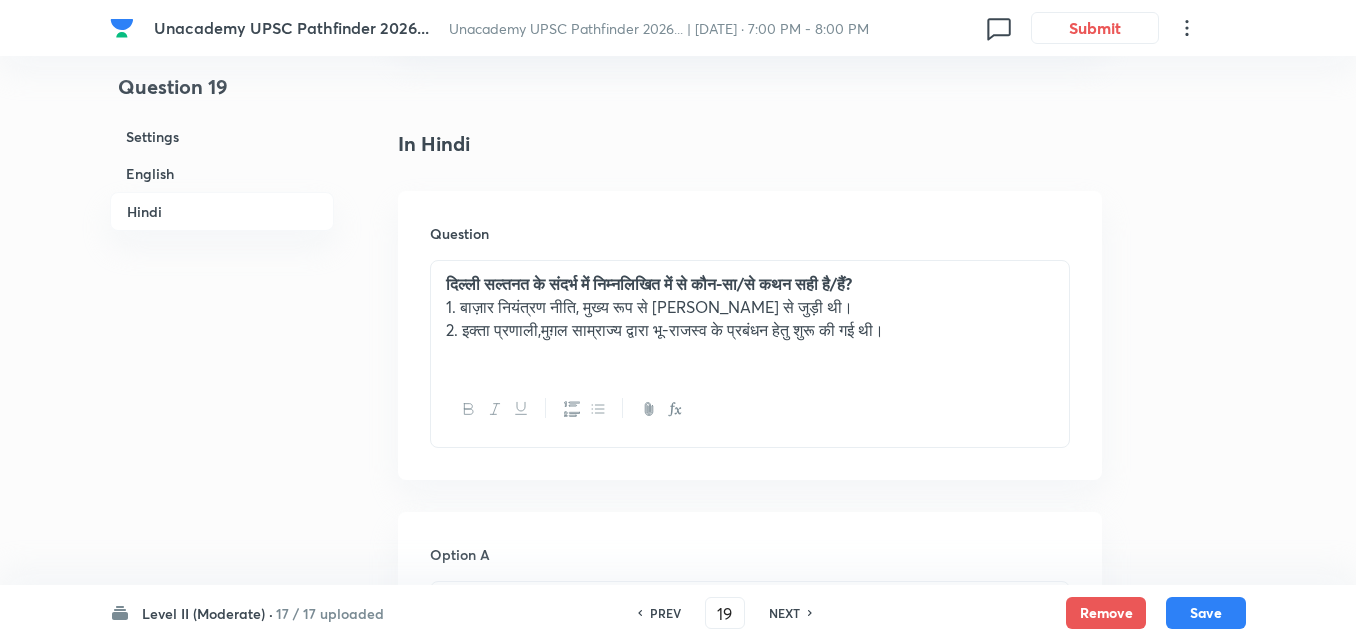 click on "दिल्ली सल्तनत के संदर्भ में निम्नलिखित में से कौन-सा/से कथन सही है/हैं? 1. बाज़ार नियंत्रण नीति, मुख्य रूप से [PERSON_NAME] से जुड़ी थी। 2. इक्ता प्रणाली,मुग़ल साम्राज्य द्वारा भू-राजस्व के प्रबंधन हेतु शुरू की गई थी।" at bounding box center (750, 317) 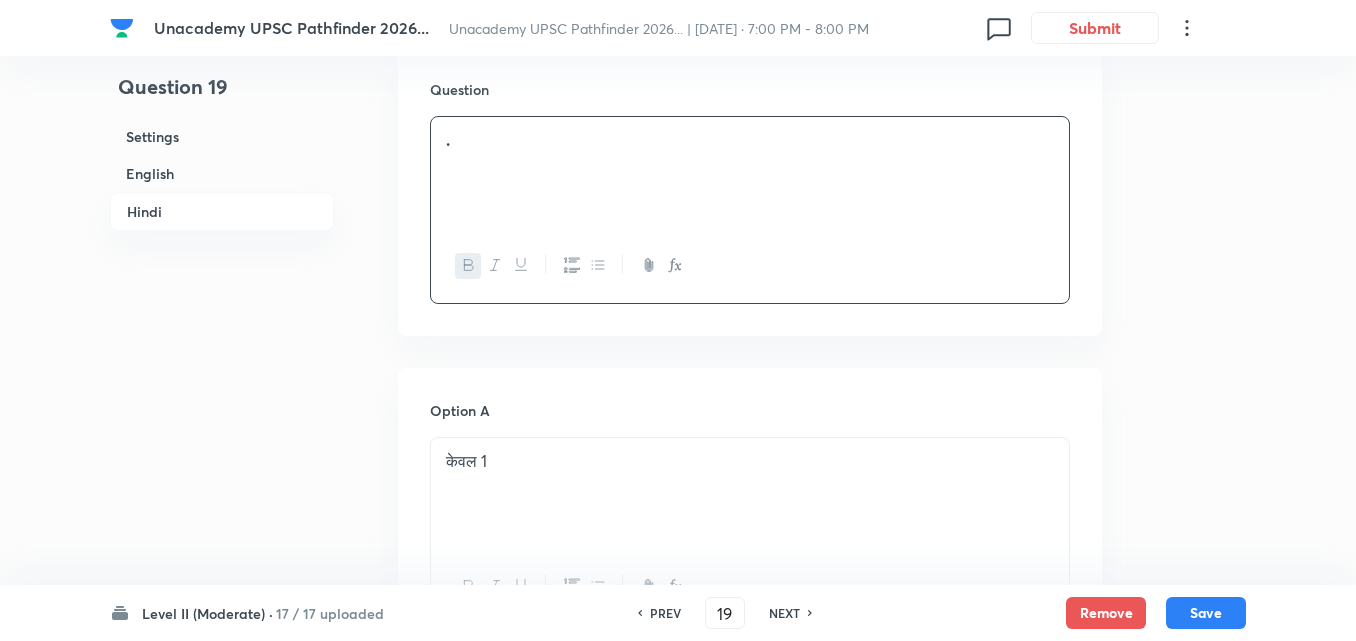 scroll, scrollTop: 3016, scrollLeft: 0, axis: vertical 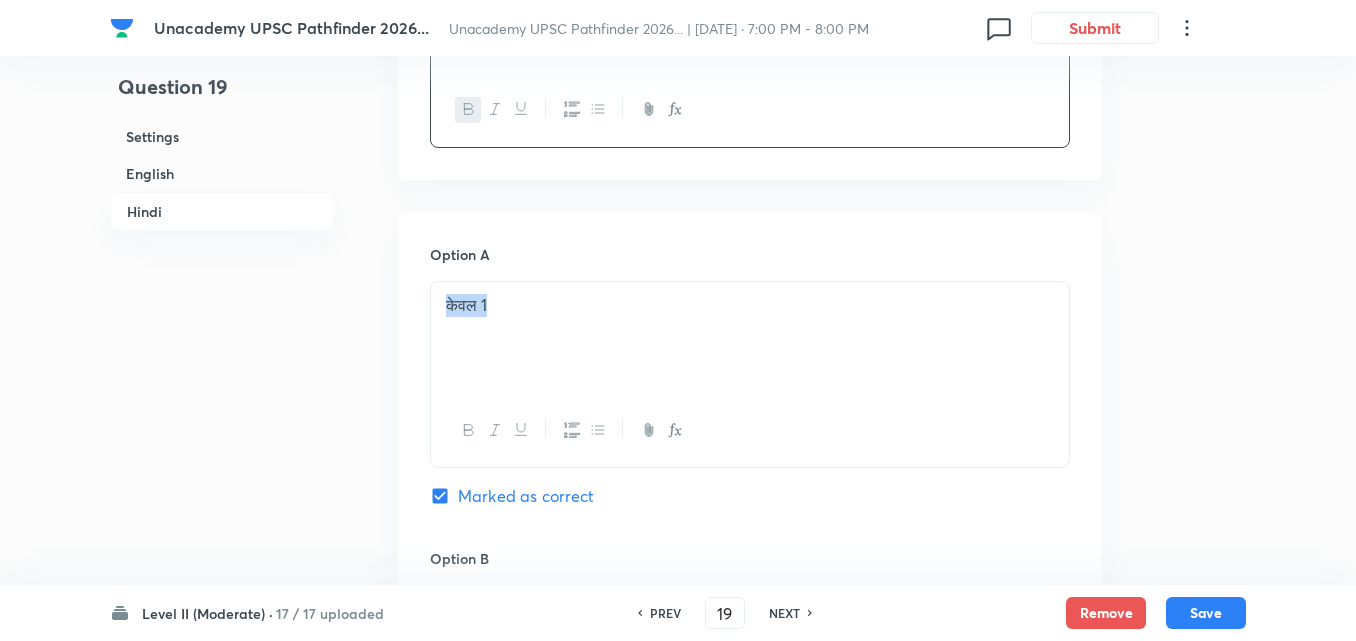 click on "Question 19 Settings English Hindi Settings Type Single choice correct 4 options + 2 marks - 0.66 marks Edit Concept History Ancient History MCQ MCQ Edit Additional details Easy Fact Not from PYQ paper No equation Edit In English Question Consider the following statements regarding the Moderates in the Indian National Movement: The Moderates relied on petitions, prayers, and protests as their principal method of political agitation. They demanded greater Indian representation in the civil services and the legislative councils. Leaders like [PERSON_NAME], [PERSON_NAME], and [PERSON_NAME] were prominent figures among the Moderates. Which of the above statements is/are correct? Option A 1 and 2 only Marked as correct Option B 1 and 3 only Mark as correct answer Option C 2 and 3 only Mark as correct answer Option D 1, 2, and 3 Mark as correct answer Solution Answer:  (a) Explanation: Statement 1 is correct Statement 2 is correct : They indeed demanded  Indianisation of services :  [PERSON_NAME] ." at bounding box center (678, -475) 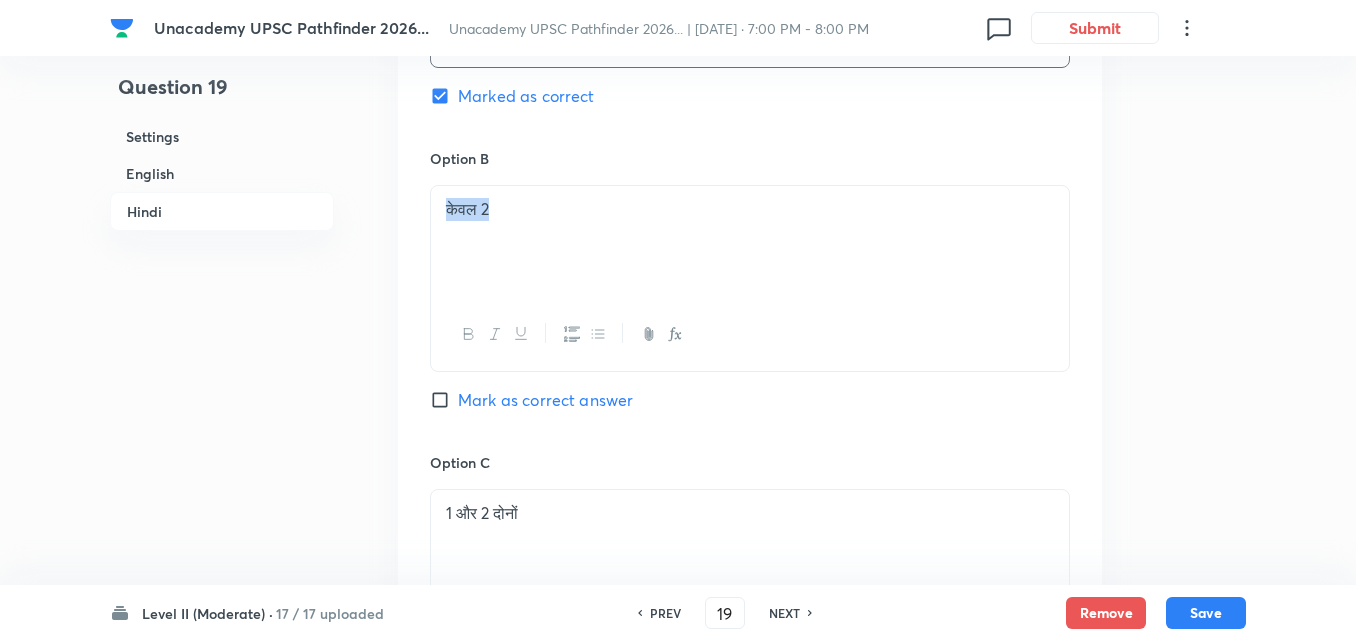 drag, startPoint x: 573, startPoint y: 206, endPoint x: 119, endPoint y: 192, distance: 454.21582 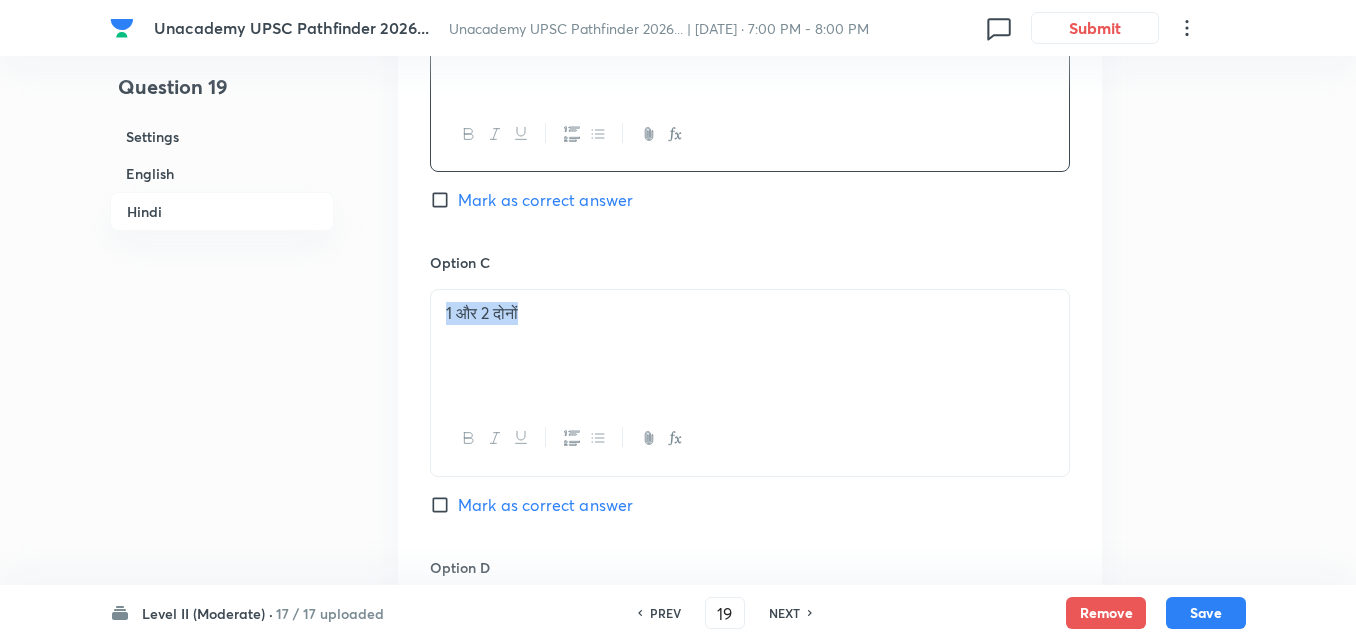 drag, startPoint x: 442, startPoint y: 276, endPoint x: 228, endPoint y: 245, distance: 216.23367 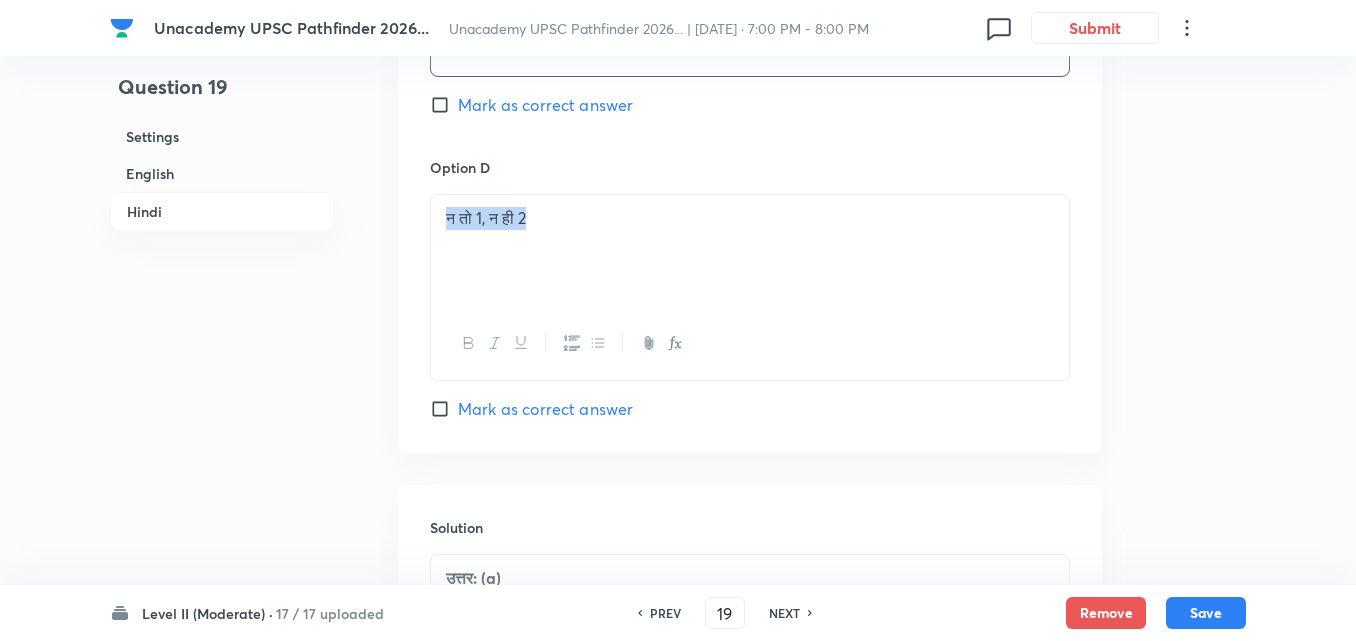 drag, startPoint x: 640, startPoint y: 204, endPoint x: 200, endPoint y: 190, distance: 440.22266 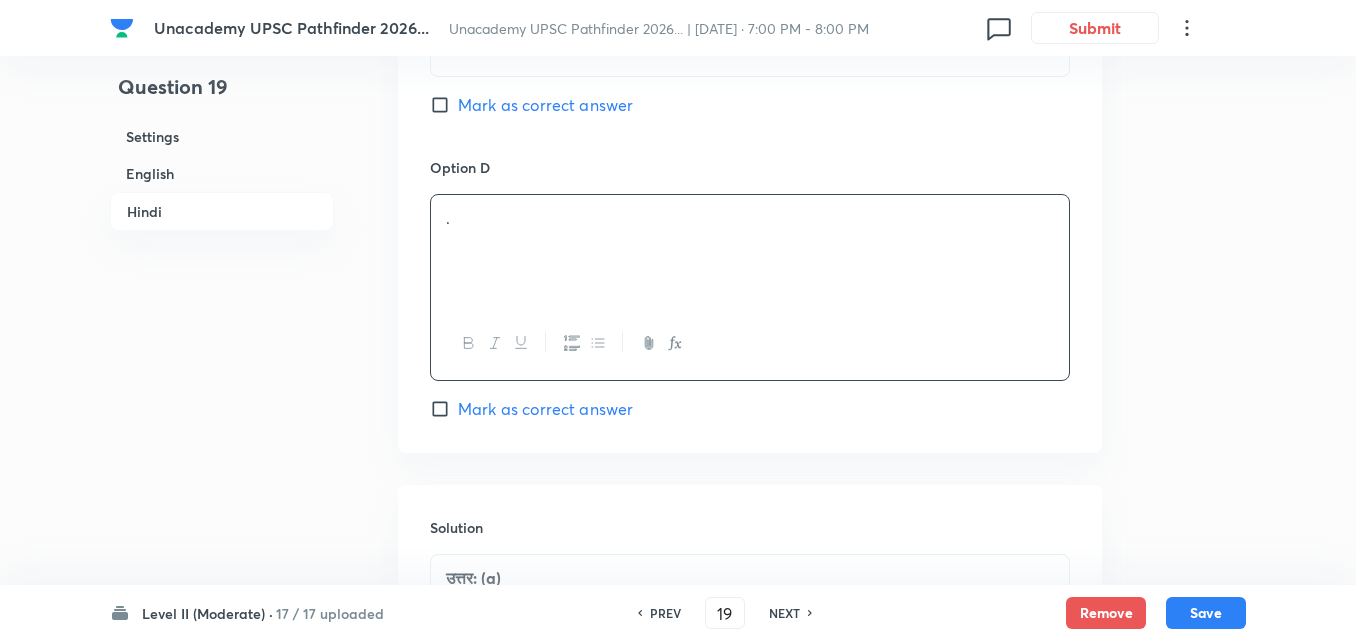 scroll, scrollTop: 4416, scrollLeft: 0, axis: vertical 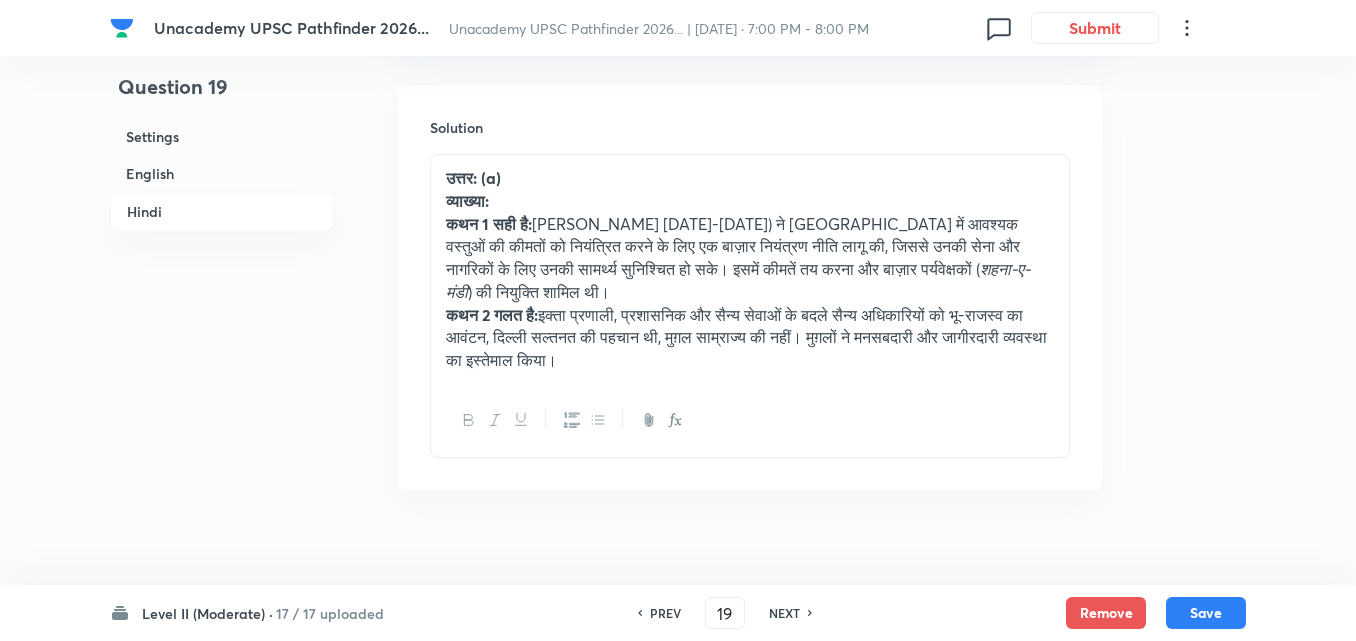 drag, startPoint x: 581, startPoint y: 265, endPoint x: 589, endPoint y: 247, distance: 19.697716 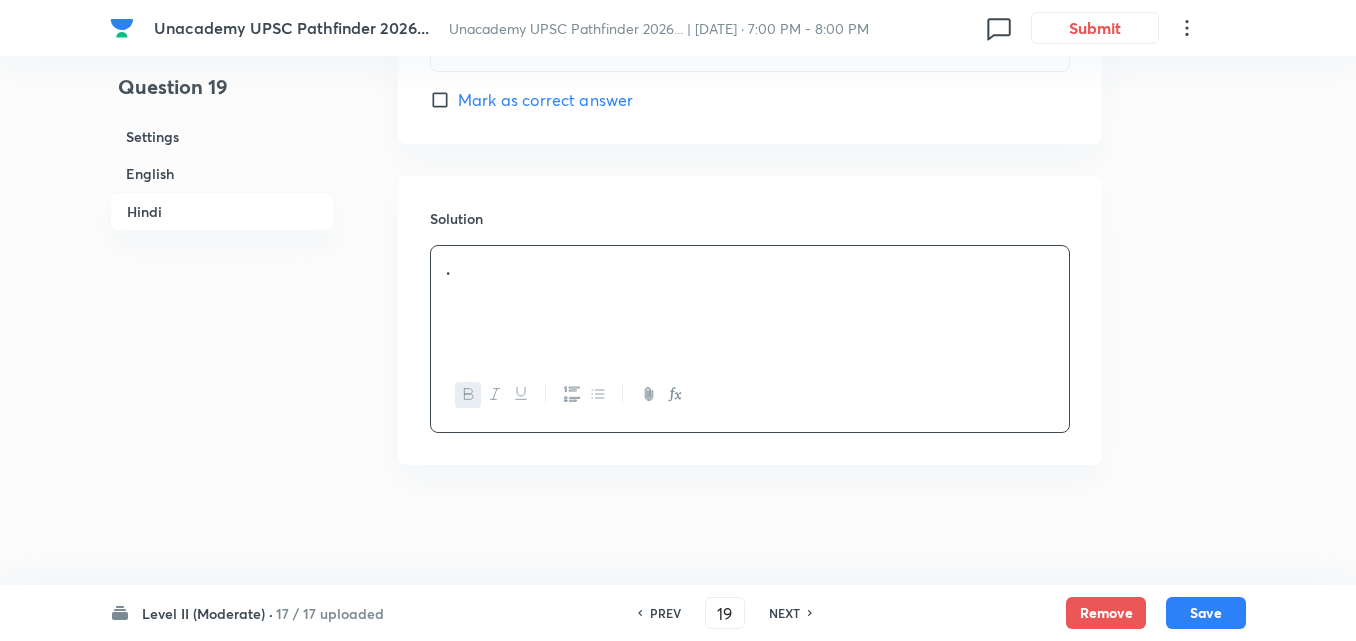 scroll, scrollTop: 4302, scrollLeft: 0, axis: vertical 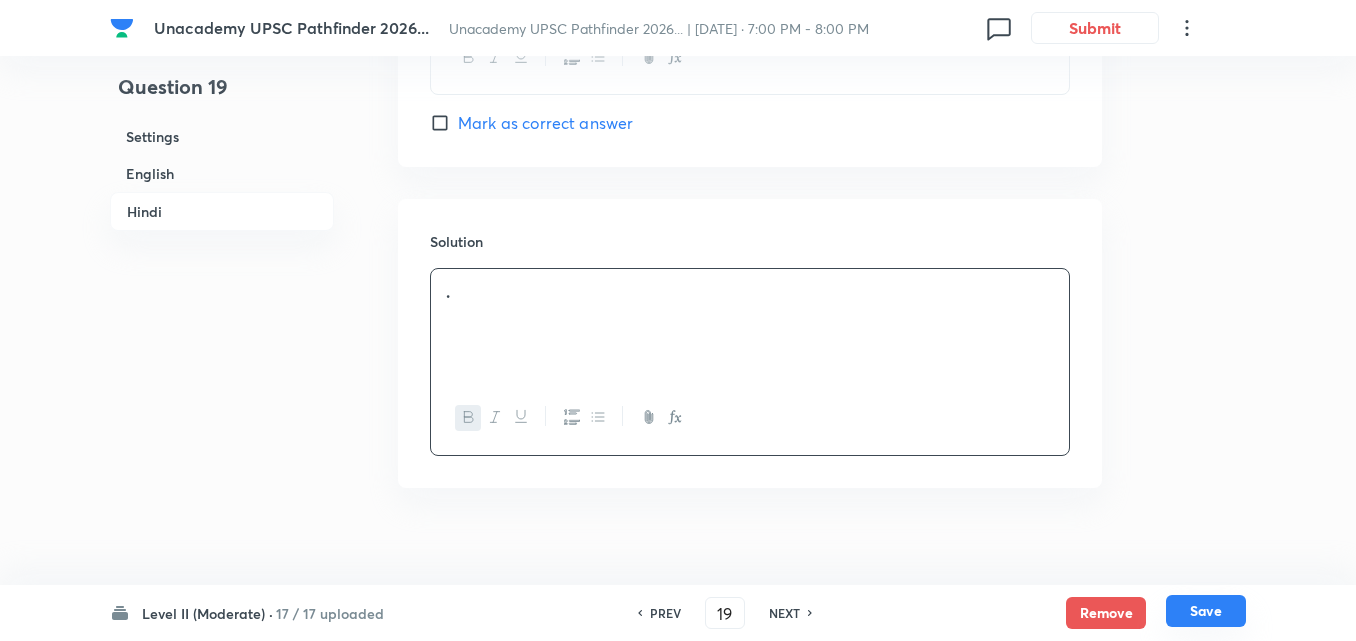 click on "Save" at bounding box center (1206, 611) 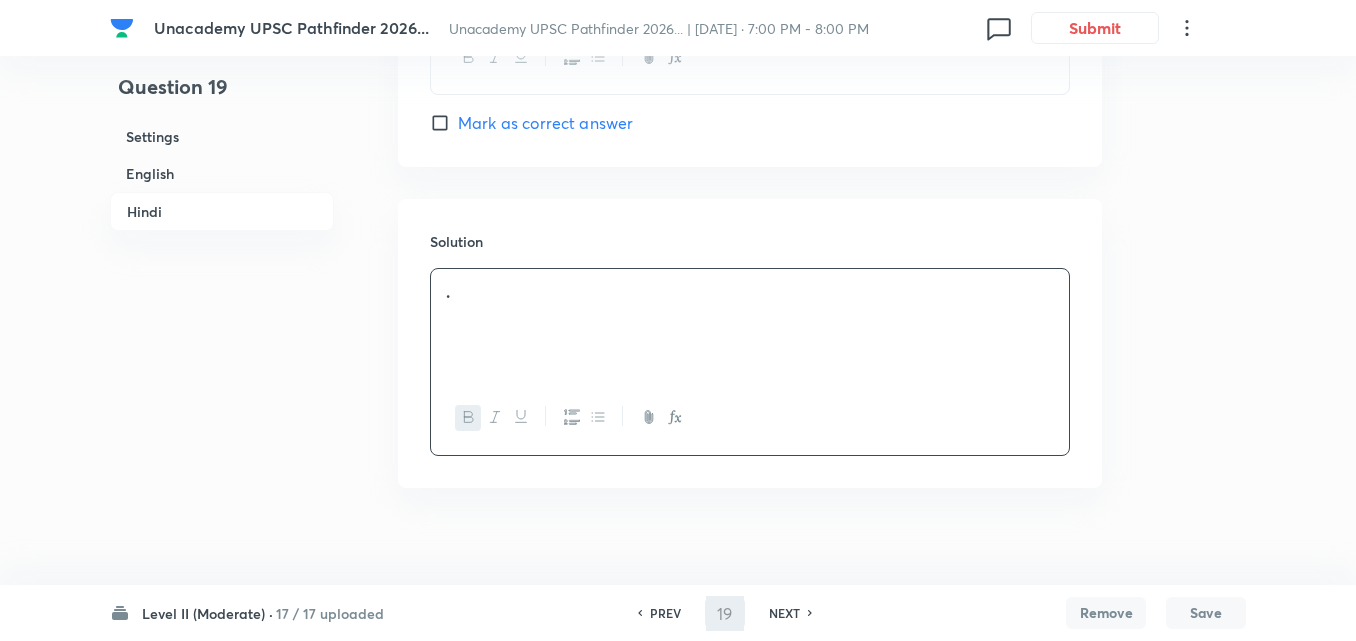 type on "20" 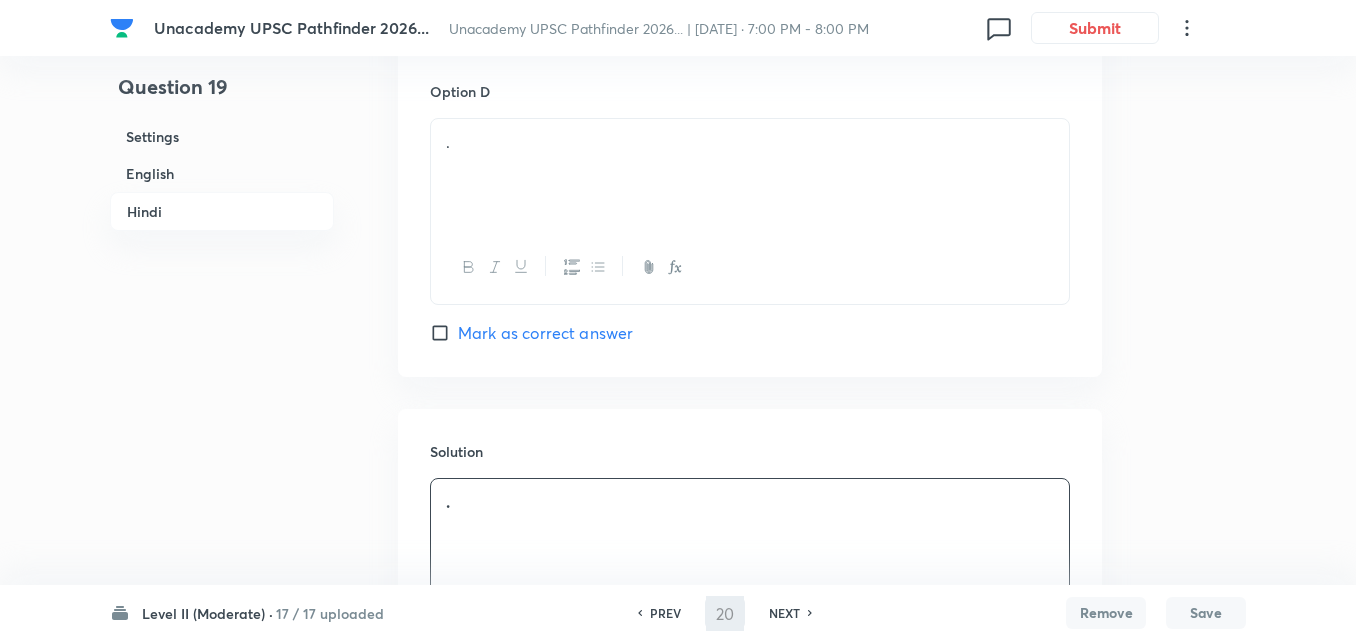 checkbox on "false" 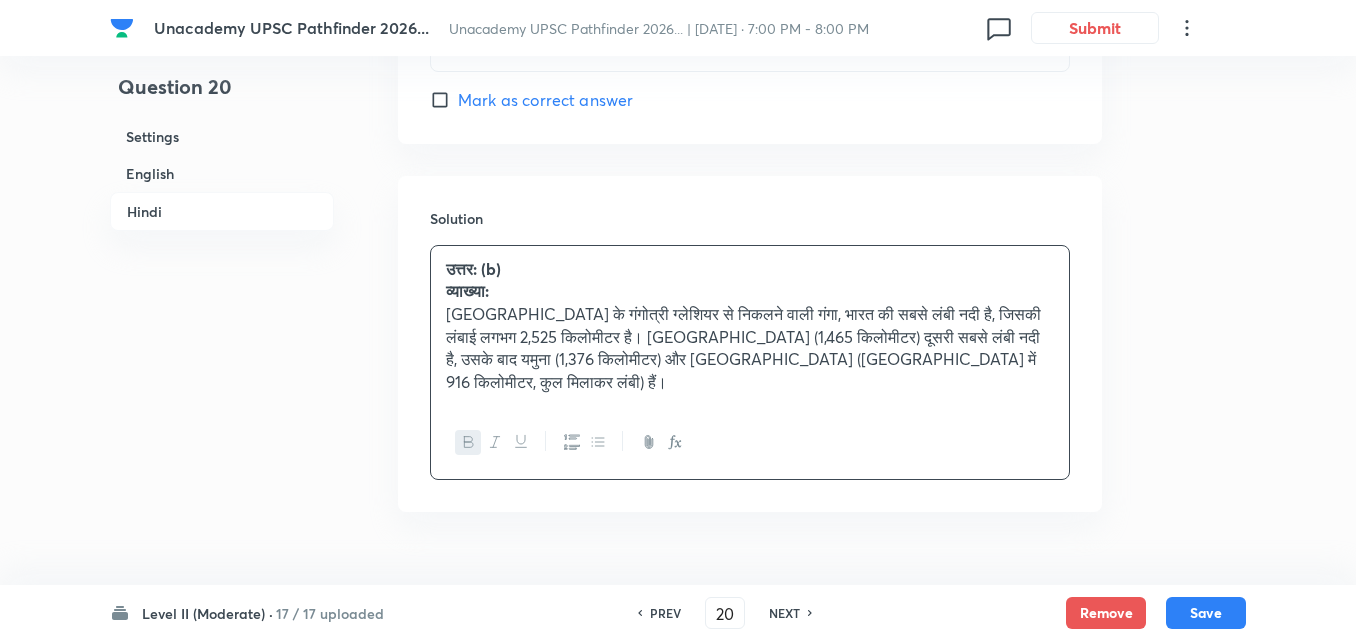 click on "English" at bounding box center (222, 173) 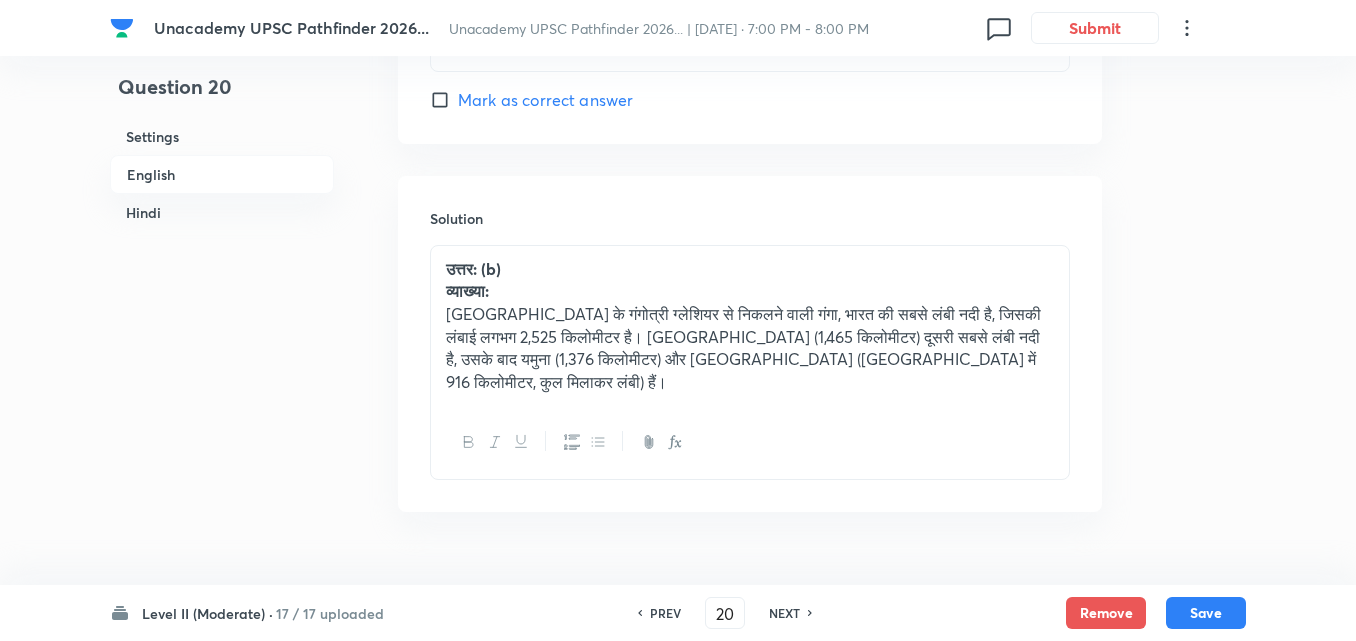 scroll, scrollTop: 516, scrollLeft: 0, axis: vertical 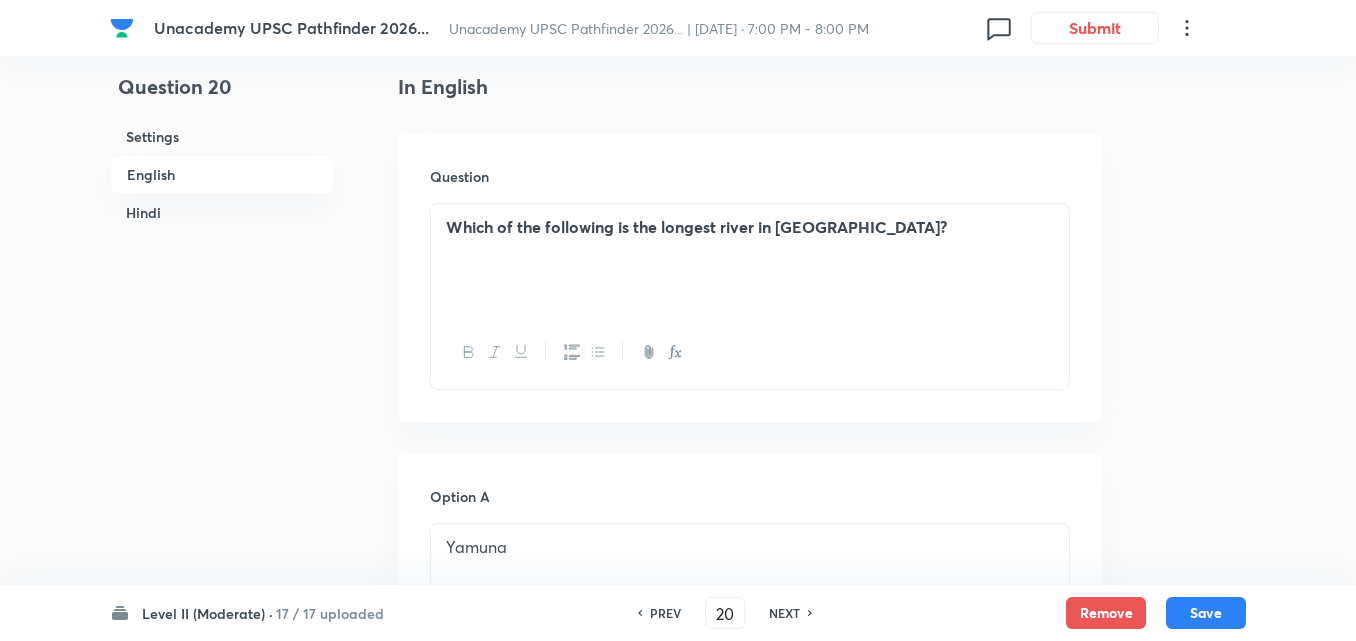 click on "Which of the following is the longest river in [GEOGRAPHIC_DATA]?" at bounding box center (750, 260) 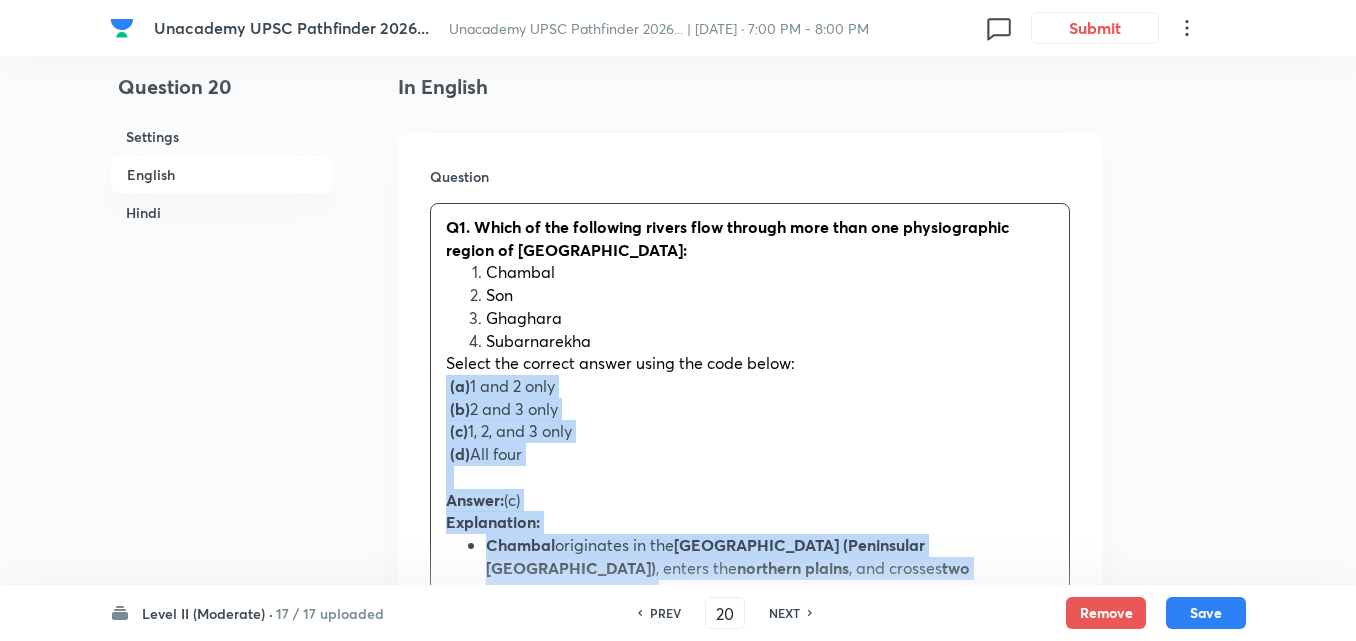 click on "Question Q1. Which of the following rivers flow through more than one physiographic region of [GEOGRAPHIC_DATA]: Chambal Son Ghaghara Subarnarekha Select the correct answer using the code below:   (a)  1 and 2 only   (b)  2 and 3 only   (c)  1, 2, and 3 only   (d)  All four   Answer:  (c) Explanation: Chambal  originates in the  [GEOGRAPHIC_DATA] (Peninsular India) , enters the  northern plains , and crosses  two physiographic regions . Son  originates near [GEOGRAPHIC_DATA] (peninsular) and meets Ganga in the plains →  crosses [GEOGRAPHIC_DATA] . Ghaghara  originates in  [GEOGRAPHIC_DATA] (Himalayas)  and enters the plains of UP →  [GEOGRAPHIC_DATA] . Subarnarekha  flows entirely in the  Chotanagpur plateau and the coastal plains of [GEOGRAPHIC_DATA] , doesn’t cross into the Indo-Gangetic or the Himalayan regions." at bounding box center (750, 518) 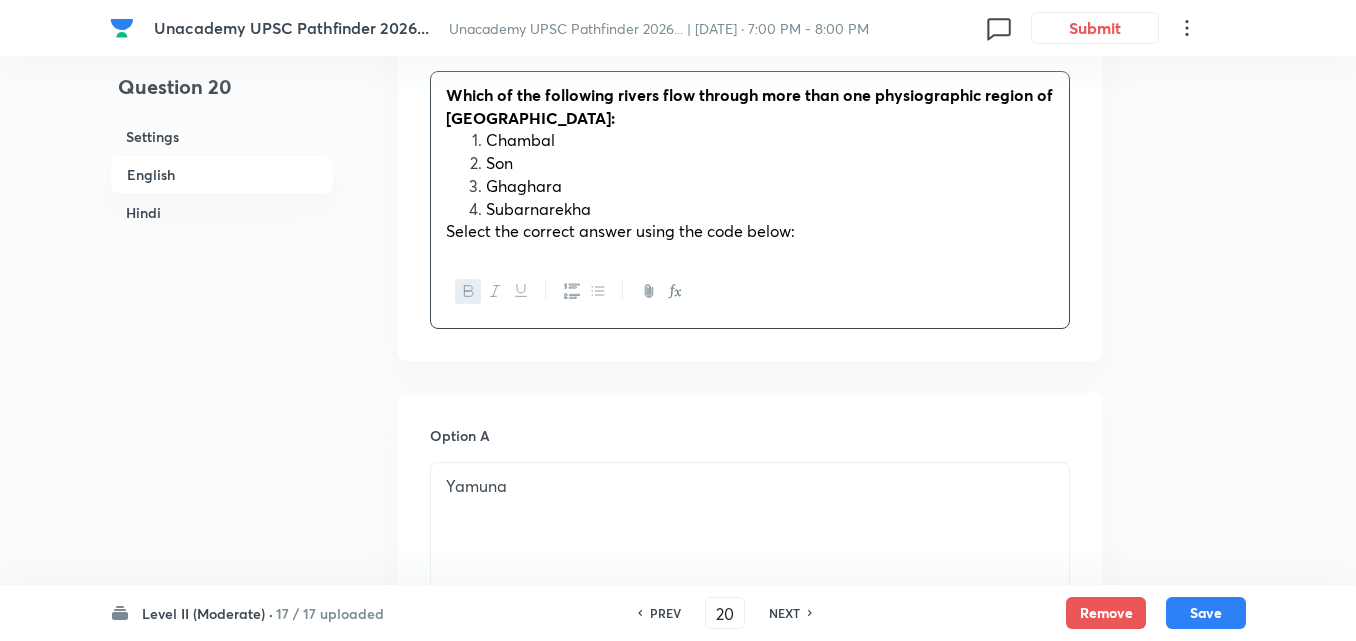 scroll, scrollTop: 916, scrollLeft: 0, axis: vertical 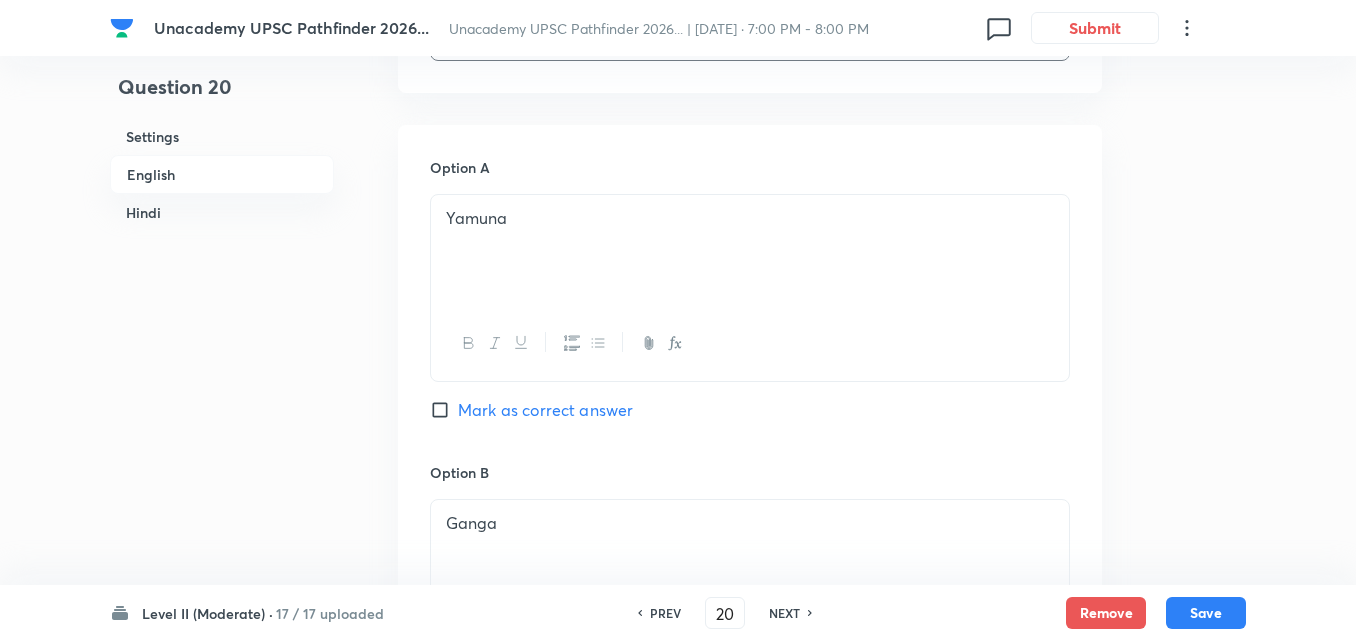 click on "Yamuna" at bounding box center [750, 251] 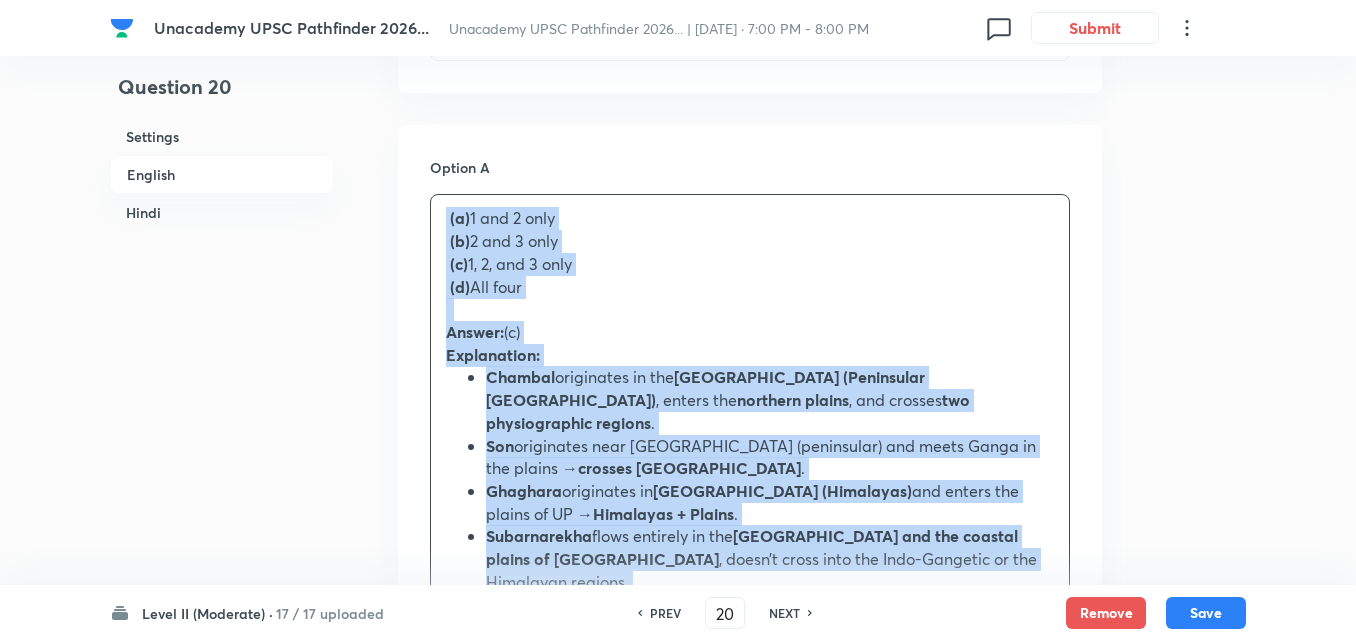 click on "Option A   (a)  1 and 2 only   (b)  2 and 3 only   (c)  1, 2, and 3 only   (d)  All four   Answer:  (c) Explanation: Chambal  originates in the  [GEOGRAPHIC_DATA] ([GEOGRAPHIC_DATA]) , enters the  northern plains , and crosses  two physiographic regions . Son  originates near [GEOGRAPHIC_DATA] (peninsular) and meets Ganga in the plains →  crosses [GEOGRAPHIC_DATA] . Ghaghara  originates in  [GEOGRAPHIC_DATA] (Himalayas)  and enters the plains of UP →  [GEOGRAPHIC_DATA] . Subarnarekha  flows entirely in the  Chotanagpur plateau and the coastal plains of [GEOGRAPHIC_DATA] , doesn’t cross into the Indo-Gangetic or the Himalayan regions. [PERSON_NAME] as correct answer Option B Ganga Marked as correct Option C Brahmaputra Mark as correct answer Option D Godavari Mark as correct answer" at bounding box center [750, 906] 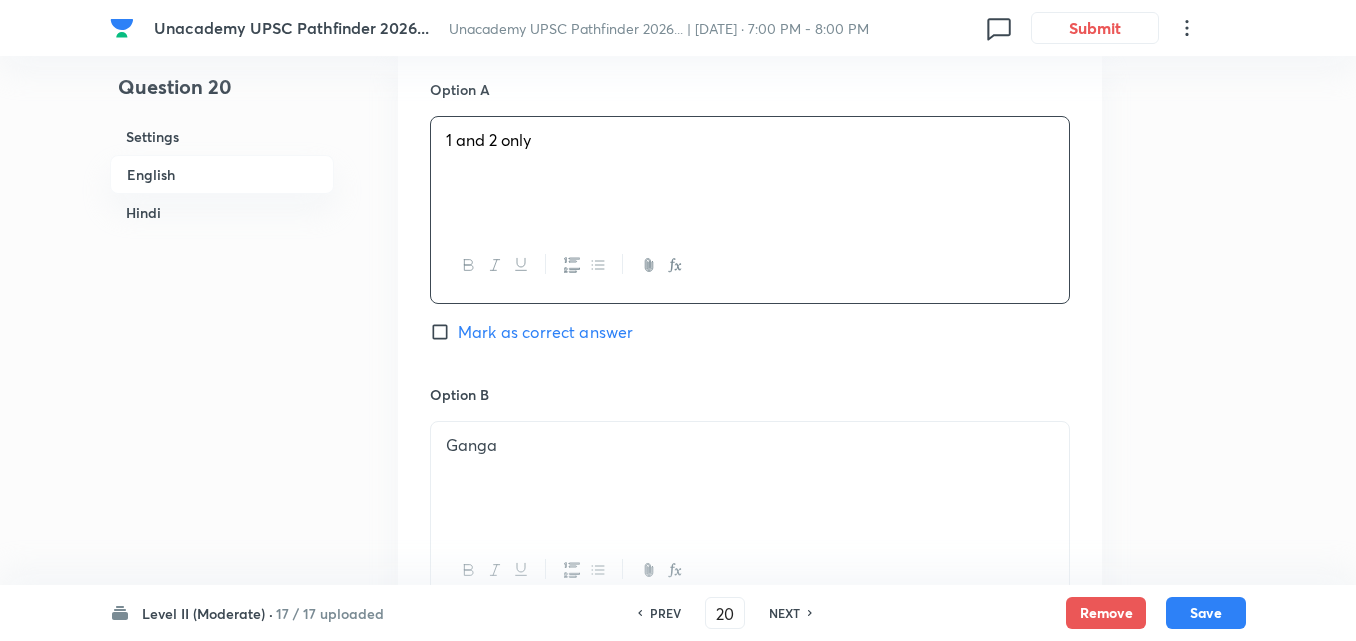 scroll, scrollTop: 1216, scrollLeft: 0, axis: vertical 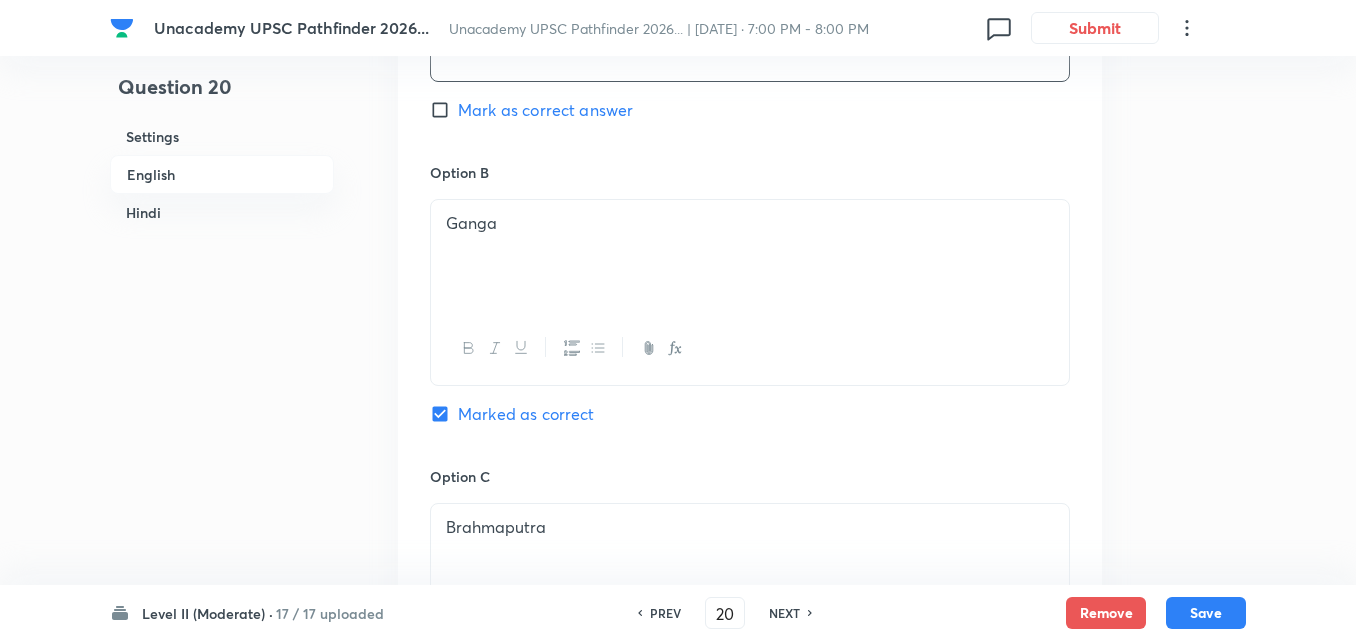 click on "Ganga" at bounding box center (750, 256) 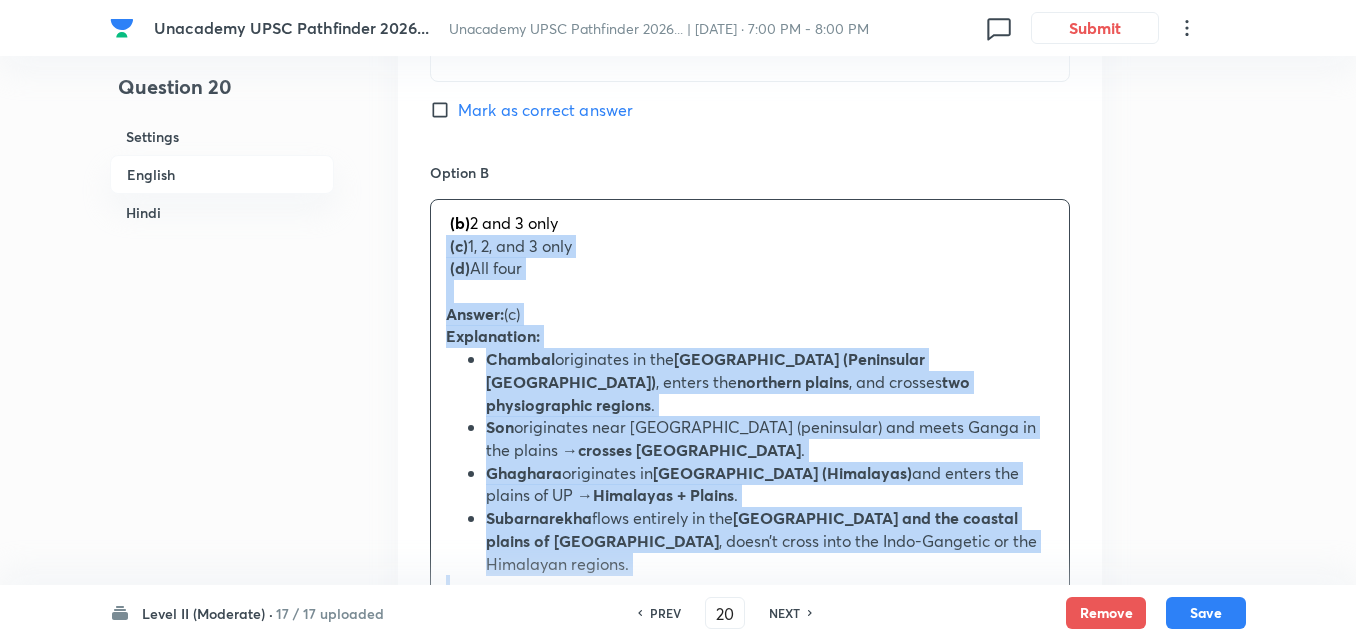 drag, startPoint x: 426, startPoint y: 246, endPoint x: 403, endPoint y: 259, distance: 26.41969 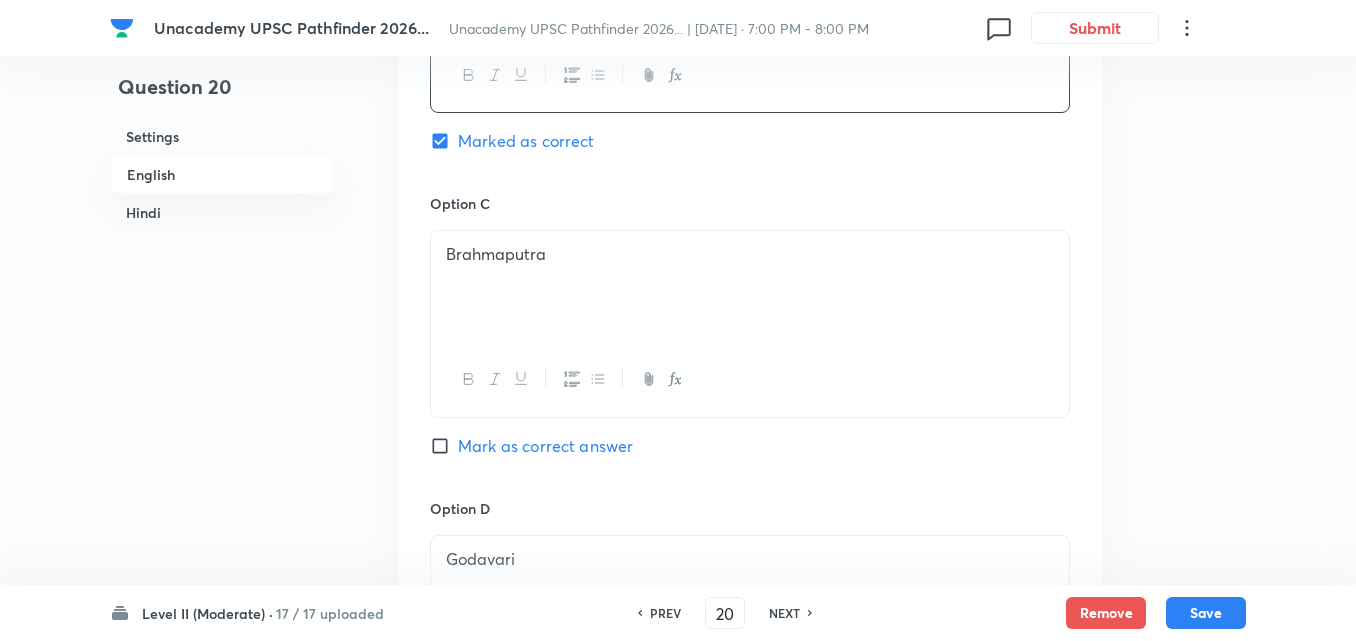 scroll, scrollTop: 1516, scrollLeft: 0, axis: vertical 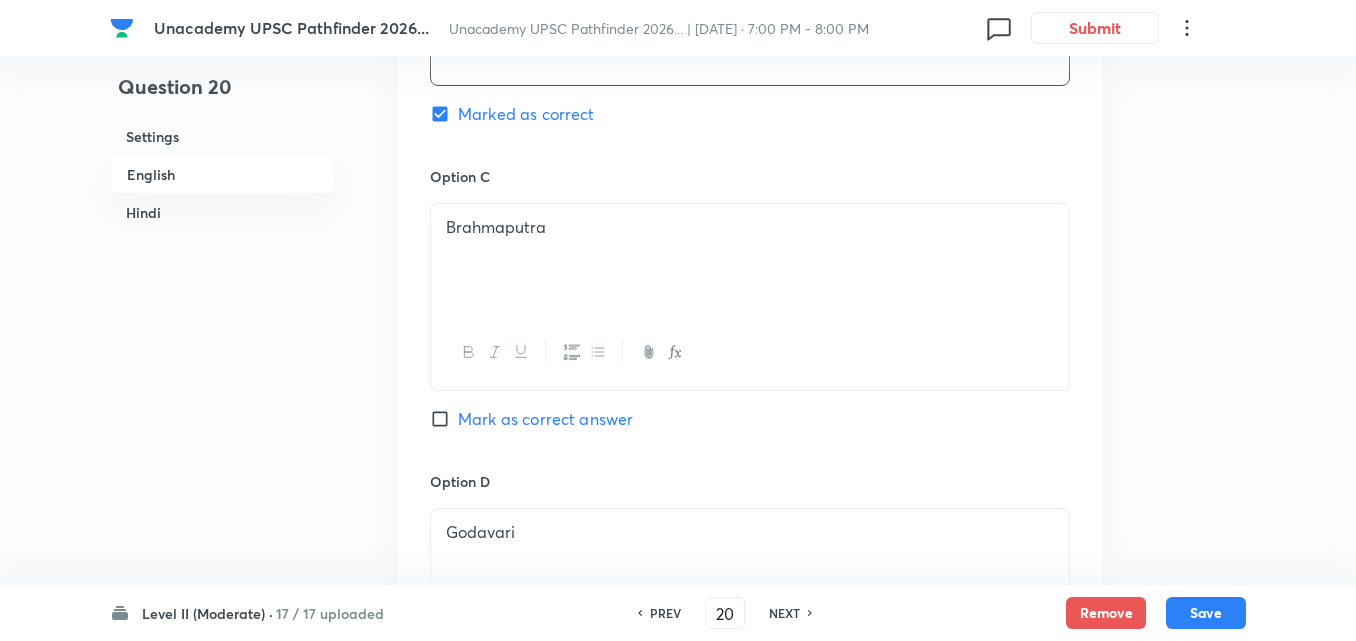 click on "Brahmaputra" at bounding box center (750, 260) 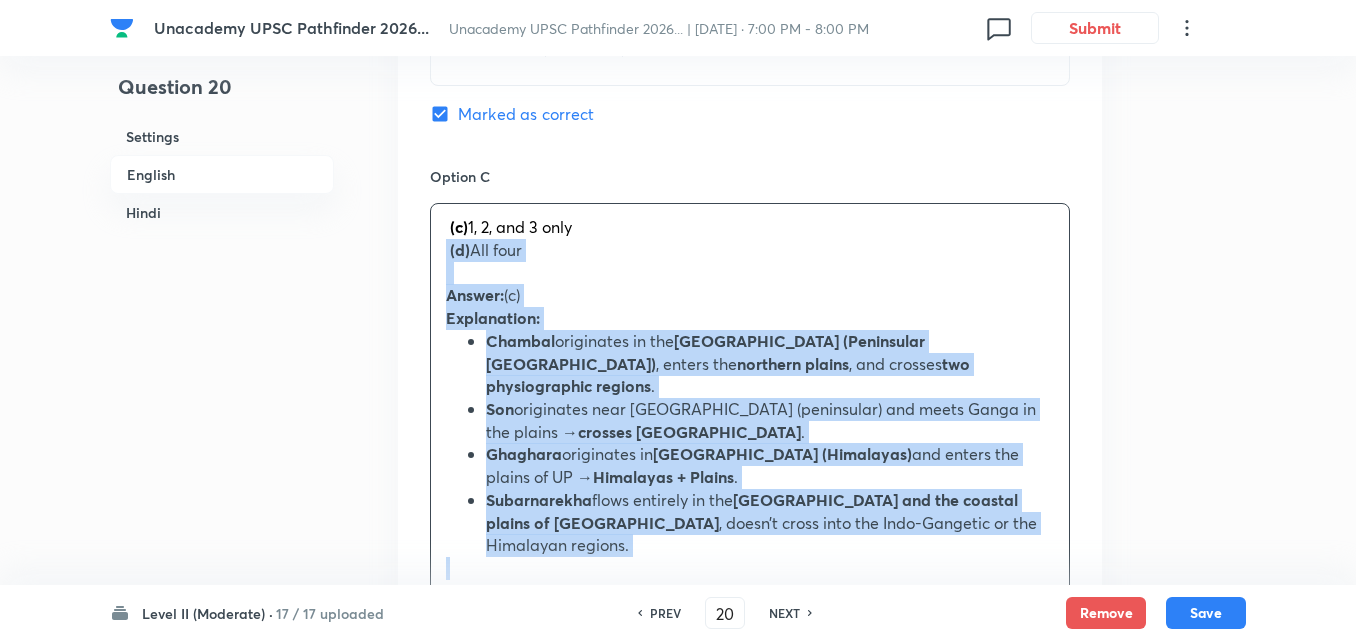 click on "Question 20 Settings English Hindi Settings Type Single choice correct 4 options + 2 marks - 0.66 marks Edit Concept Geography Practice & Strategy MCQ MCQ Edit Additional details Easy Fact Not from PYQ paper No equation Edit In English Question Which of the following rivers flow through more than one physiographic region of [GEOGRAPHIC_DATA]: Chambal Son Ghaghara Subarnarekha Select the correct answer using the code below: Option A 1 and 2 only Mark as correct answer Option B 2 and 3 only Marked as correct Option C   (c)  1, 2, and 3 only   (d)  All four   Answer:  (c) Explanation: Chambal  originates in the  [GEOGRAPHIC_DATA] ([GEOGRAPHIC_DATA]) , enters the  northern plains , and crosses  two physiographic regions . Son  originates near [GEOGRAPHIC_DATA] (peninsular) and meets Ganga in the plains →  crosses [GEOGRAPHIC_DATA] . Ghaghara  originates in  [GEOGRAPHIC_DATA] (Himalayas)  and enters the plains of UP →  [GEOGRAPHIC_DATA] . Subarnarekha  flows entirely in the  Chotanagpur plateau and the coastal plains of [GEOGRAPHIC_DATA] Option D :" at bounding box center (678, 1072) 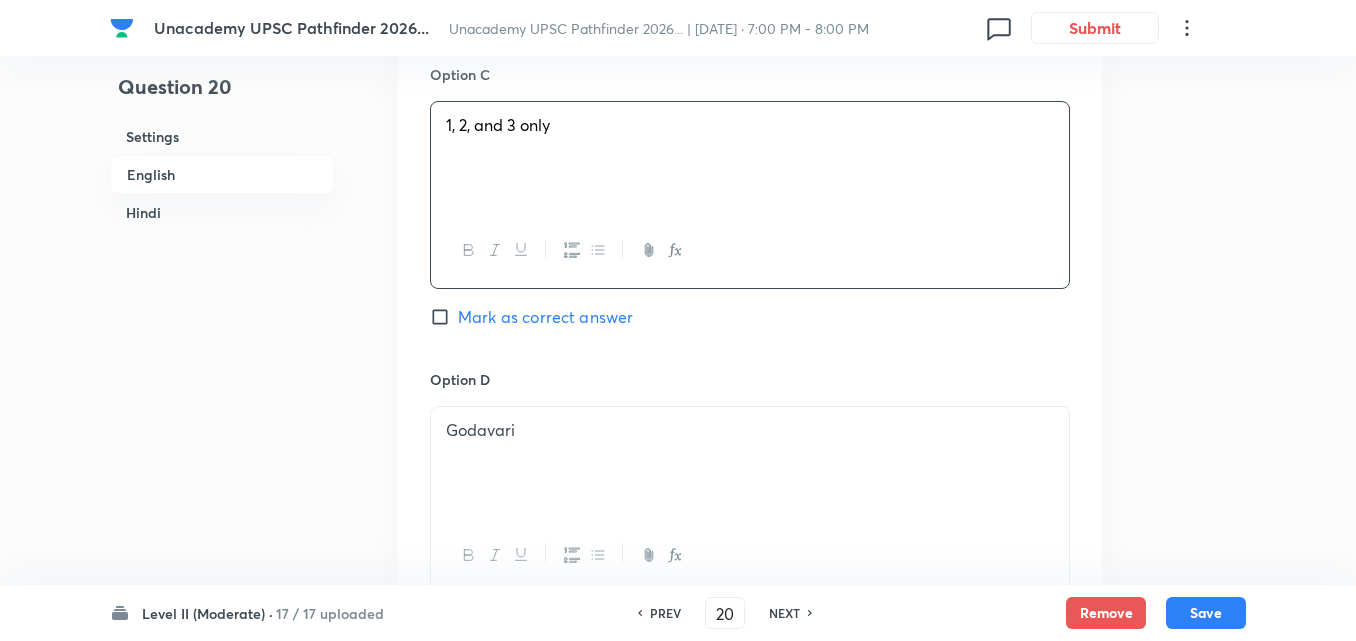 scroll, scrollTop: 1716, scrollLeft: 0, axis: vertical 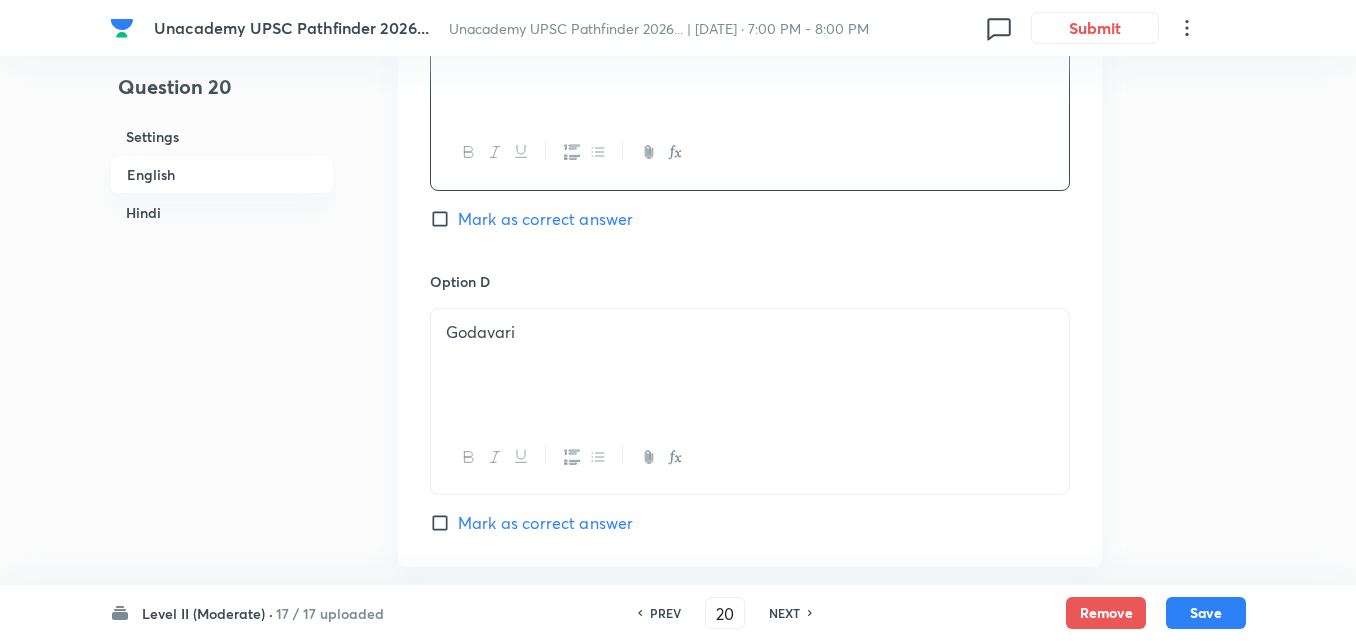click on "Mark as correct answer" at bounding box center (545, 219) 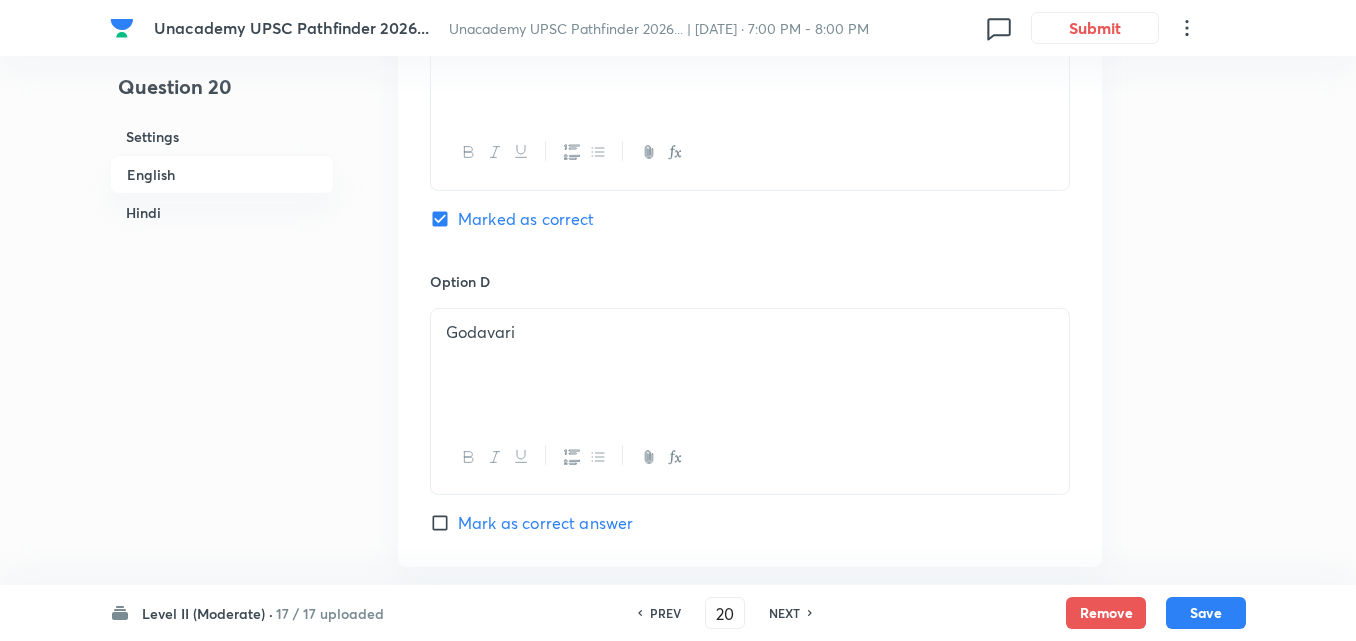 checkbox on "false" 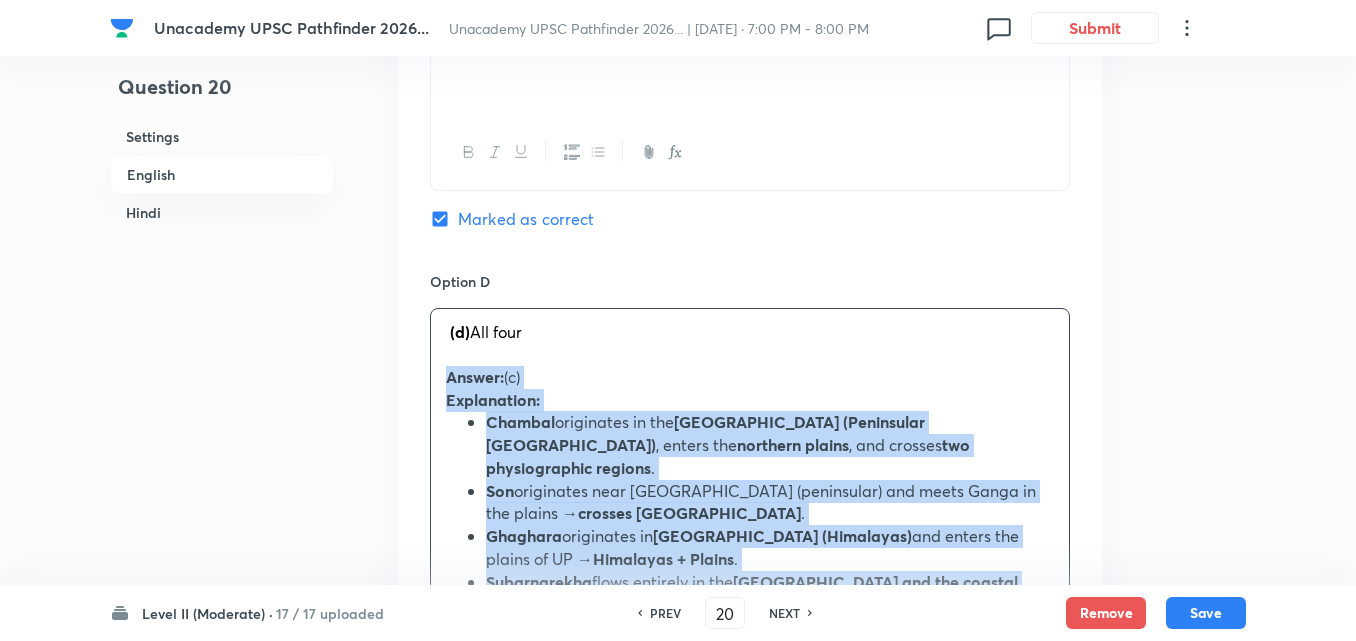 drag, startPoint x: 420, startPoint y: 374, endPoint x: 365, endPoint y: 374, distance: 55 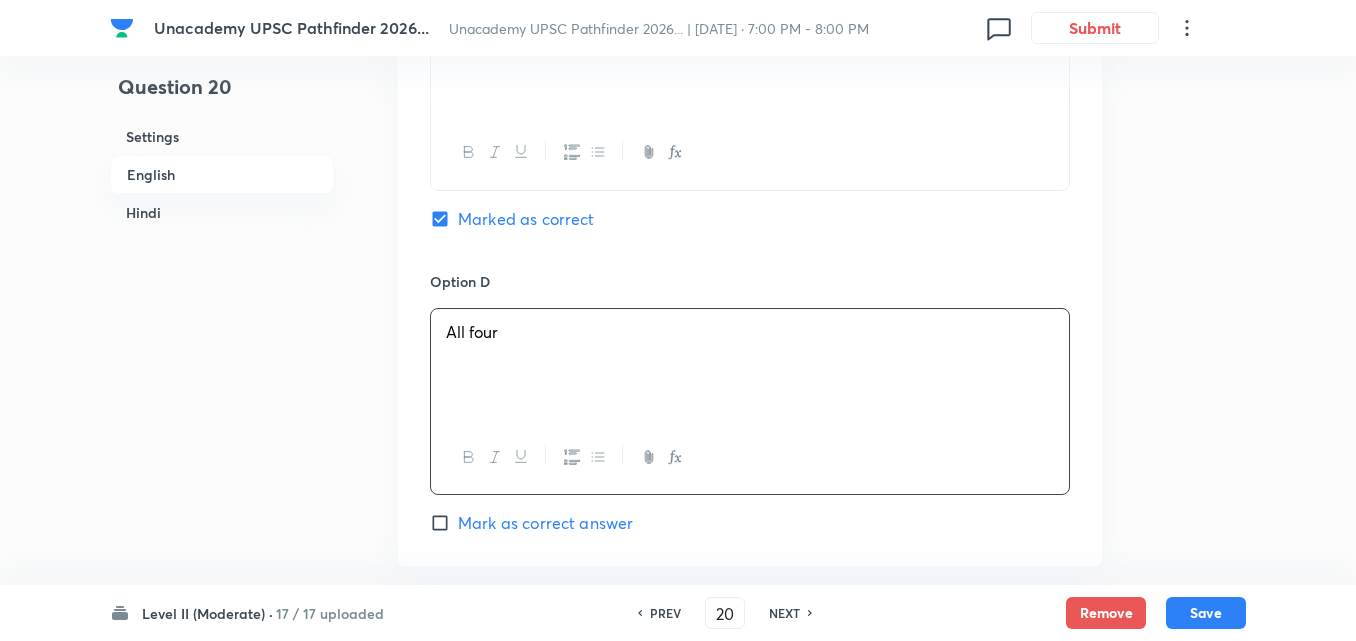 scroll, scrollTop: 2116, scrollLeft: 0, axis: vertical 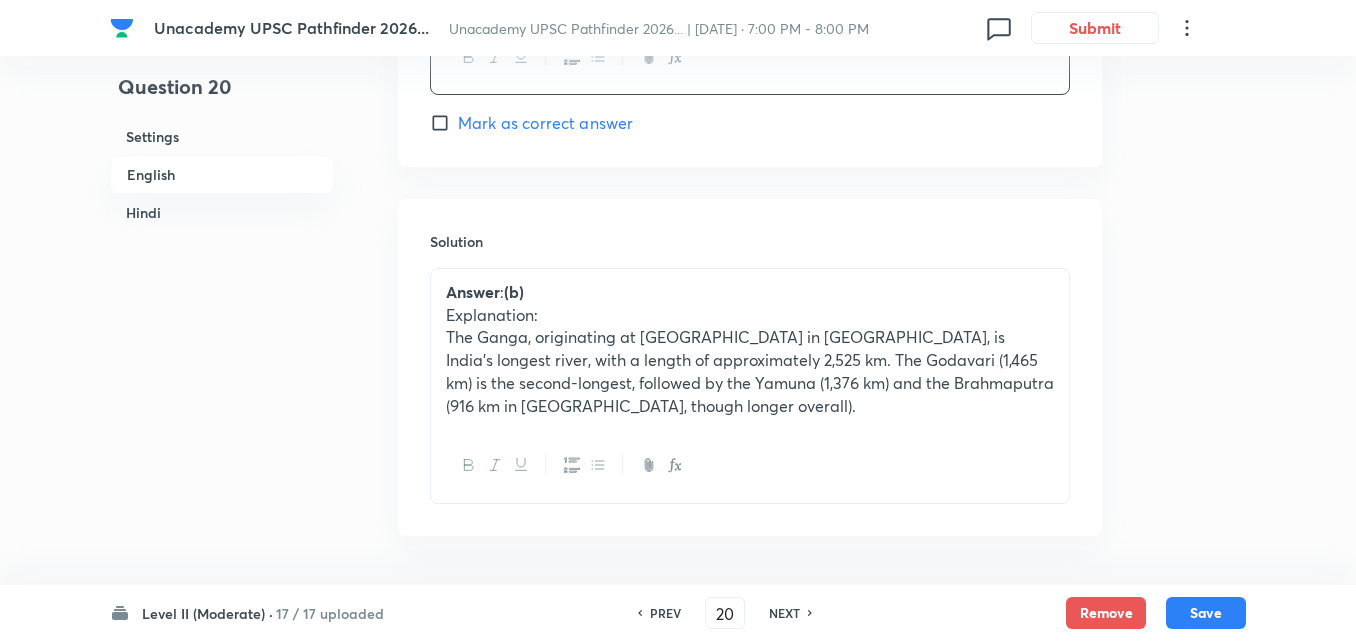 click on "Answer :  (b)" at bounding box center (750, 292) 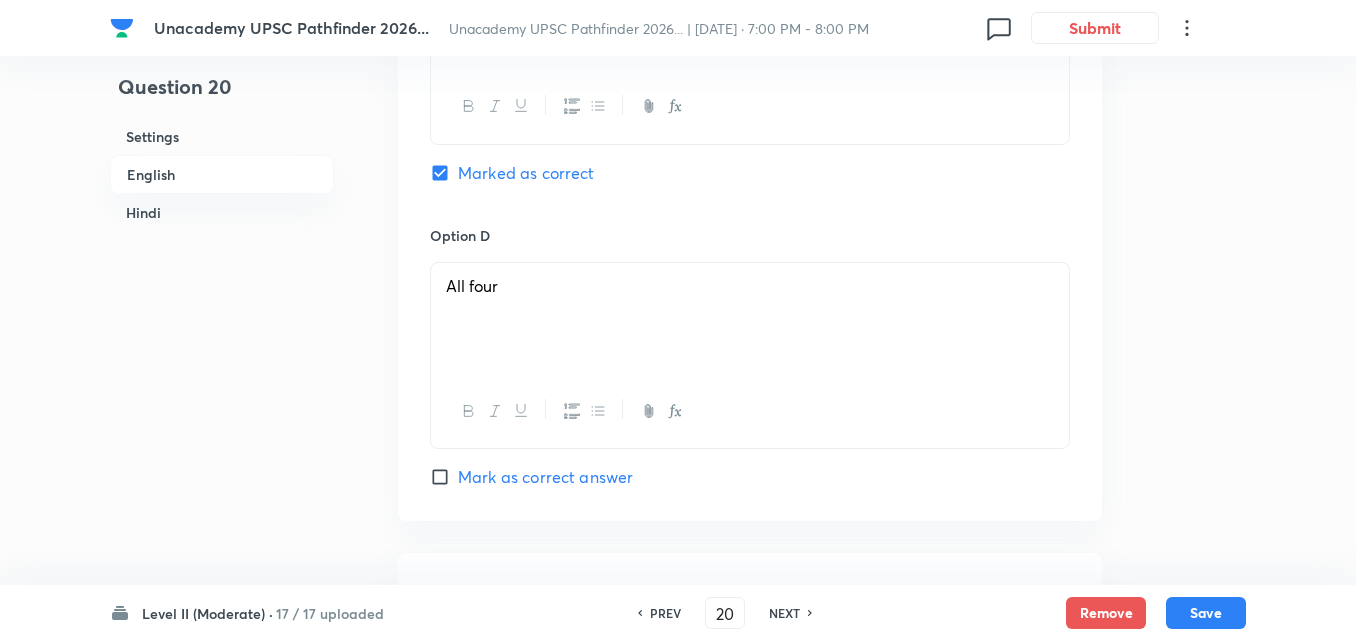scroll, scrollTop: 1516, scrollLeft: 0, axis: vertical 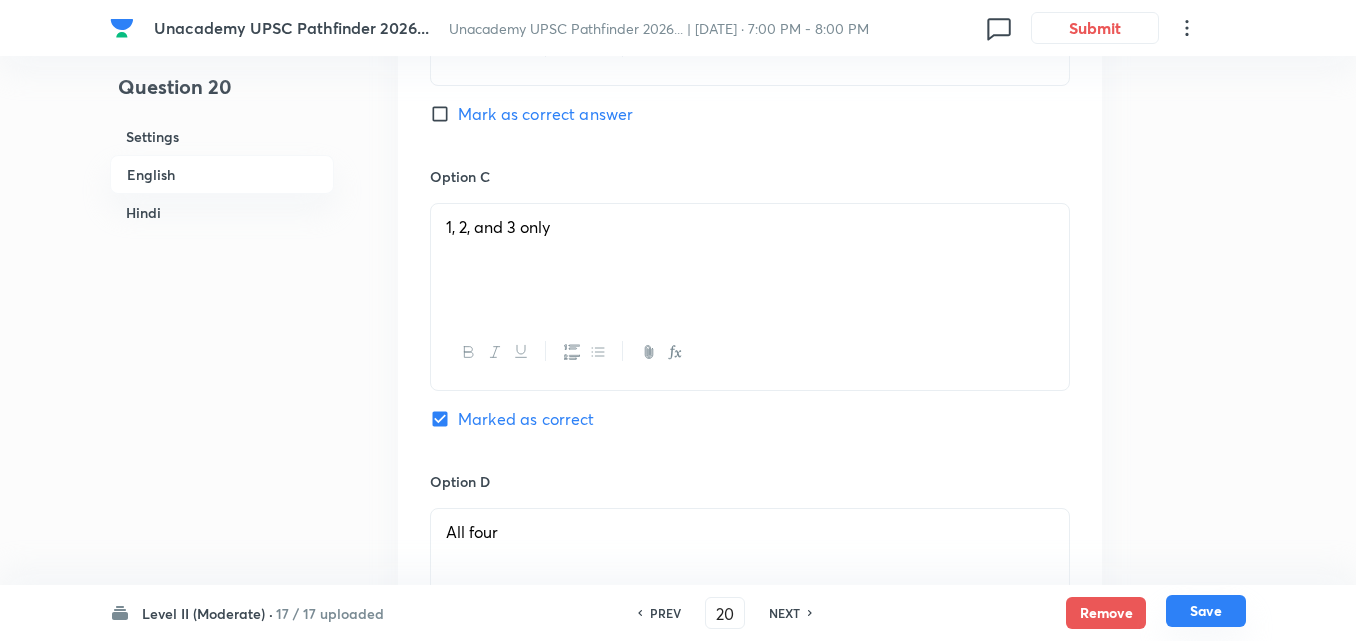 click on "Save" at bounding box center [1206, 611] 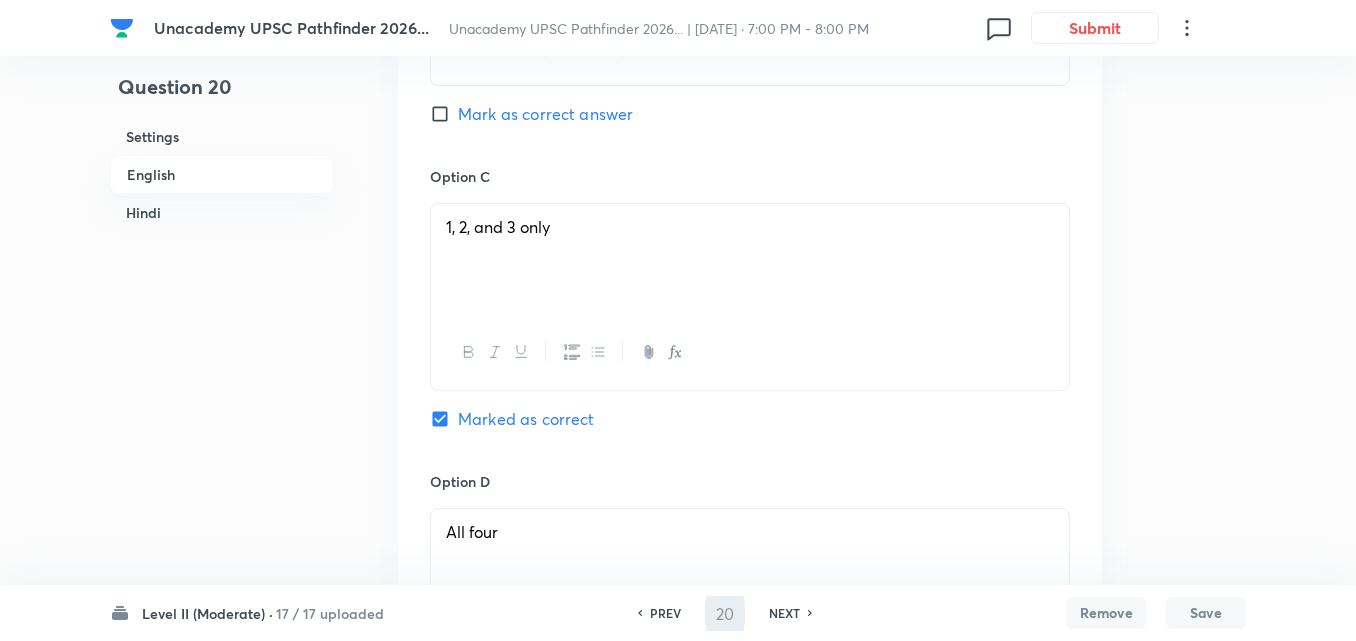 type on "21" 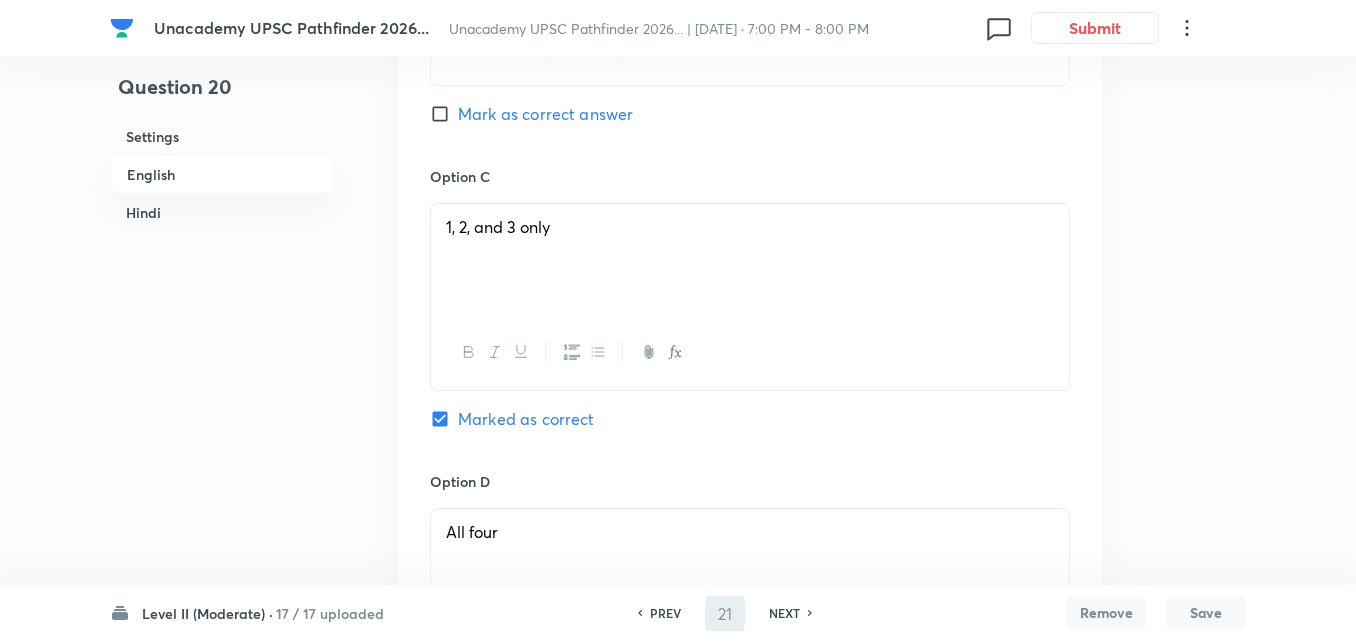 checkbox on "false" 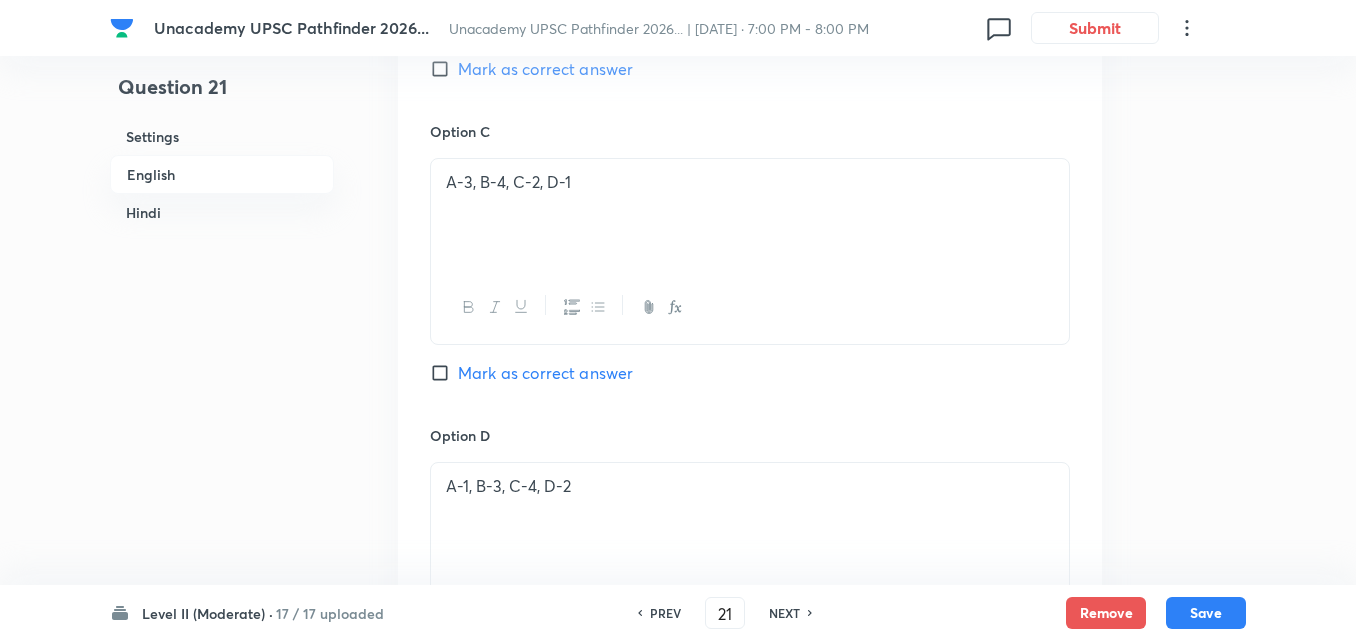 scroll, scrollTop: 2042, scrollLeft: 0, axis: vertical 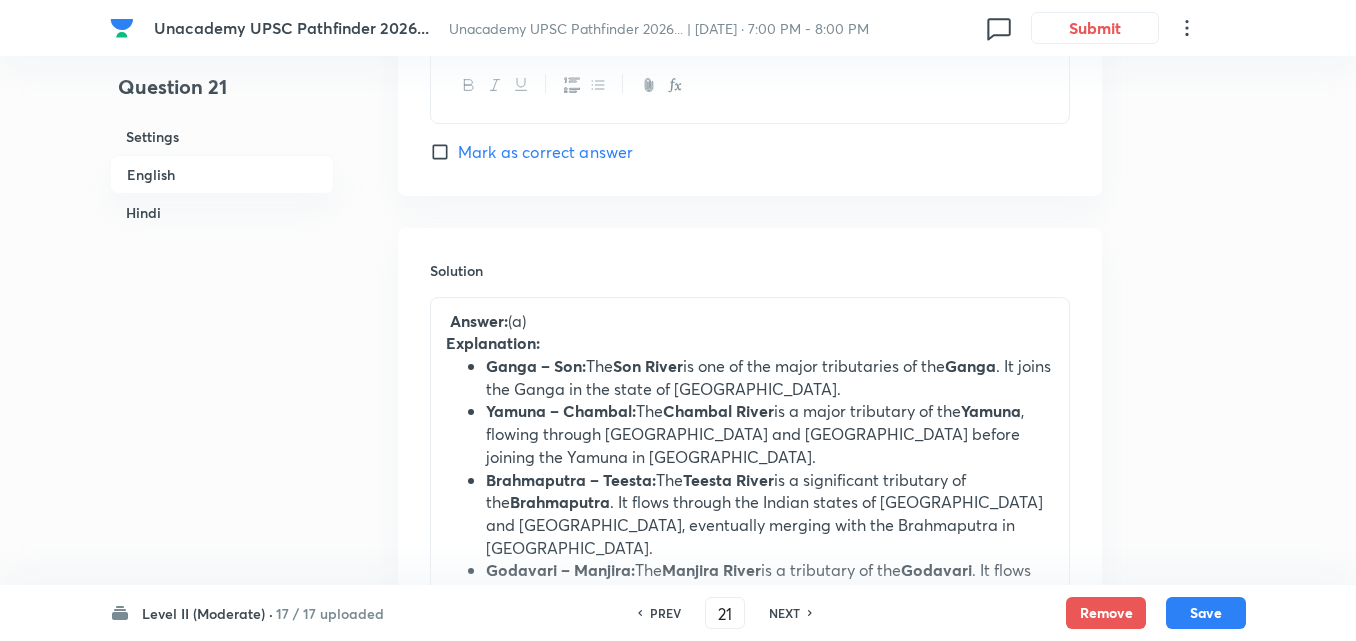 click on "PREV" at bounding box center [665, 613] 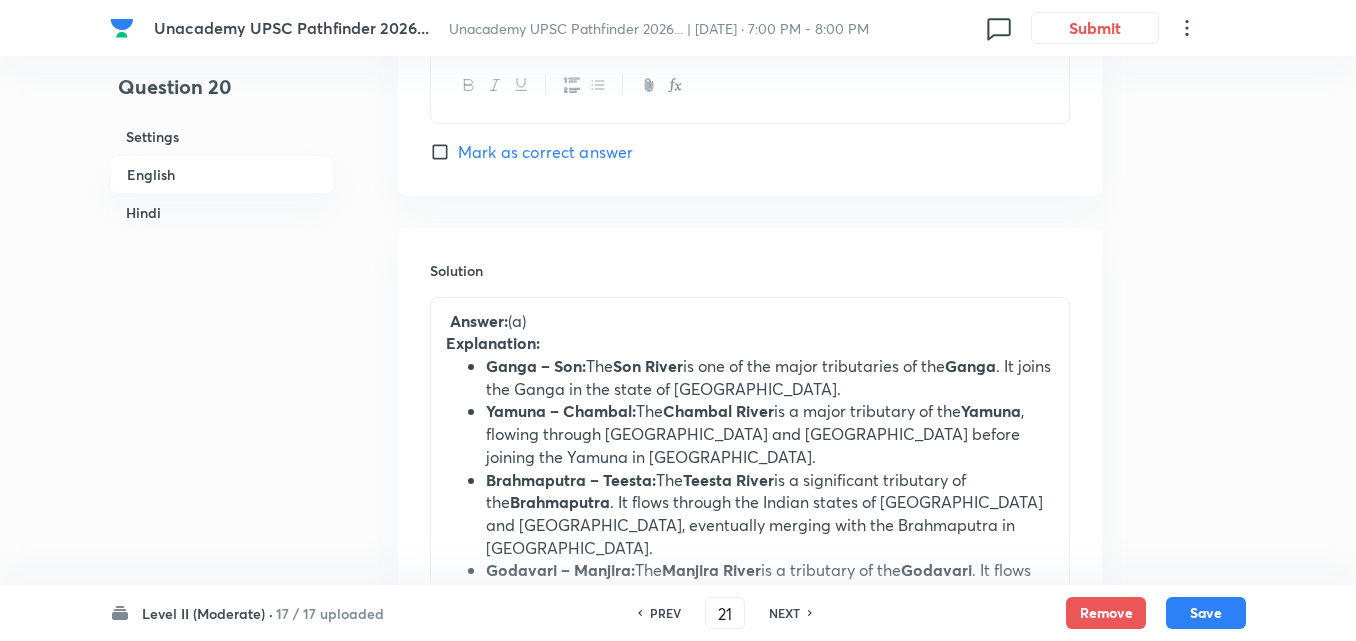 type on "20" 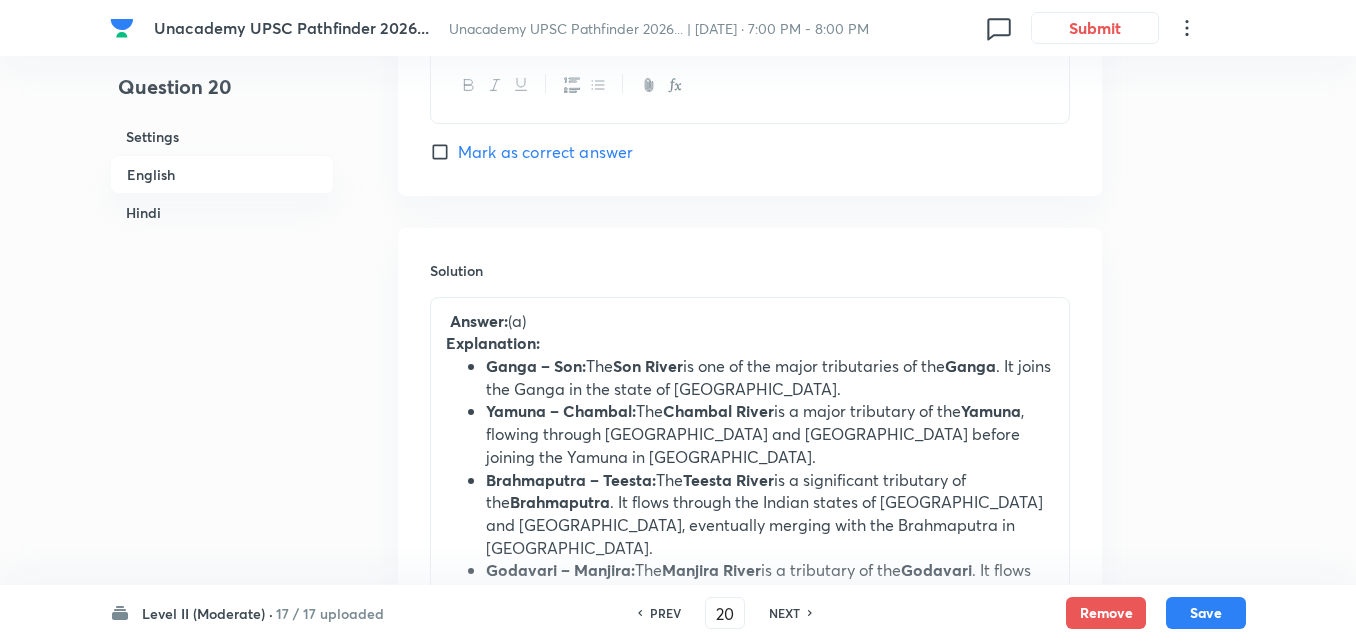 checkbox on "false" 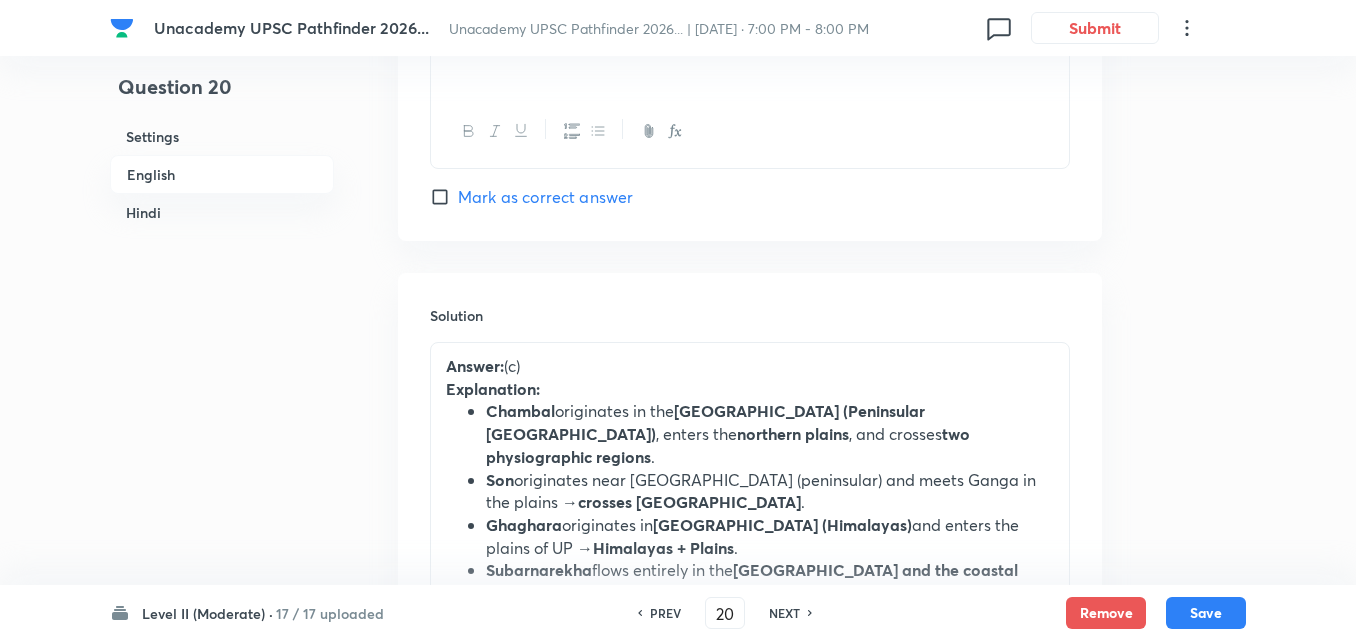 click on "Hindi" at bounding box center [222, 212] 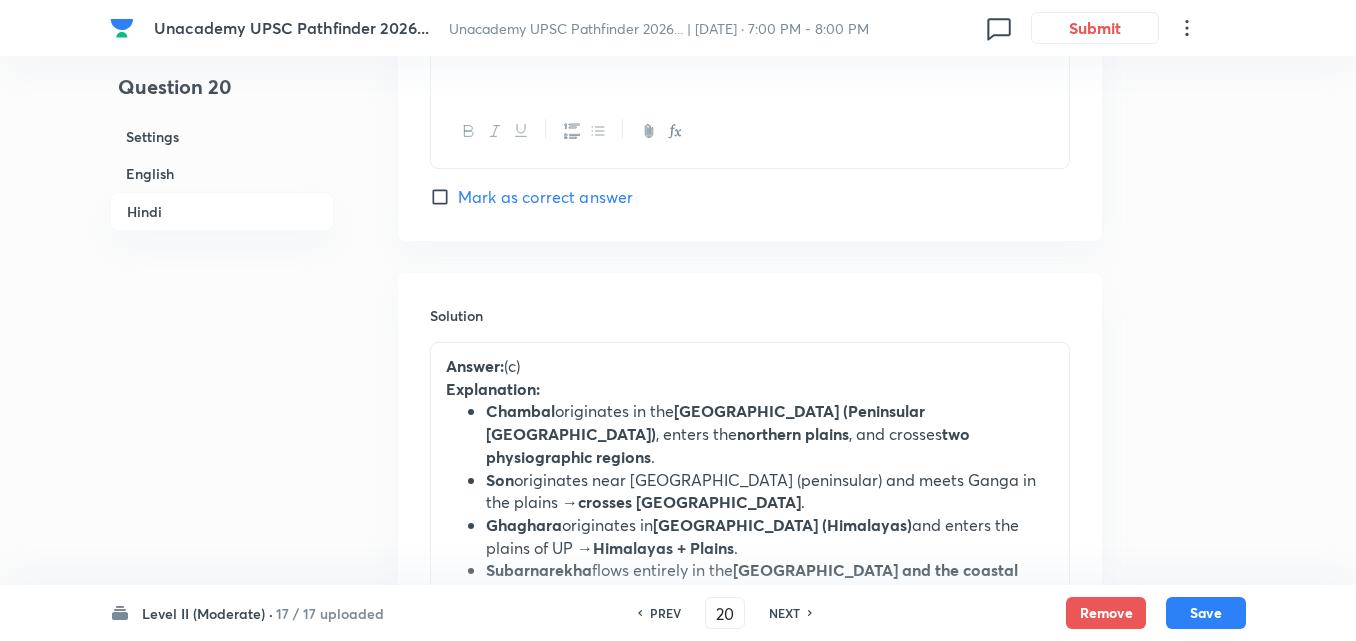 scroll, scrollTop: 2773, scrollLeft: 0, axis: vertical 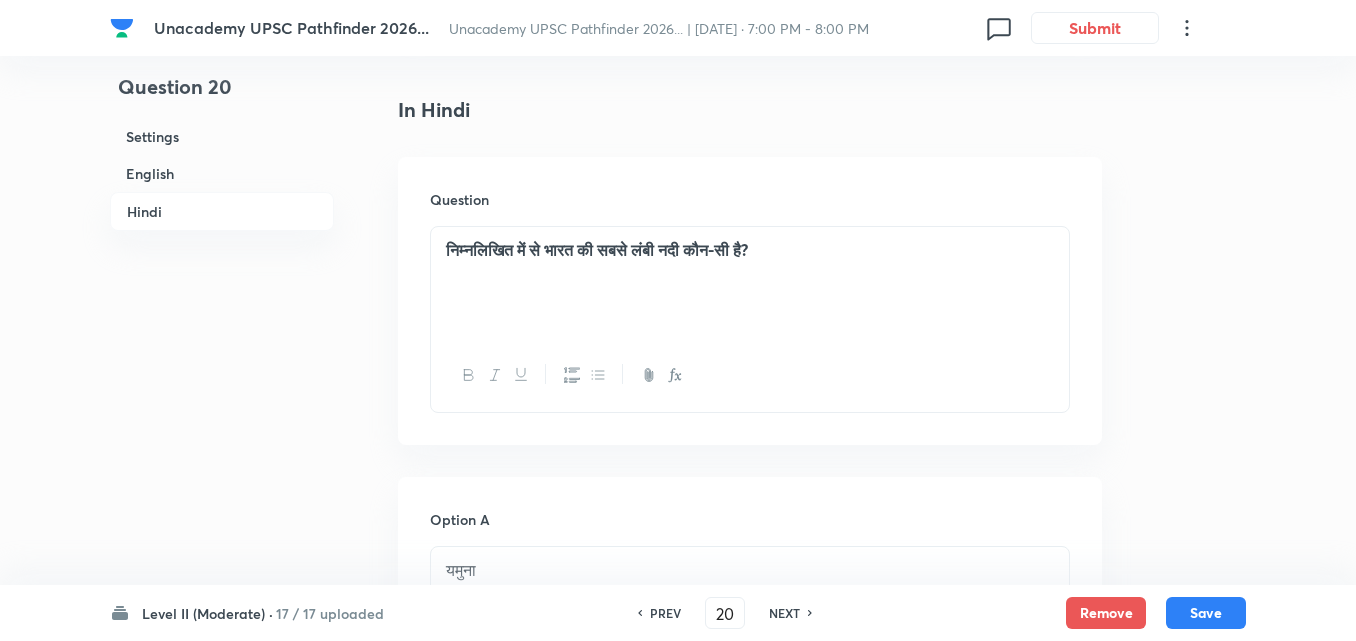 click on "निम्नलिखित में से भारत की सबसे लंबी नदी कौन-सी है?" at bounding box center (750, 283) 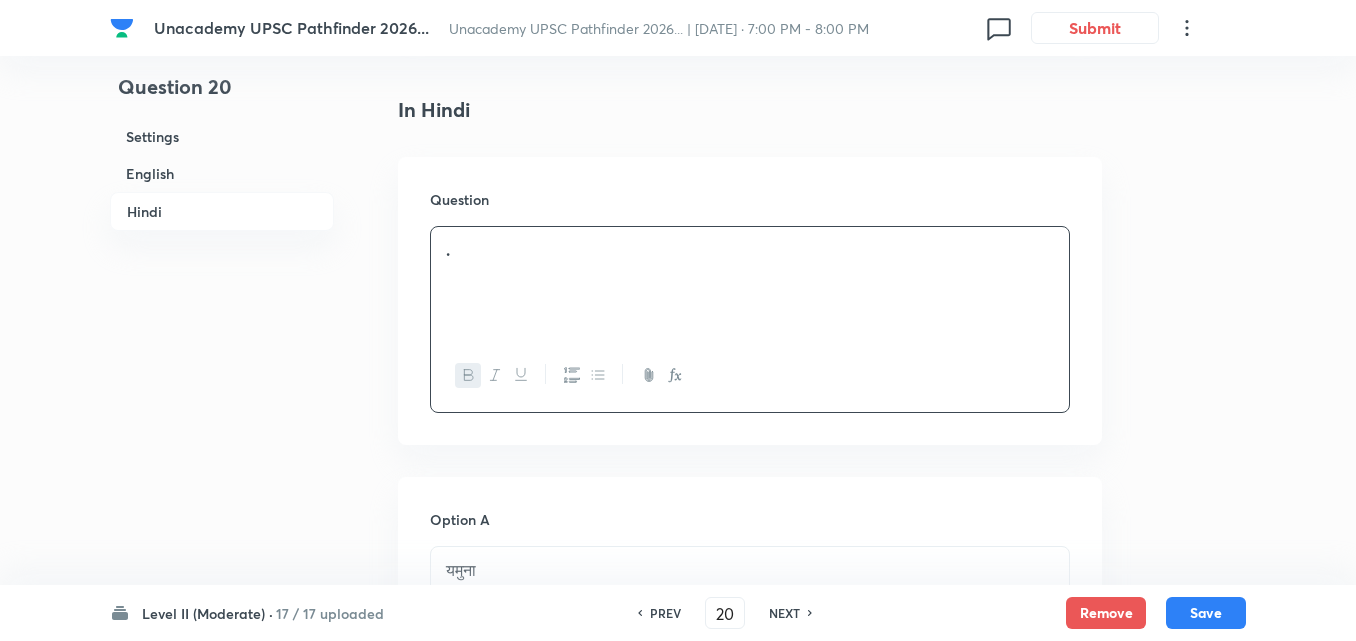 scroll, scrollTop: 3073, scrollLeft: 0, axis: vertical 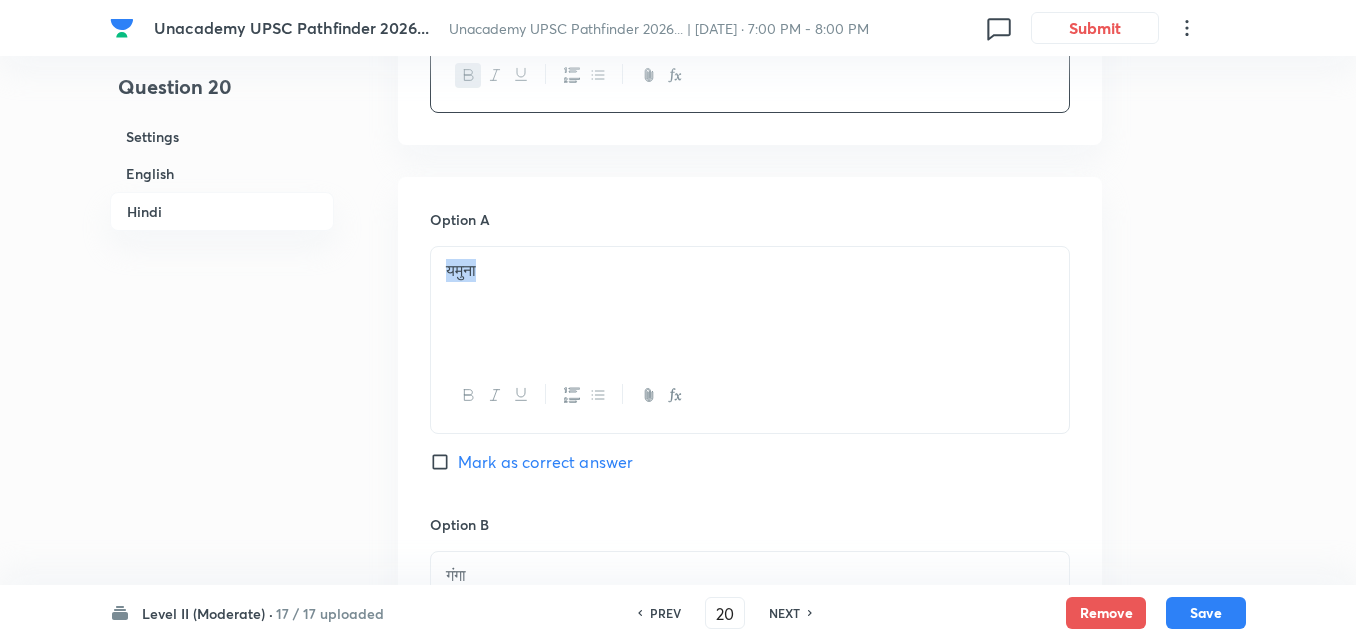 drag, startPoint x: 492, startPoint y: 269, endPoint x: 178, endPoint y: 261, distance: 314.1019 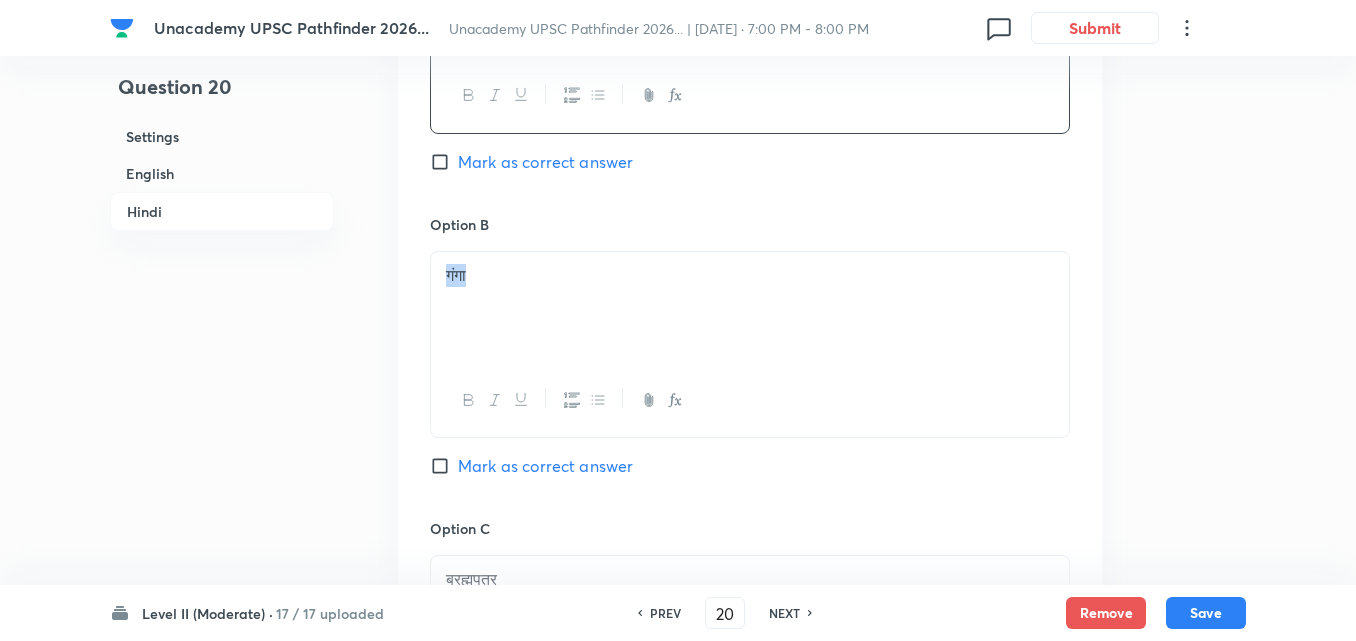 drag, startPoint x: 386, startPoint y: 256, endPoint x: 229, endPoint y: 254, distance: 157.01274 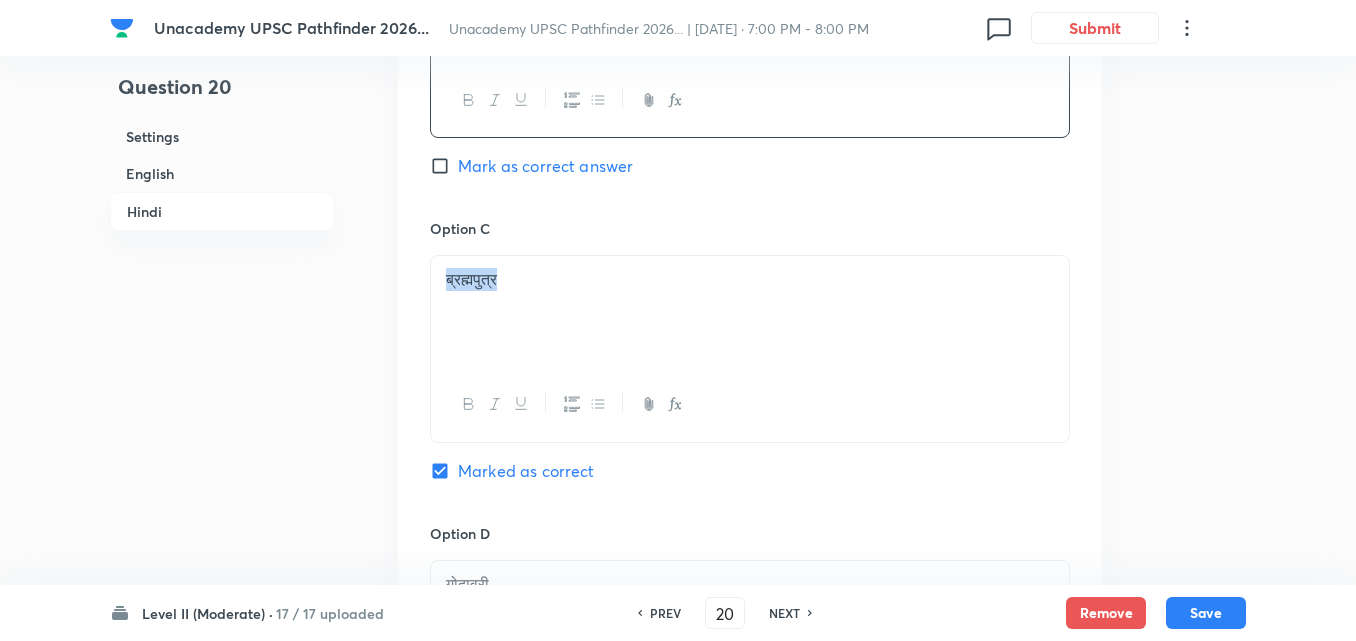 drag, startPoint x: 605, startPoint y: 282, endPoint x: 0, endPoint y: 251, distance: 605.7937 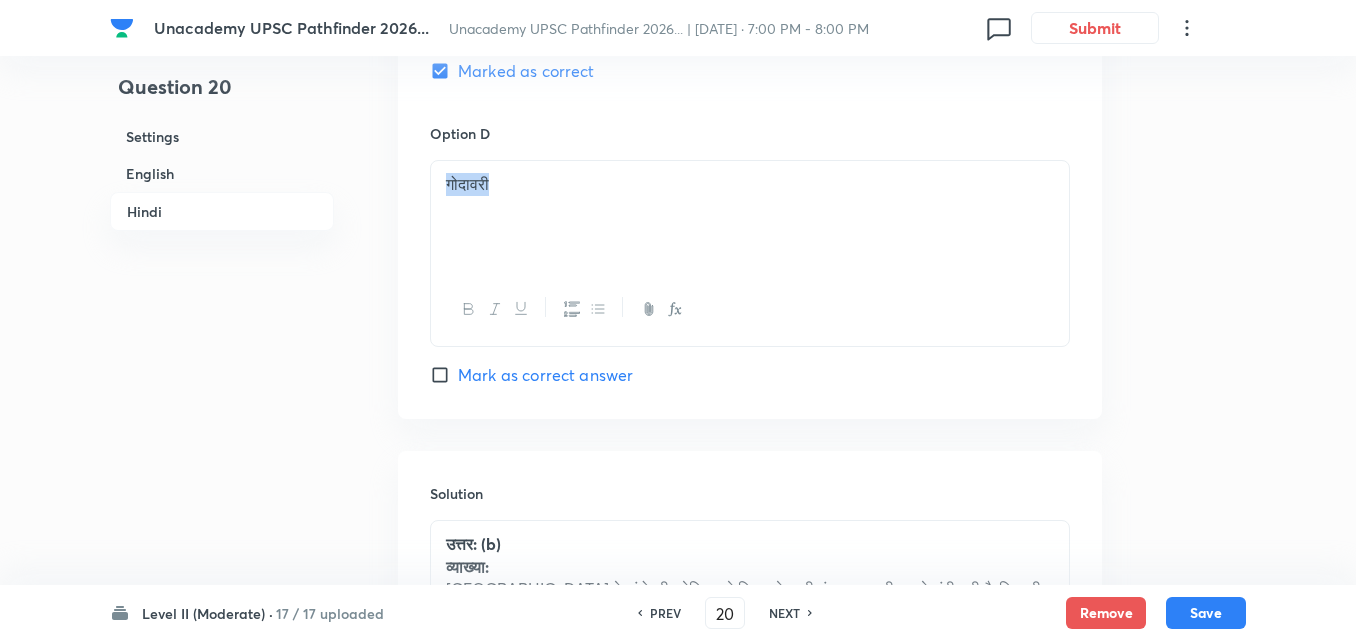 drag, startPoint x: 459, startPoint y: 173, endPoint x: 307, endPoint y: 152, distance: 153.4438 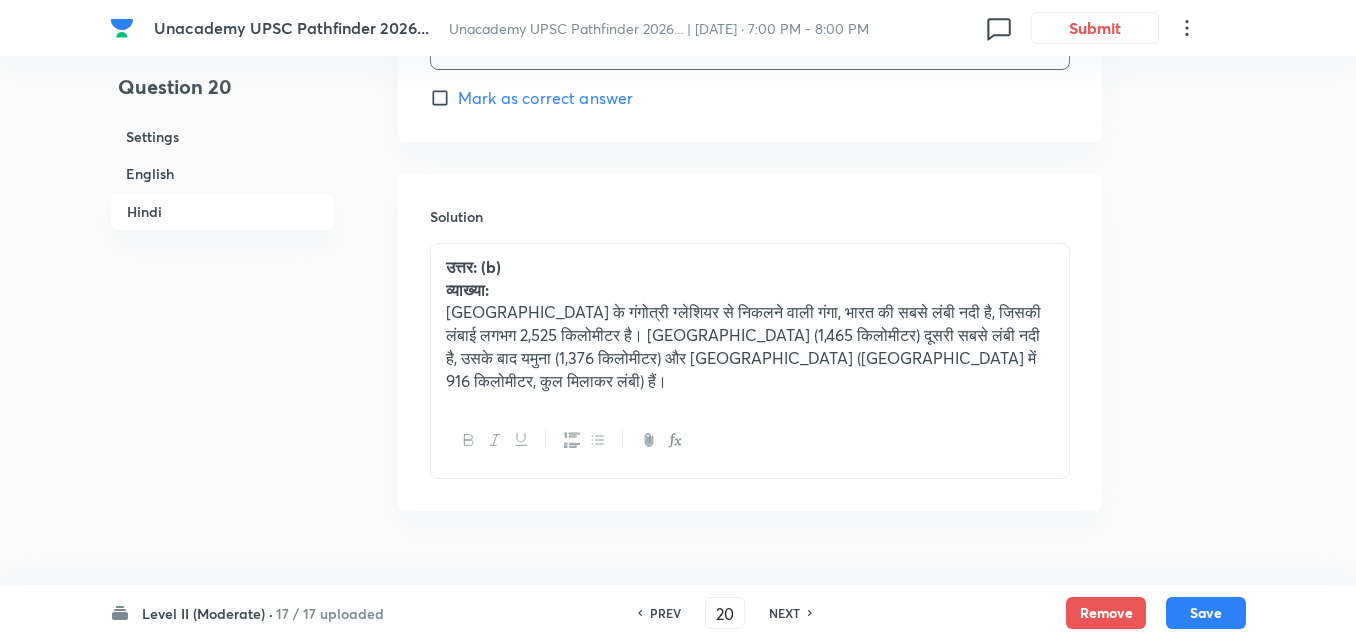 click on "[GEOGRAPHIC_DATA] के गंगोत्री ग्लेशियर से निकलने वाली गंगा, भारत की सबसे लंबी नदी है, जिसकी लंबाई लगभग 2,525 किलोमीटर है। [GEOGRAPHIC_DATA] (1,465 किलोमीटर) दूसरी सबसे लंबी नदी है, उसके बाद यमुना (1,376 किलोमीटर) और [GEOGRAPHIC_DATA] ([GEOGRAPHIC_DATA] में 916 किलोमीटर, कुल मिलाकर लंबी) हैं।" at bounding box center [750, 346] 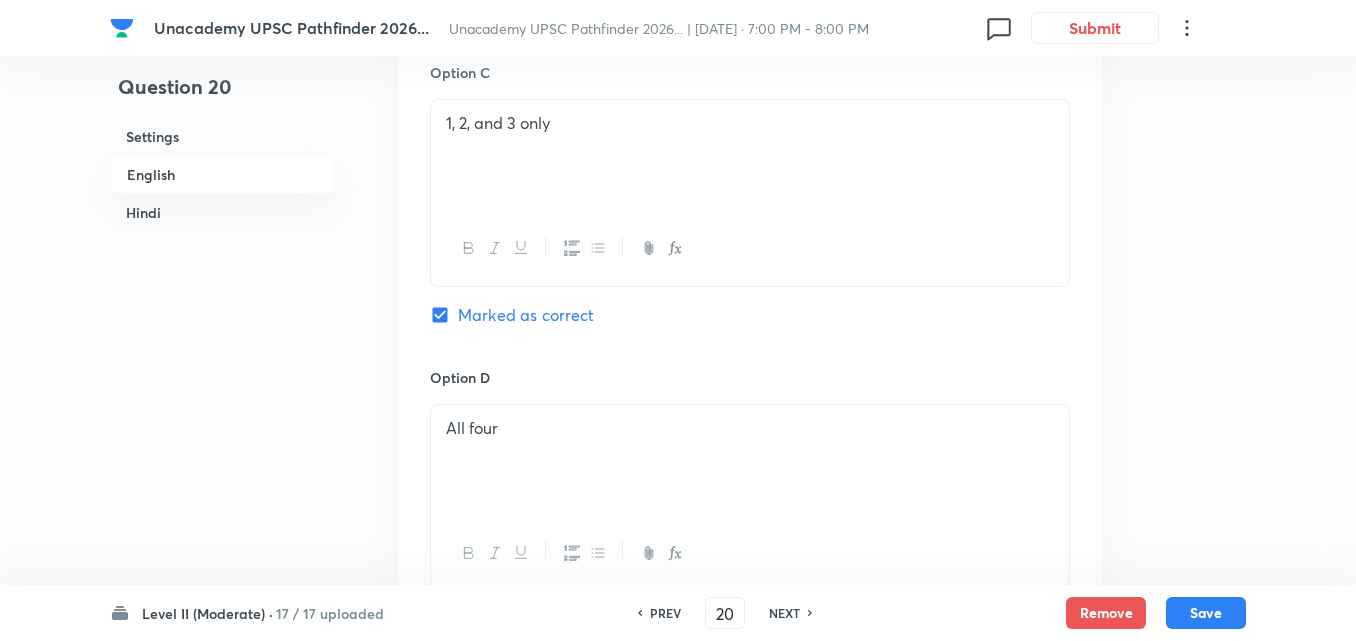 scroll, scrollTop: 1425, scrollLeft: 0, axis: vertical 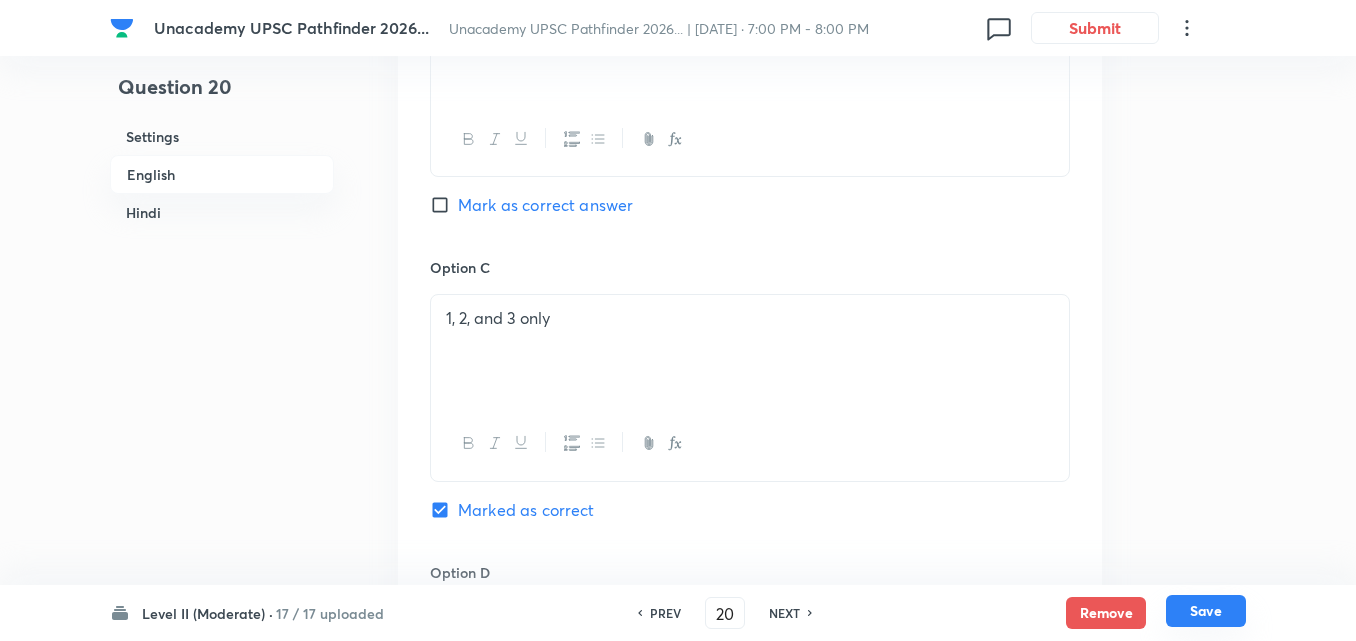 click on "Save" at bounding box center (1206, 611) 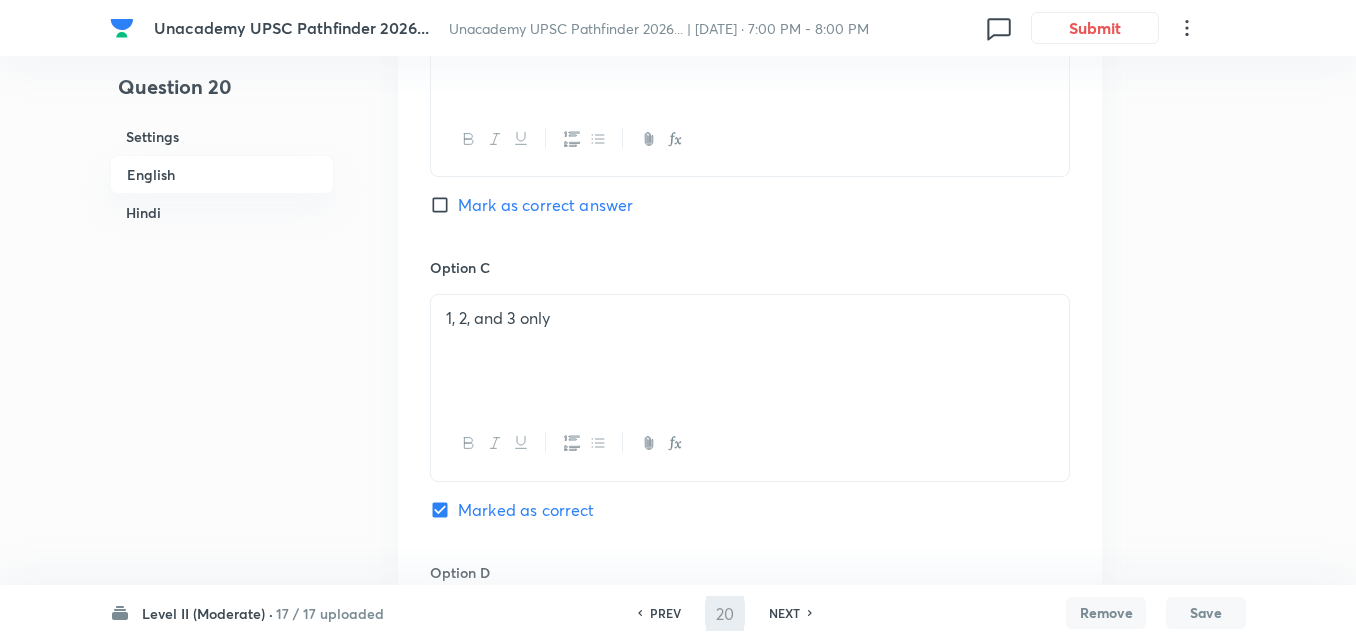 type on "21" 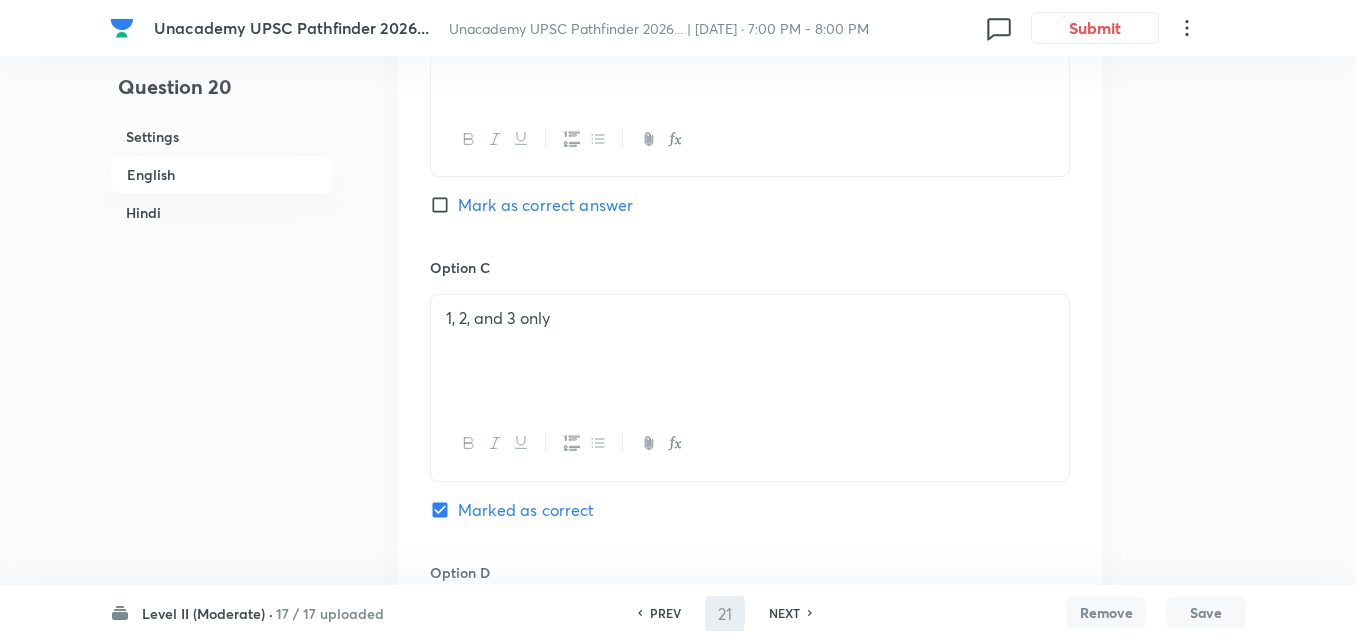 checkbox on "false" 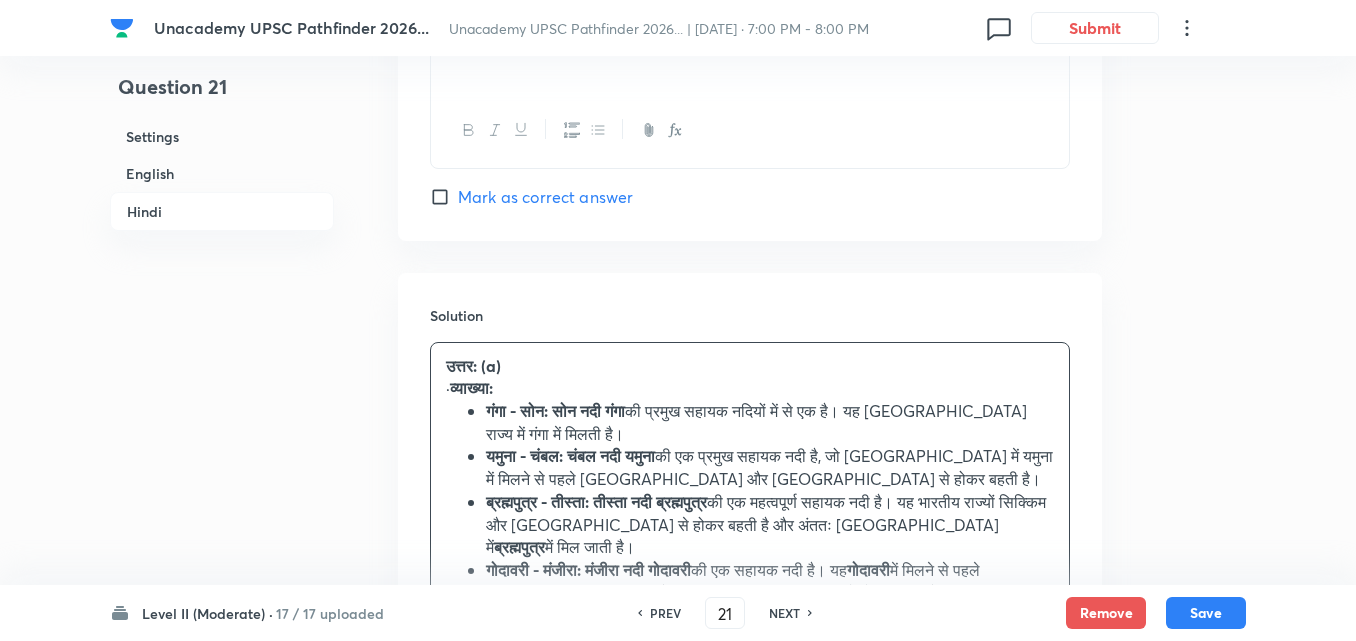 click on "English" at bounding box center (222, 173) 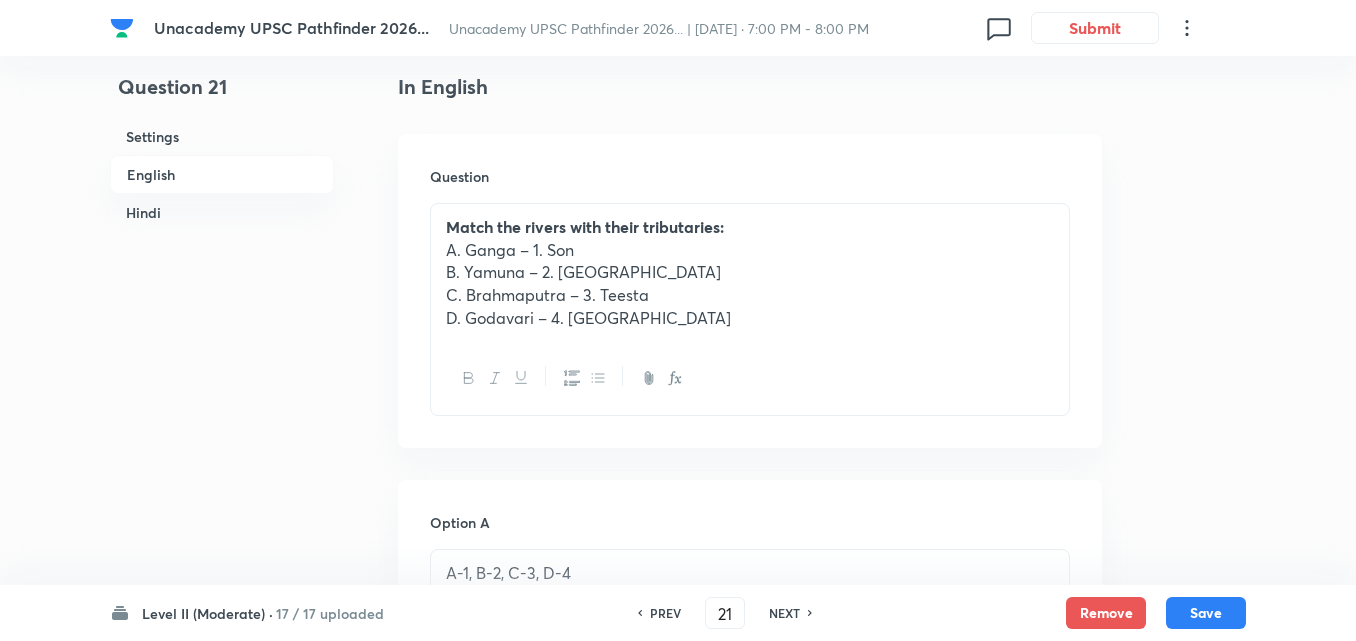 click on "B. Yamuna – 2. [GEOGRAPHIC_DATA]" at bounding box center (750, 272) 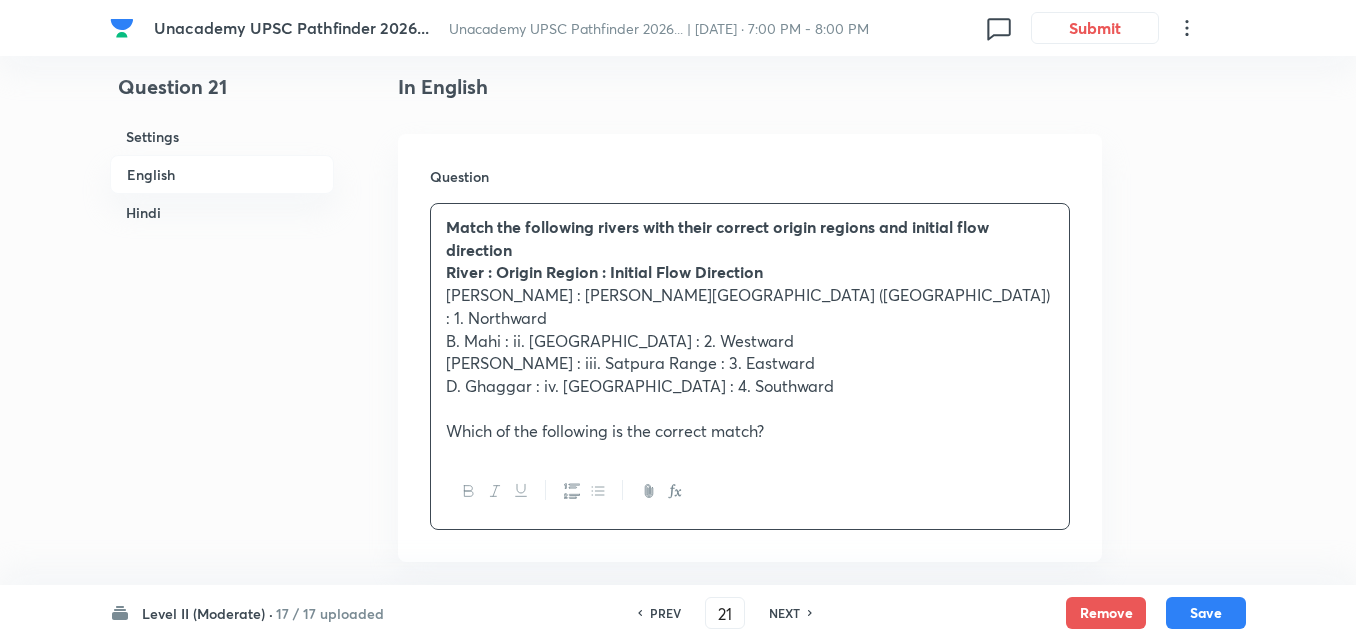 scroll, scrollTop: 916, scrollLeft: 0, axis: vertical 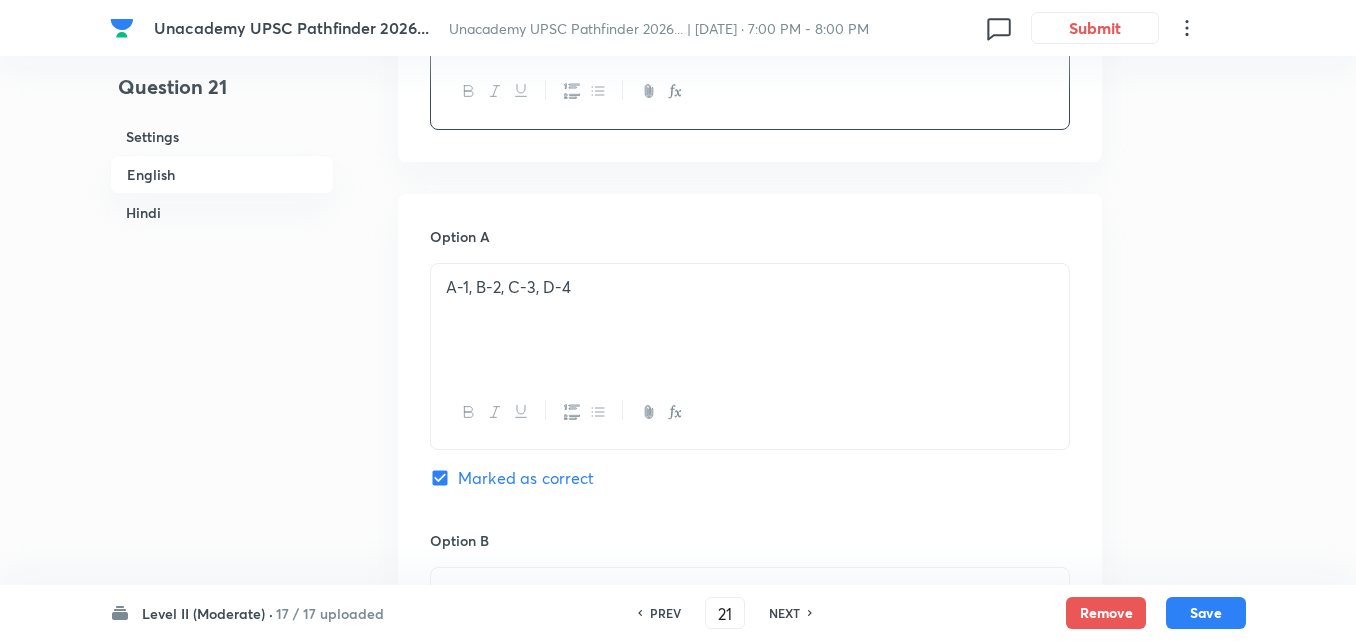 drag, startPoint x: 619, startPoint y: 314, endPoint x: 604, endPoint y: 282, distance: 35.341194 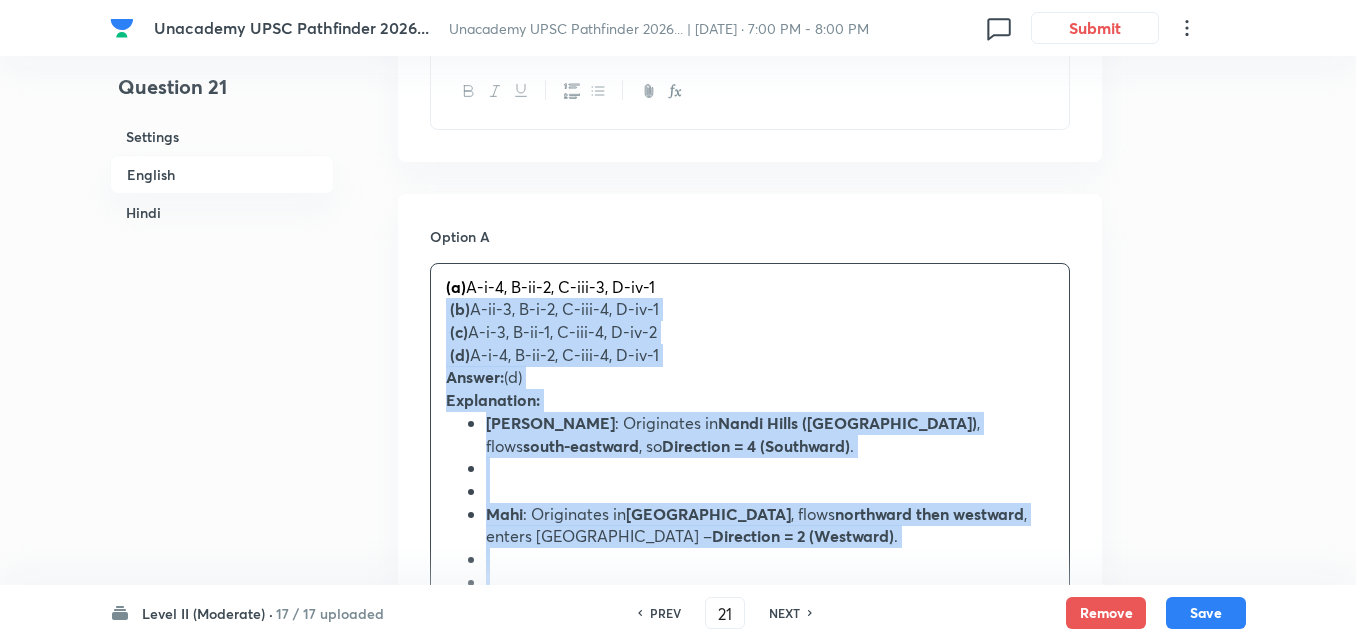 drag, startPoint x: 465, startPoint y: 292, endPoint x: 367, endPoint y: 299, distance: 98.24968 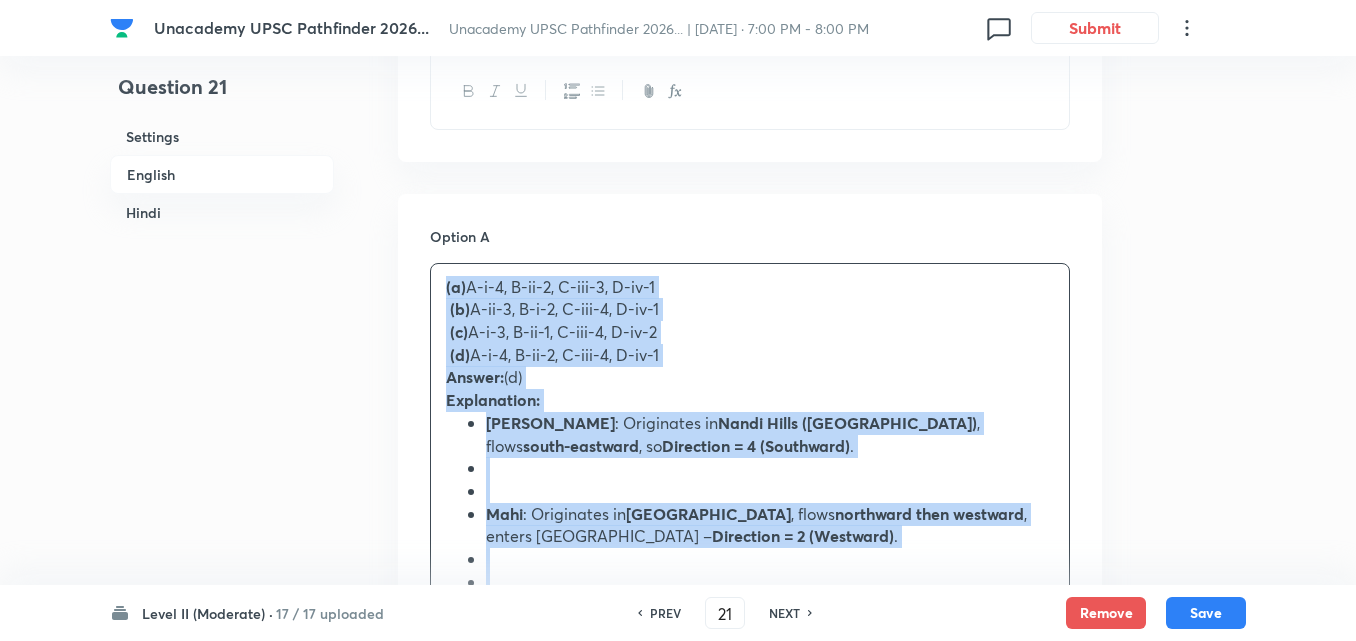 click on "Question 21 Settings English Hindi Settings Type Single choice correct 4 options + 2 marks - 0.66 marks Edit Concept Geography Practice & Strategy MCQ MCQ Edit Additional details Easy Fact Not from PYQ paper No equation Edit In English Question Match the following rivers with their correct origin regions and initial flow direction River :	Origin Region :	Initial Flow Direction [PERSON_NAME] :	[PERSON_NAME][GEOGRAPHIC_DATA] ([GEOGRAPHIC_DATA]) :	1. Northward B. Mahi :	ii. [GEOGRAPHIC_DATA] :	2. Westward [PERSON_NAME] :	iii. Satpura Range :	3. Eastward D. Ghaggar :	iv. [GEOGRAPHIC_DATA] :	4. Southward Which of the following is the correct match? Option A (a)  A-i-4, B-ii-2, C-iii-3, D-iv-1   (b)  A-ii-3, B-i-2, C-iii-4, D-iv-1   (c)  A-i-3, B-ii-1, C-iii-4, D-iv-2   (d)  A-i-4, B-ii-2, C-iii-4, D-iv-1 Answer:  (d) Explanation: [PERSON_NAME] : Originates in  [GEOGRAPHIC_DATA] ([GEOGRAPHIC_DATA]) , flows  south-eastward , so  Direction = 4 (Southward) . Mahi : Originates in  [GEOGRAPHIC_DATA] , flows  northward then westward , enters [GEOGRAPHIC_DATA] –  . Tawa northward ." at bounding box center (678, 1968) 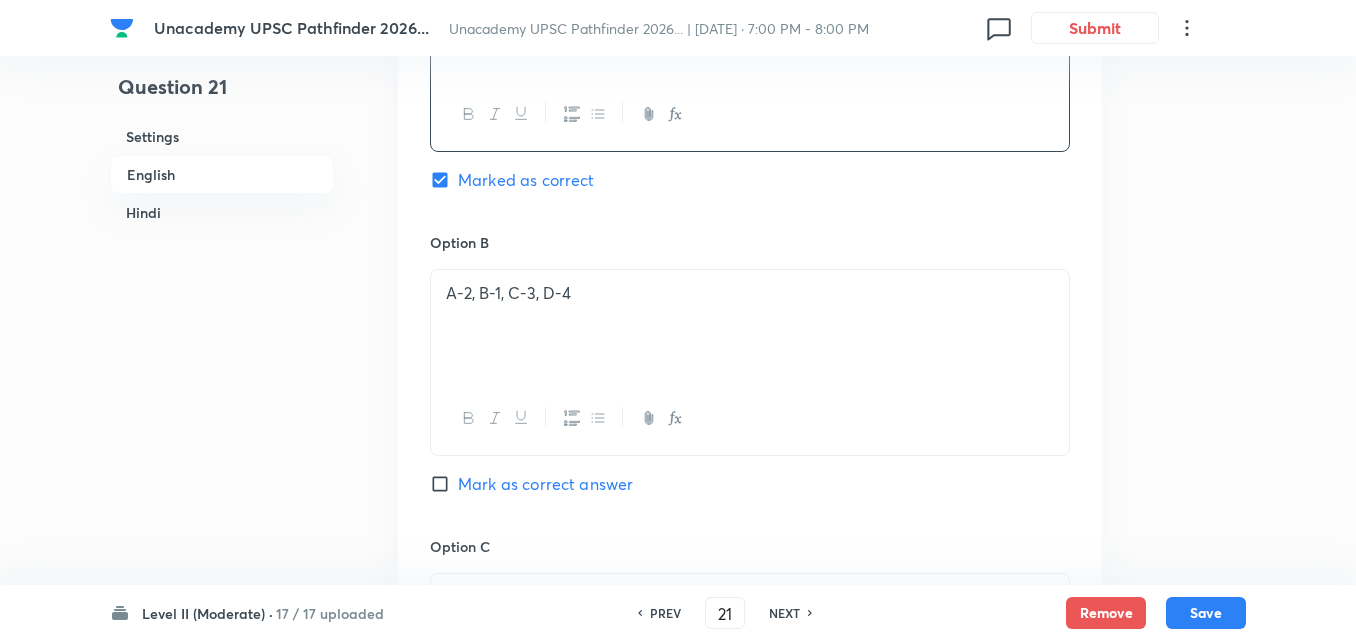scroll, scrollTop: 1216, scrollLeft: 0, axis: vertical 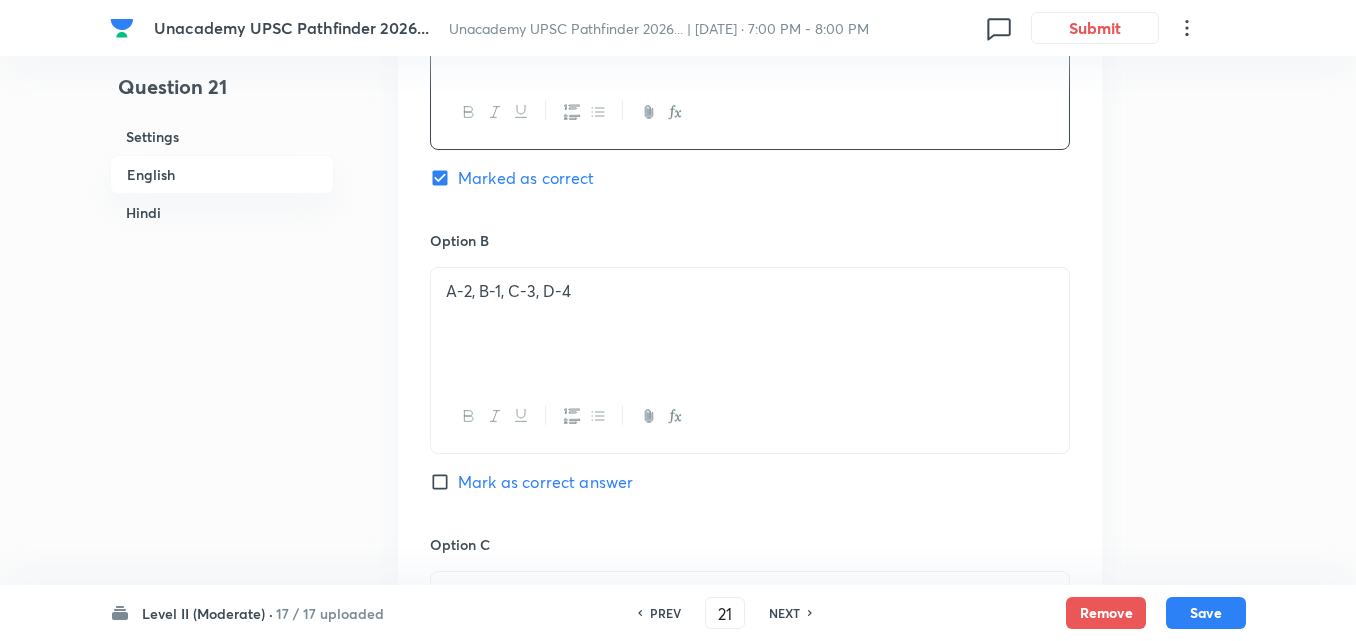 click on "A-2, B-1, C-3, D-4" at bounding box center (750, 291) 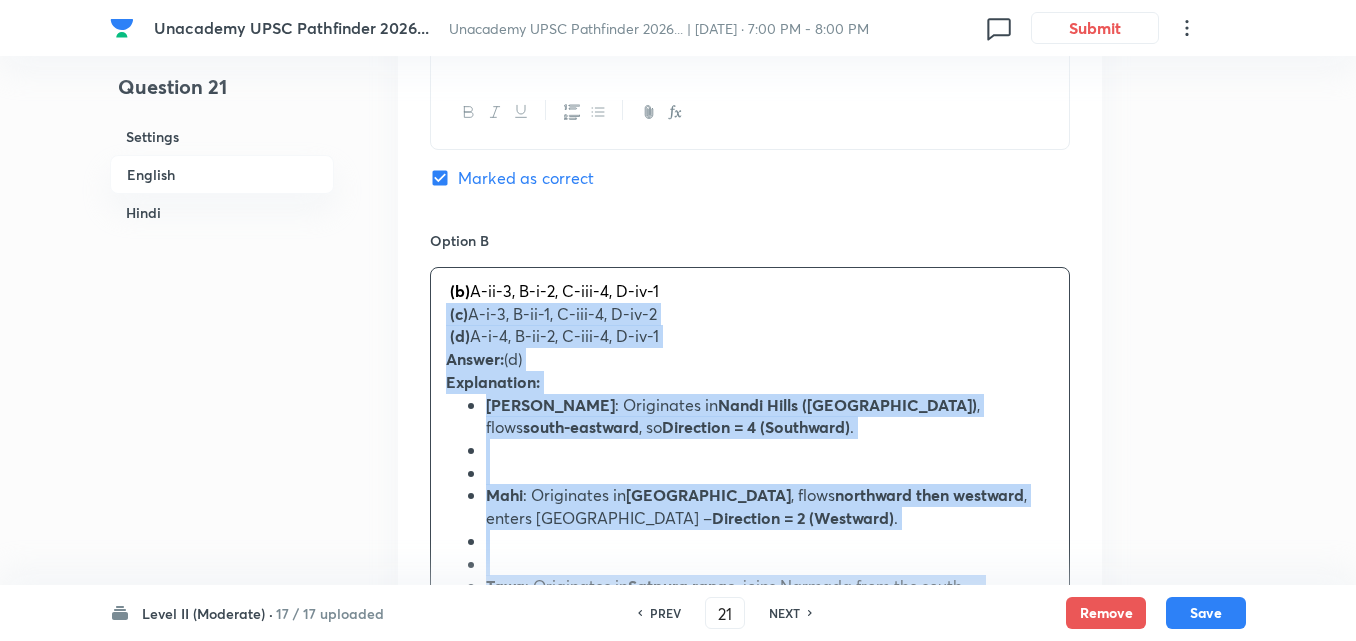 drag, startPoint x: 371, startPoint y: 294, endPoint x: 361, endPoint y: 295, distance: 10.049875 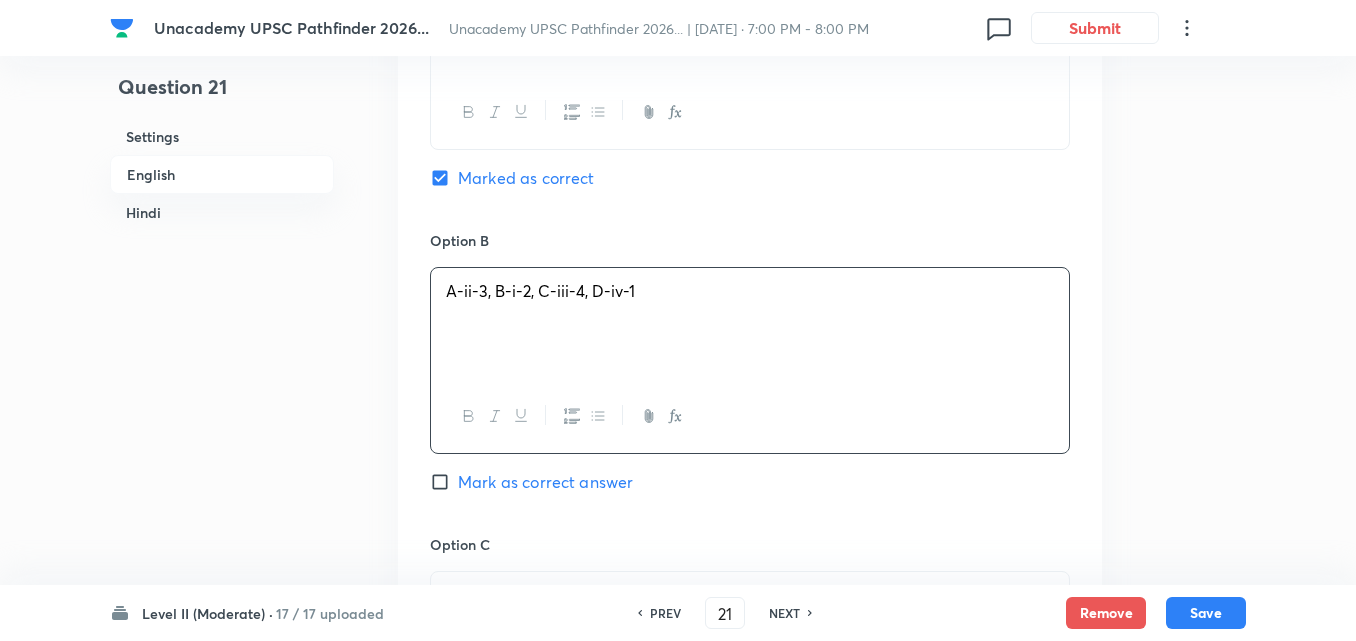 scroll, scrollTop: 1516, scrollLeft: 0, axis: vertical 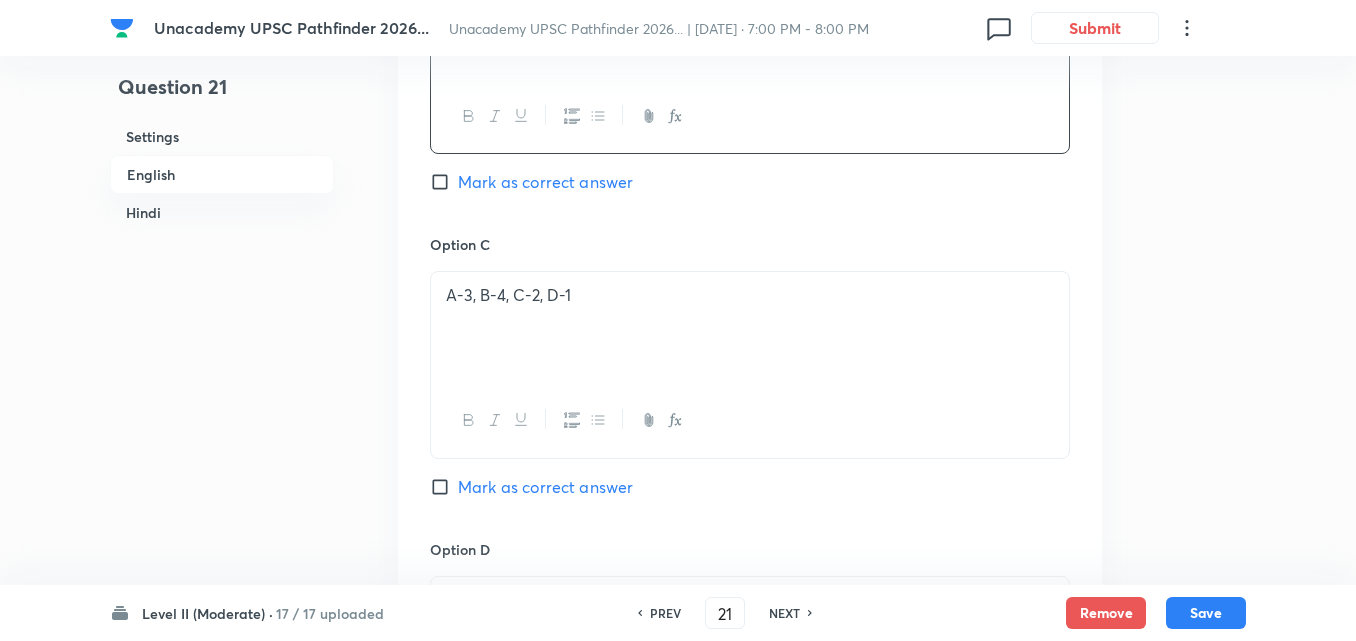 click on "A-3, B-4, C-2, D-1" at bounding box center (750, 295) 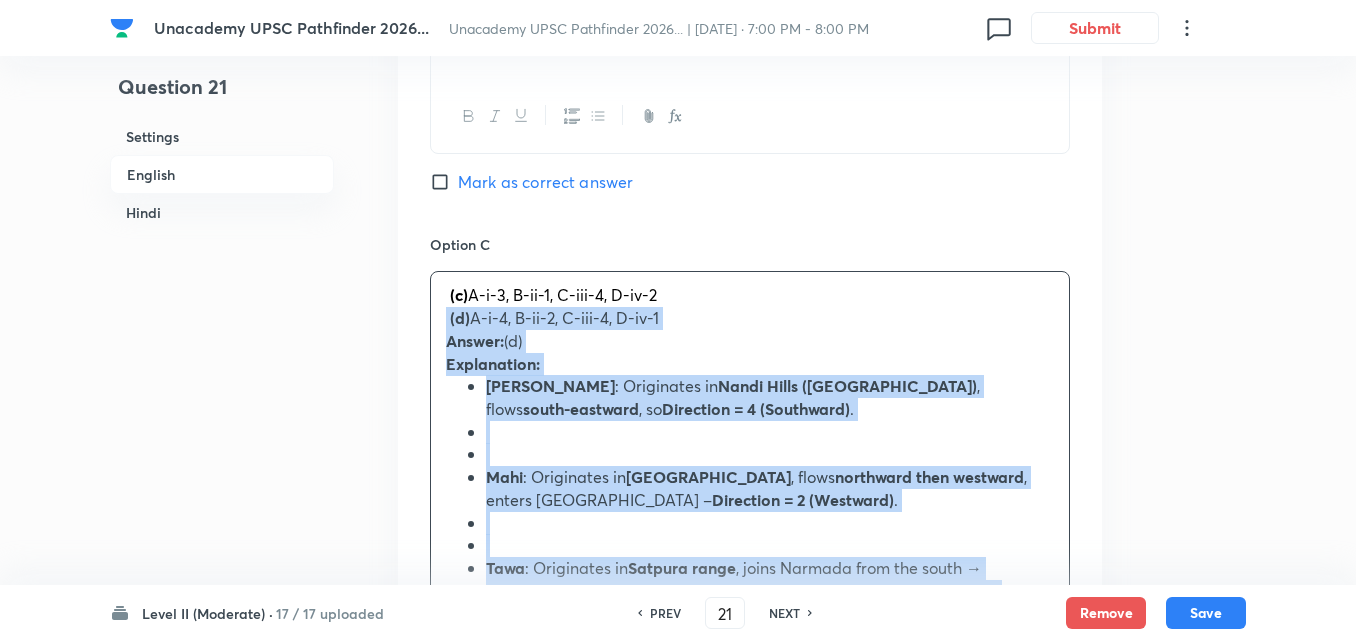 drag, startPoint x: 424, startPoint y: 293, endPoint x: 406, endPoint y: 296, distance: 18.248287 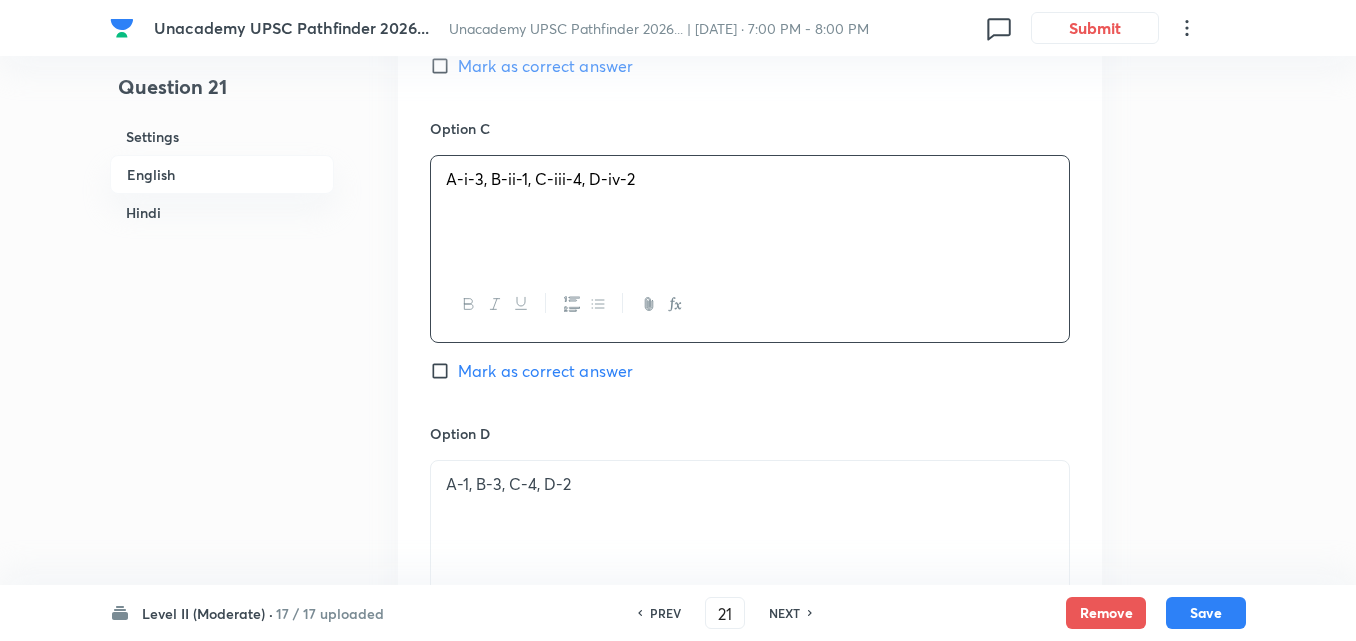 scroll, scrollTop: 1816, scrollLeft: 0, axis: vertical 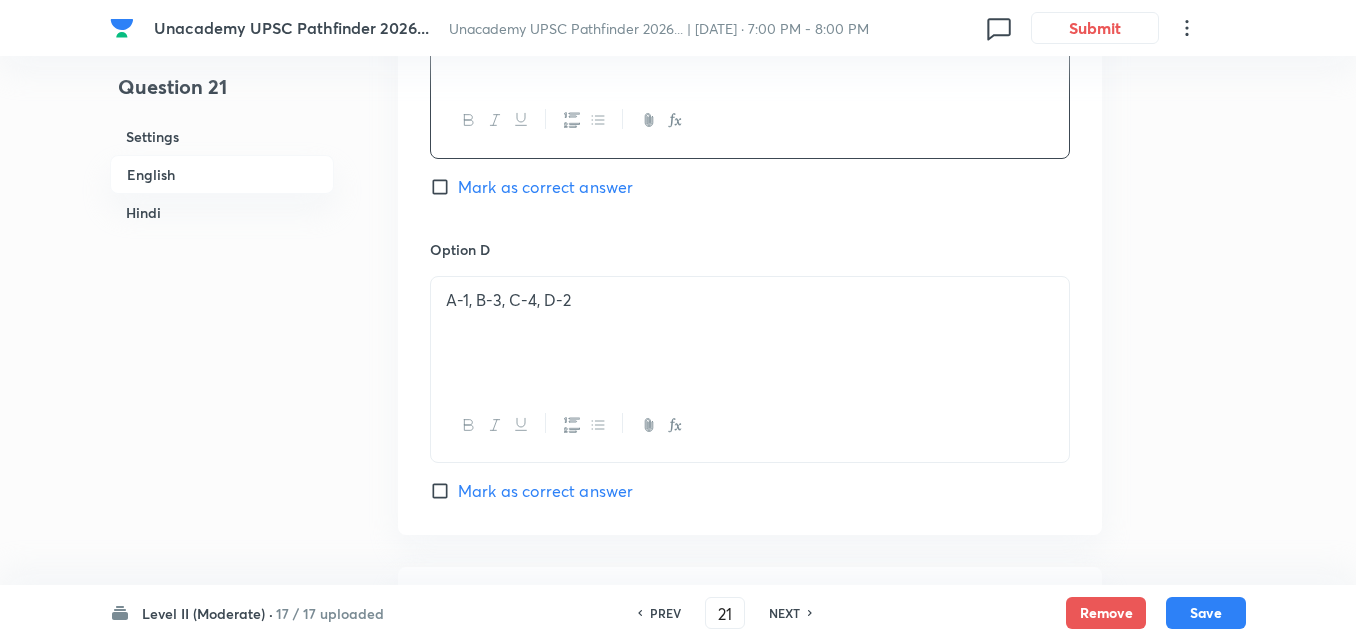 click on "A-1, B-3, C-4, D-2" at bounding box center [750, 333] 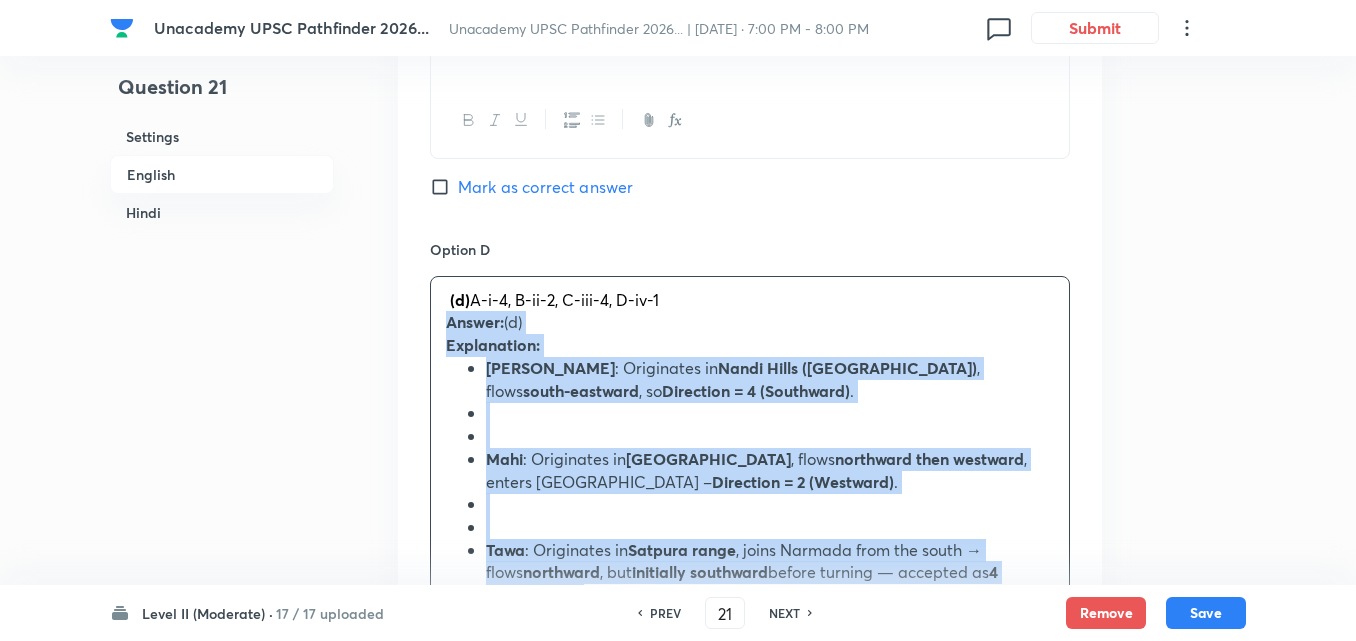 drag, startPoint x: 491, startPoint y: 311, endPoint x: 364, endPoint y: 305, distance: 127.141655 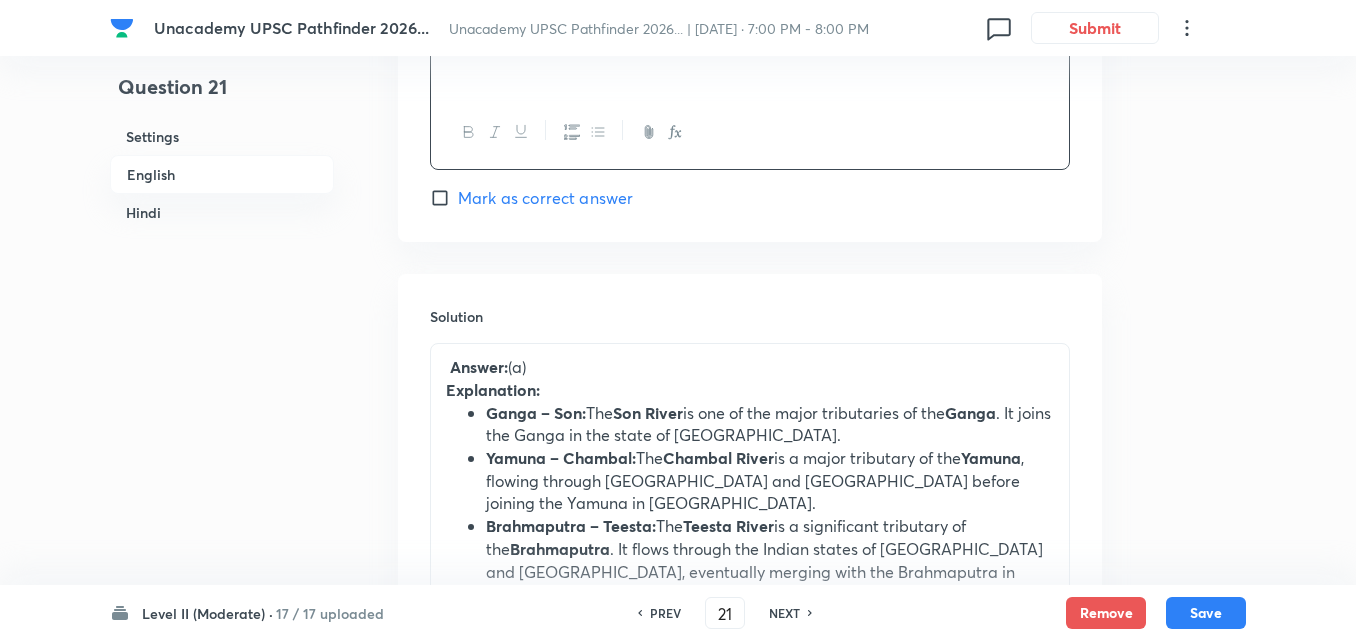 scroll, scrollTop: 2116, scrollLeft: 0, axis: vertical 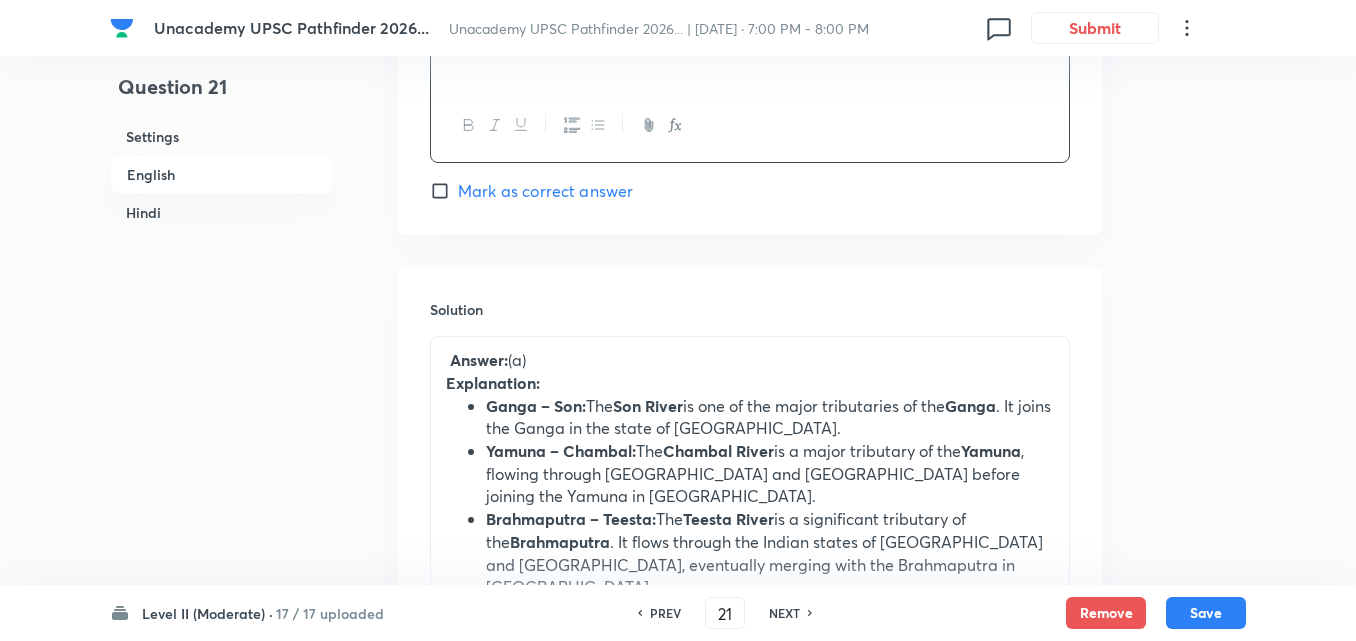 click on "Mark as correct answer" at bounding box center (545, 191) 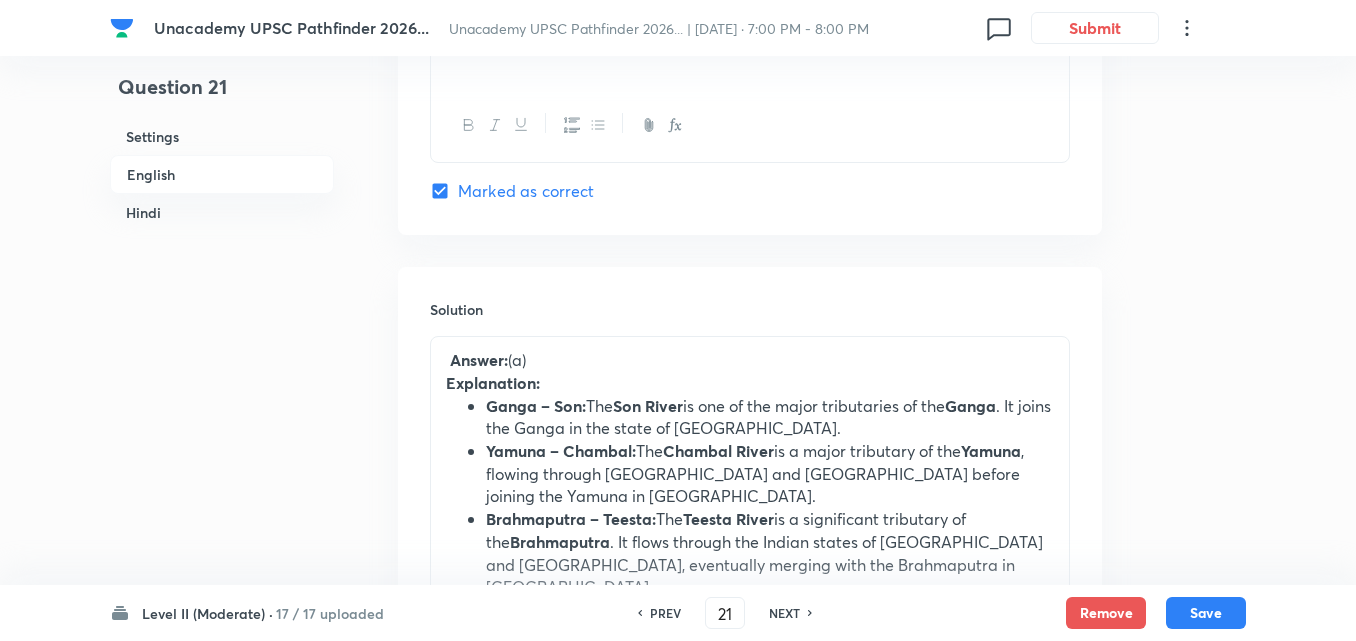 checkbox on "false" 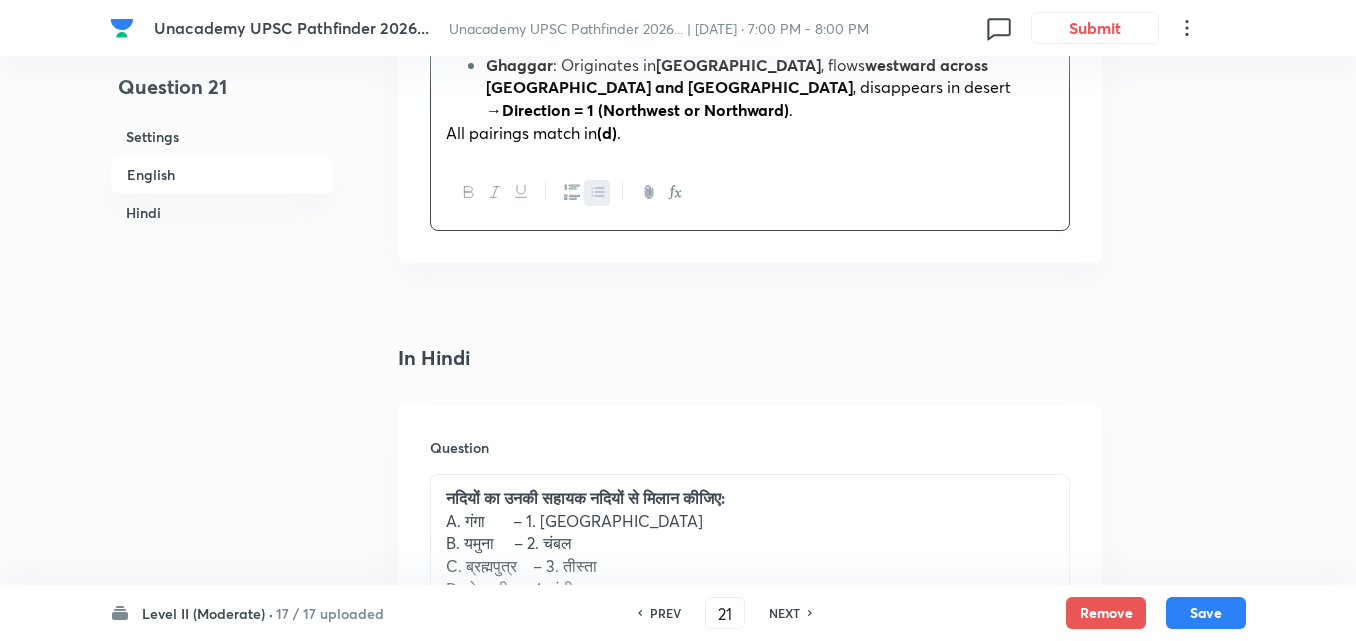scroll, scrollTop: 2816, scrollLeft: 0, axis: vertical 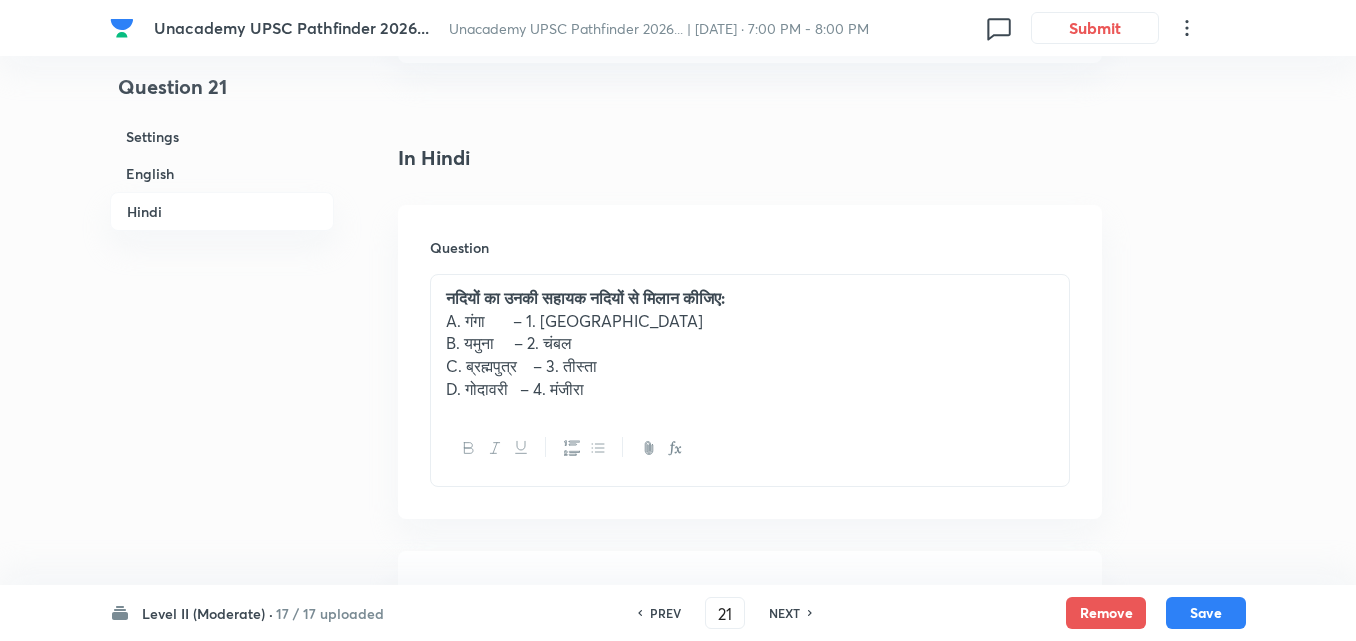 click on "C. ब्रह्मपुत्र    – 3. तीस्ता" at bounding box center (750, 366) 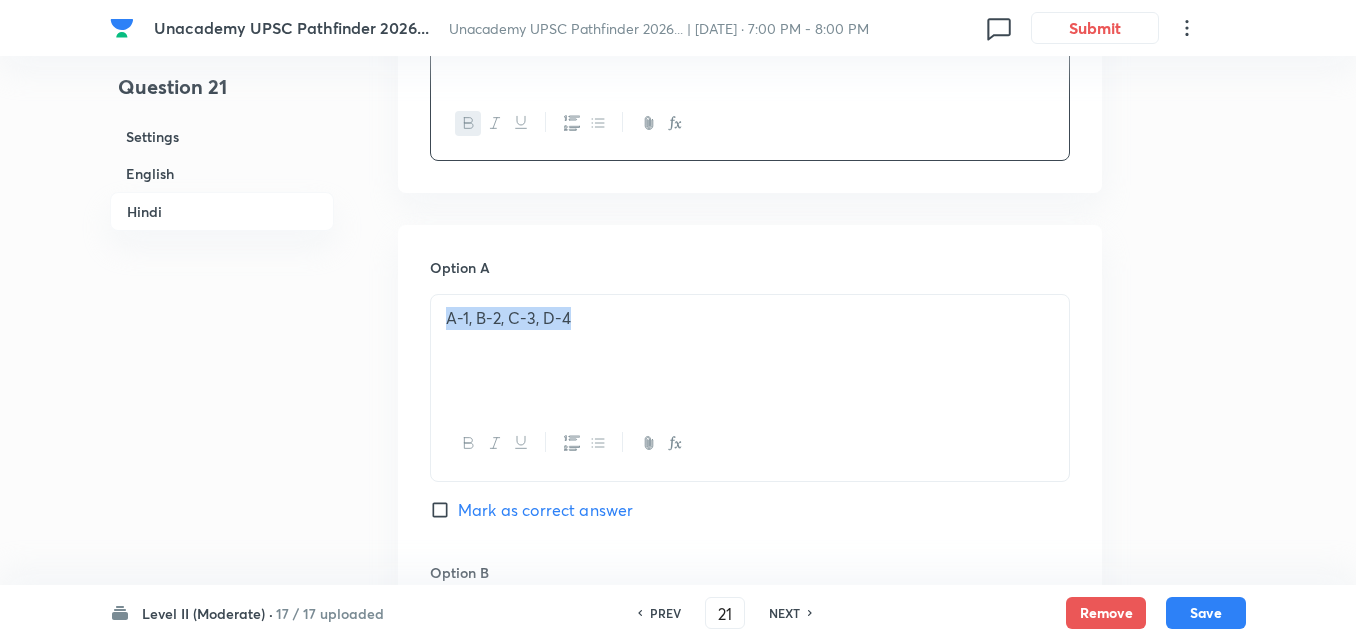 drag, startPoint x: 342, startPoint y: 269, endPoint x: 268, endPoint y: 263, distance: 74.24284 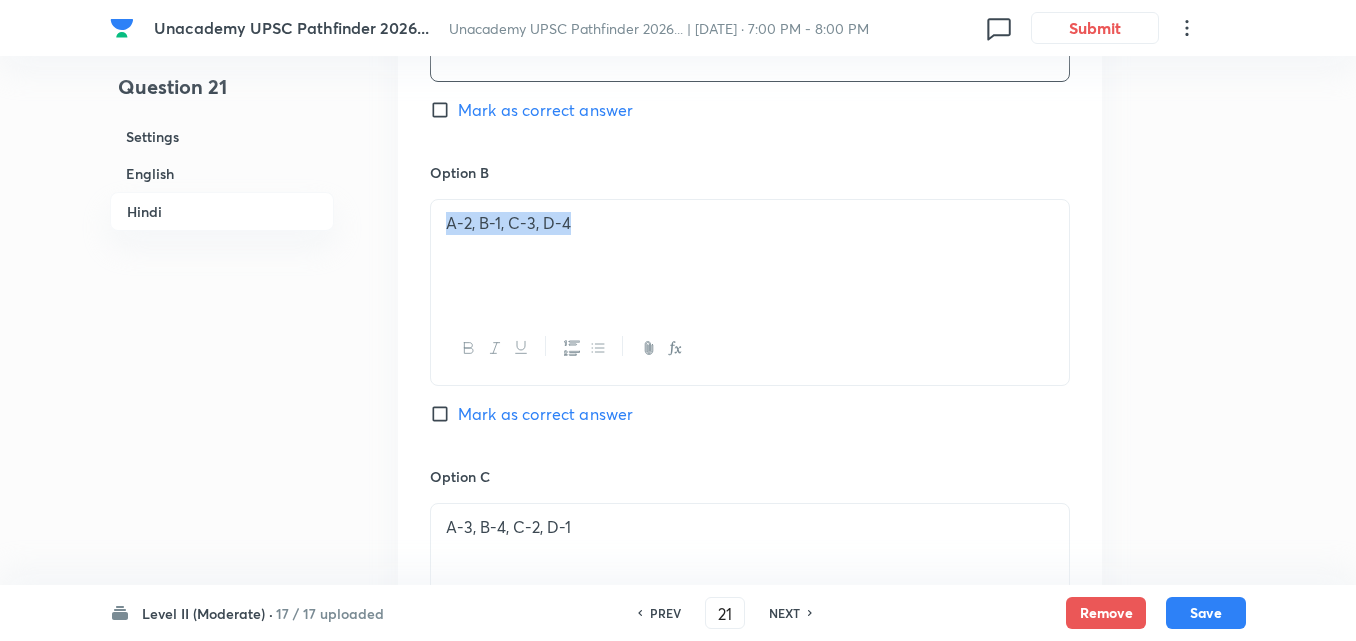 drag, startPoint x: 639, startPoint y: 205, endPoint x: 289, endPoint y: 169, distance: 351.84656 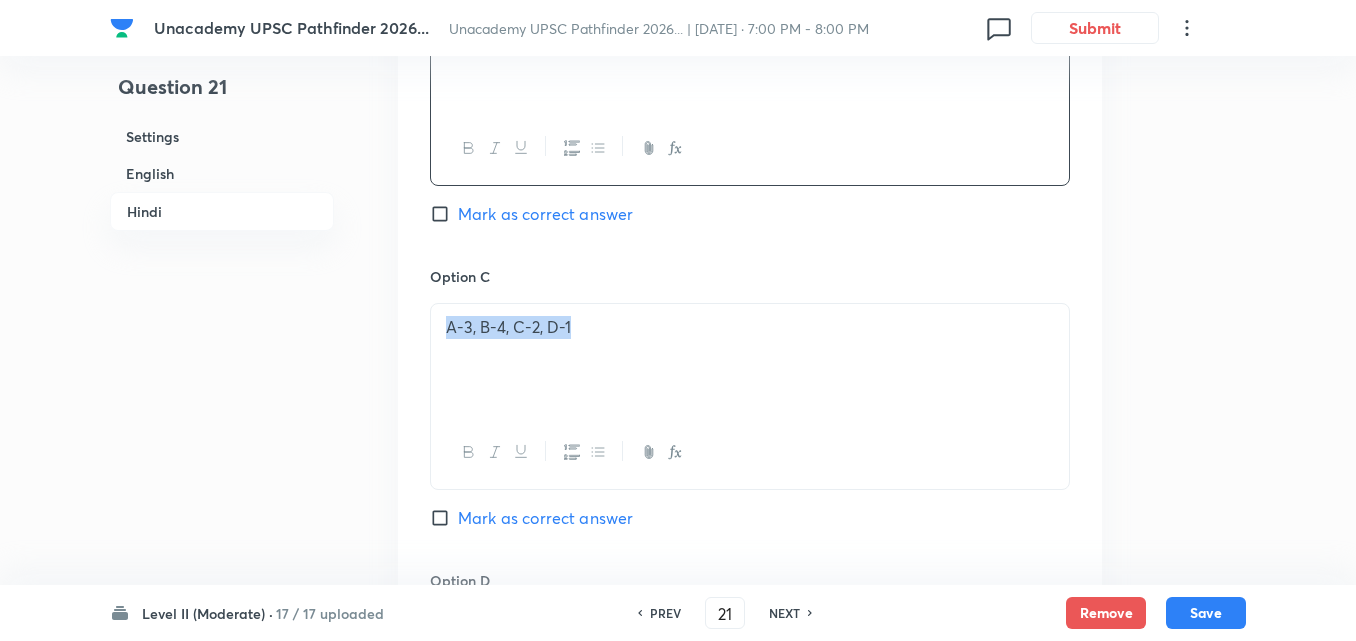 drag, startPoint x: 370, startPoint y: 270, endPoint x: 154, endPoint y: 263, distance: 216.1134 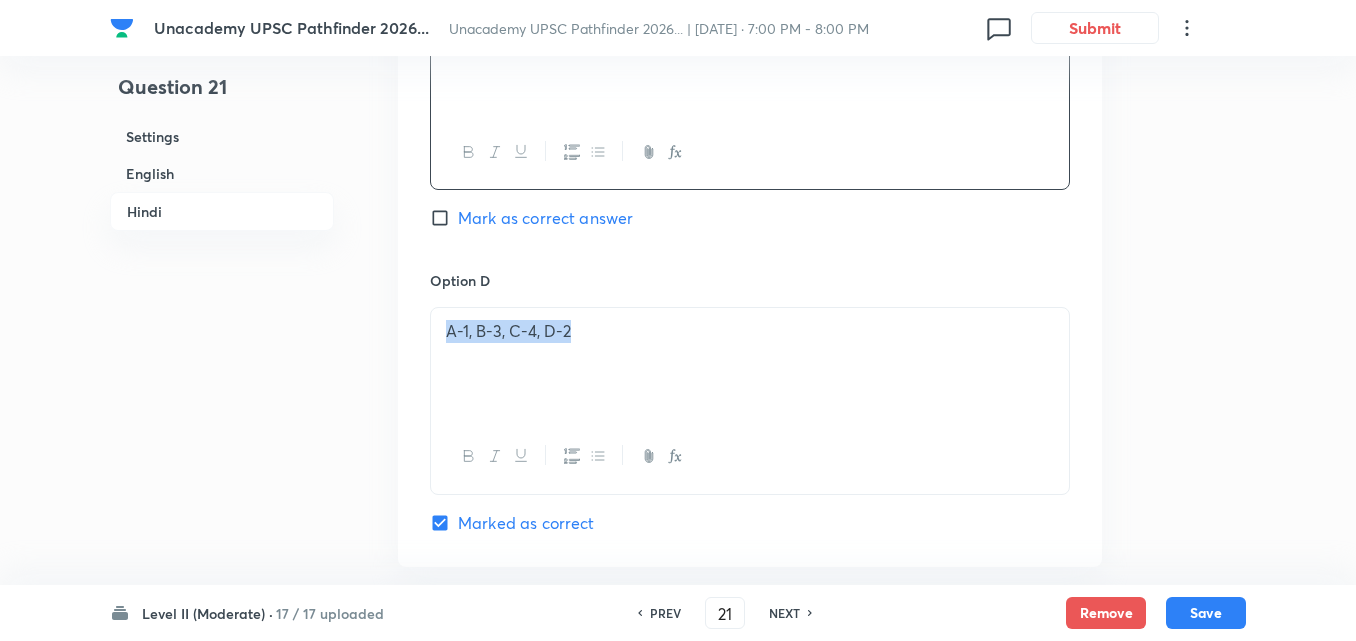 drag, startPoint x: 385, startPoint y: 258, endPoint x: 231, endPoint y: 258, distance: 154 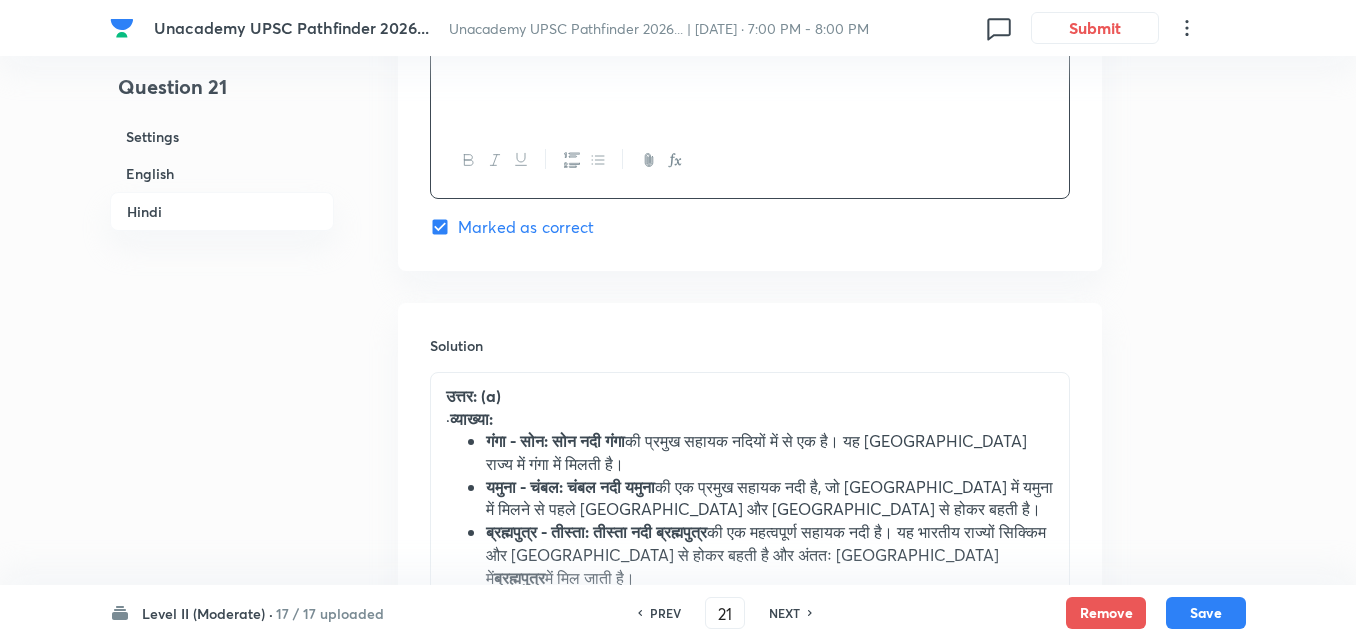 scroll, scrollTop: 4316, scrollLeft: 0, axis: vertical 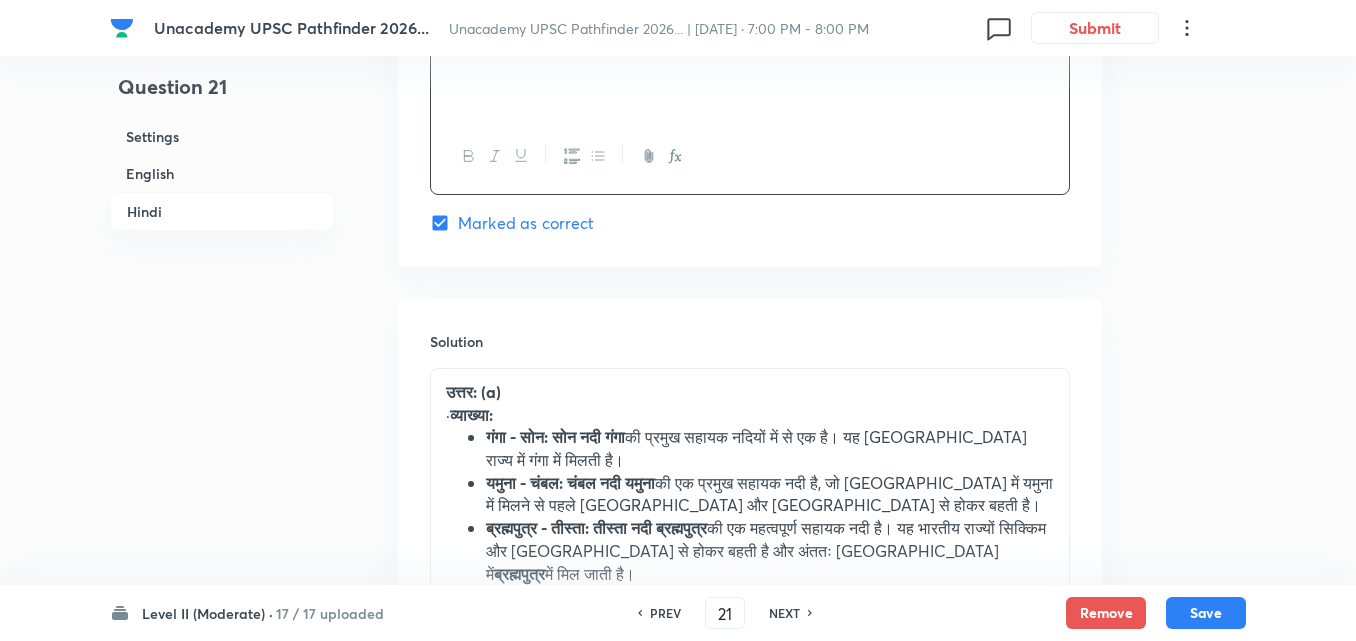 click on "गंगा - सोन: सोन नदी गंगा  की प्रमुख सहायक नदियों में से एक है। यह [GEOGRAPHIC_DATA] राज्य में गंगा में मिलती है।" at bounding box center (770, 448) 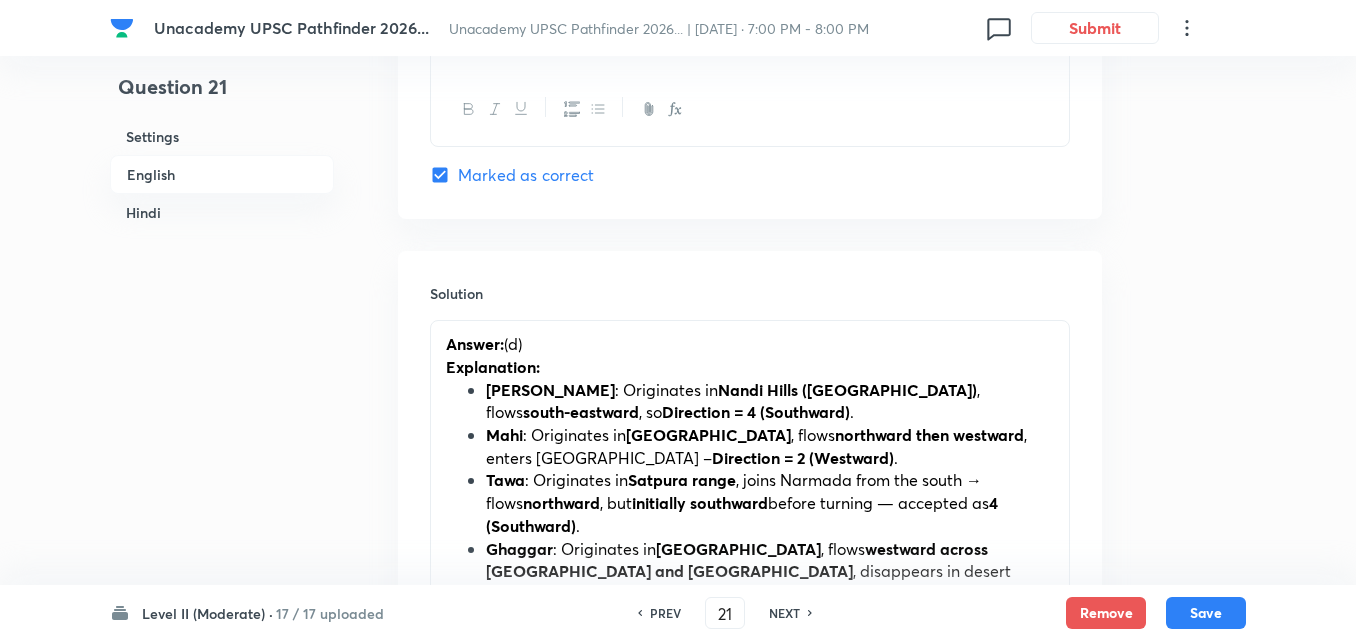 scroll, scrollTop: 1916, scrollLeft: 0, axis: vertical 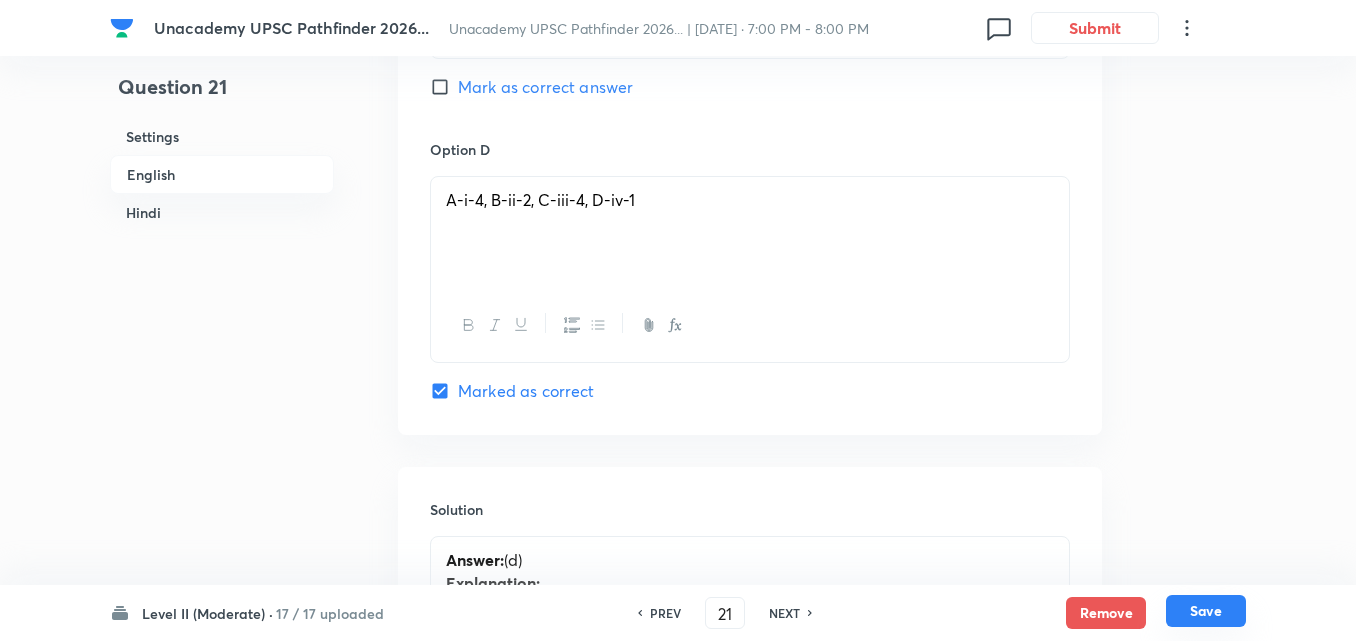 click on "Save" at bounding box center [1206, 611] 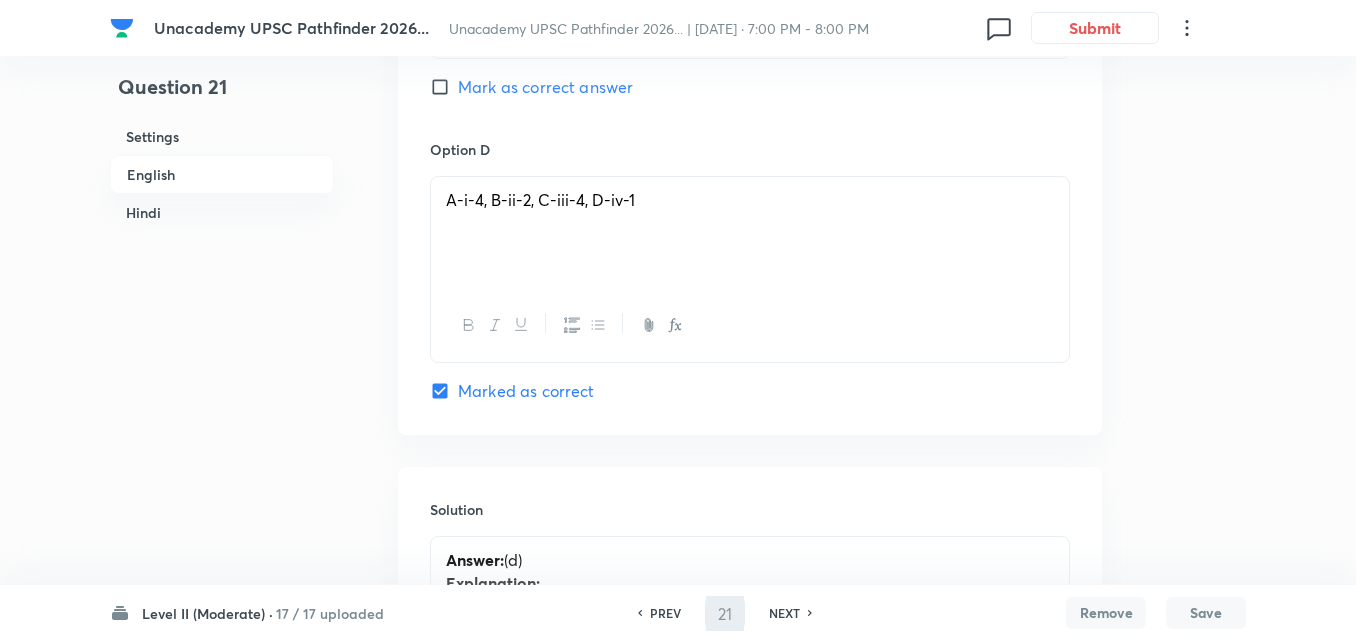 type on "22" 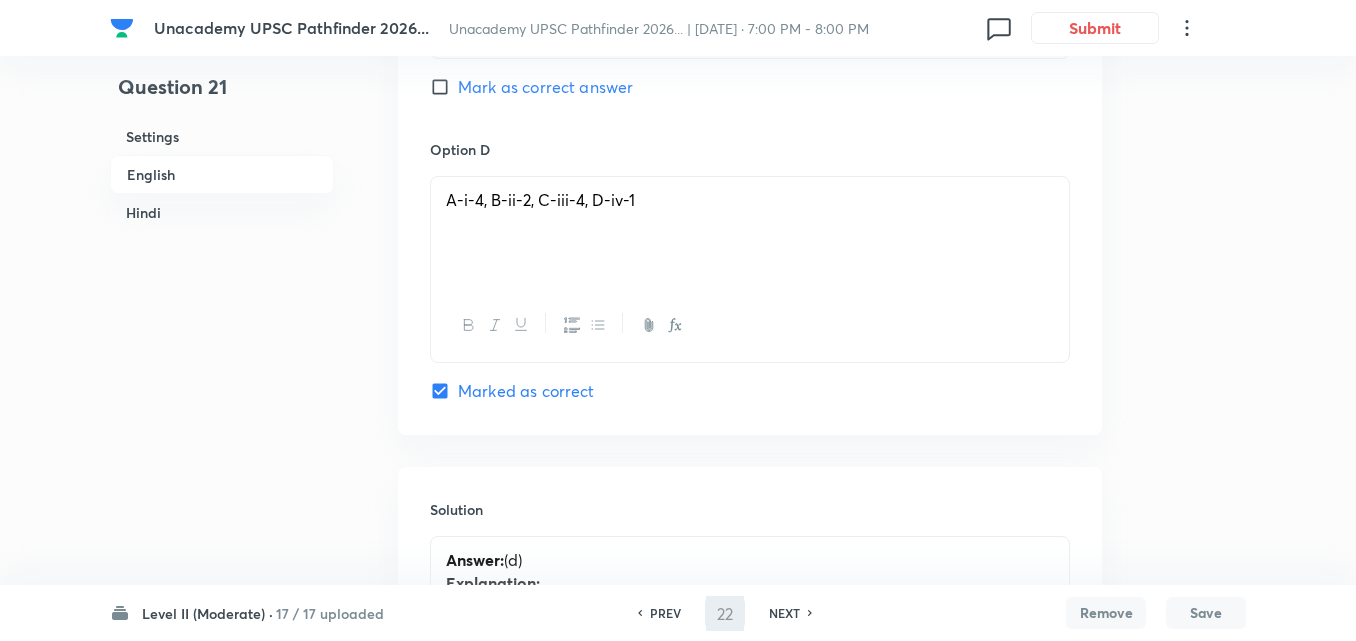checkbox on "false" 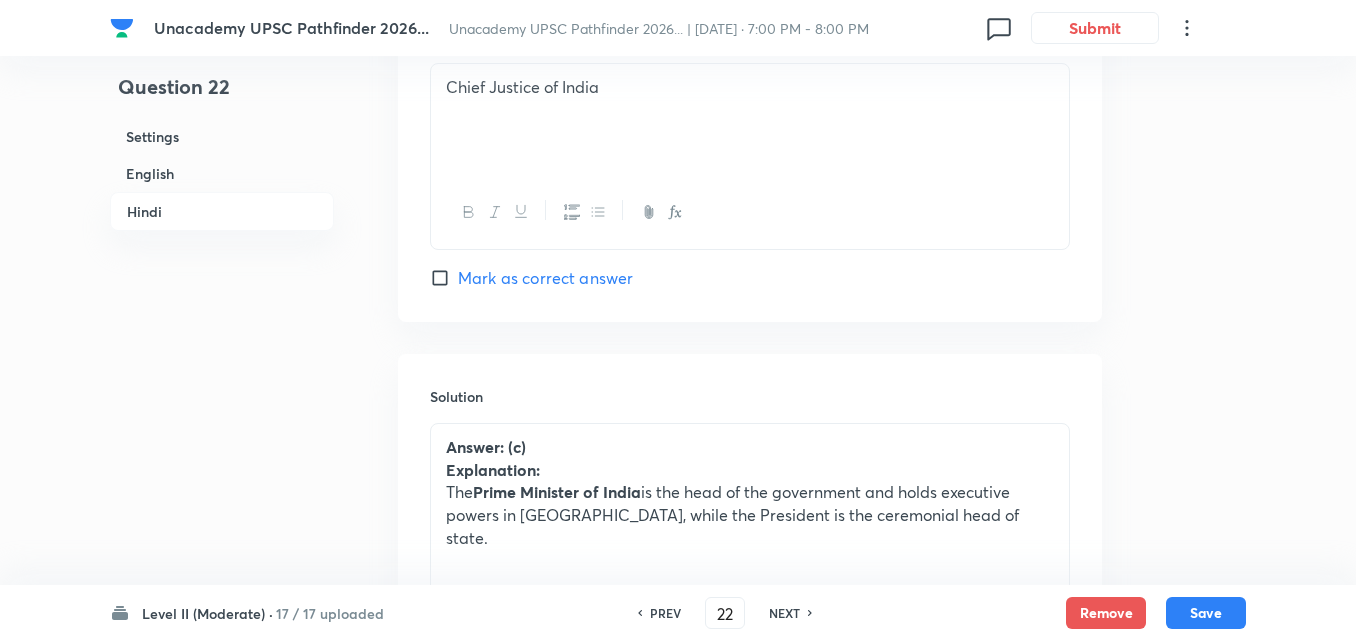 checkbox on "true" 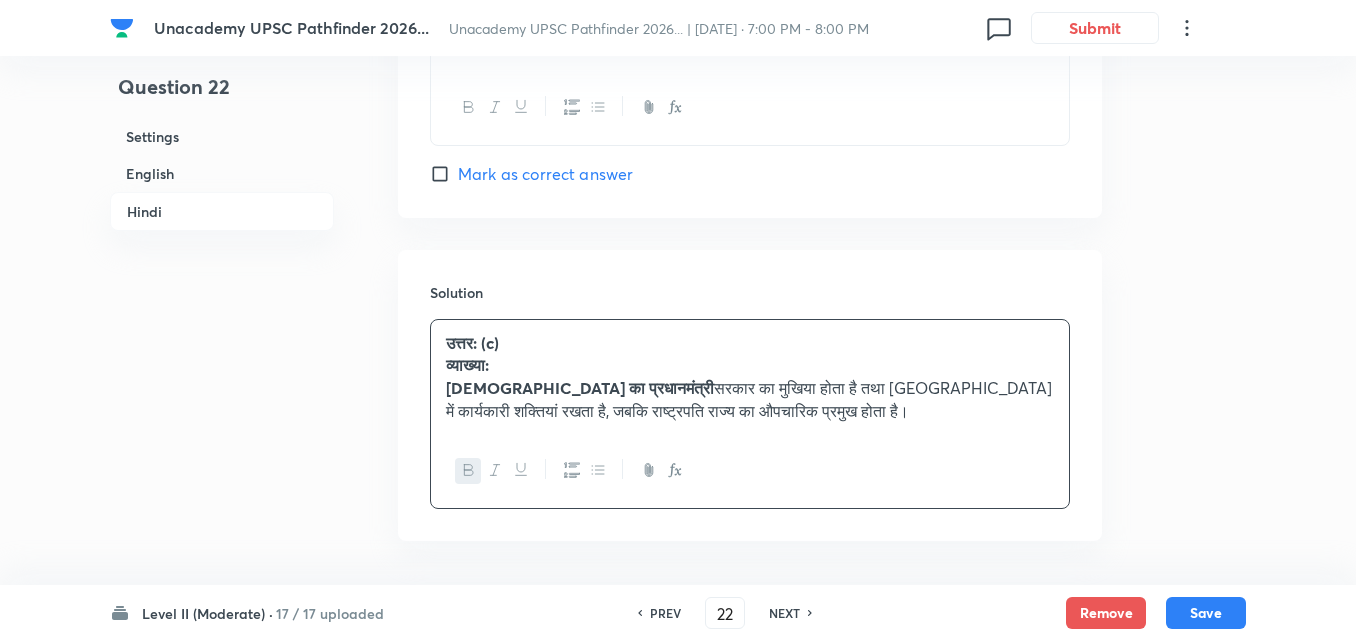 click on "English" at bounding box center [222, 173] 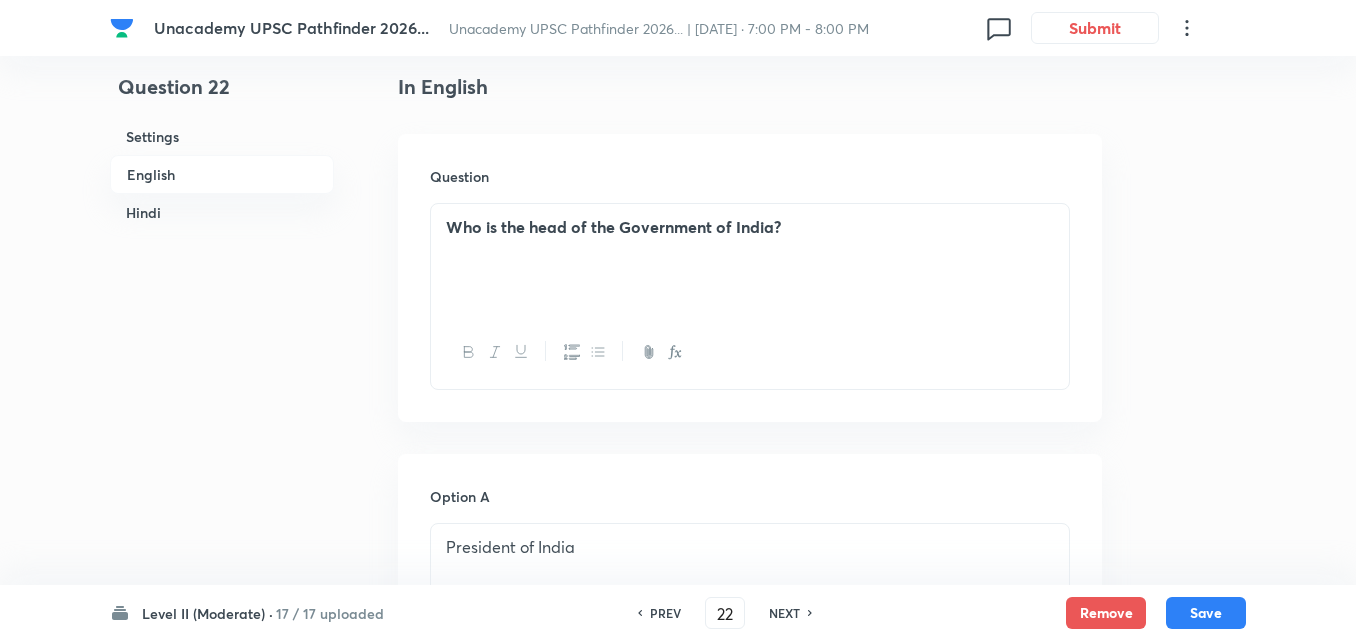 click on "Who is the head of the Government of India?" at bounding box center [750, 260] 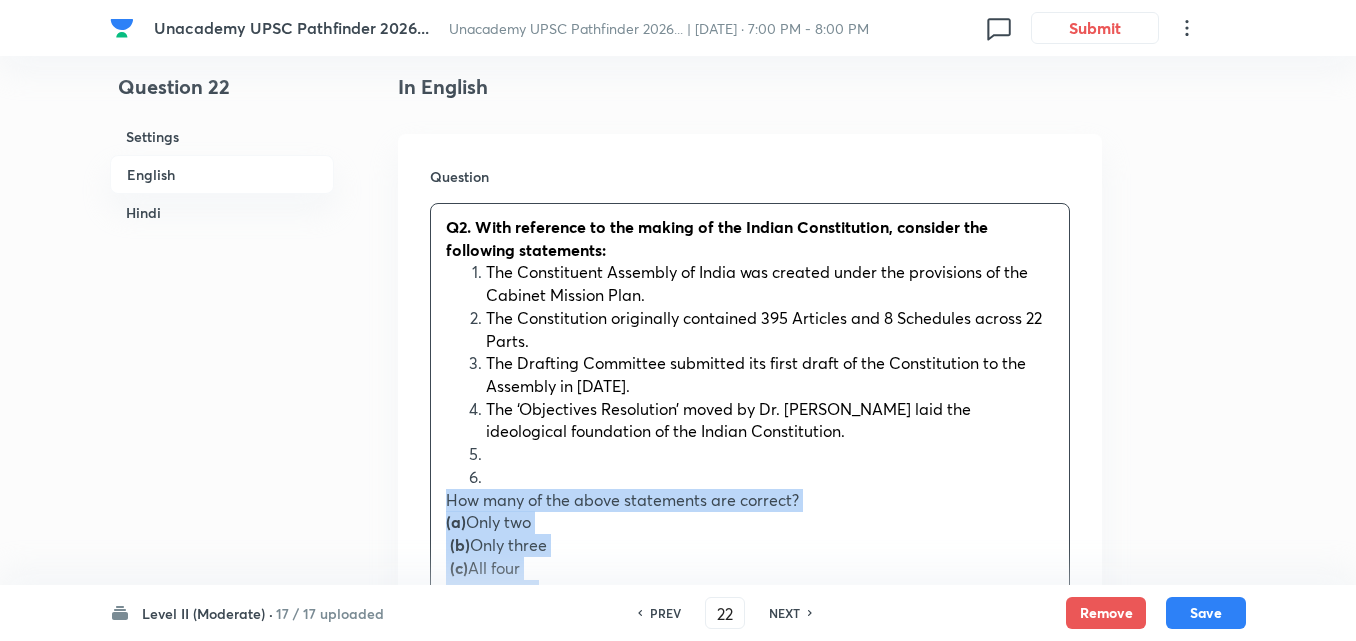 click on "Question 22 Settings English Hindi Settings Type Single choice correct 4 options + 2 marks - 0.66 marks Edit Concept Polity, Governance & IR Indian Polity  Salient Features of Constitution Drawn from Various Sources Edit Additional details Easy Fact Not from PYQ paper No equation Edit In English Question Q2. With reference to the making of the Indian Constitution, consider the following statements: The Constituent Assembly of India was created under the provisions of the Cabinet Mission Plan. The Constitution originally contained 395 Articles and 8 Schedules across 22 Parts. The Drafting Committee submitted its first draft of the Constitution to the Assembly in [DATE]. The ‘Objectives Resolution’ moved by Dr. [PERSON_NAME] laid the ideological foundation of the Indian Constitution. How many of the above statements are correct? (a)  Only two   (b)  Only three   (c)  All four   (d)  Only one Answer:  (b) Explanation: Statement 1 is correct : The  Cabinet Mission Plan of 1946 Constituent Assembly ." at bounding box center (678, 2137) 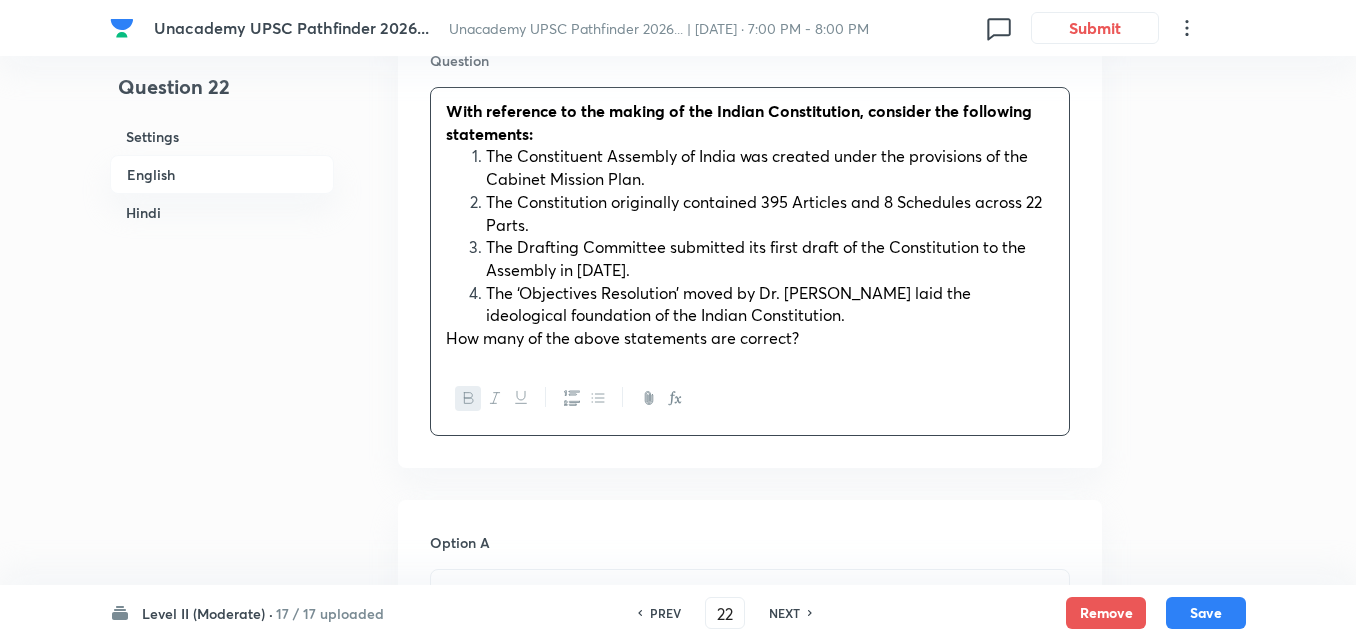 scroll, scrollTop: 942, scrollLeft: 0, axis: vertical 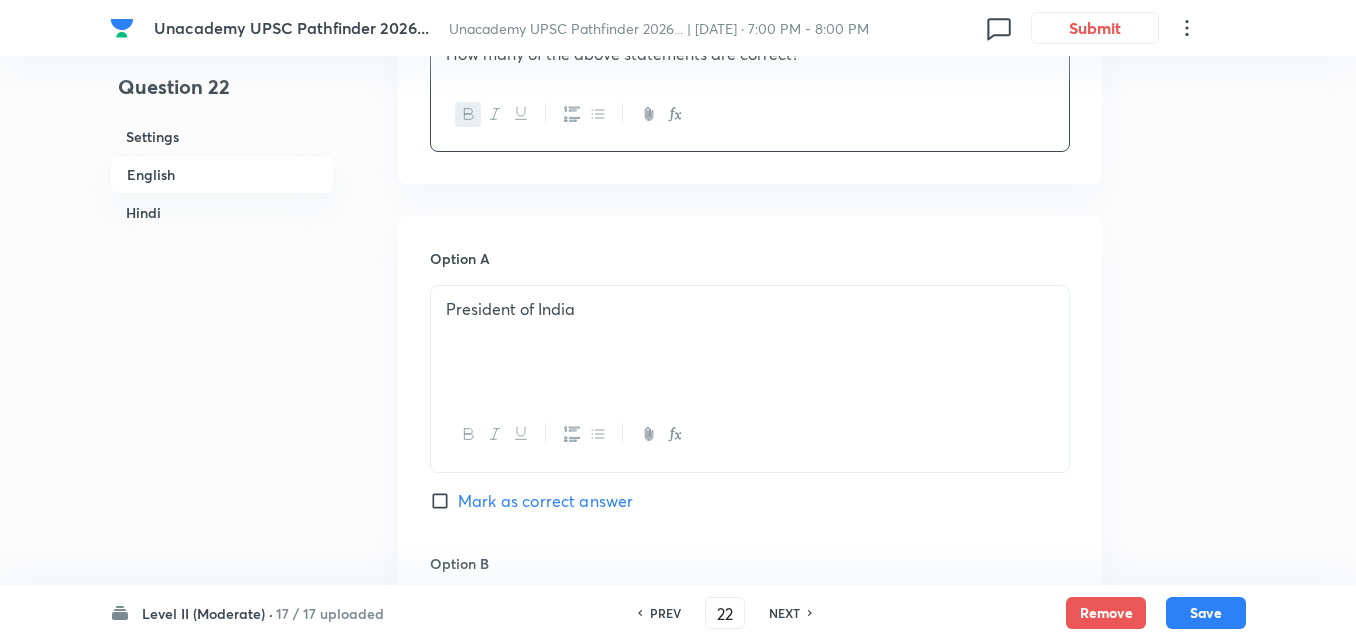 click on "President of India" at bounding box center [750, 342] 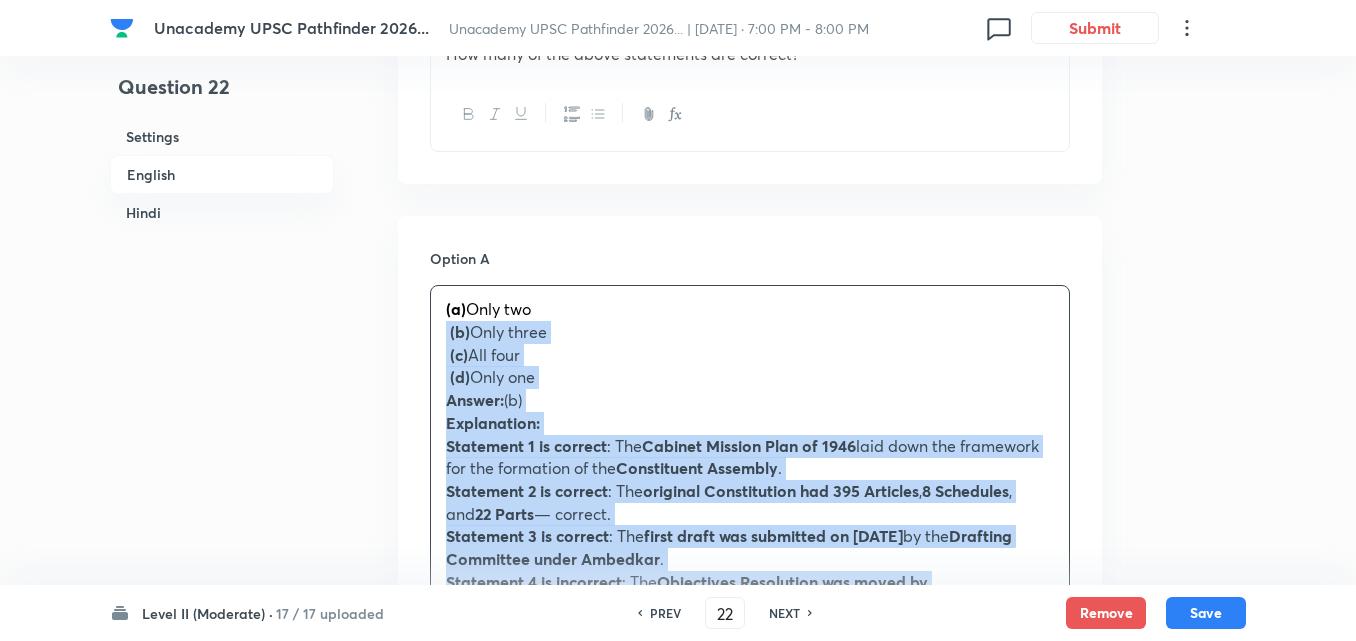 drag, startPoint x: 381, startPoint y: 337, endPoint x: 371, endPoint y: 340, distance: 10.440307 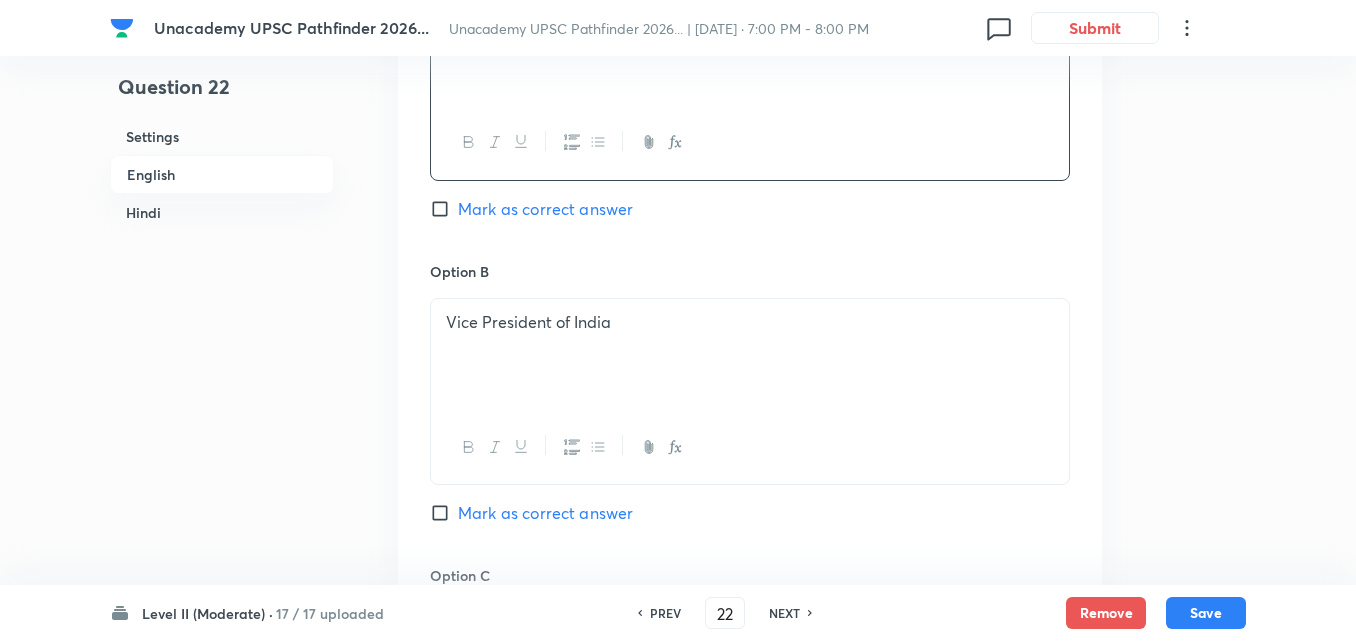 scroll, scrollTop: 1242, scrollLeft: 0, axis: vertical 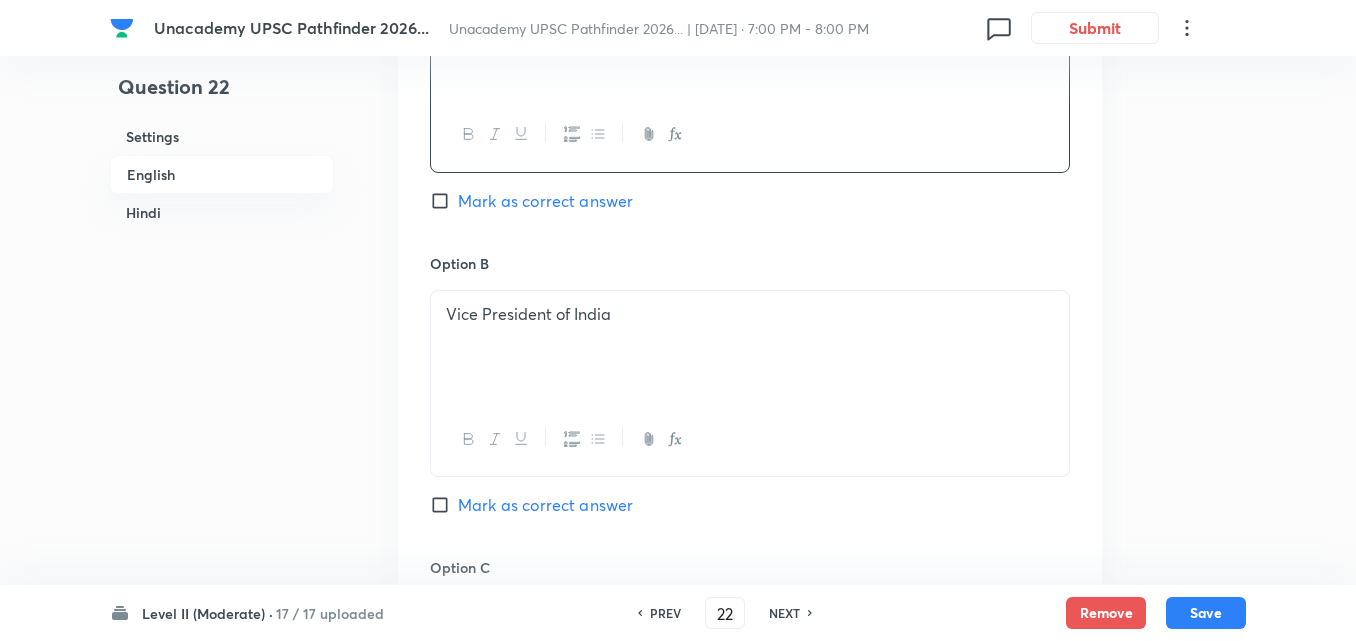click on "Vice President of India" at bounding box center [750, 314] 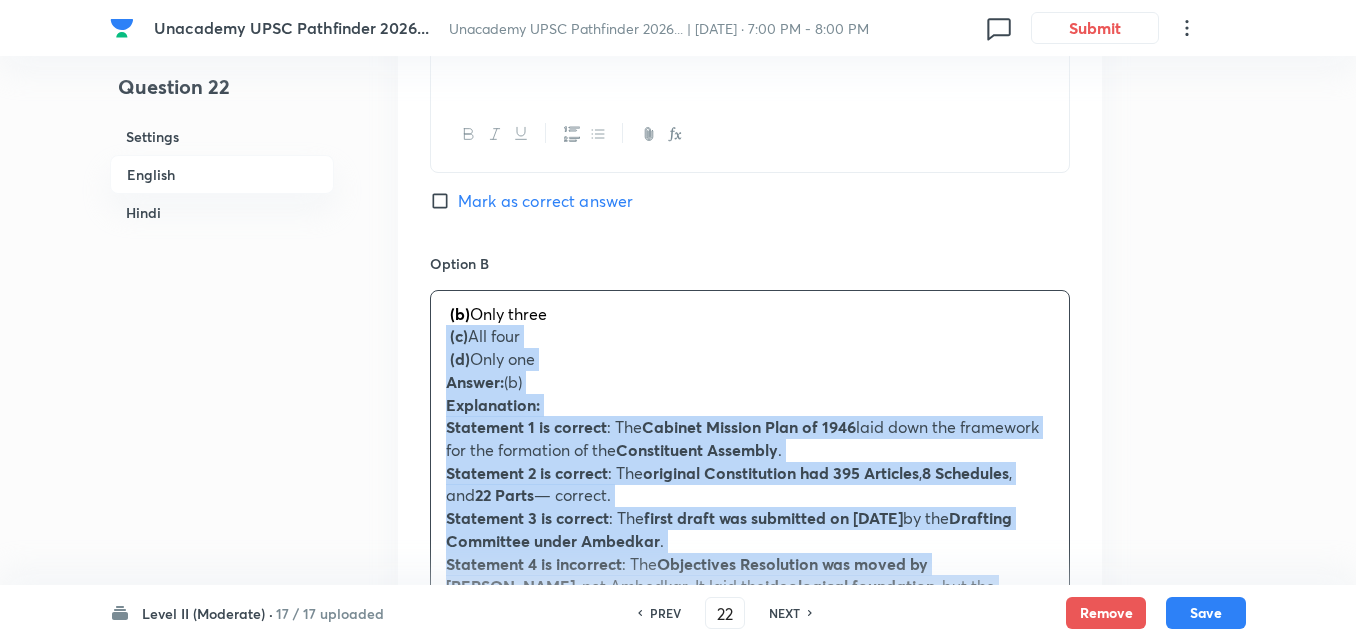 drag, startPoint x: 445, startPoint y: 343, endPoint x: 366, endPoint y: 343, distance: 79 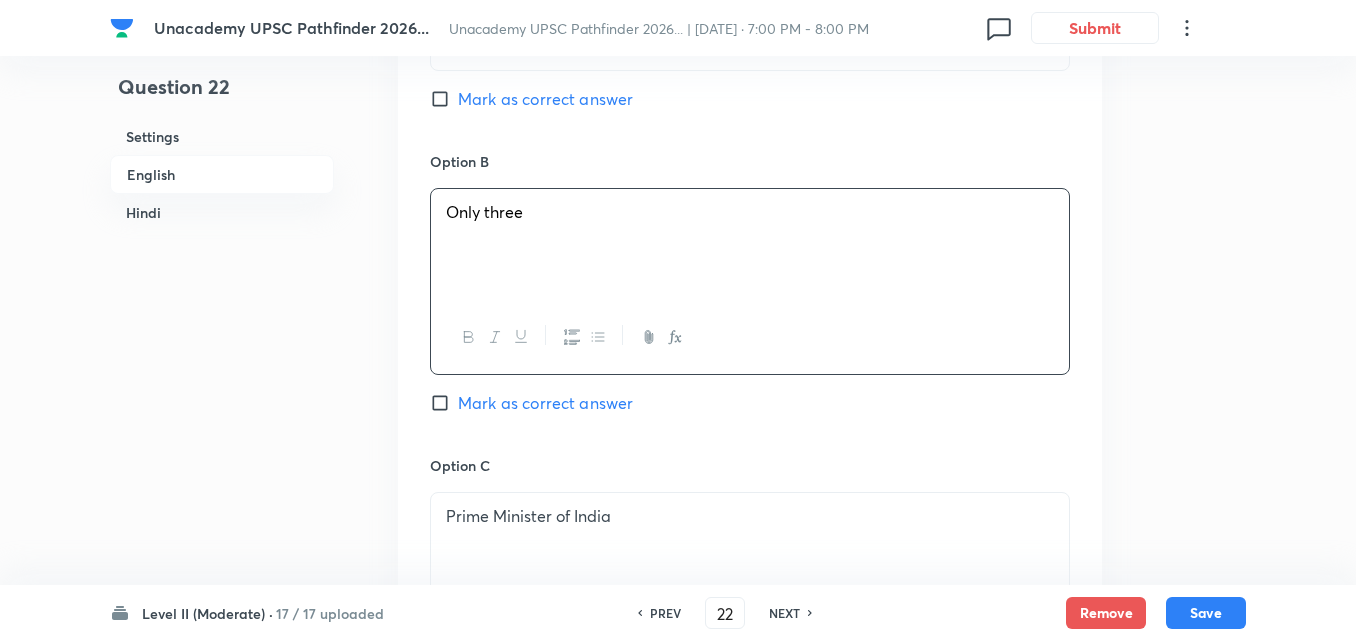 scroll, scrollTop: 1542, scrollLeft: 0, axis: vertical 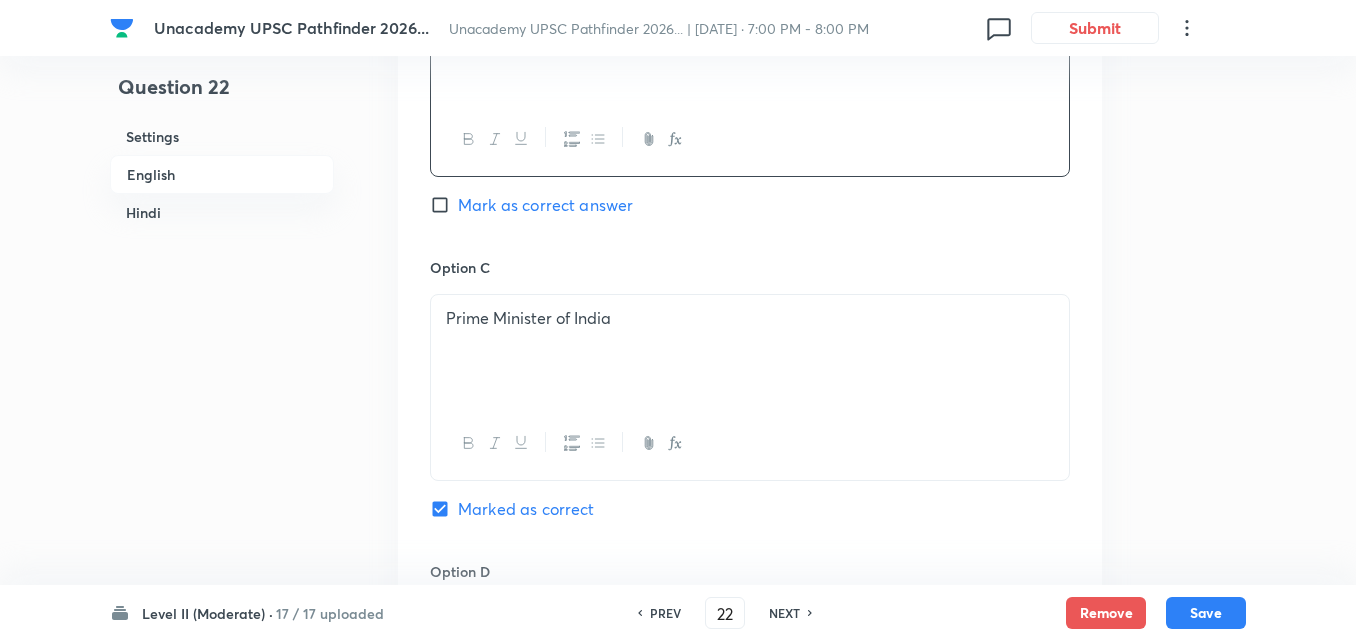 click on "Prime Minister of India" at bounding box center (750, 351) 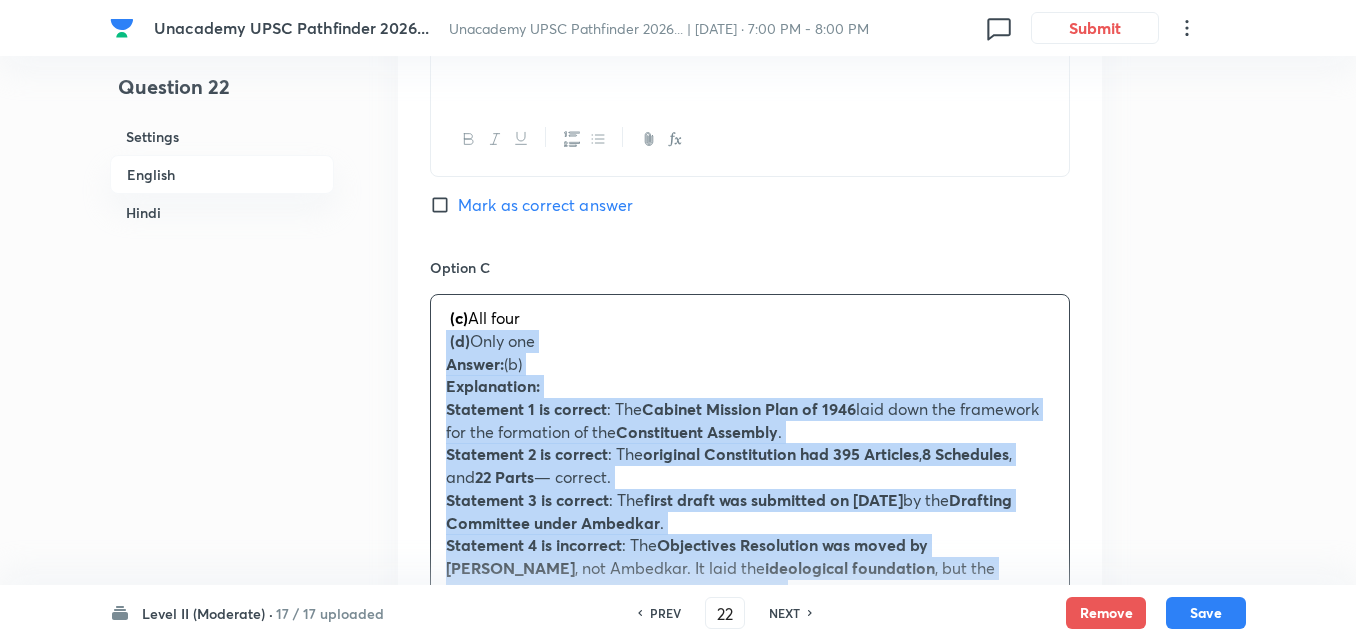 drag, startPoint x: 441, startPoint y: 333, endPoint x: 421, endPoint y: 330, distance: 20.22375 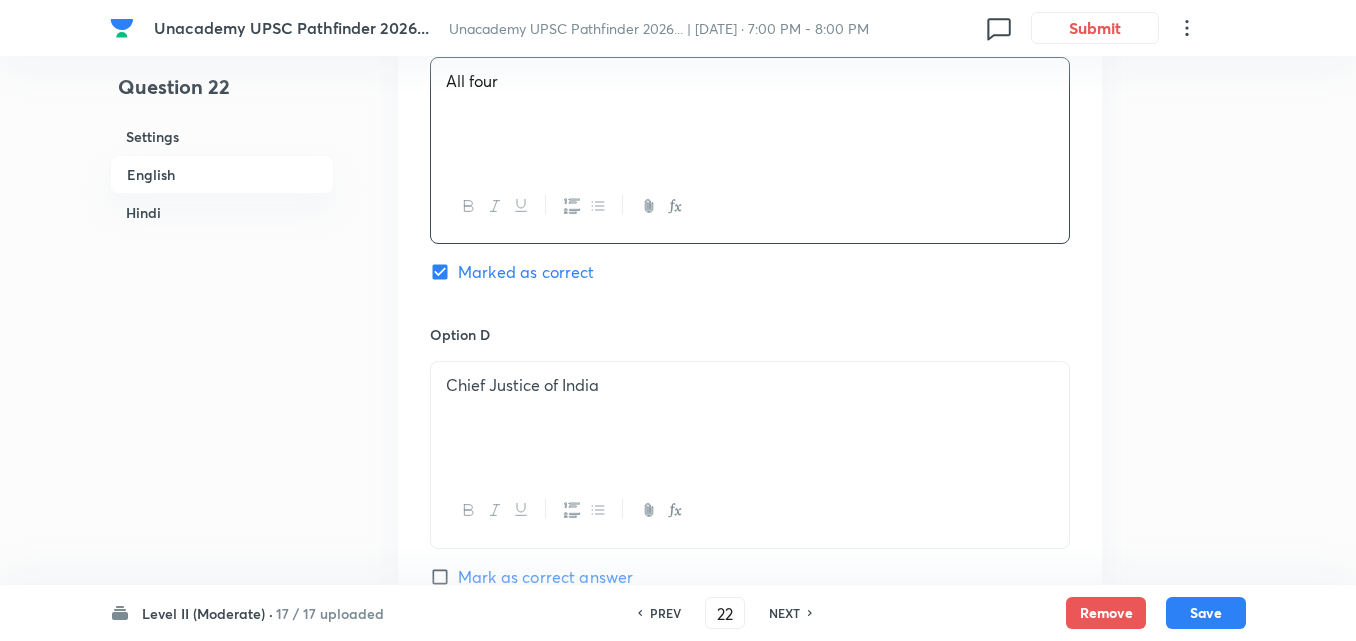 scroll, scrollTop: 1942, scrollLeft: 0, axis: vertical 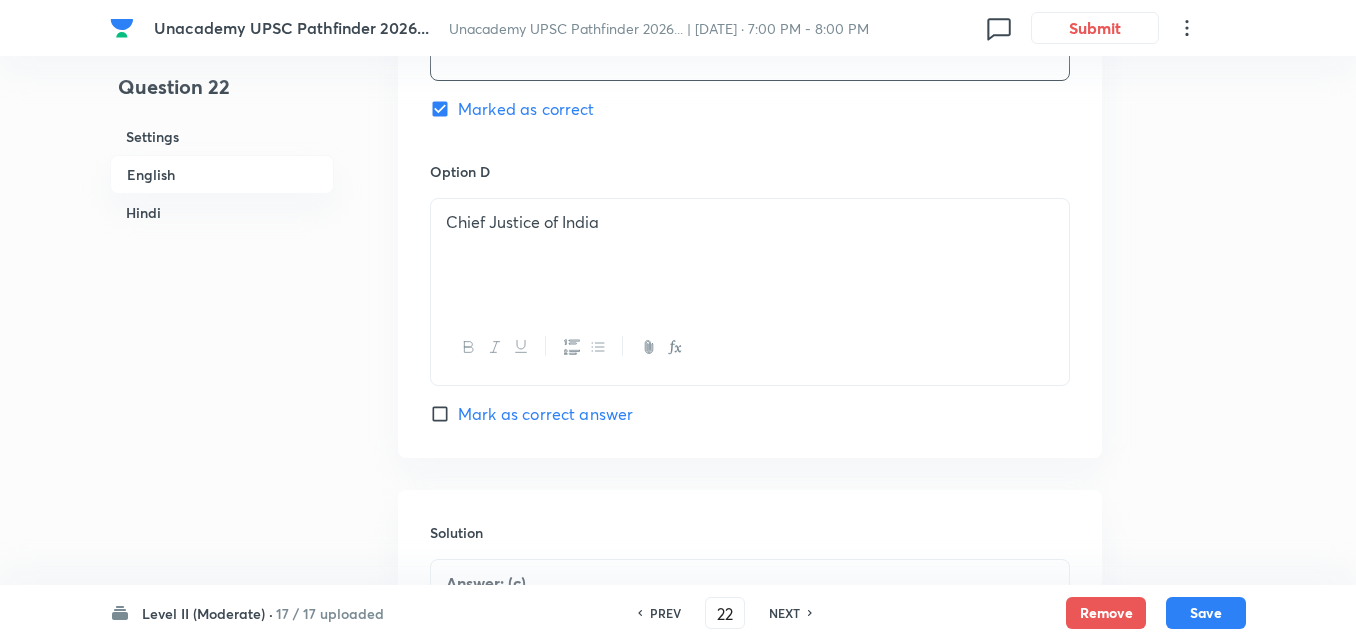 click on "Chief Justice of India" at bounding box center [750, 255] 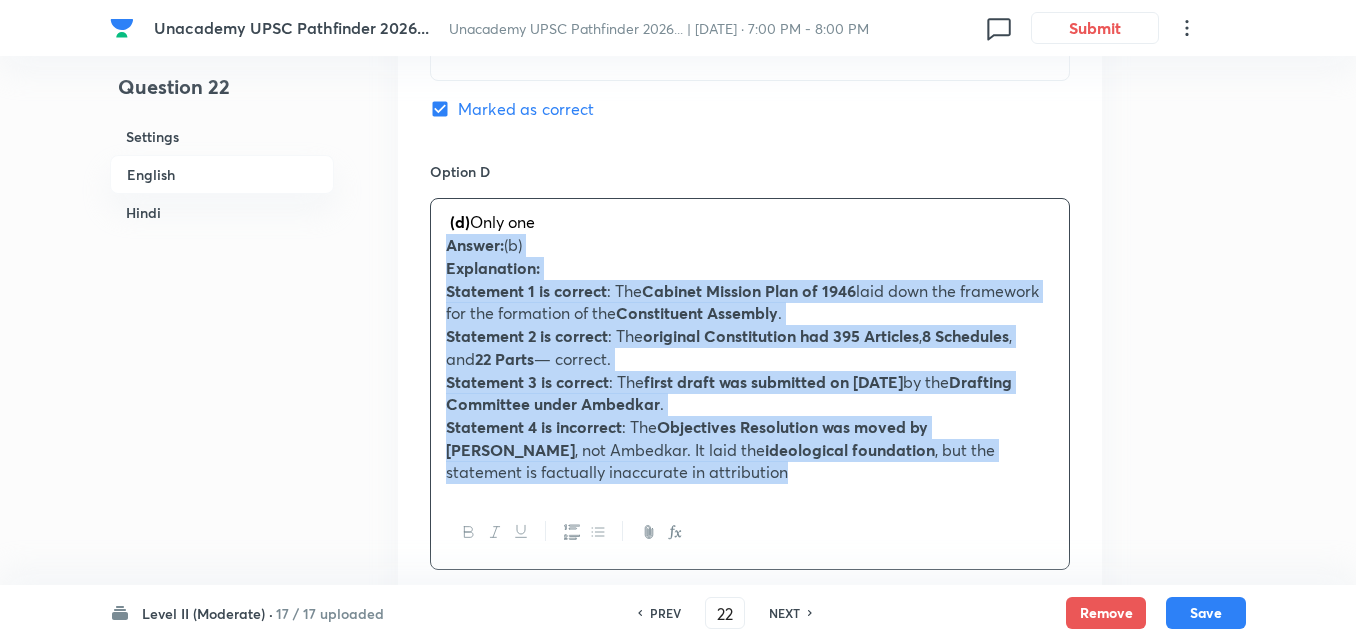 drag, startPoint x: 444, startPoint y: 245, endPoint x: 391, endPoint y: 243, distance: 53.037724 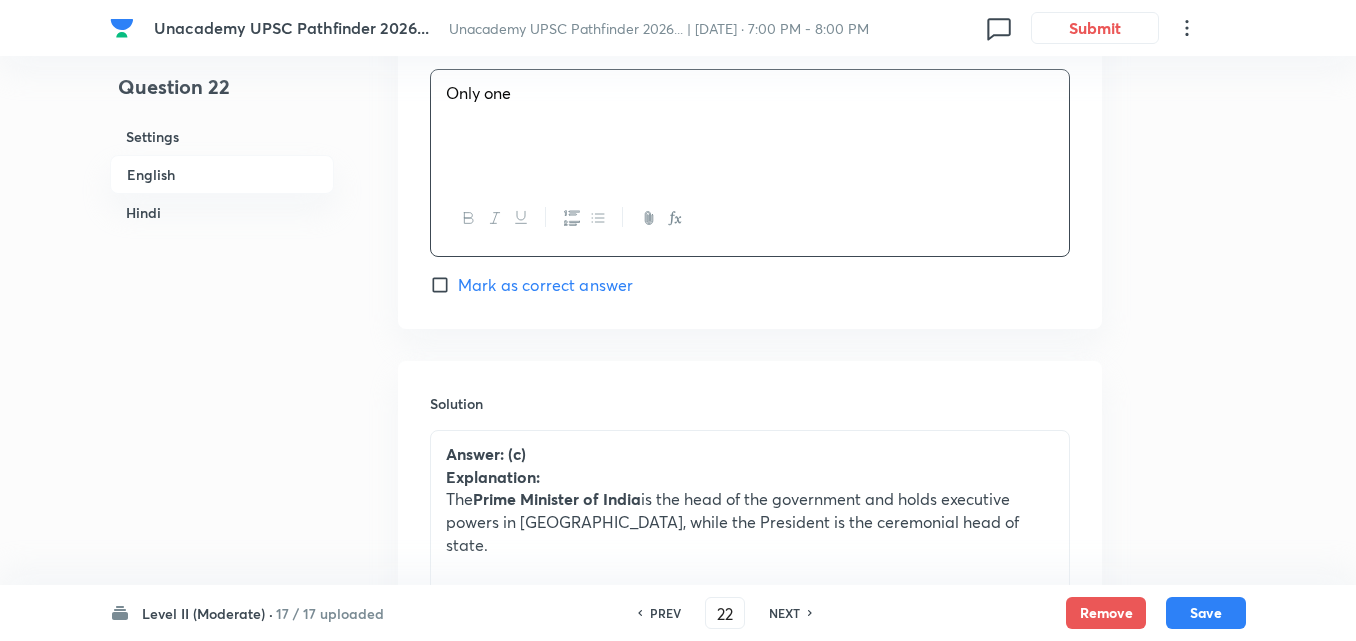 scroll, scrollTop: 2142, scrollLeft: 0, axis: vertical 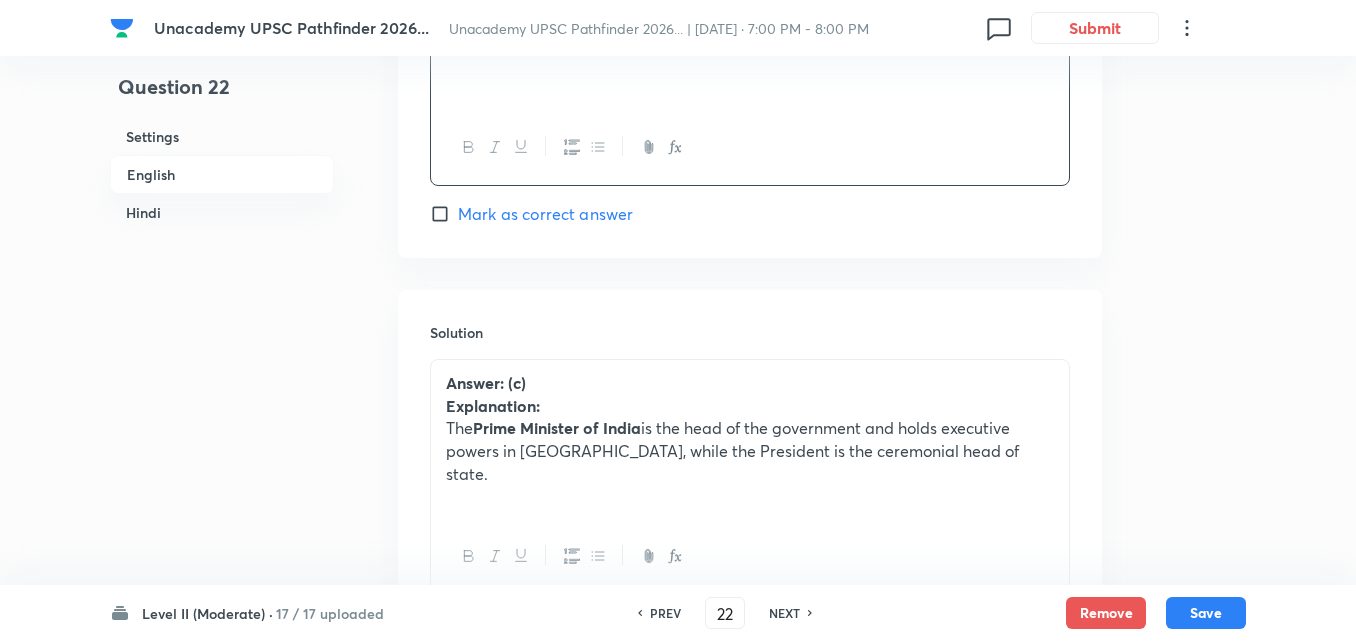 click on "Answer: (c)" at bounding box center [750, 383] 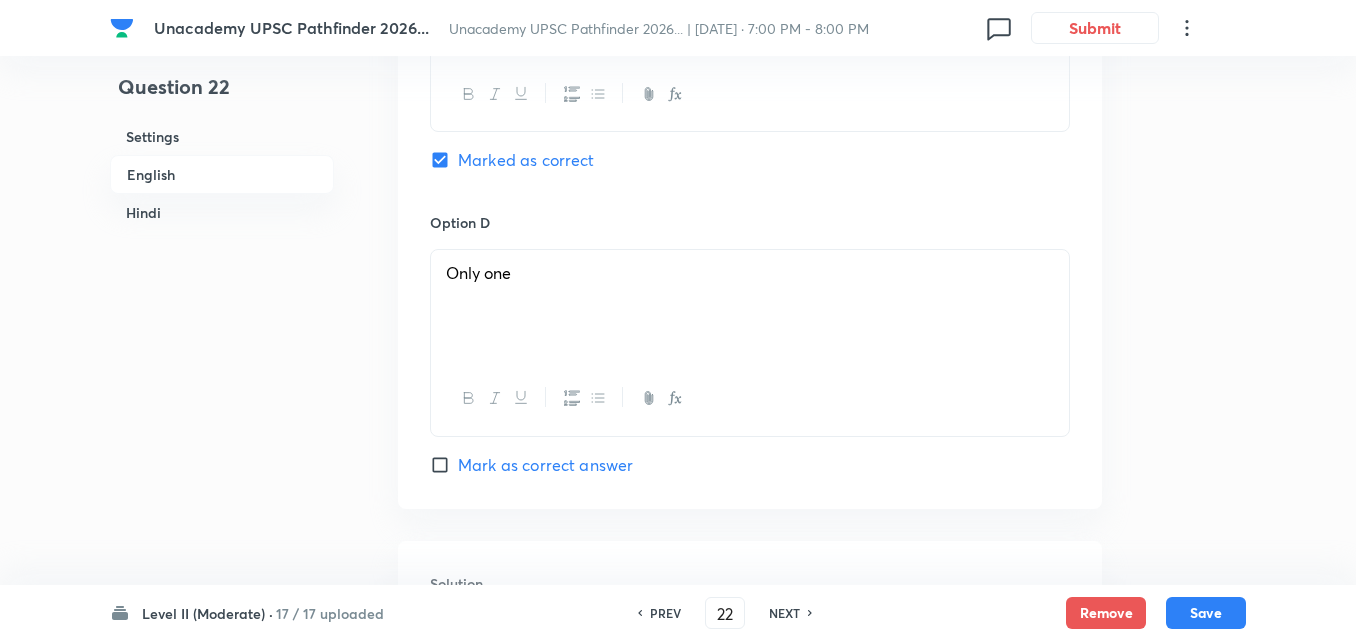 scroll, scrollTop: 1542, scrollLeft: 0, axis: vertical 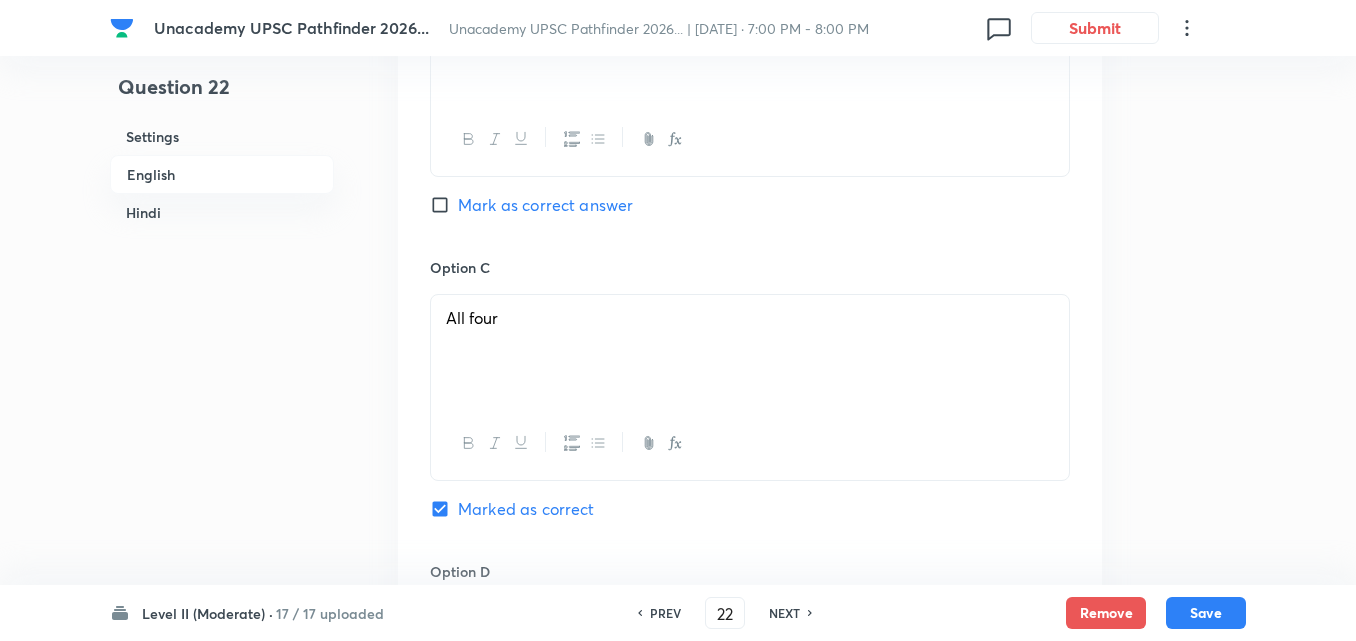 click on "Mark as correct answer" at bounding box center [545, 205] 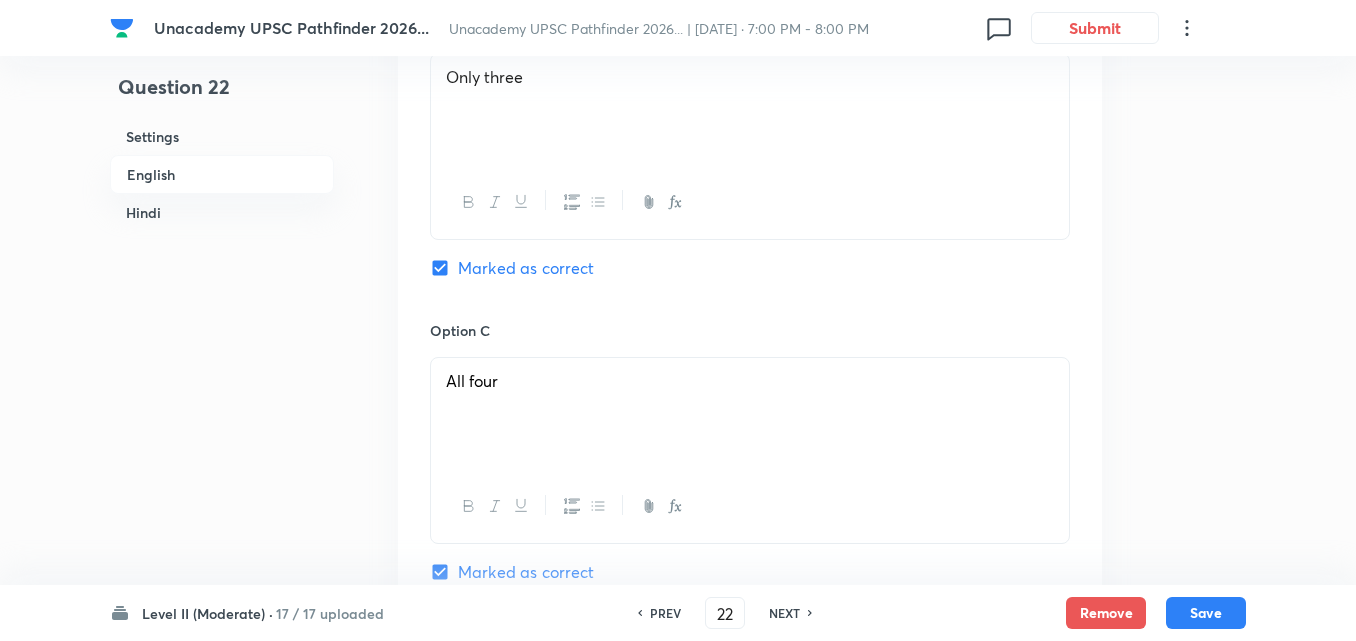 checkbox on "false" 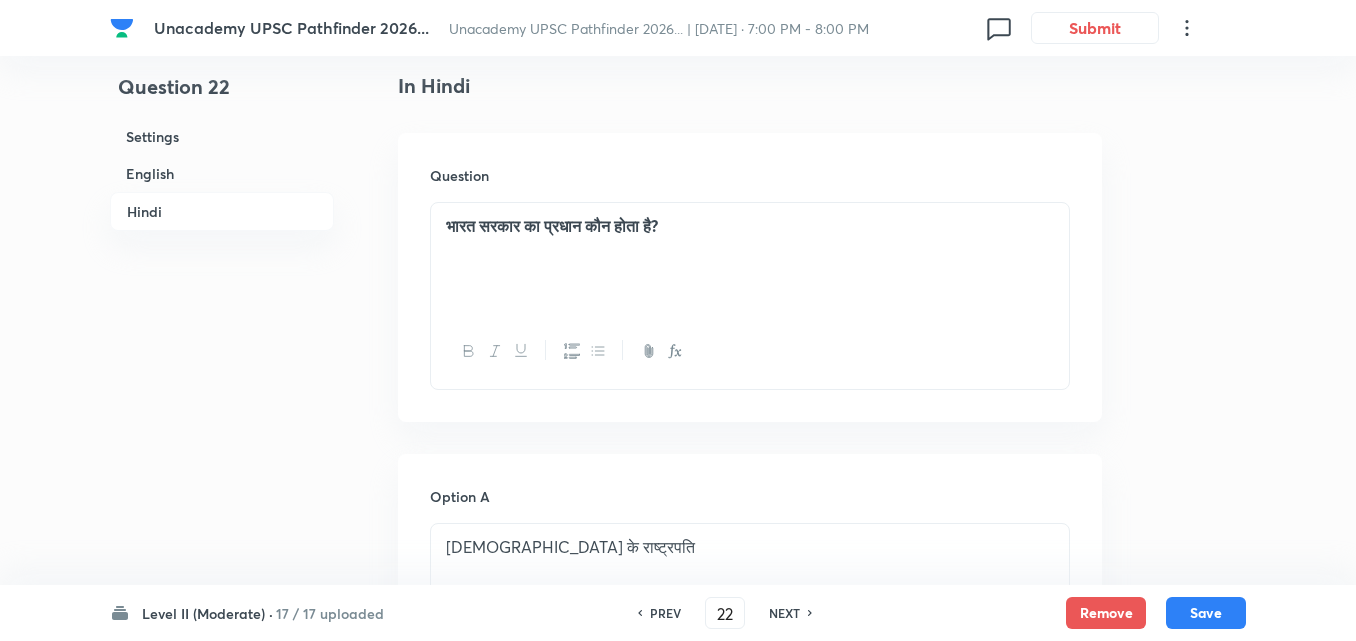 scroll, scrollTop: 2942, scrollLeft: 0, axis: vertical 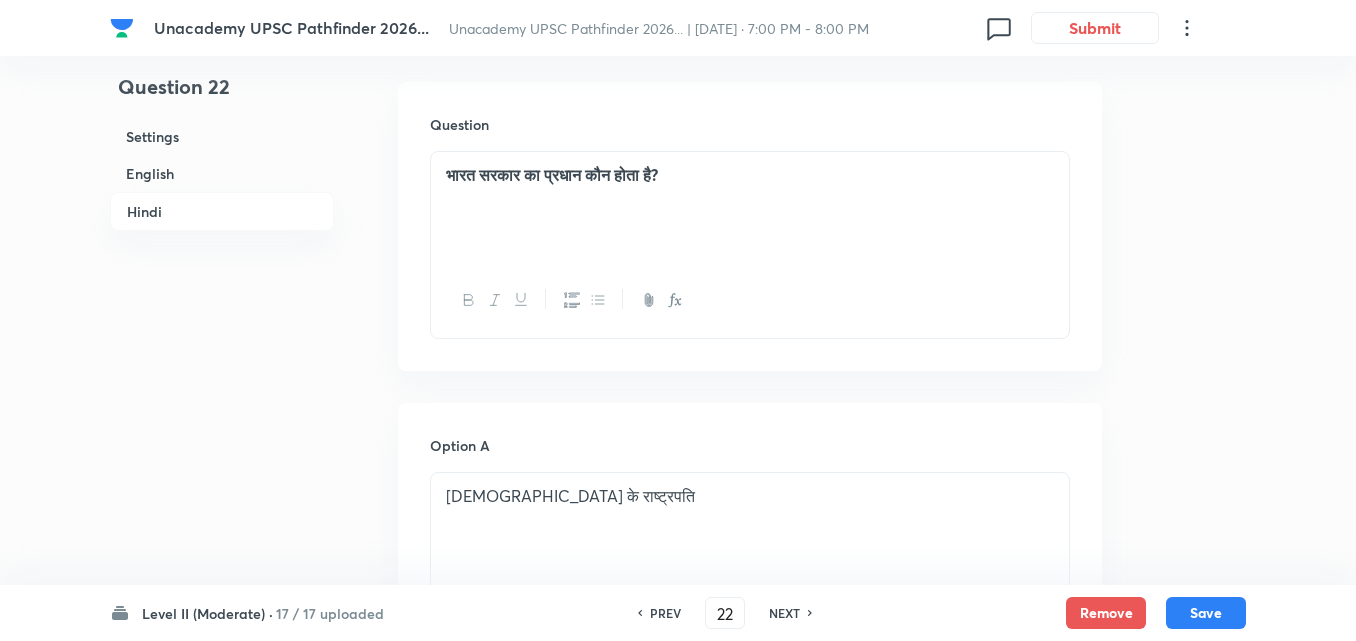 click on "भारत सरकार का प्रधान कौन होता है?" at bounding box center (750, 208) 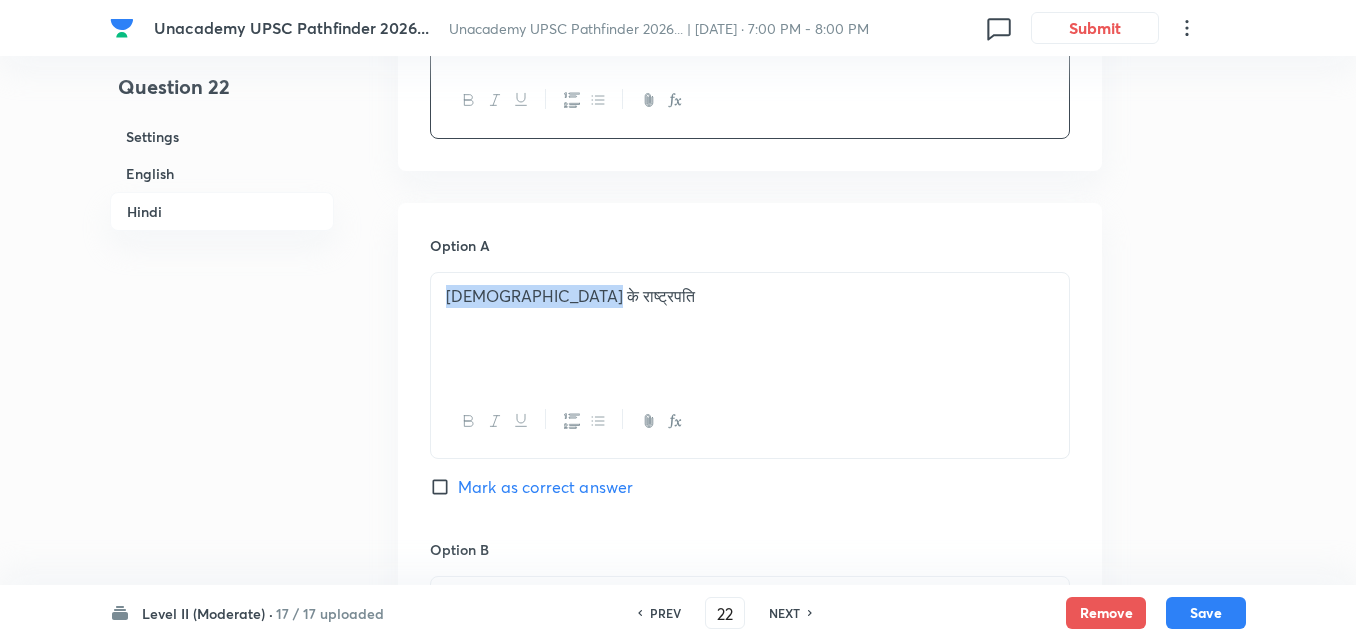 click on "Unacademy UPSC Pathfinder 2026... Unacademy UPSC Pathfinder 2026... | [DATE] · 7:00 PM - 8:00 PM 0 Submit Question 22 Settings English Hindi Settings Type Single choice correct 4 options + 2 marks - 0.66 marks Edit Concept Polity, Governance & IR Indian Polity  Salient Features of Constitution Drawn from Various Sources Edit Additional details Easy Fact Not from PYQ paper No equation Edit In English Question With reference to the making of the Indian Constitution, consider the following statements: The Constituent Assembly of India was created under the provisions of the Cabinet Mission Plan. The Constitution originally contained 395 Articles and 8 Schedules across 22 Parts. The Drafting Committee submitted its first draft of the Constitution to the Assembly in [DATE]. The ‘Objectives Resolution’ moved by Dr. [PERSON_NAME] laid the ideological foundation of the Indian Constitution. How many of the above statements are correct? Option A Only two Mark as correct answer Option B Only three  (b)" at bounding box center [678, -600] 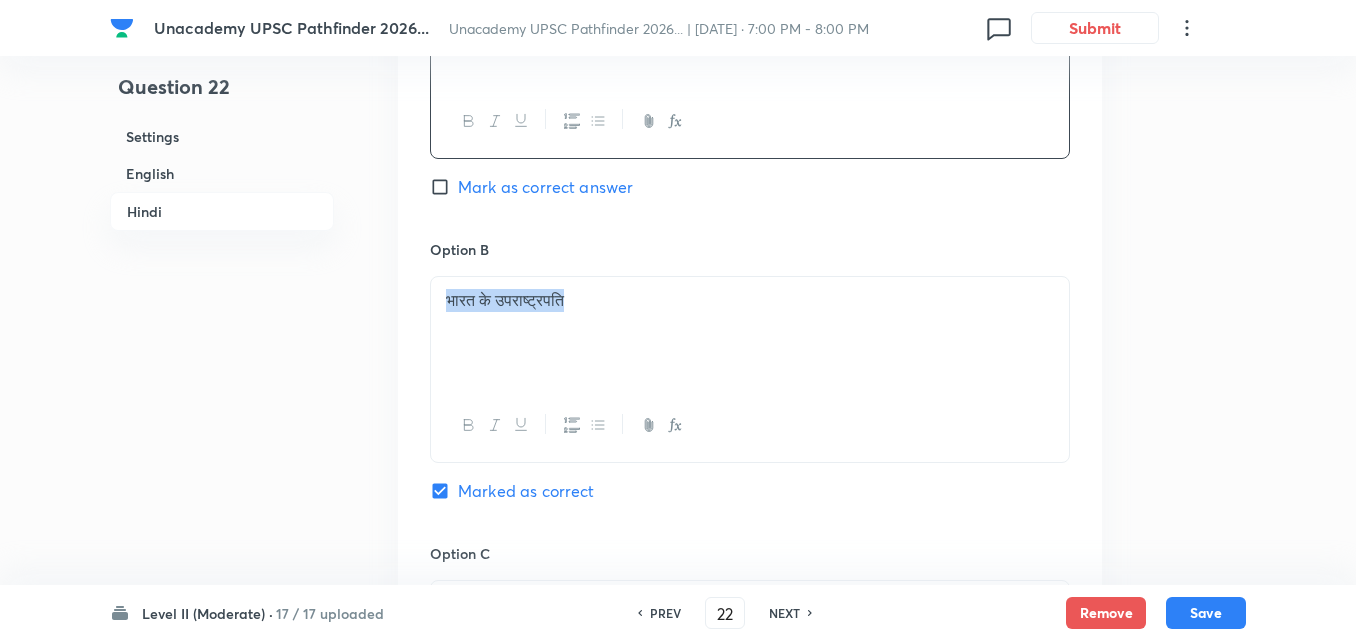 drag, startPoint x: 612, startPoint y: 293, endPoint x: 254, endPoint y: 268, distance: 358.87186 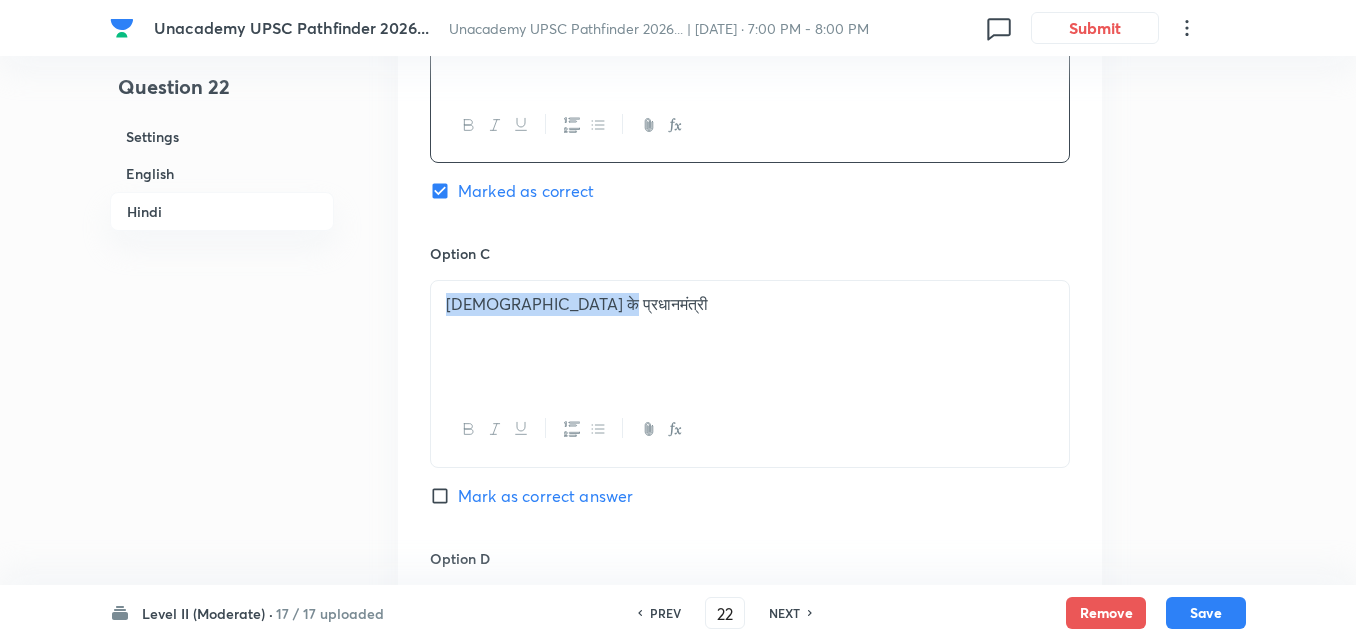 drag, startPoint x: 667, startPoint y: 304, endPoint x: 90, endPoint y: 279, distance: 577.5413 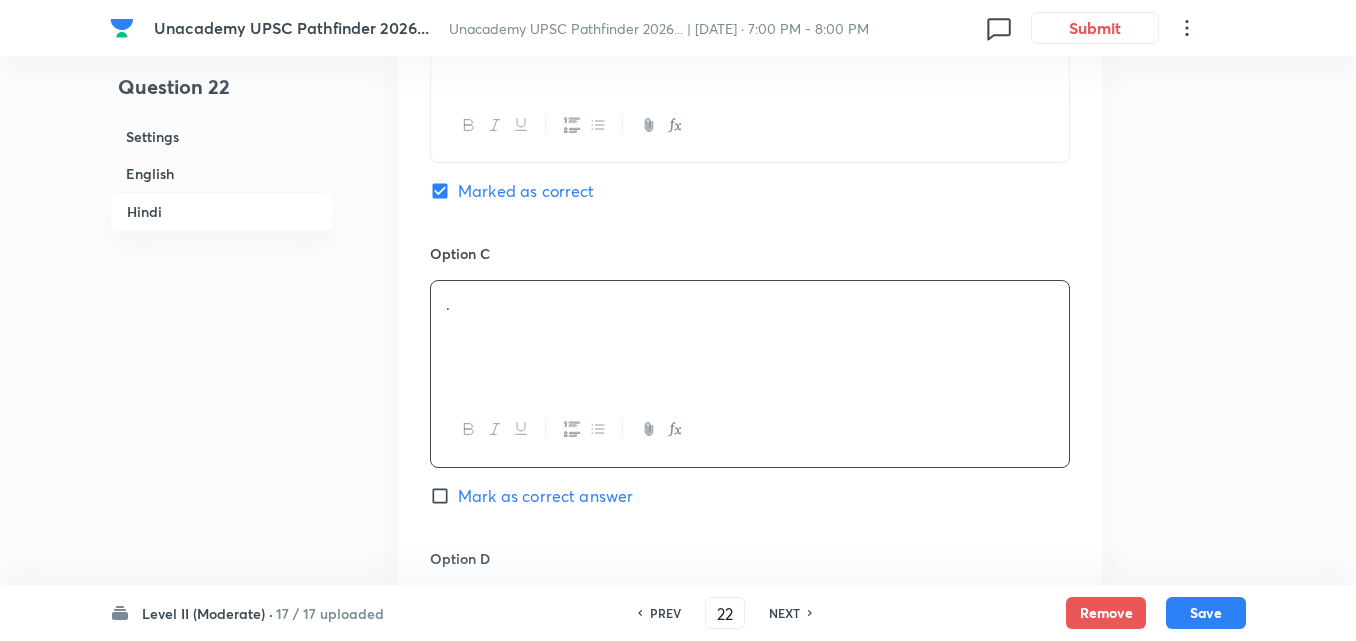 scroll, scrollTop: 4042, scrollLeft: 0, axis: vertical 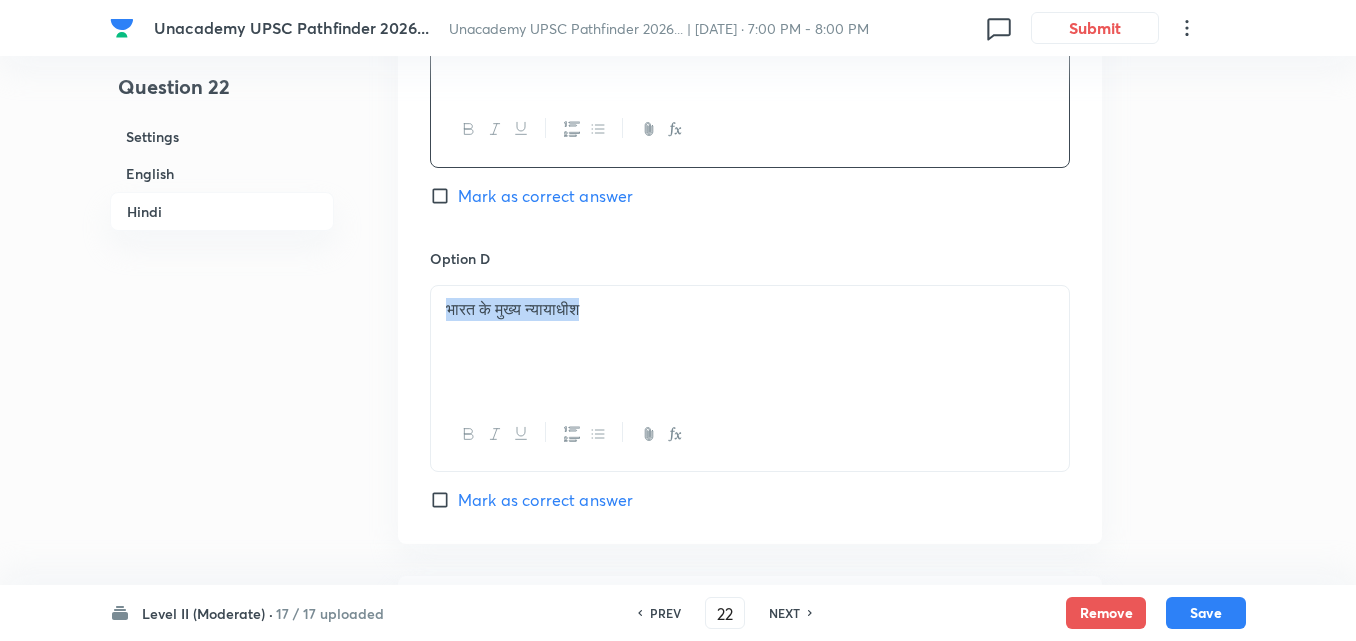 drag, startPoint x: 609, startPoint y: 326, endPoint x: 335, endPoint y: 273, distance: 279.07883 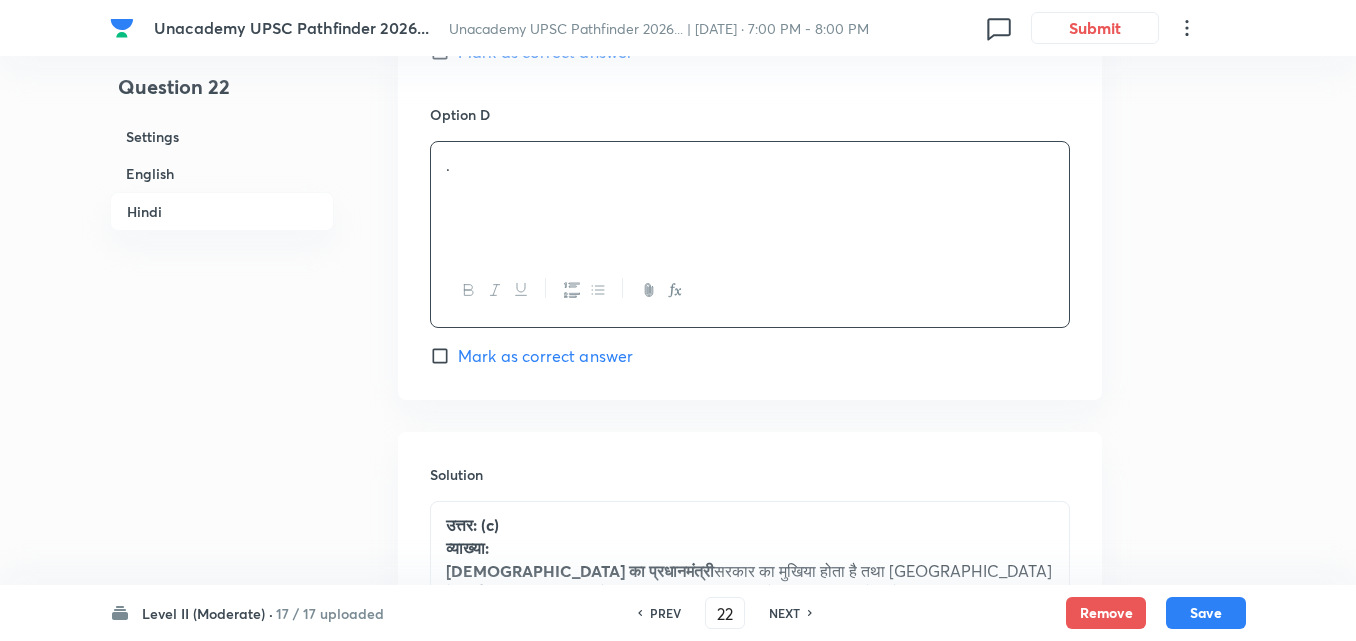 scroll, scrollTop: 4342, scrollLeft: 0, axis: vertical 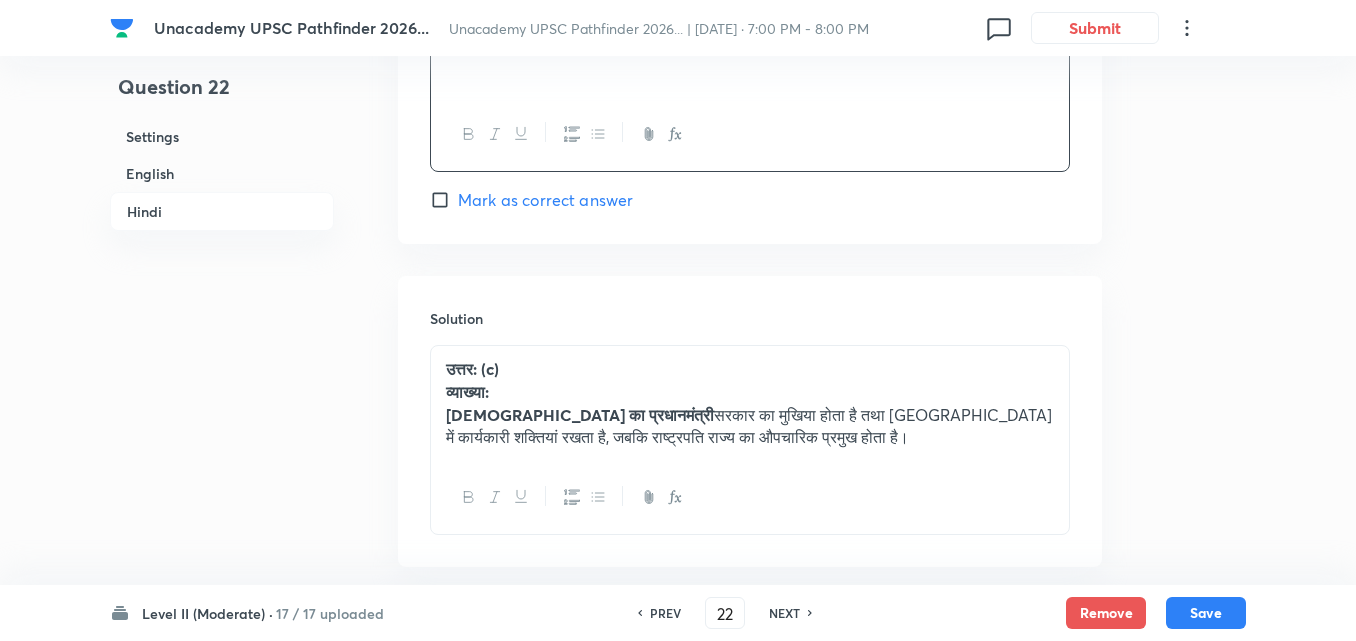 click on "व्याख्या:" at bounding box center [750, 392] 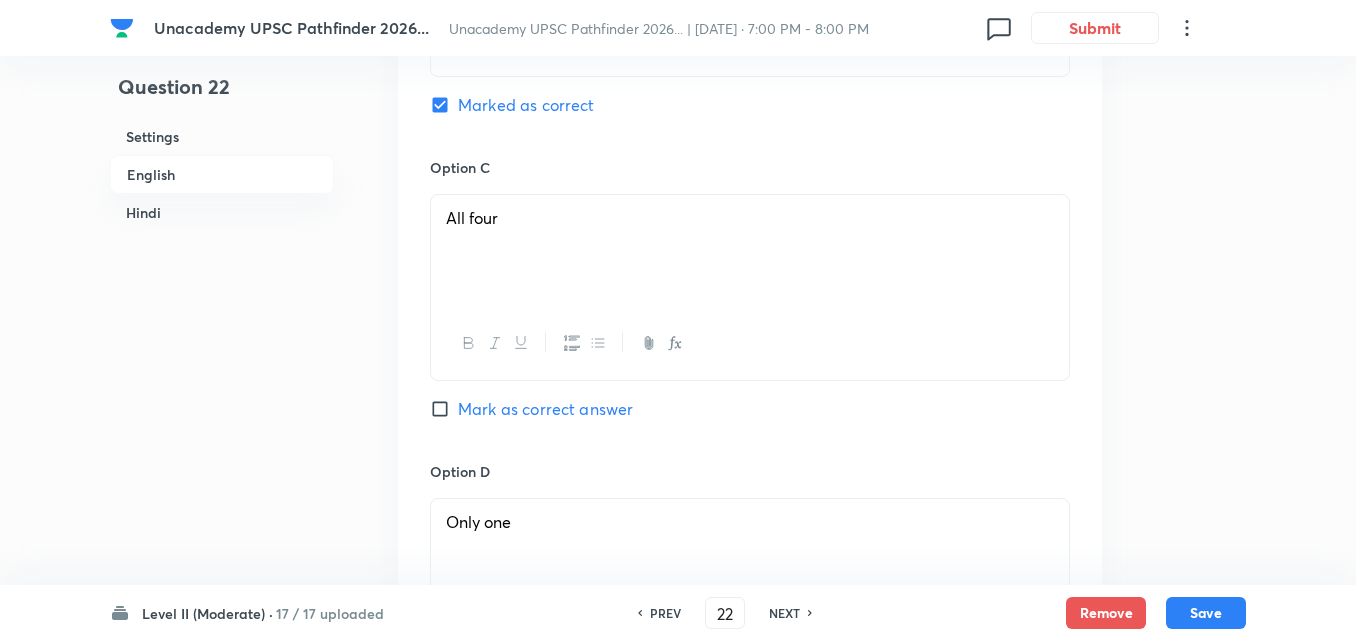 scroll, scrollTop: 1442, scrollLeft: 0, axis: vertical 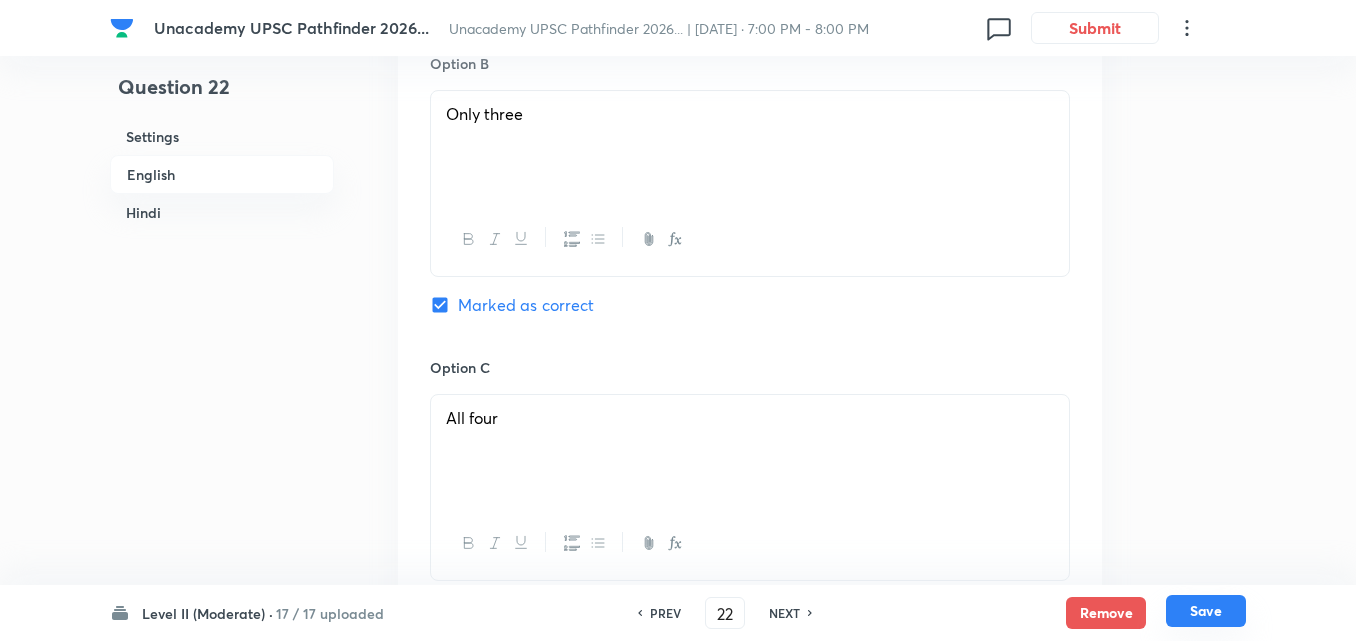 click on "Save" at bounding box center [1206, 611] 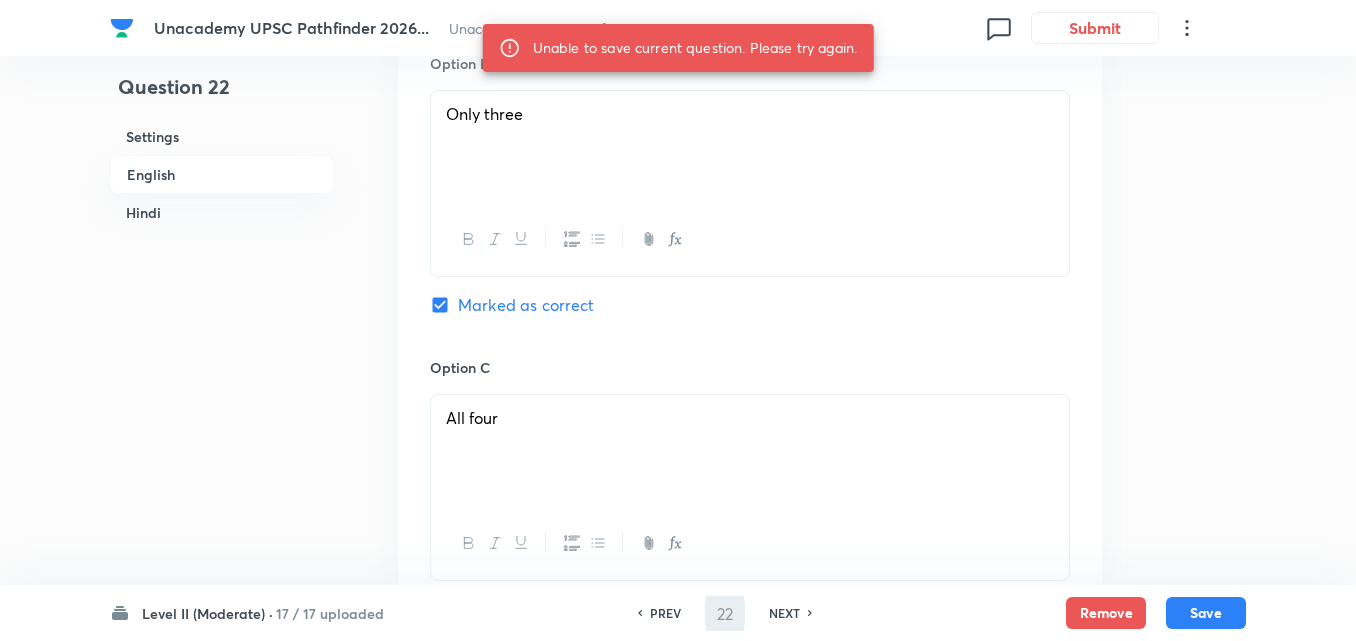 click on "English" at bounding box center [222, 174] 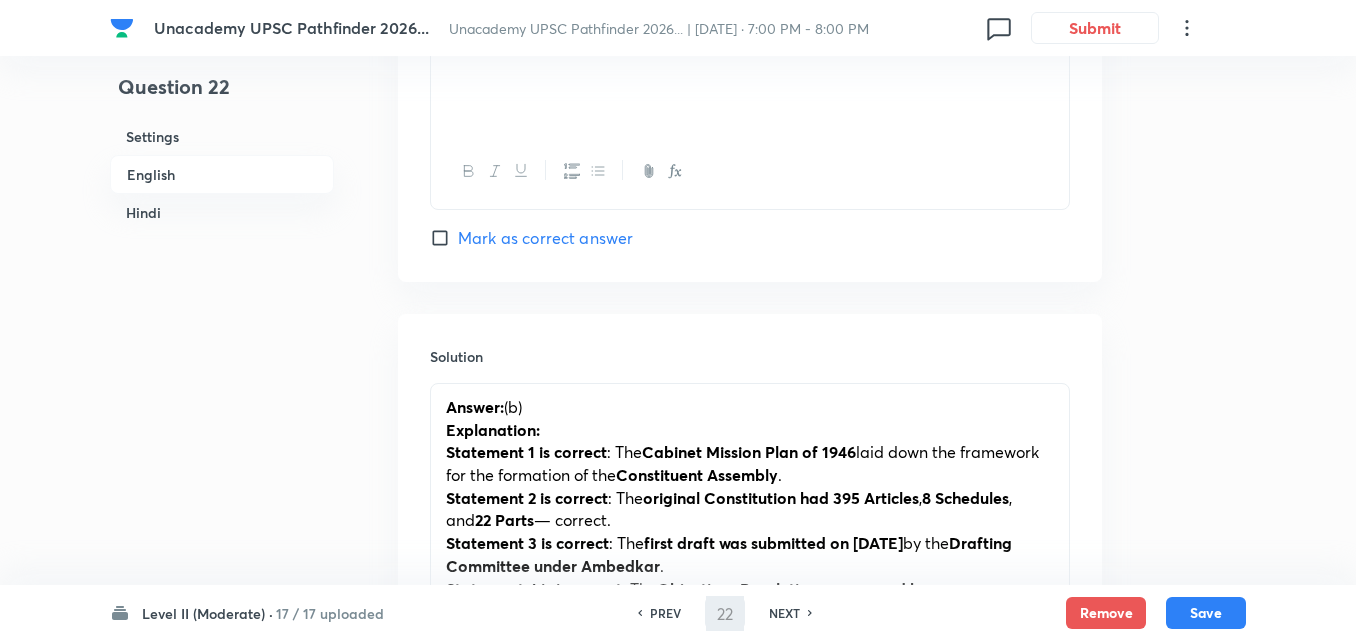 scroll, scrollTop: 2242, scrollLeft: 0, axis: vertical 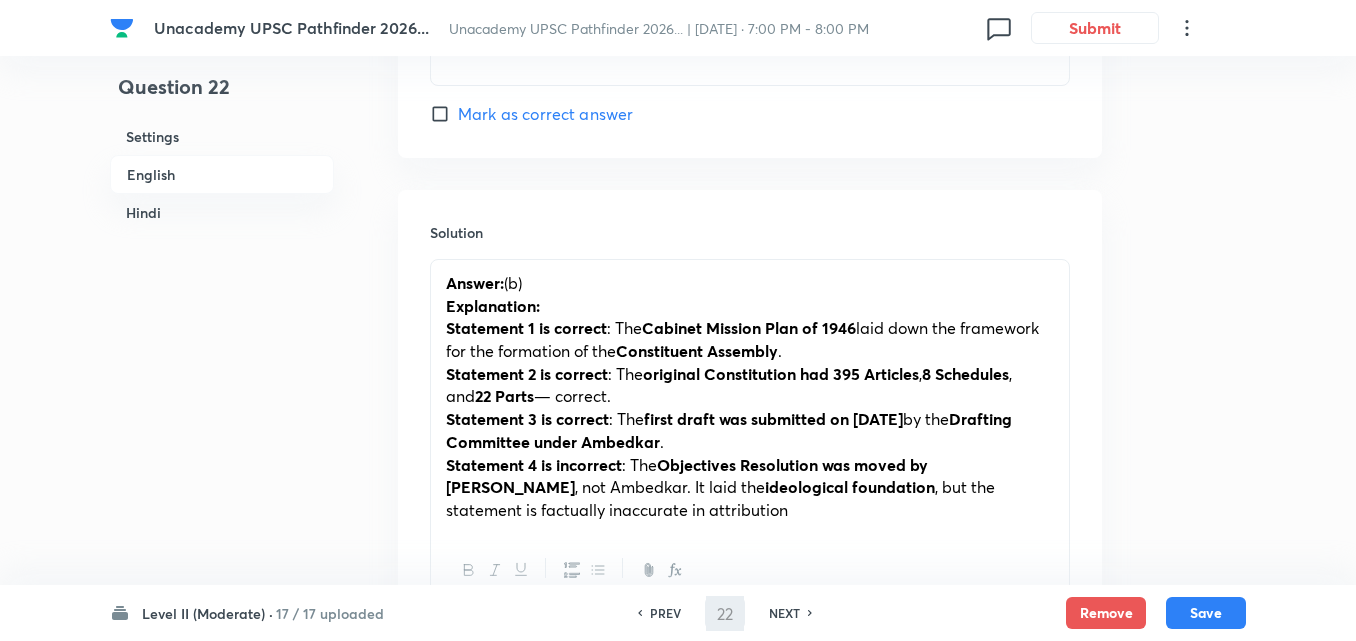 click on "Cabinet Mission Plan of 1946" at bounding box center [749, 327] 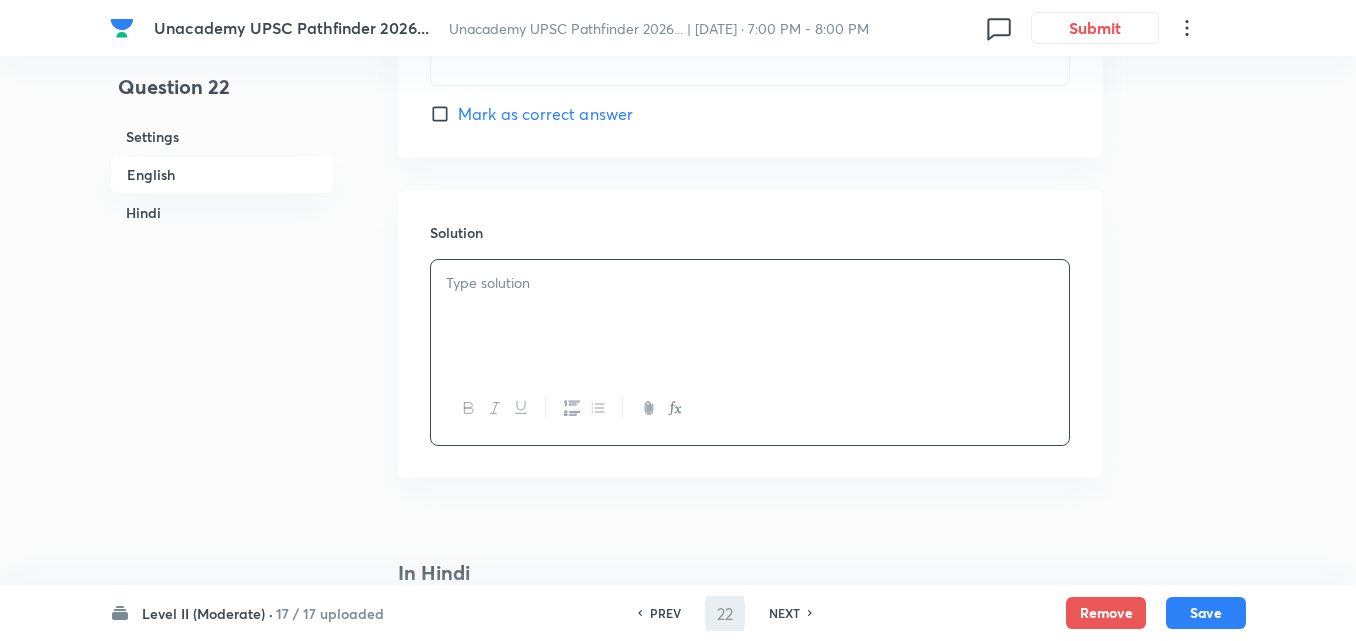 type 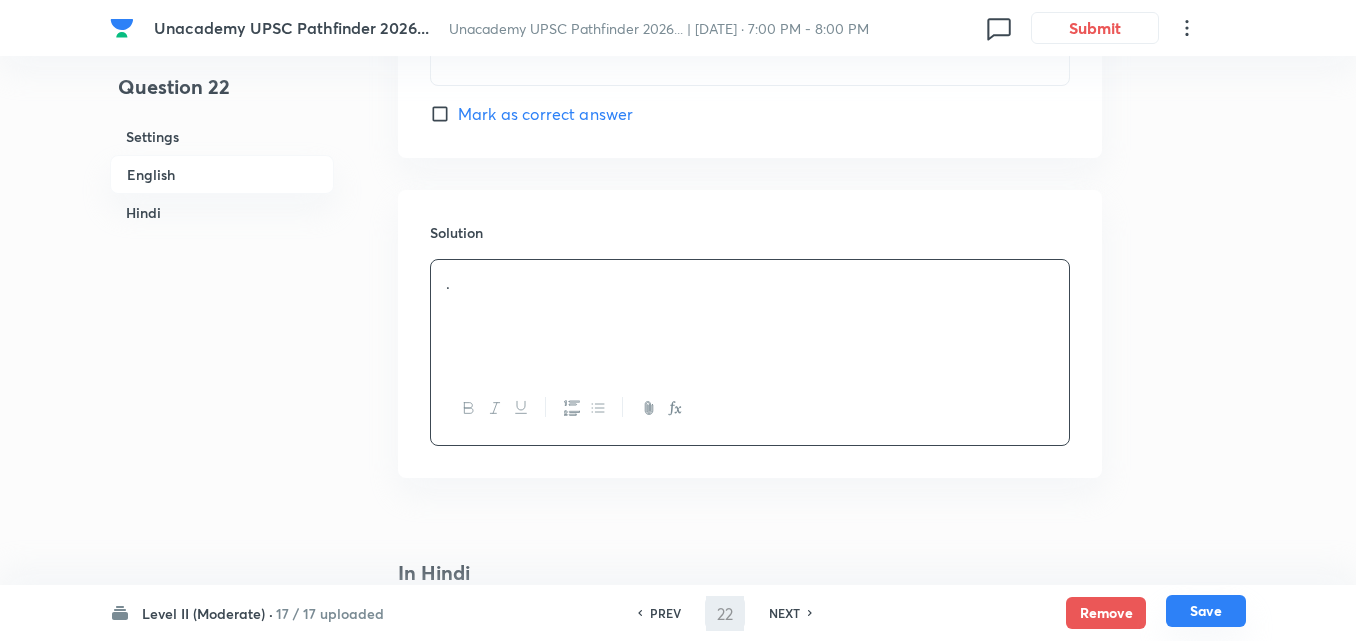 click on "Save" at bounding box center (1206, 611) 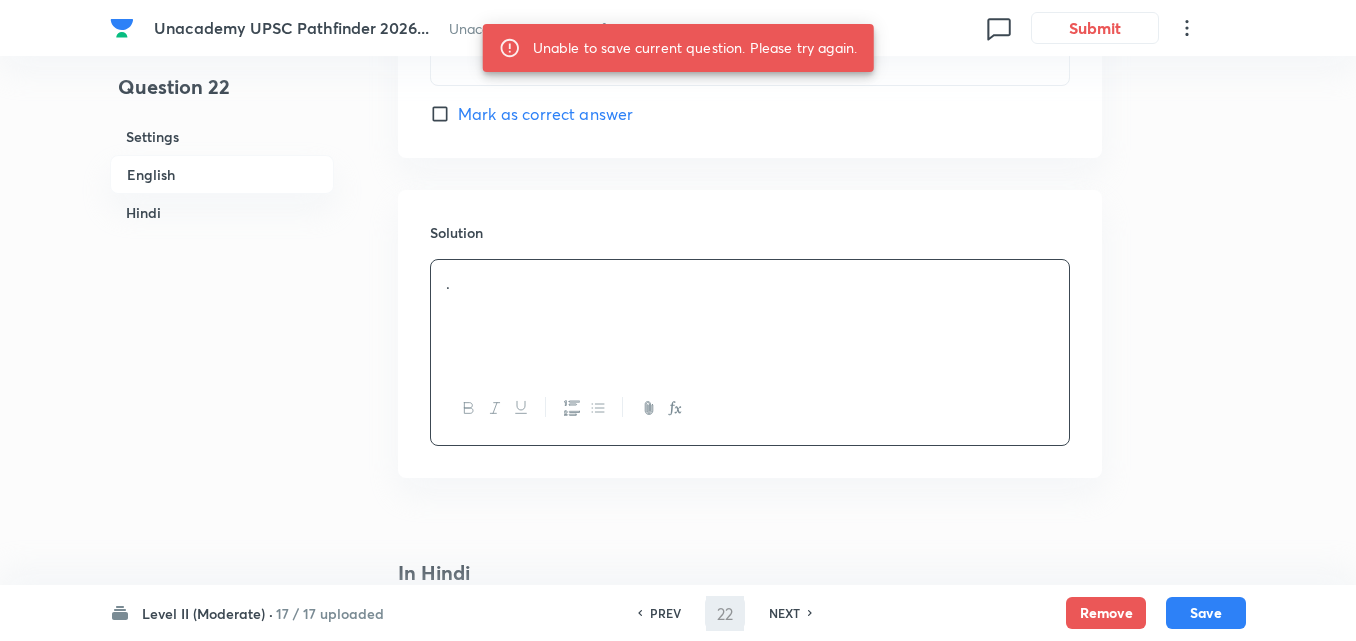 click on "." at bounding box center (750, 316) 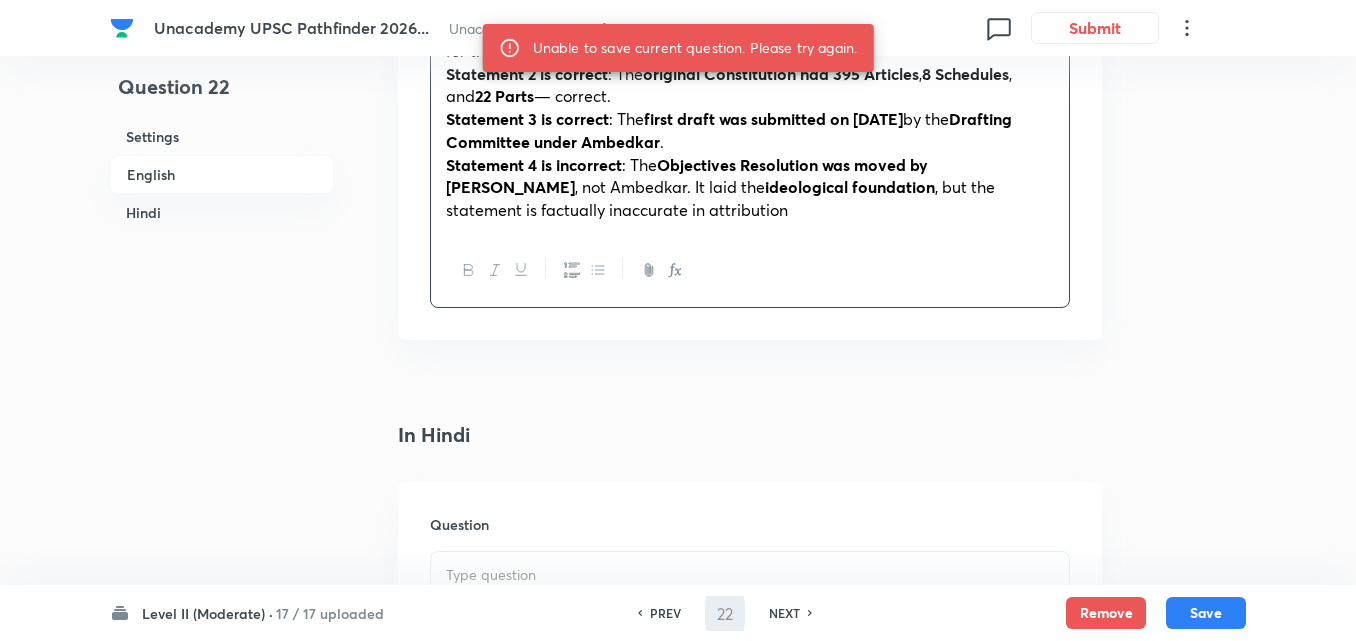 scroll, scrollTop: 2742, scrollLeft: 0, axis: vertical 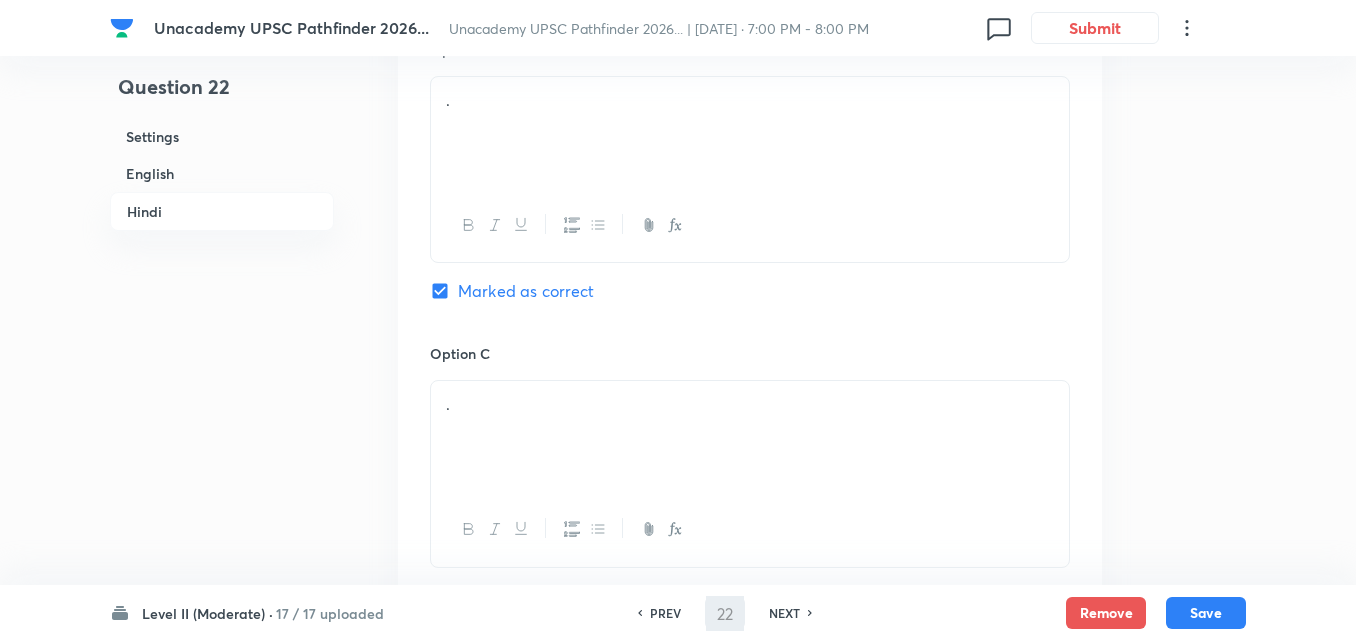 click on "English" at bounding box center (222, 173) 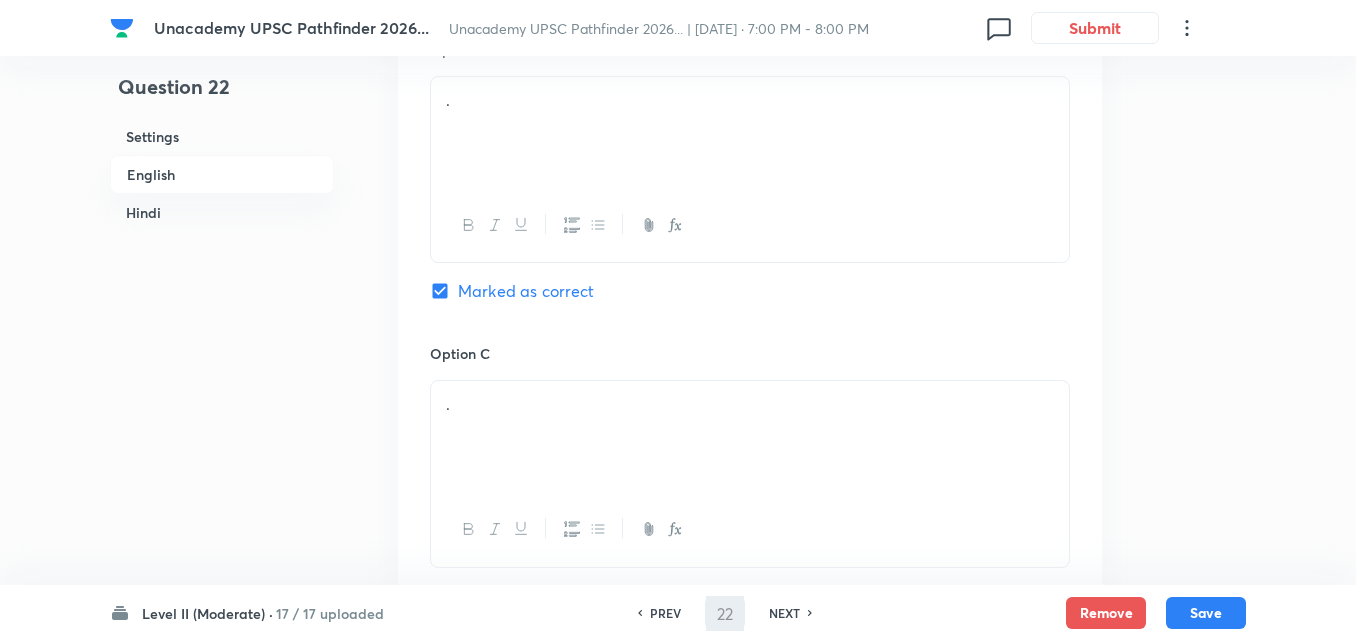 scroll, scrollTop: 542, scrollLeft: 0, axis: vertical 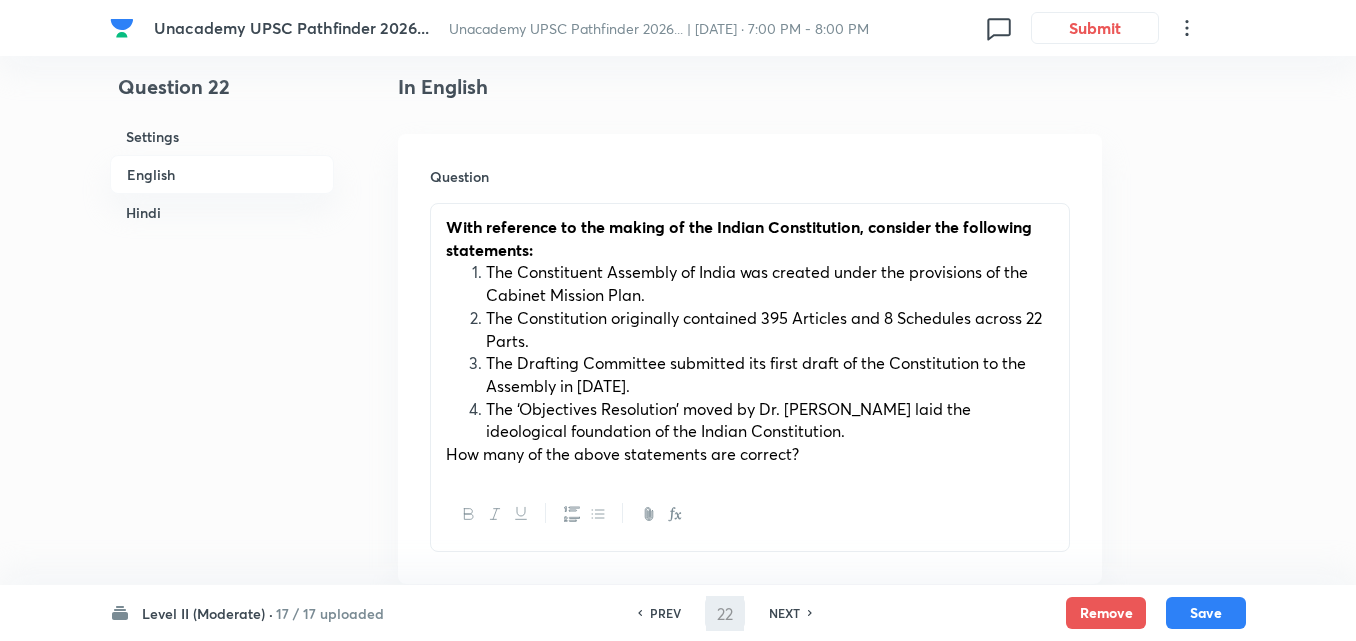 click on "The Constituent Assembly of India was created under the provisions of the Cabinet Mission Plan." at bounding box center [757, 283] 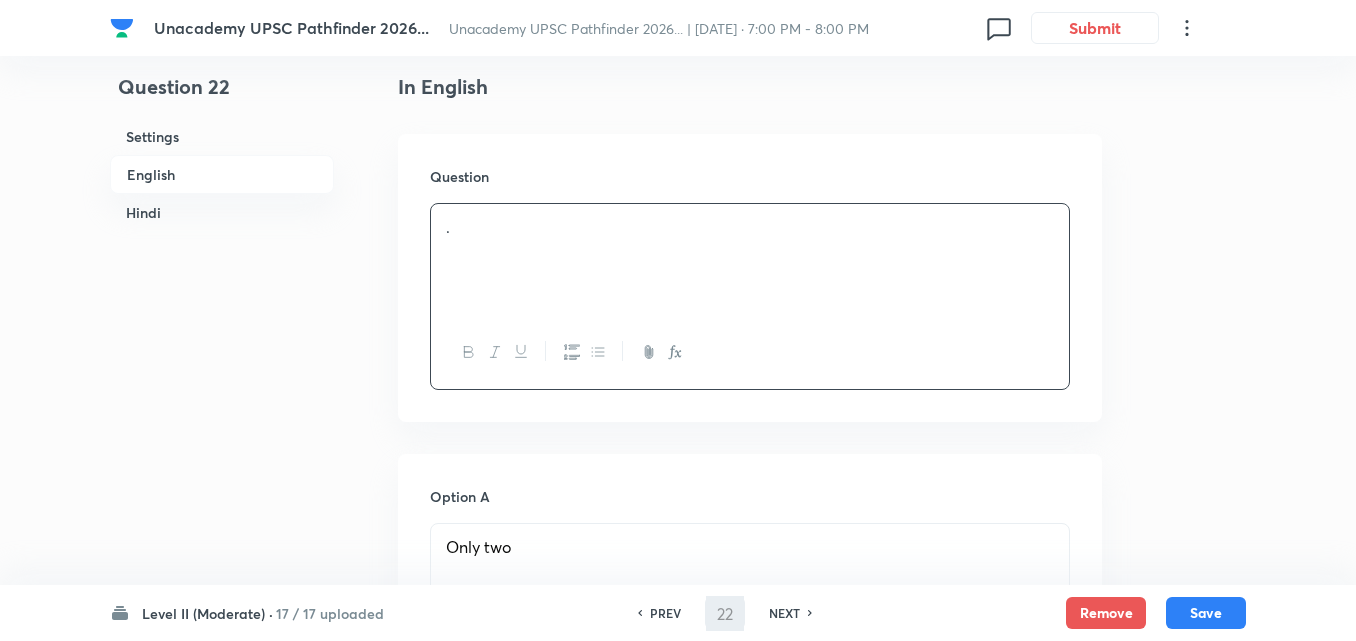 type 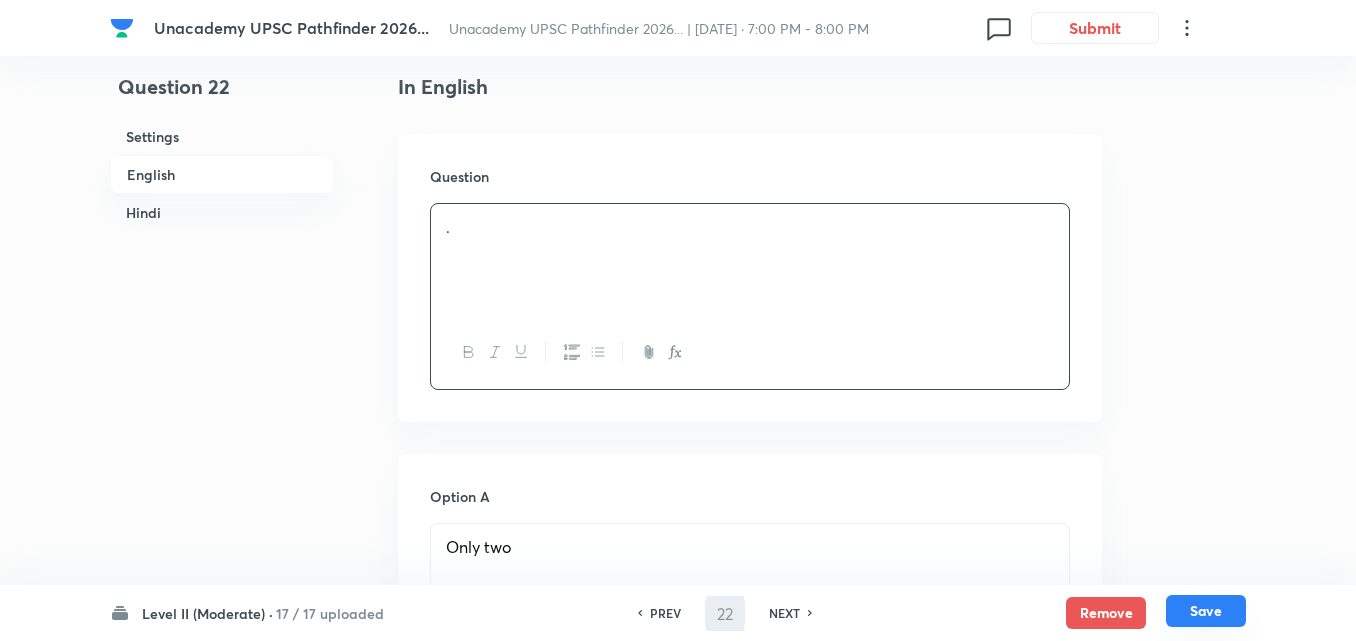 click on "Save" at bounding box center (1206, 611) 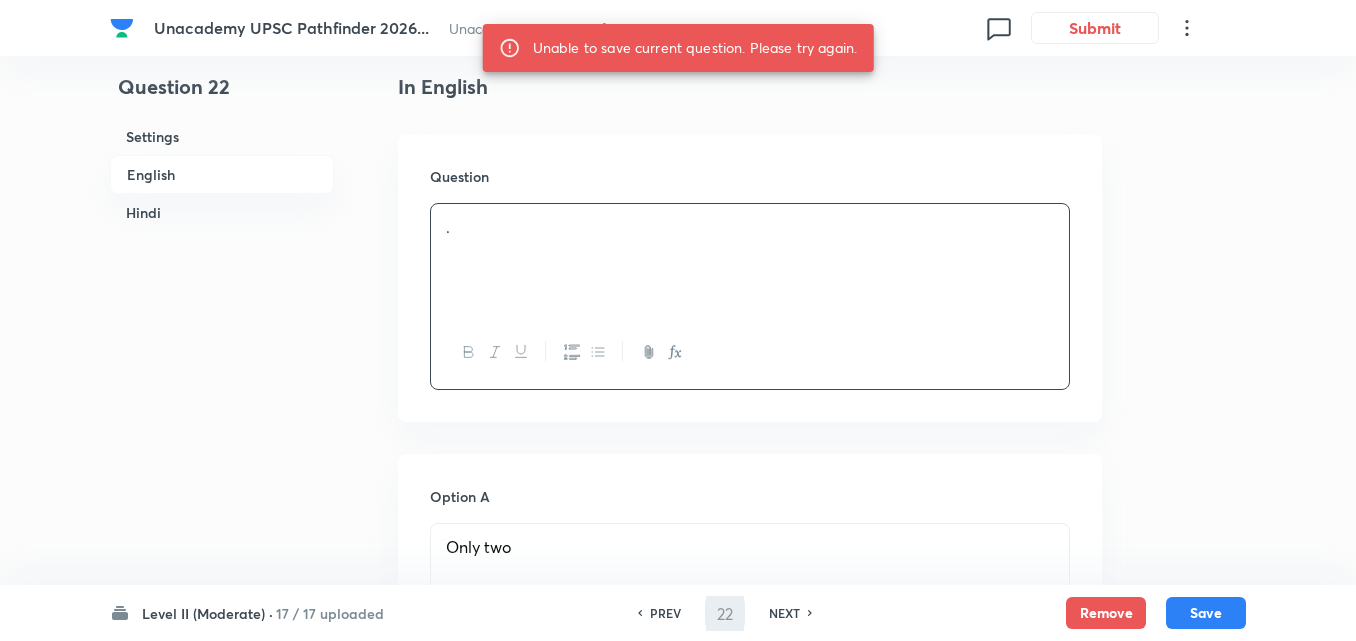 click on "." at bounding box center [750, 260] 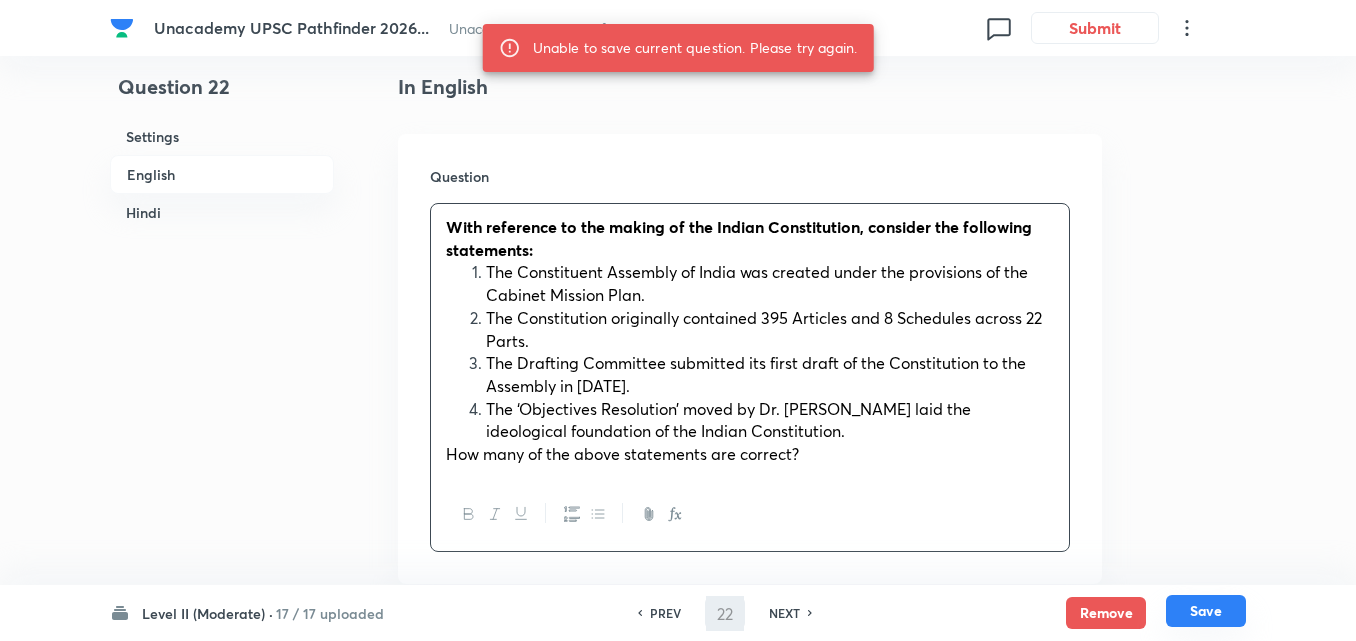 click on "Save" at bounding box center [1206, 611] 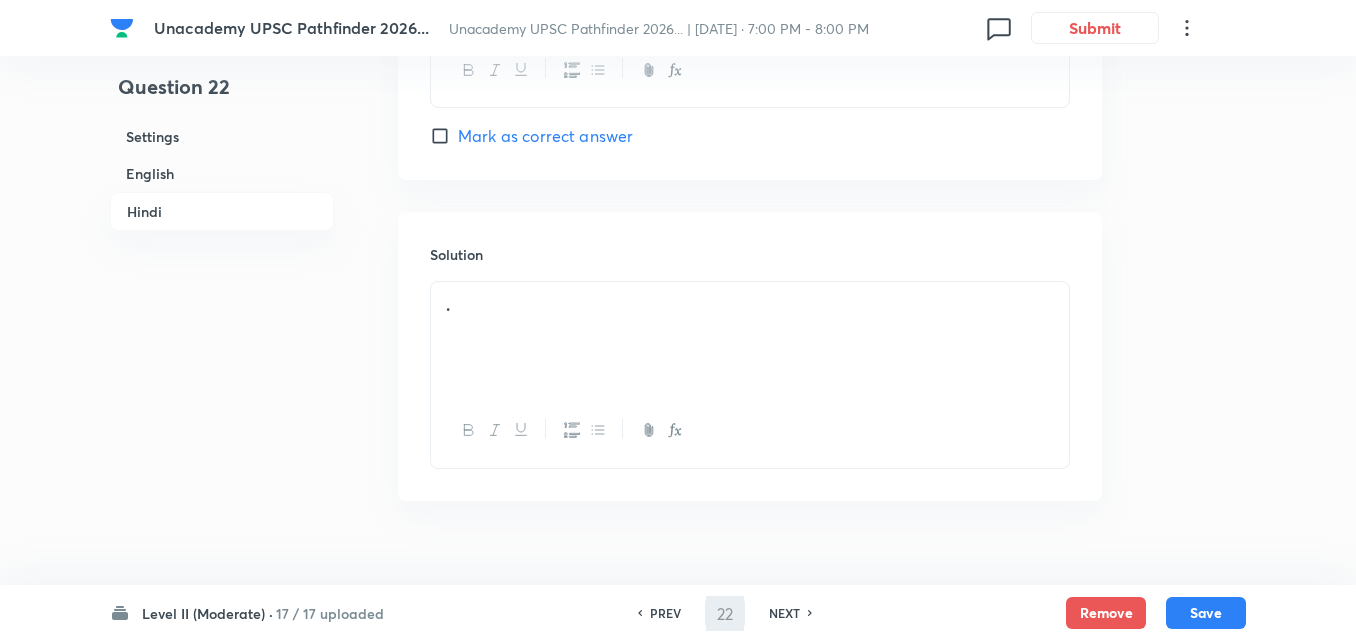 scroll, scrollTop: 4442, scrollLeft: 0, axis: vertical 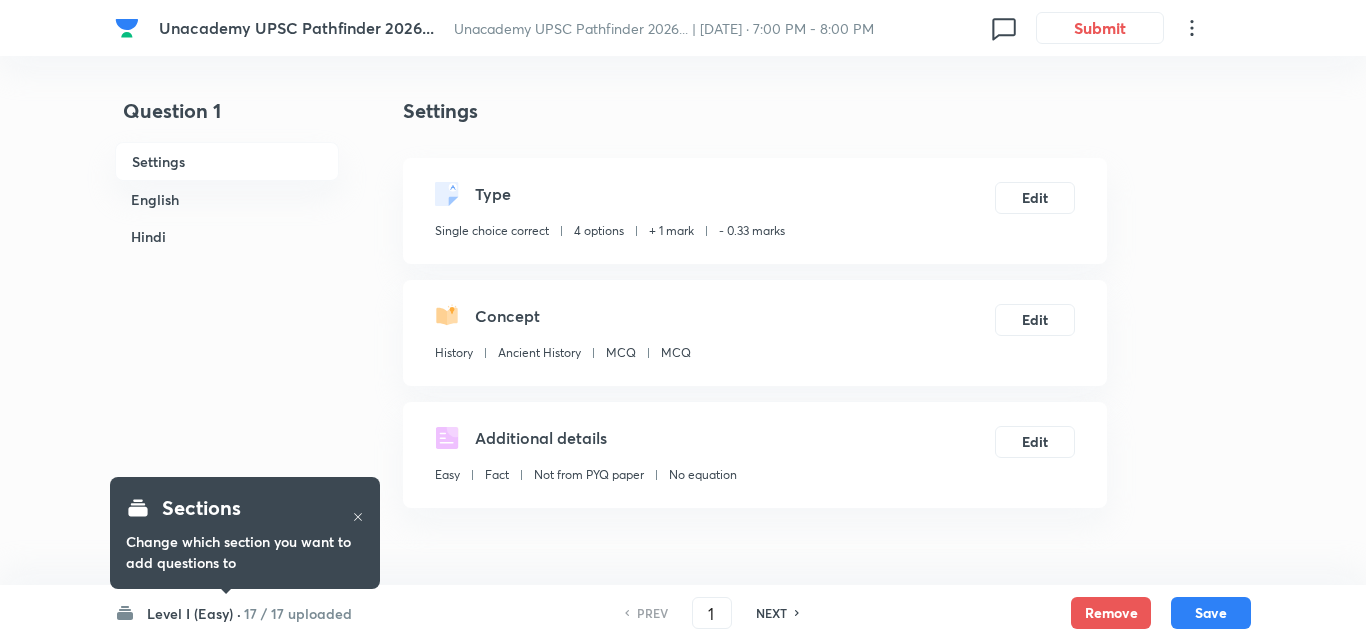 checkbox on "true" 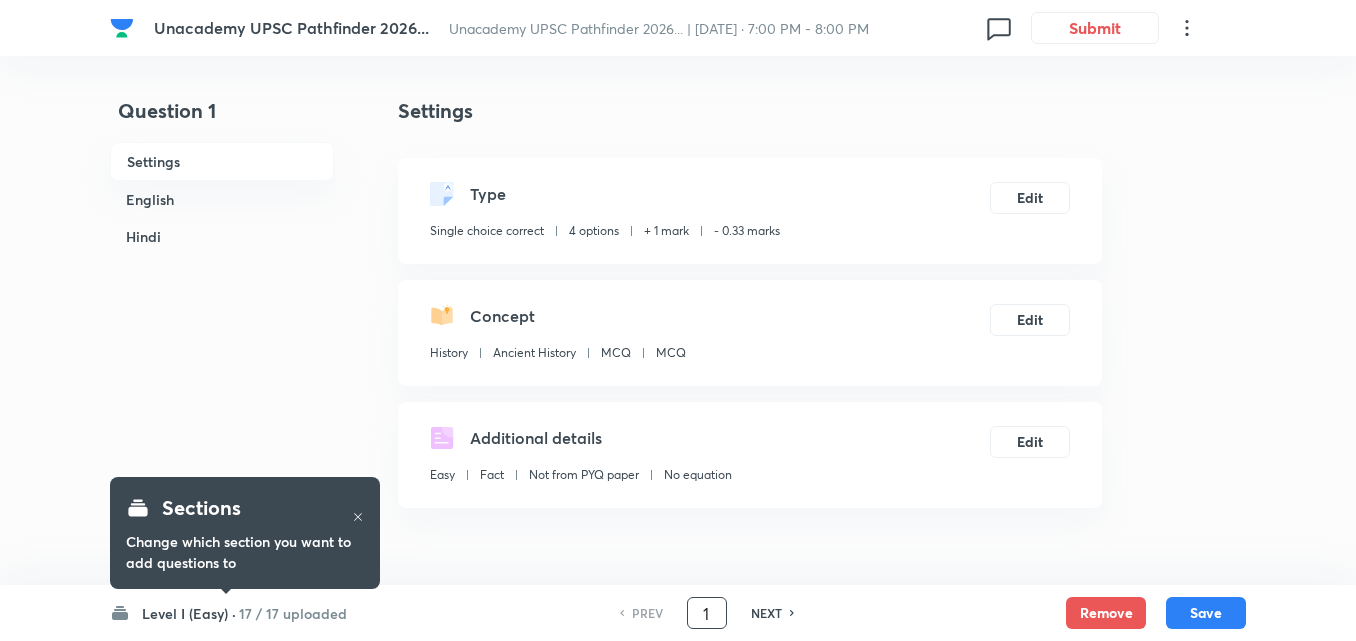 drag, startPoint x: 714, startPoint y: 612, endPoint x: 619, endPoint y: 598, distance: 96.02604 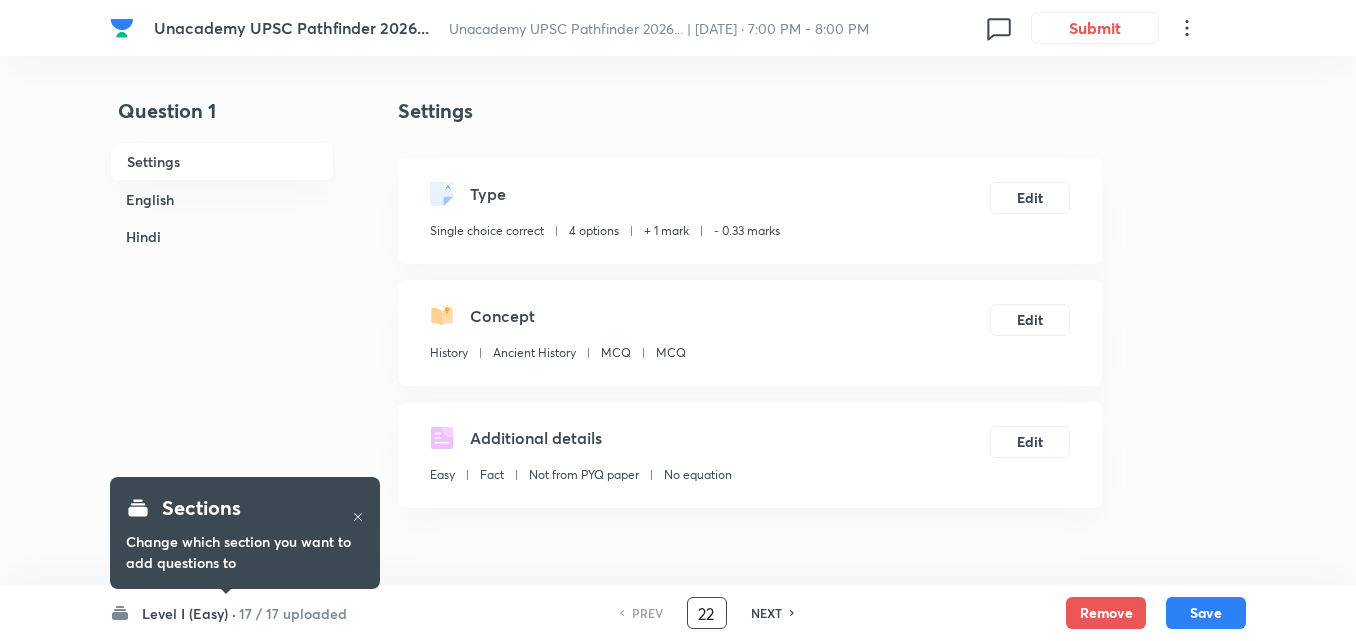 type on "22" 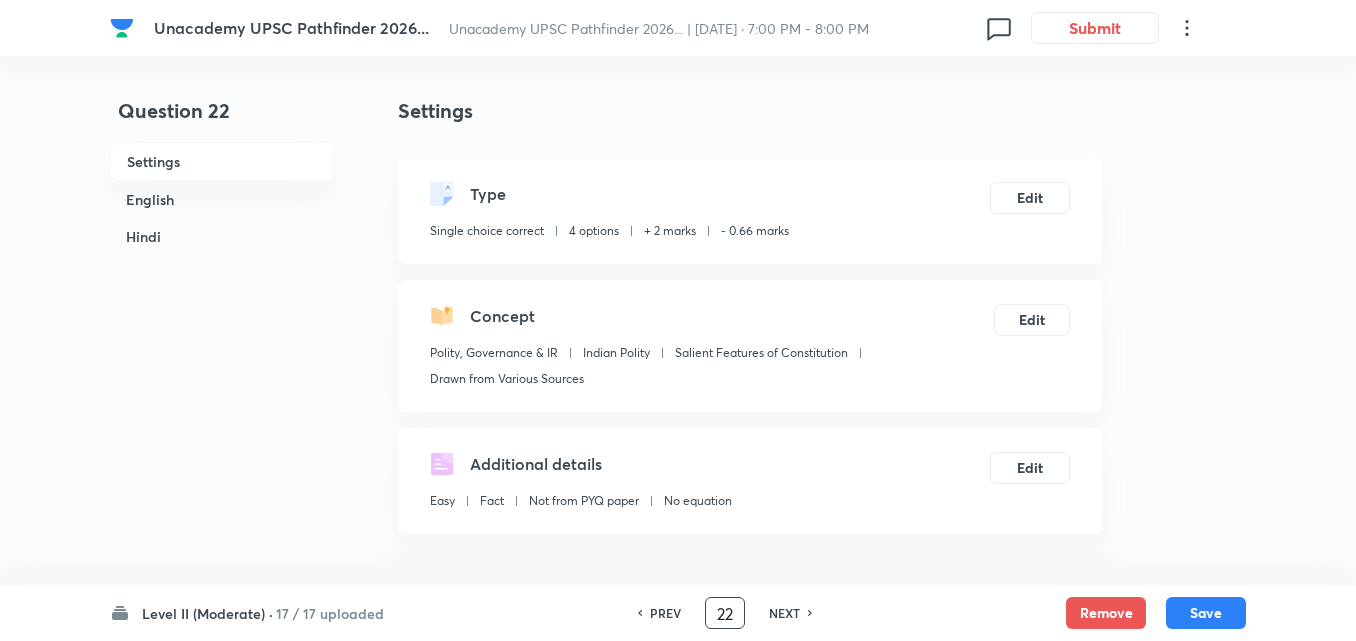click on "English" at bounding box center (222, 199) 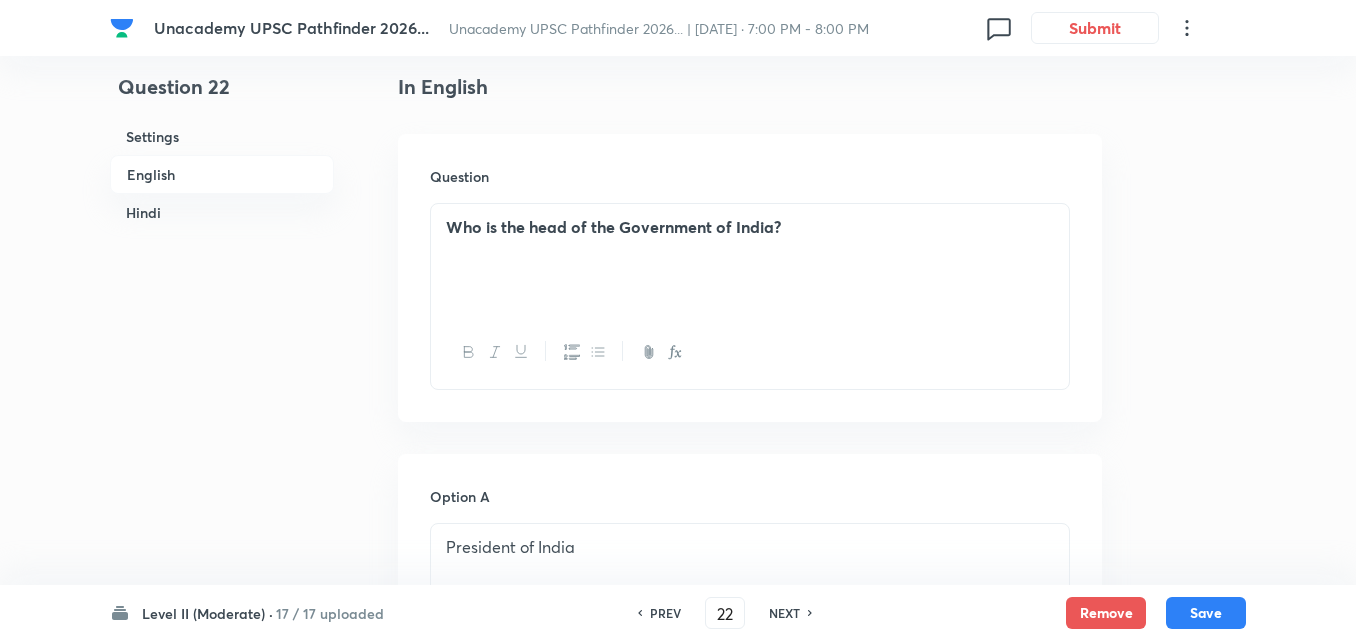 click on "Who is the head of the Government of India?" at bounding box center (750, 260) 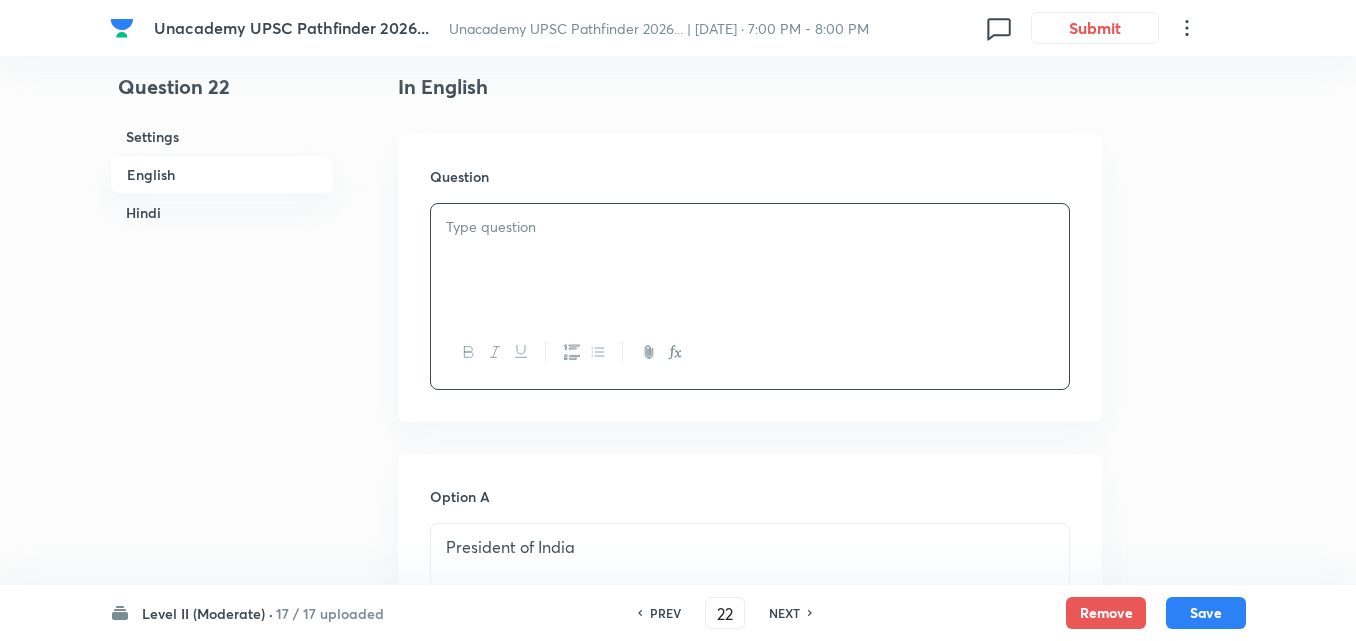 type 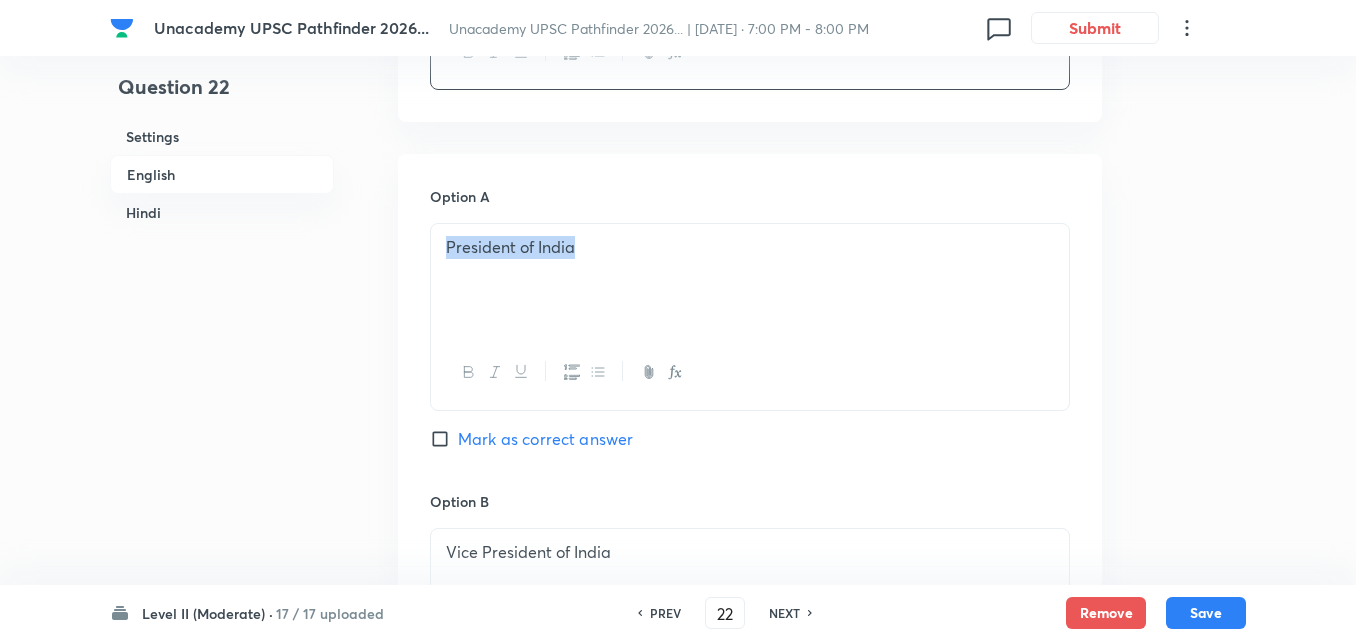 drag, startPoint x: 626, startPoint y: 268, endPoint x: 426, endPoint y: 243, distance: 201.55644 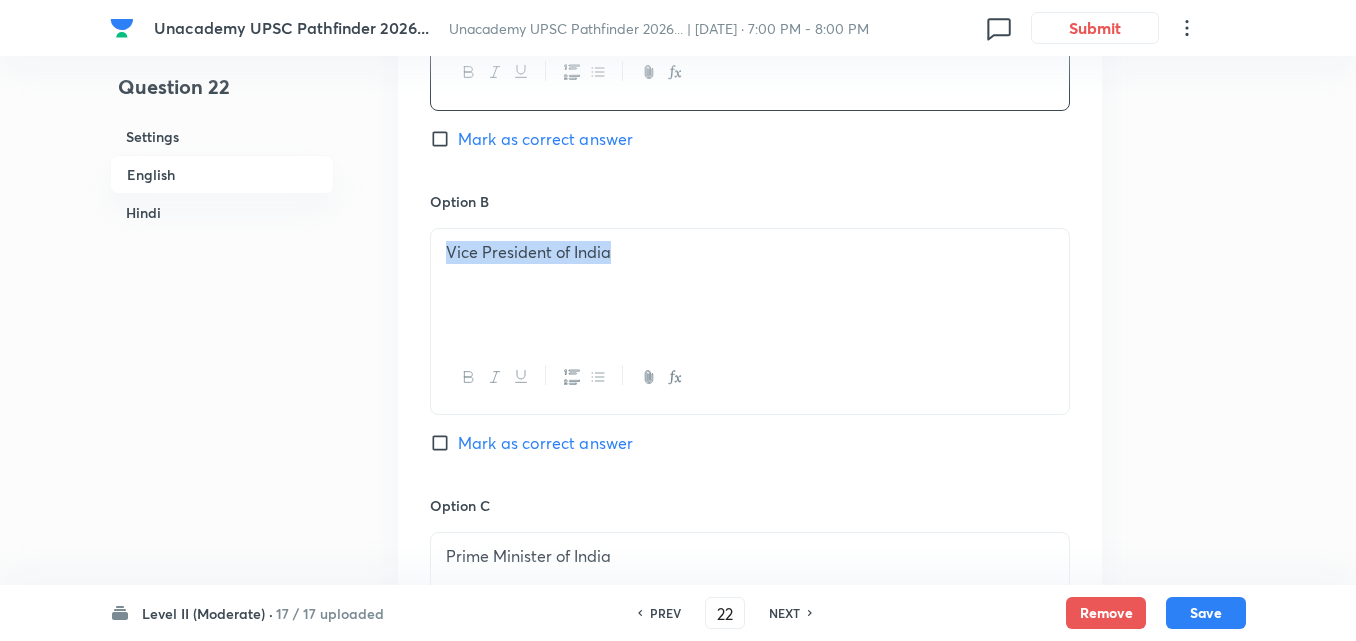 drag, startPoint x: 685, startPoint y: 297, endPoint x: 263, endPoint y: 222, distance: 428.61288 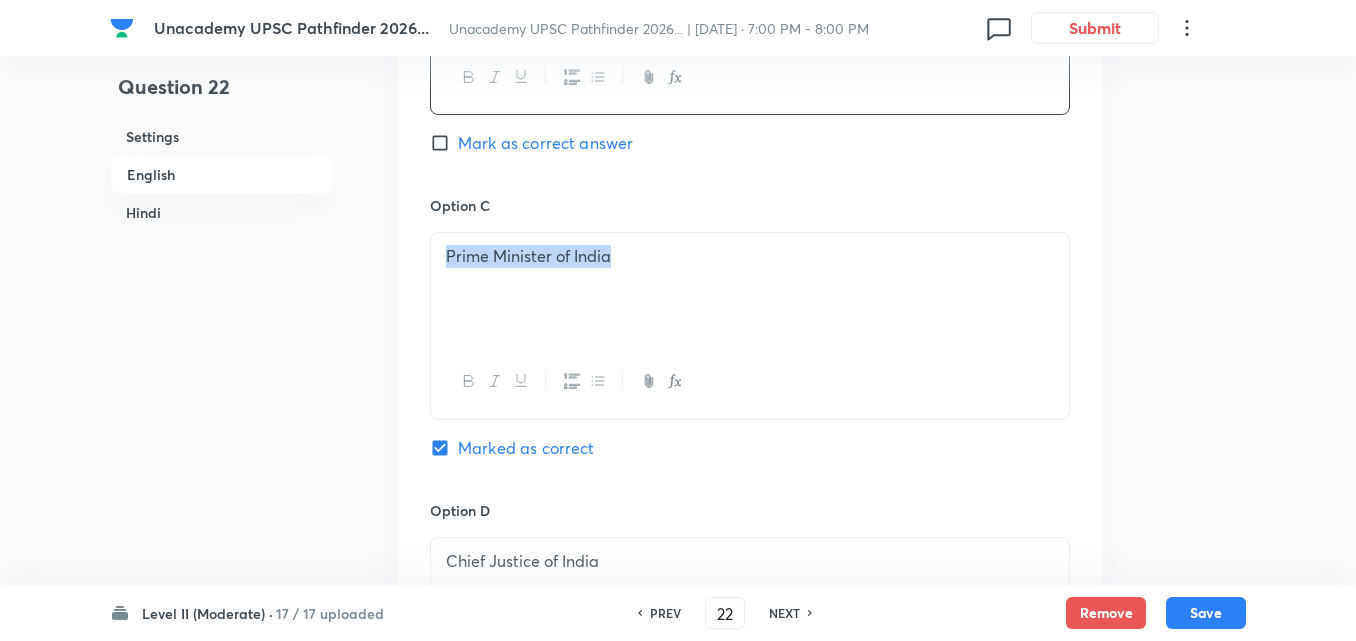 drag, startPoint x: 646, startPoint y: 268, endPoint x: 263, endPoint y: 243, distance: 383.81506 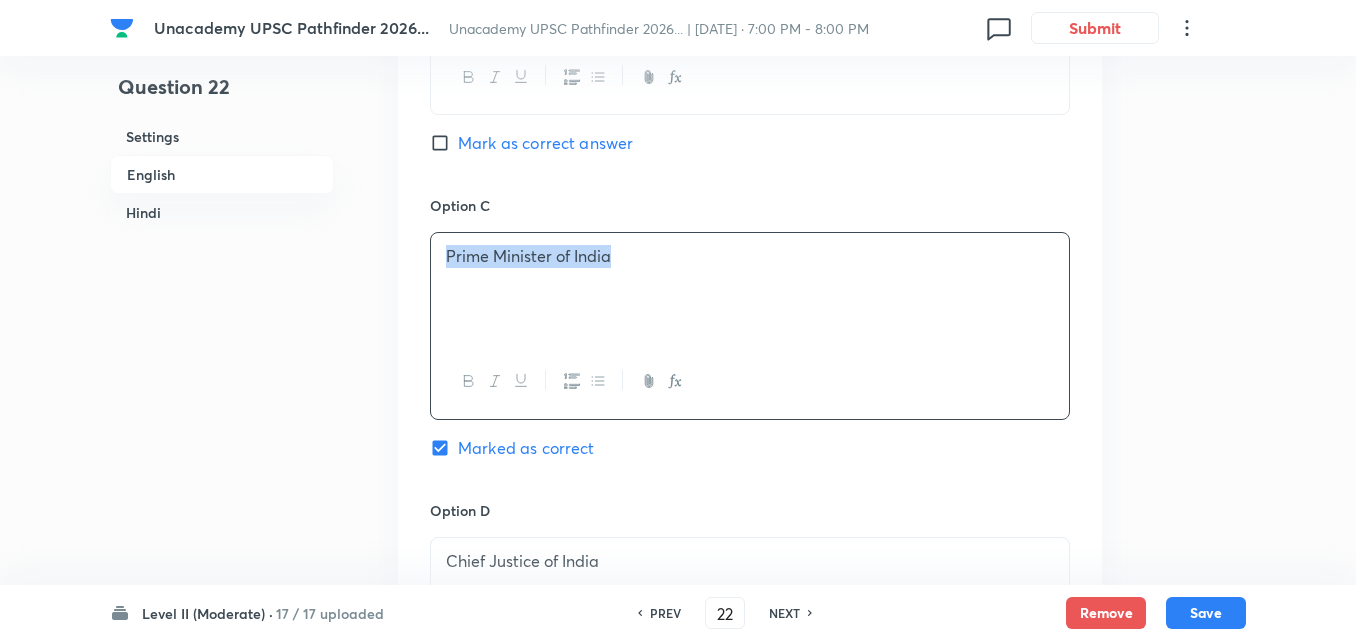 type 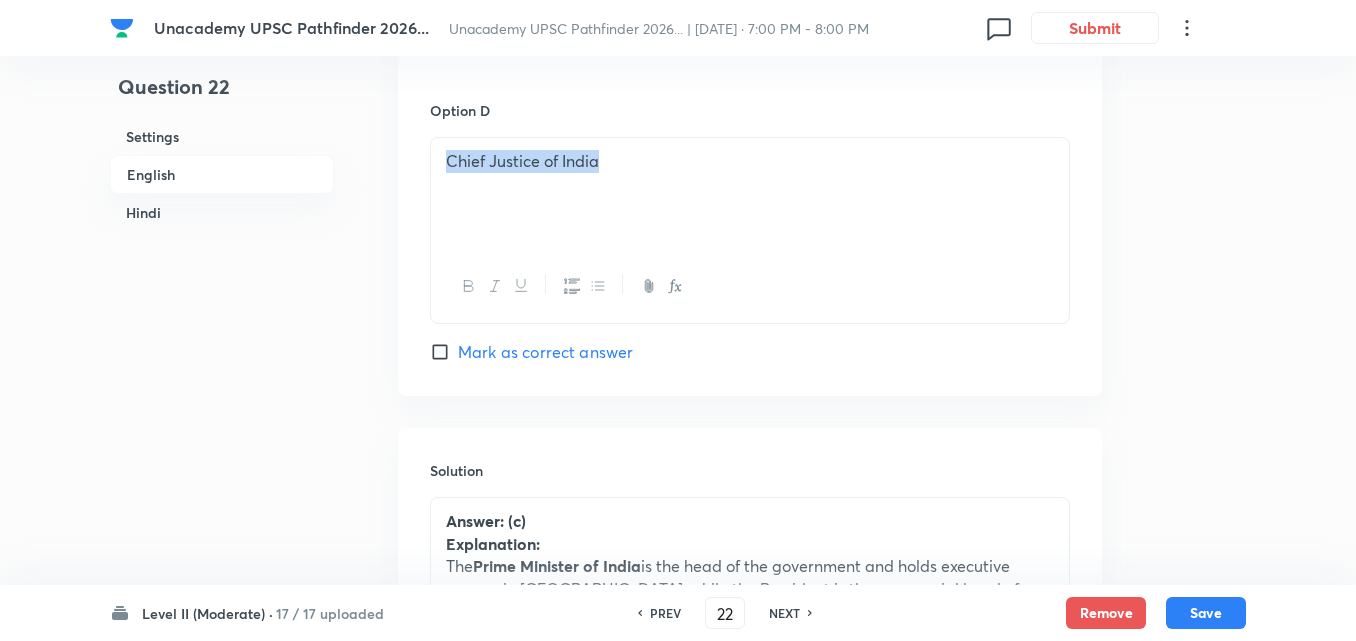 drag, startPoint x: 719, startPoint y: 207, endPoint x: 239, endPoint y: 188, distance: 480.3759 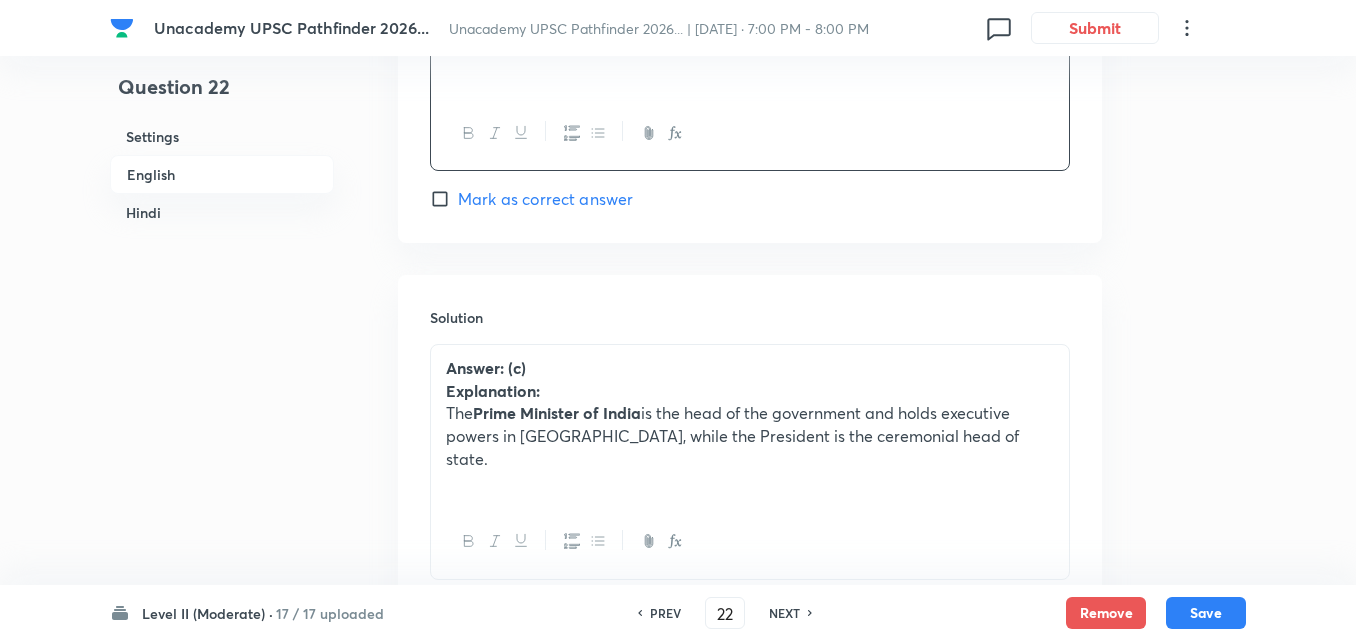 scroll, scrollTop: 2142, scrollLeft: 0, axis: vertical 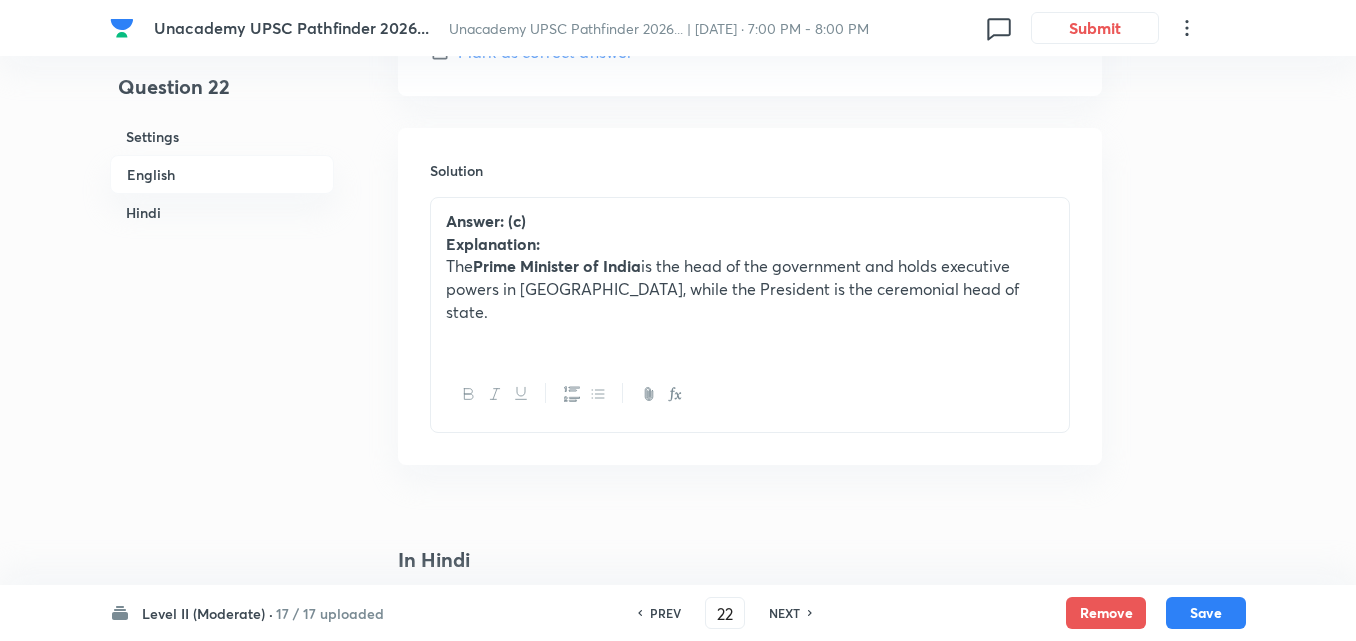 click on "The  Prime Minister of India  is the head of the government and holds executive powers in India, while the President is the ceremonial head of state." at bounding box center (750, 289) 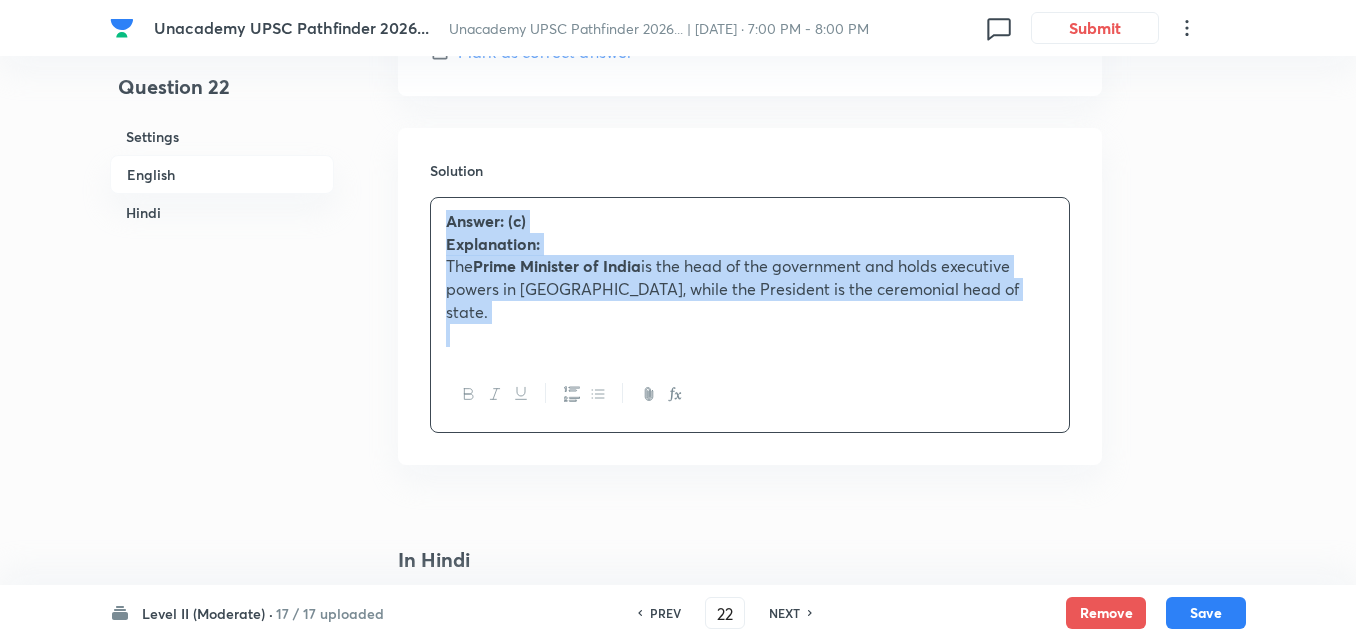type 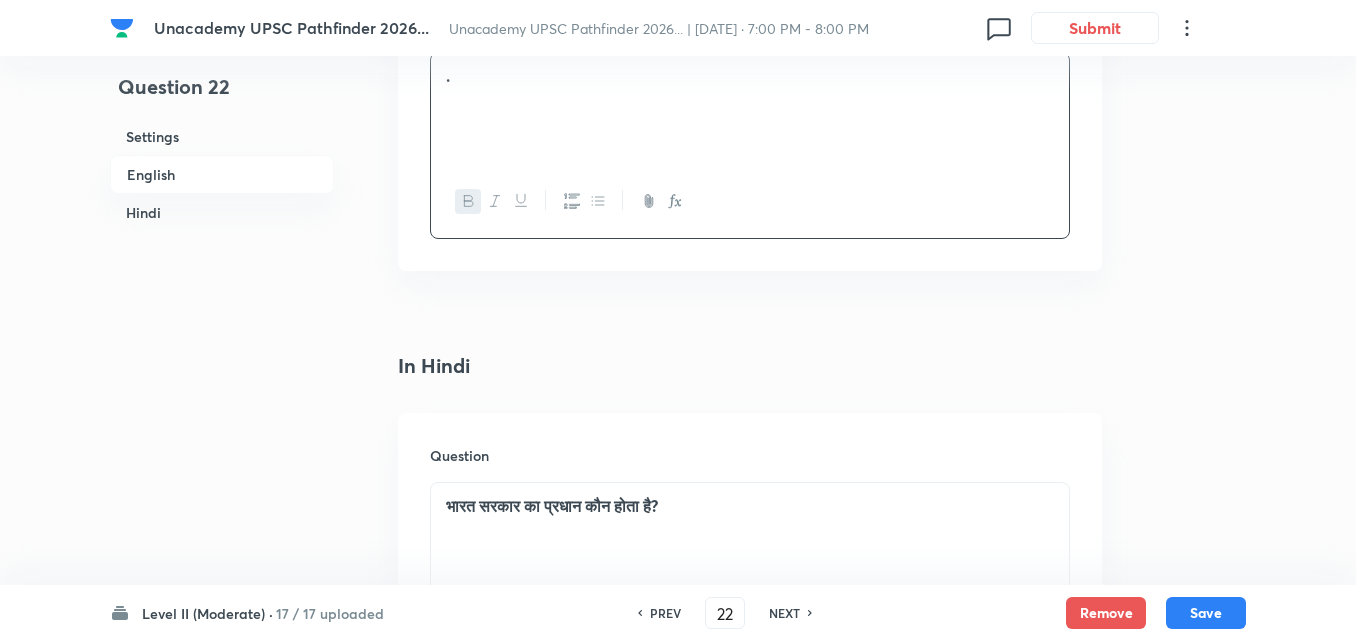 scroll, scrollTop: 2442, scrollLeft: 0, axis: vertical 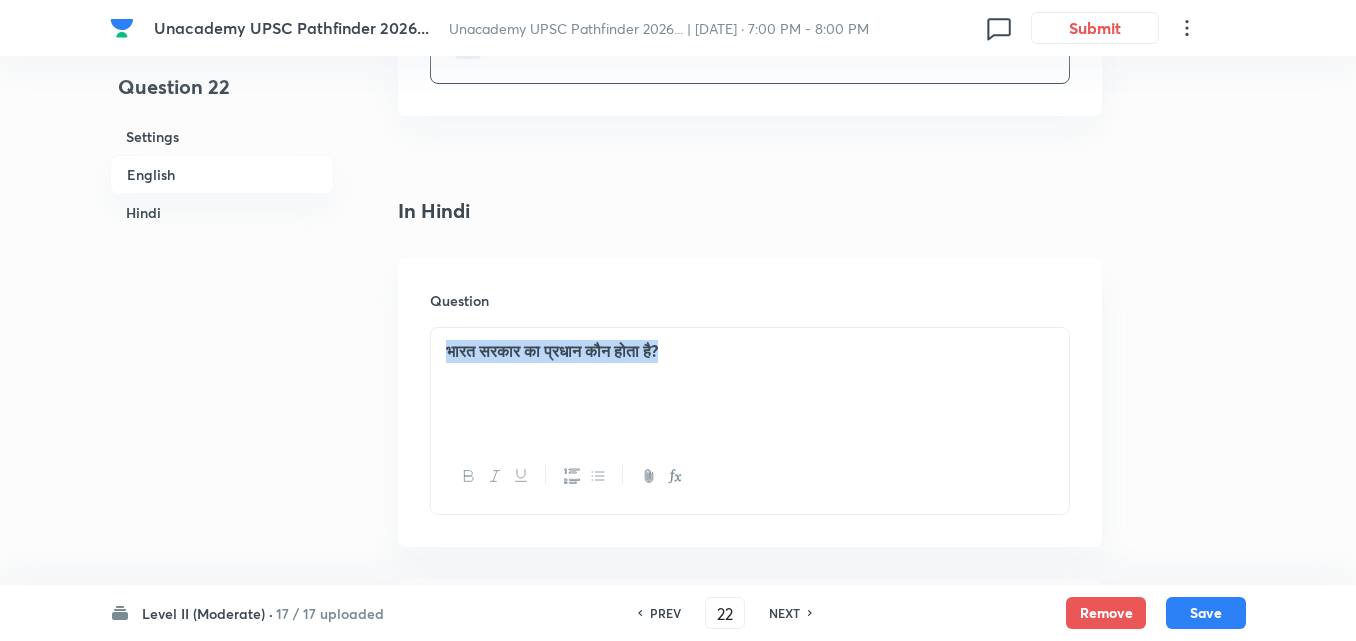drag, startPoint x: 408, startPoint y: 316, endPoint x: 310, endPoint y: 314, distance: 98.02041 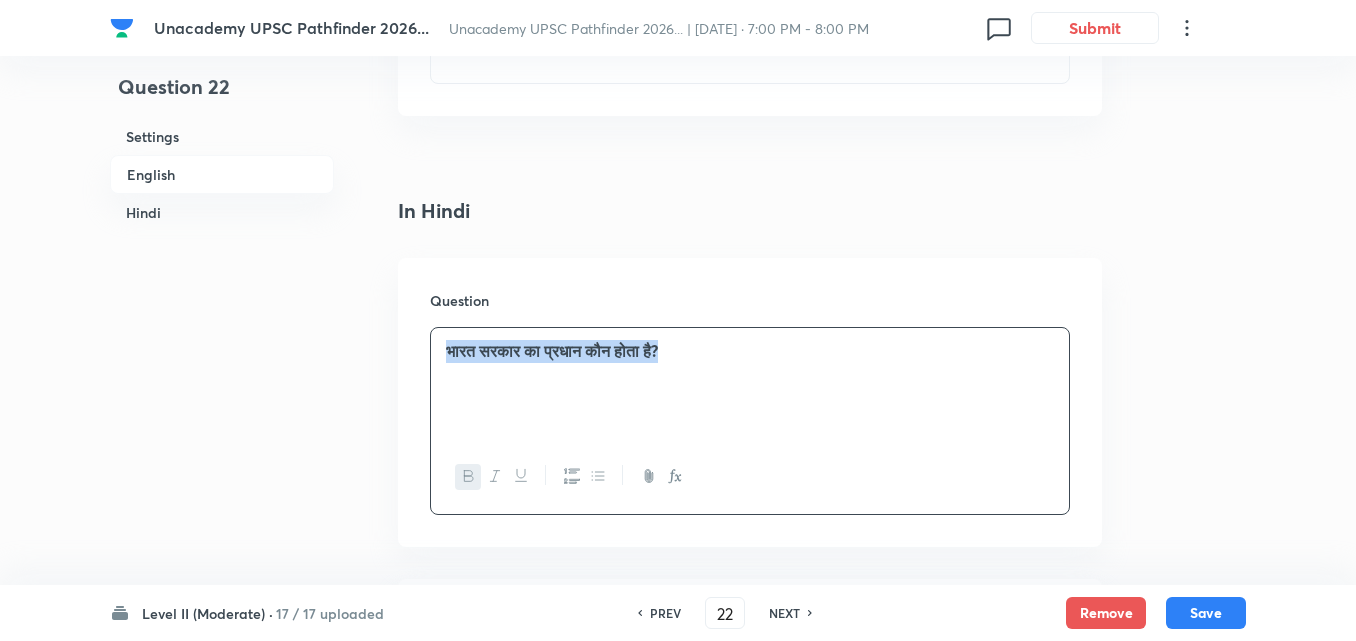 type 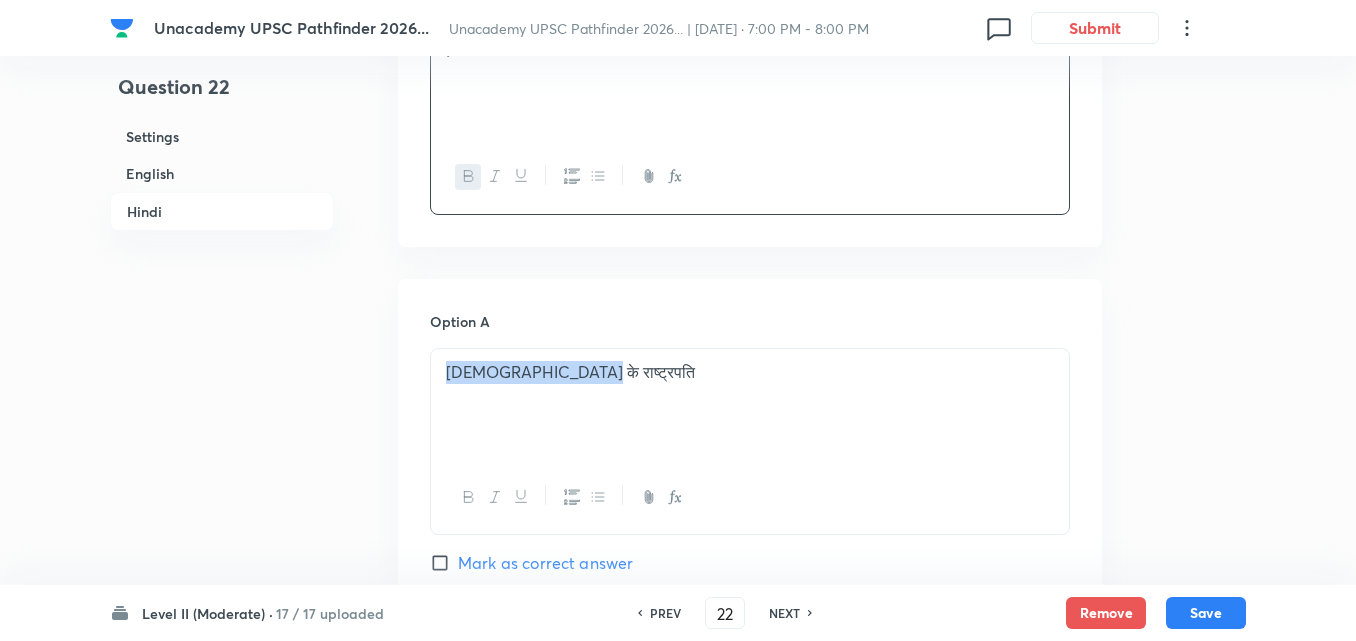 drag, startPoint x: 631, startPoint y: 375, endPoint x: 20, endPoint y: 348, distance: 611.59625 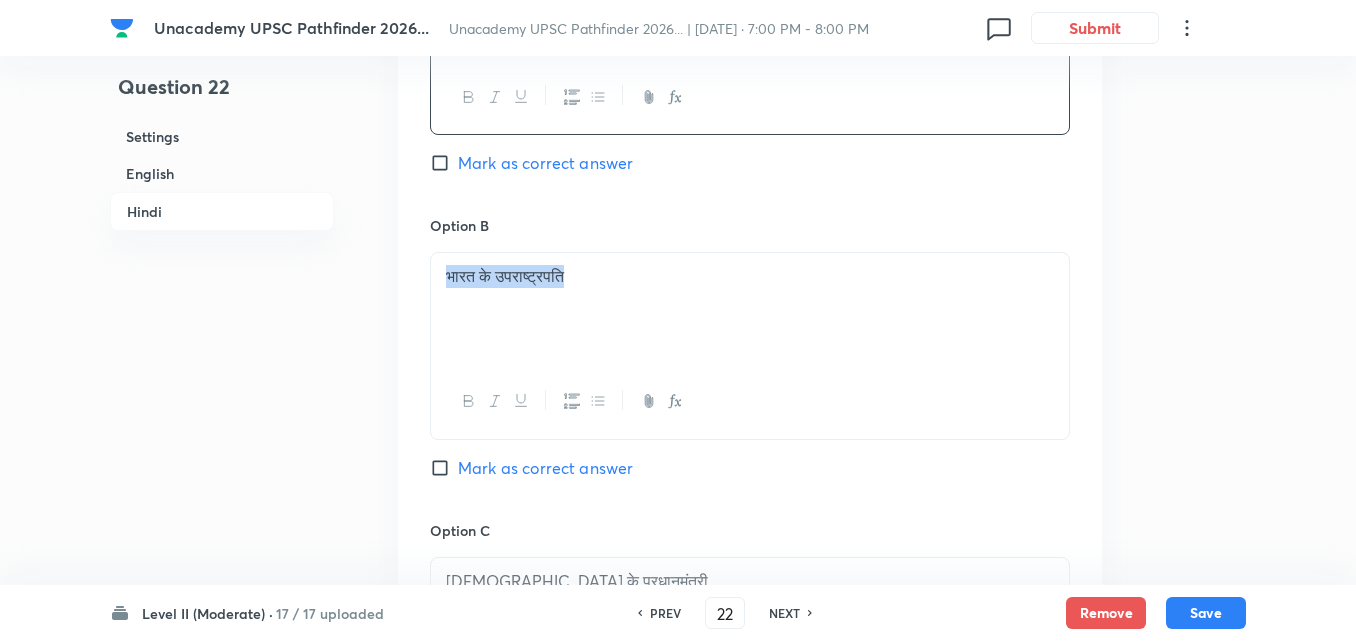 drag, startPoint x: 730, startPoint y: 308, endPoint x: 153, endPoint y: 272, distance: 578.12195 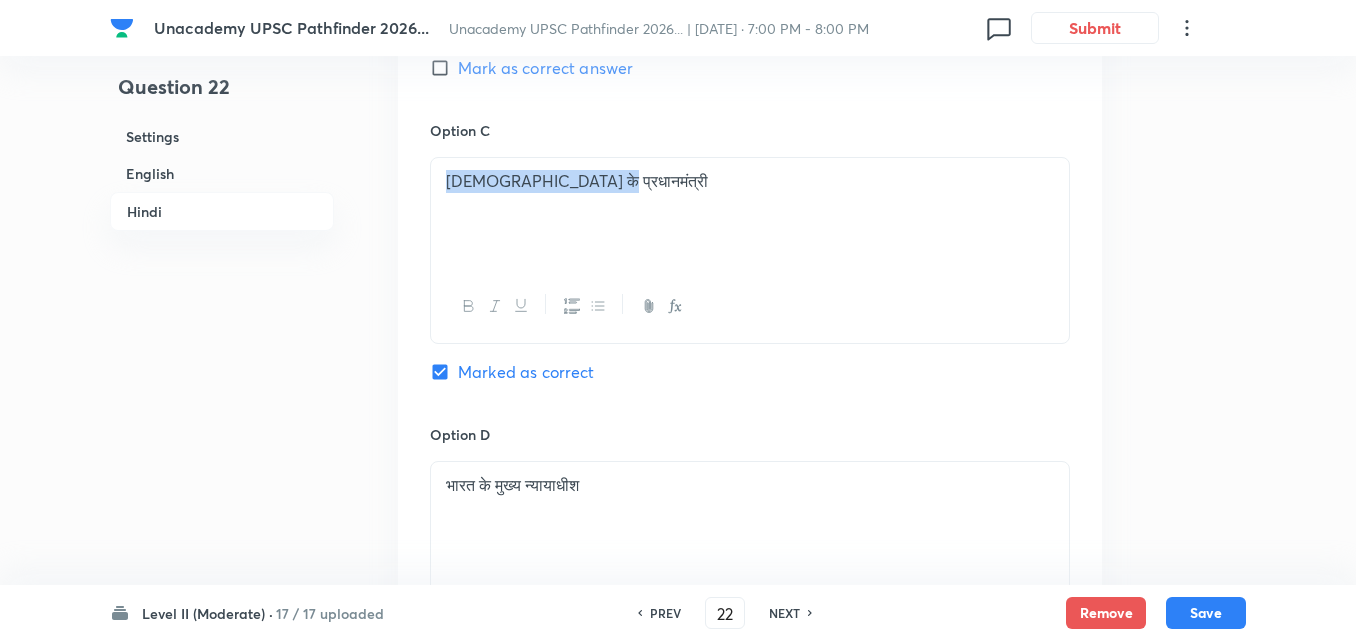 drag, startPoint x: 686, startPoint y: 208, endPoint x: 69, endPoint y: 174, distance: 617.9361 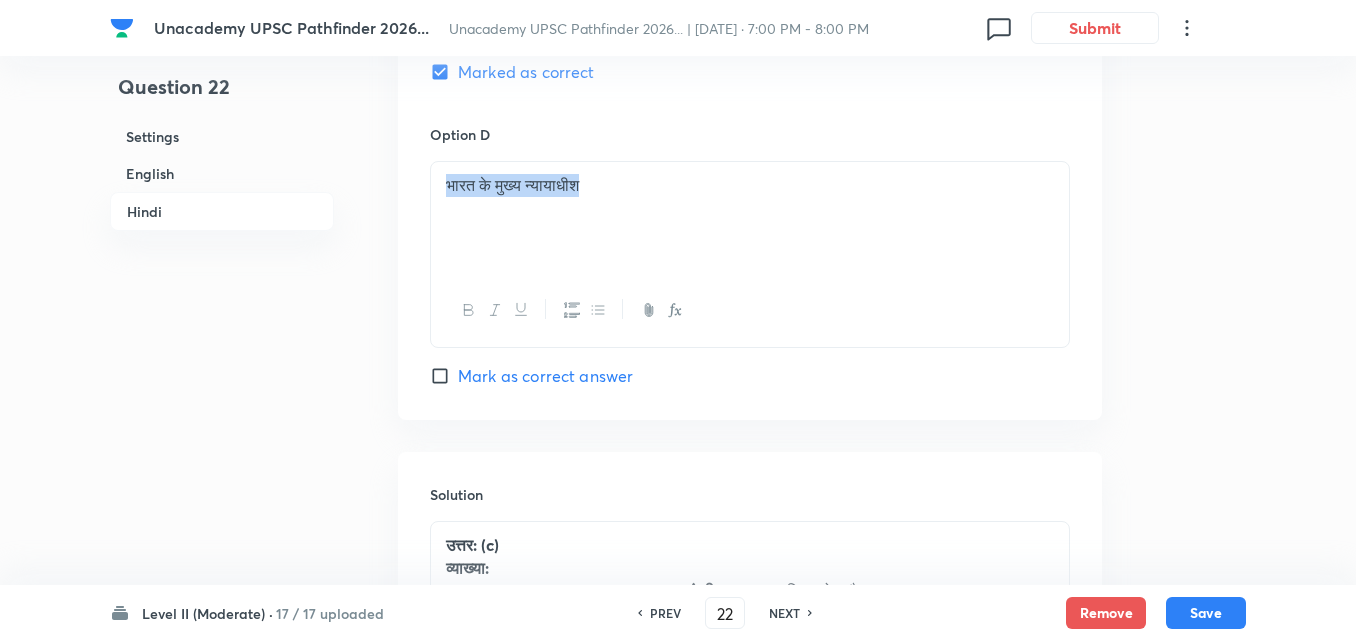 drag, startPoint x: 641, startPoint y: 197, endPoint x: 0, endPoint y: 188, distance: 641.0632 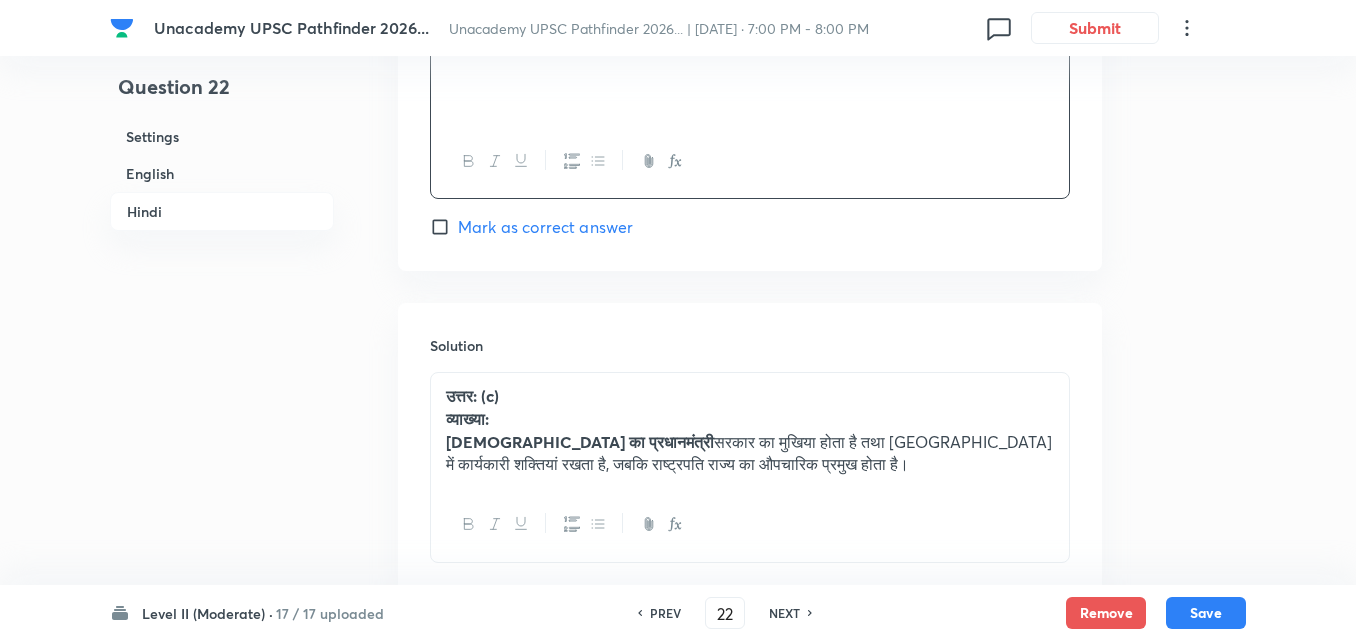 scroll, scrollTop: 4121, scrollLeft: 0, axis: vertical 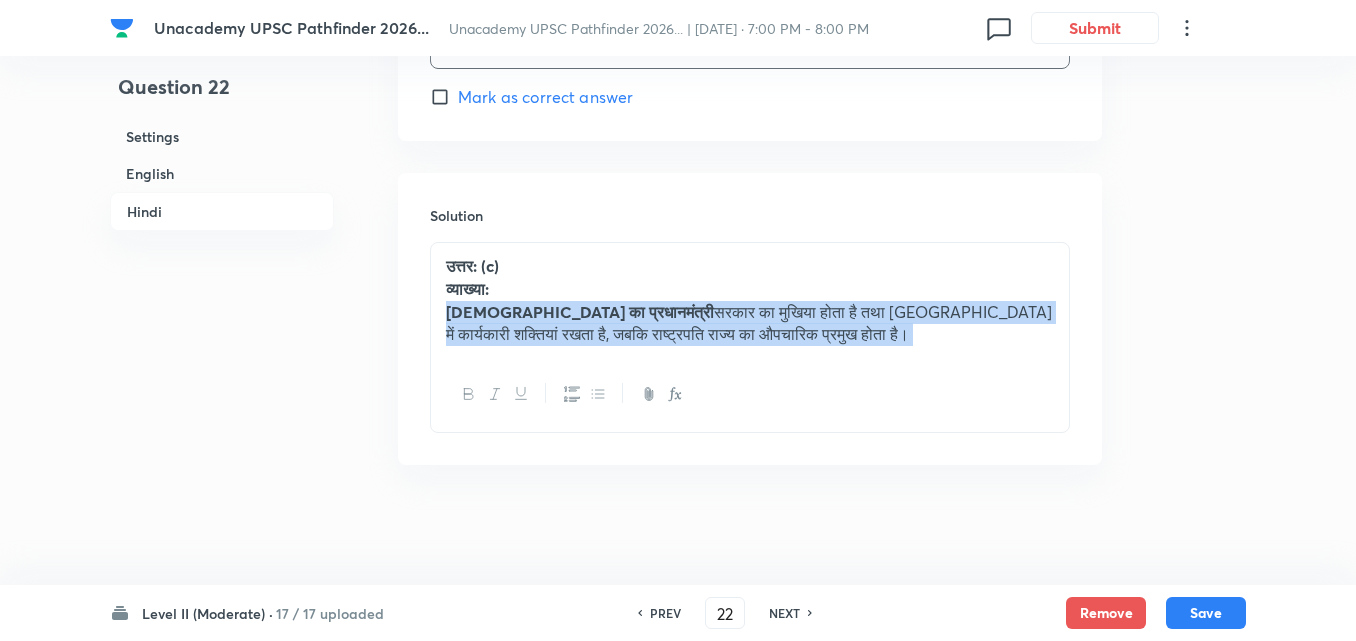 drag, startPoint x: 397, startPoint y: 269, endPoint x: 2, endPoint y: 148, distance: 413.11743 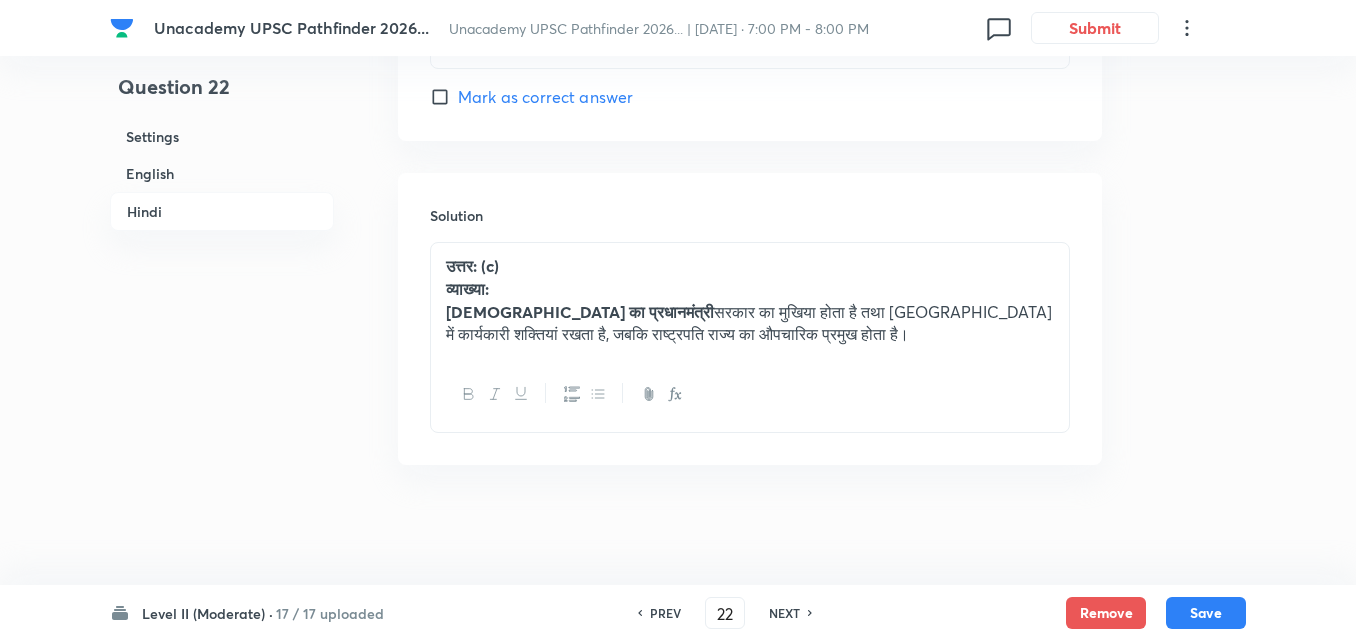 drag, startPoint x: 731, startPoint y: 334, endPoint x: 219, endPoint y: 230, distance: 522.45575 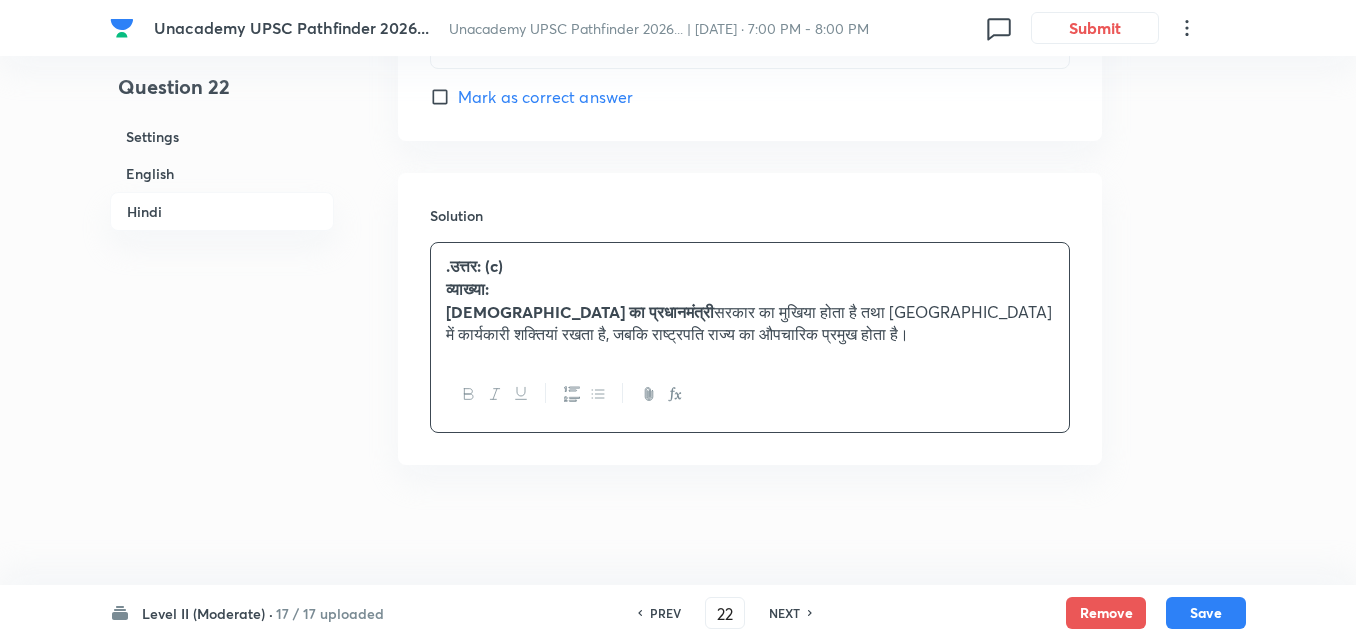 scroll, scrollTop: 4118, scrollLeft: 0, axis: vertical 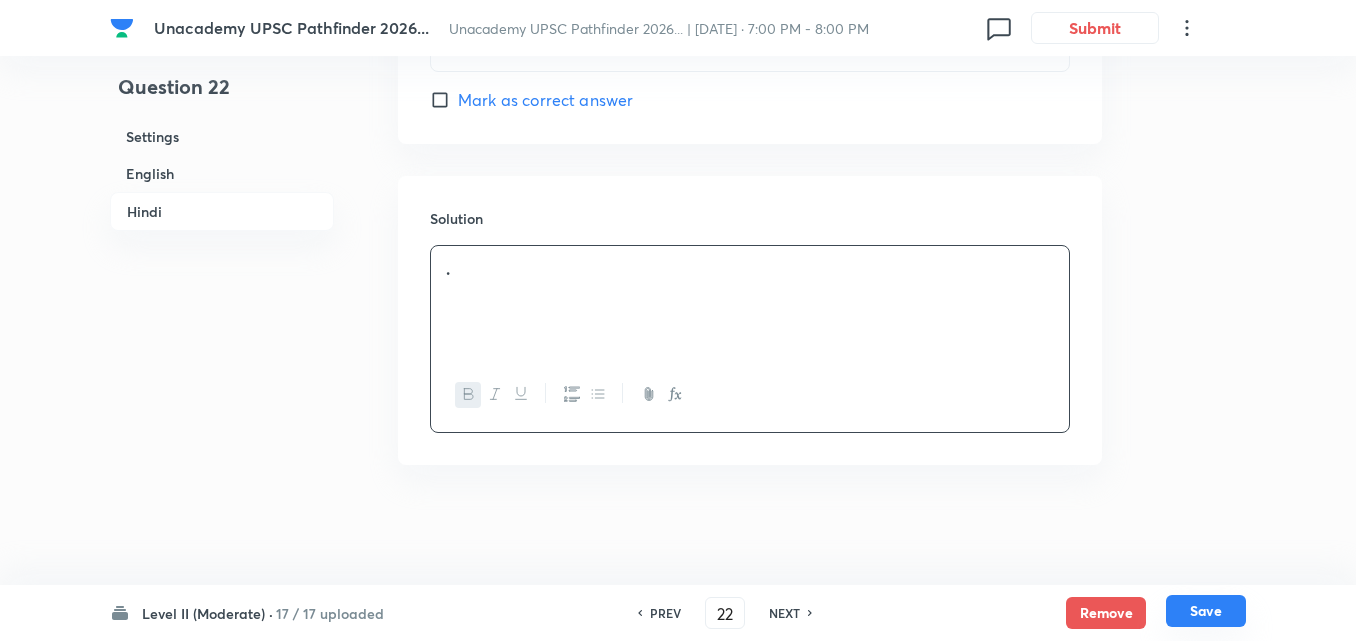 click on "Save" at bounding box center (1206, 611) 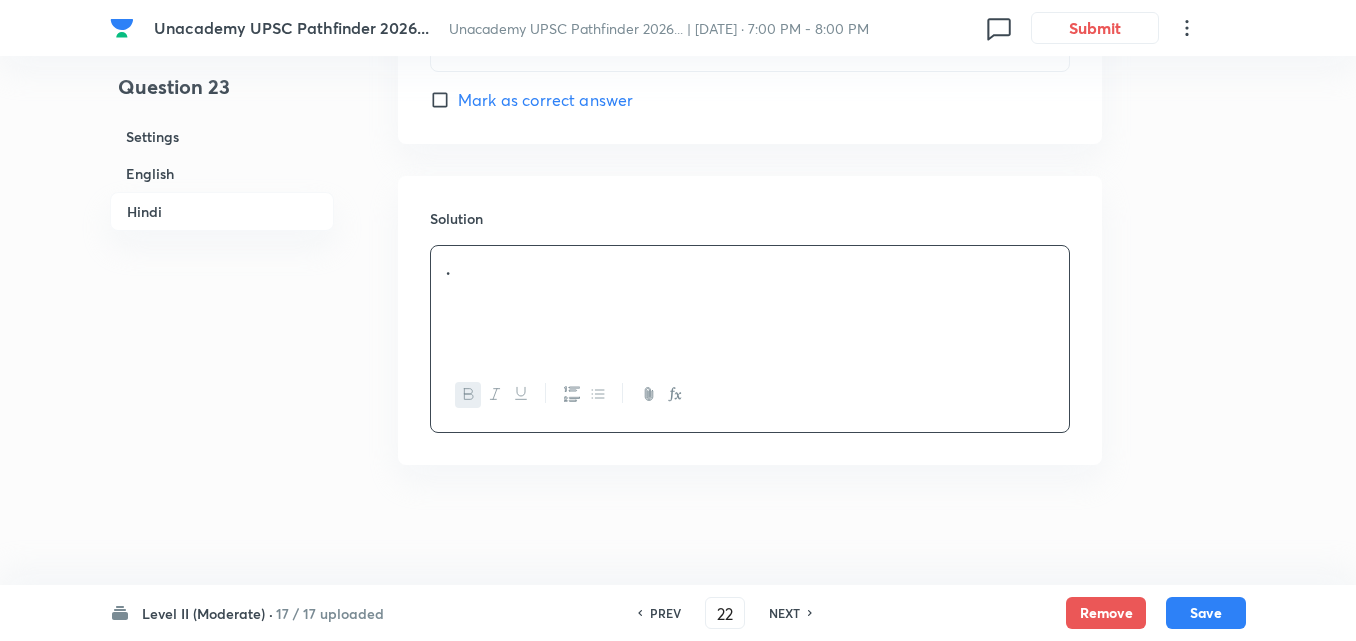 type on "23" 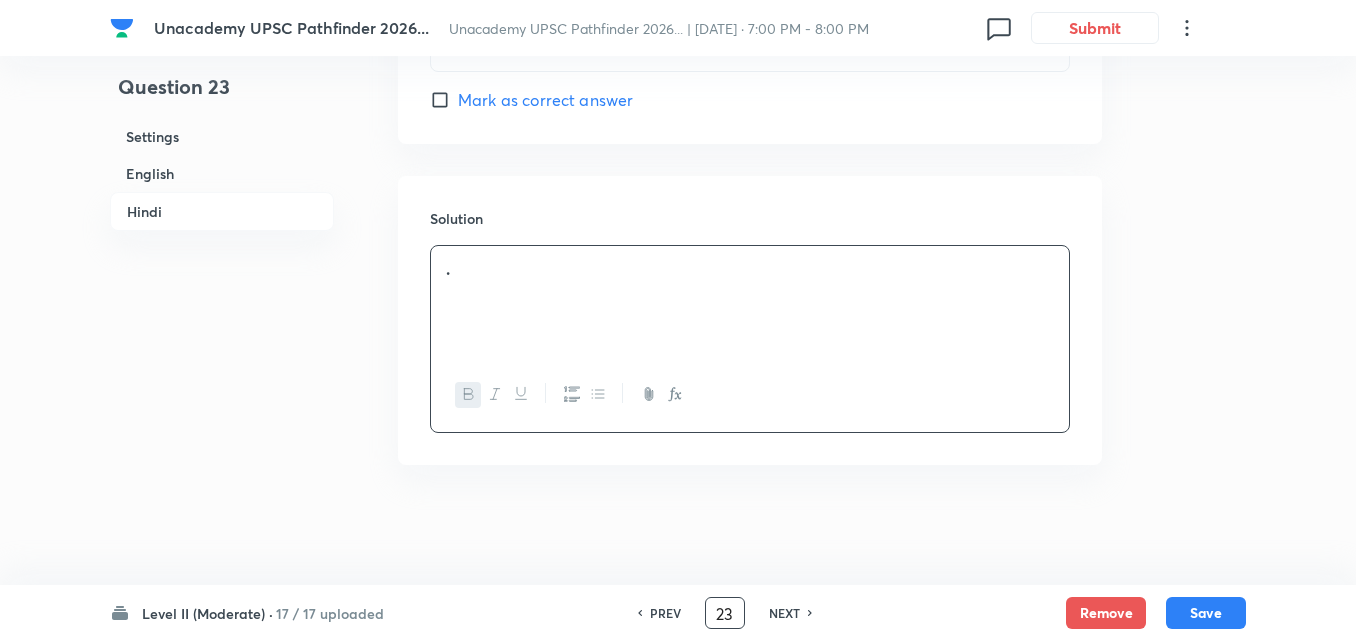 checkbox on "false" 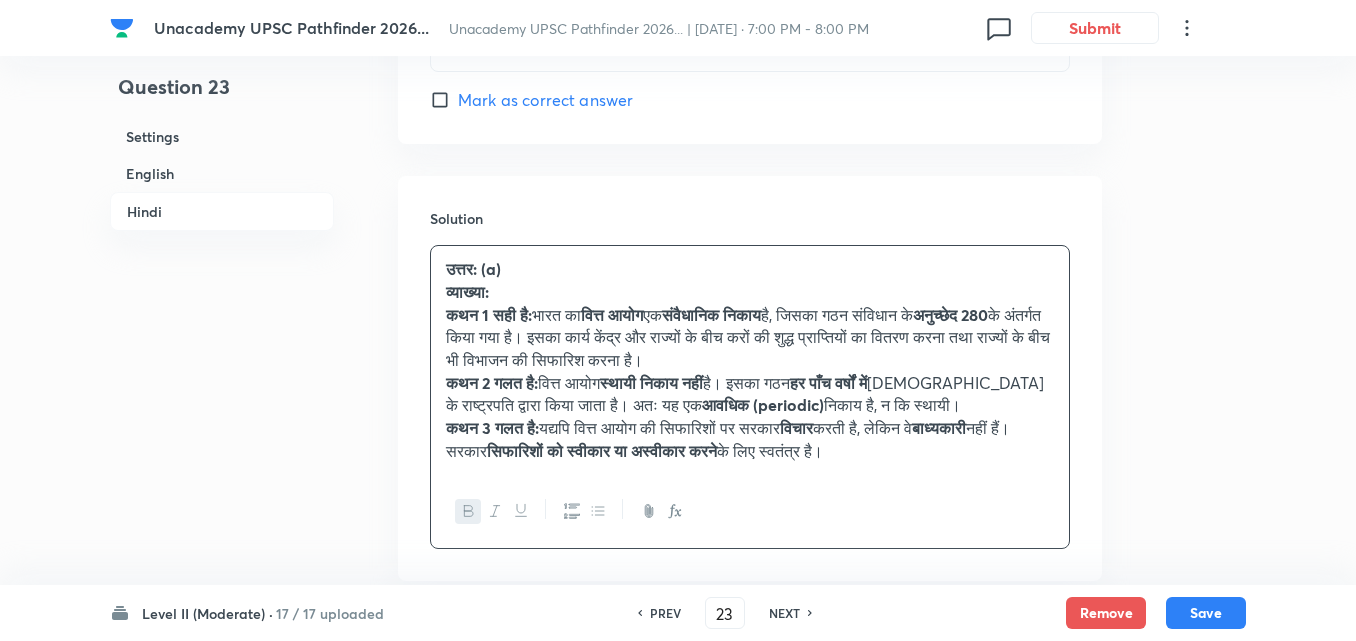 click on "PREV" at bounding box center (665, 613) 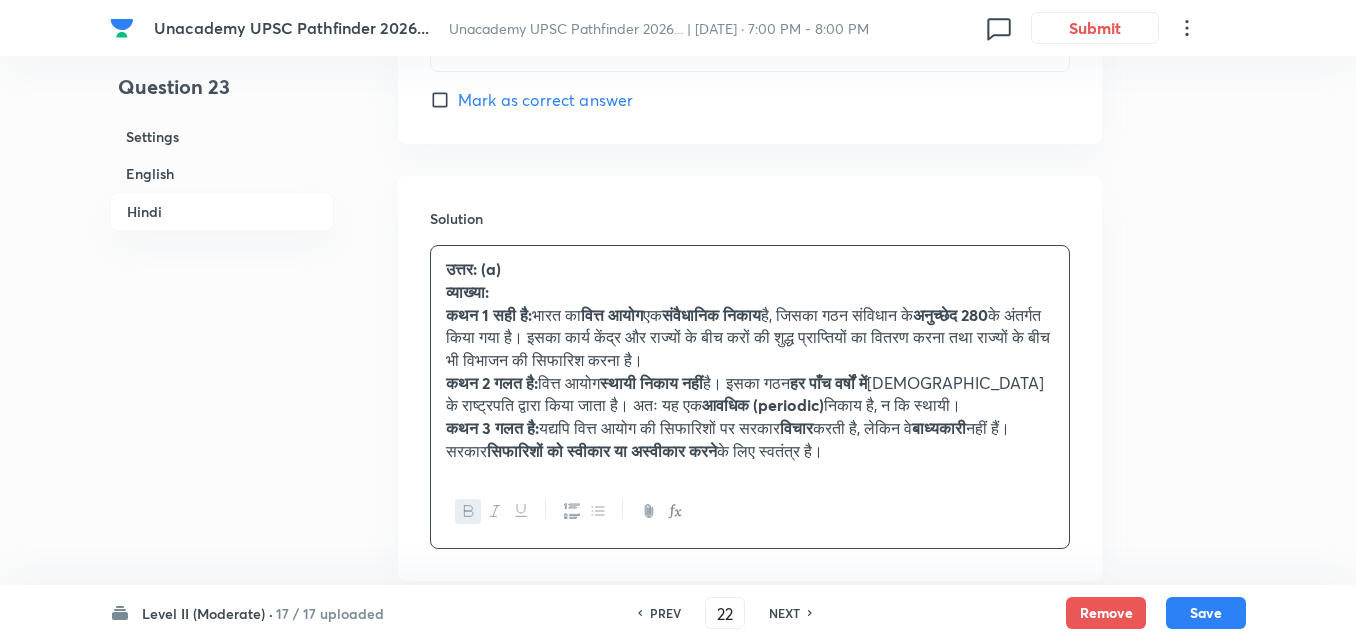 checkbox on "false" 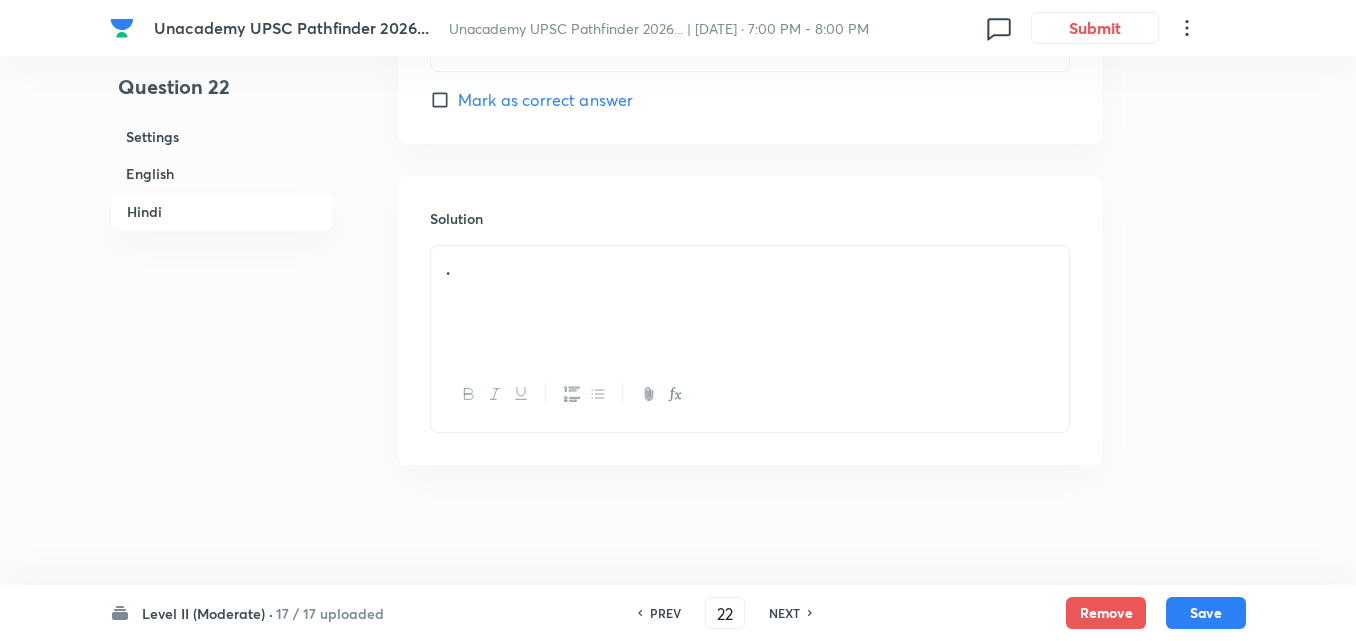 click on "English" at bounding box center (222, 173) 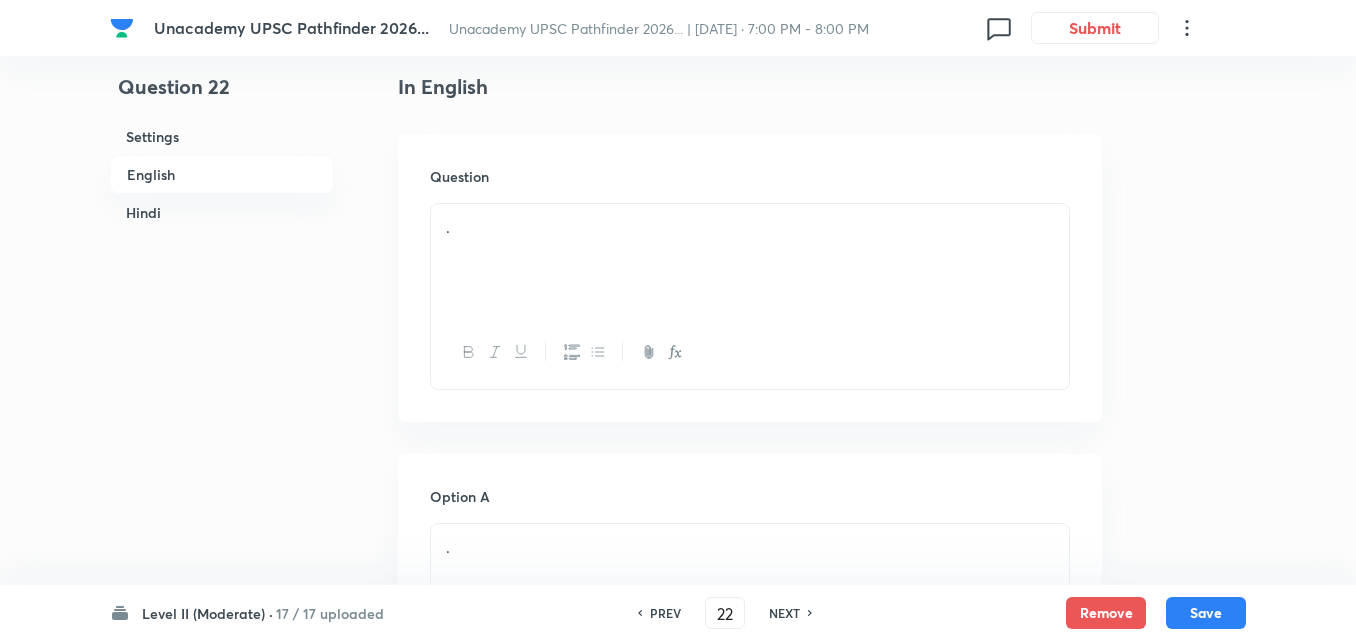 click on "." at bounding box center [750, 260] 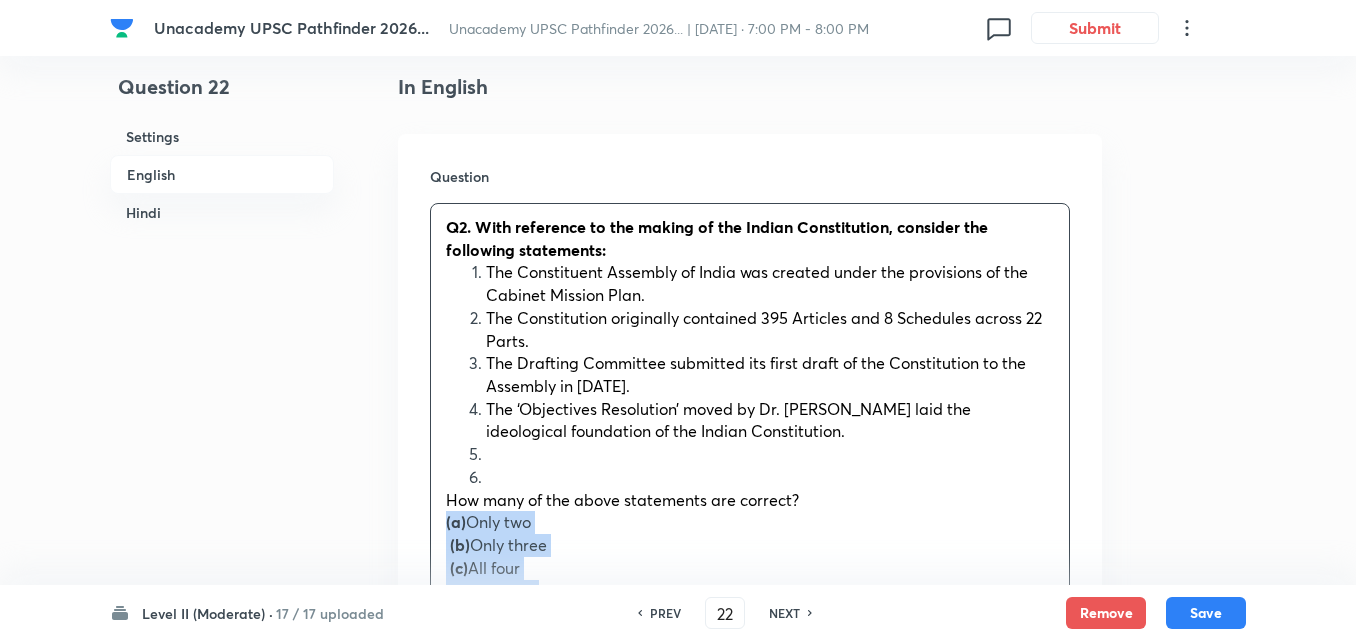 drag, startPoint x: 441, startPoint y: 516, endPoint x: 429, endPoint y: 516, distance: 12 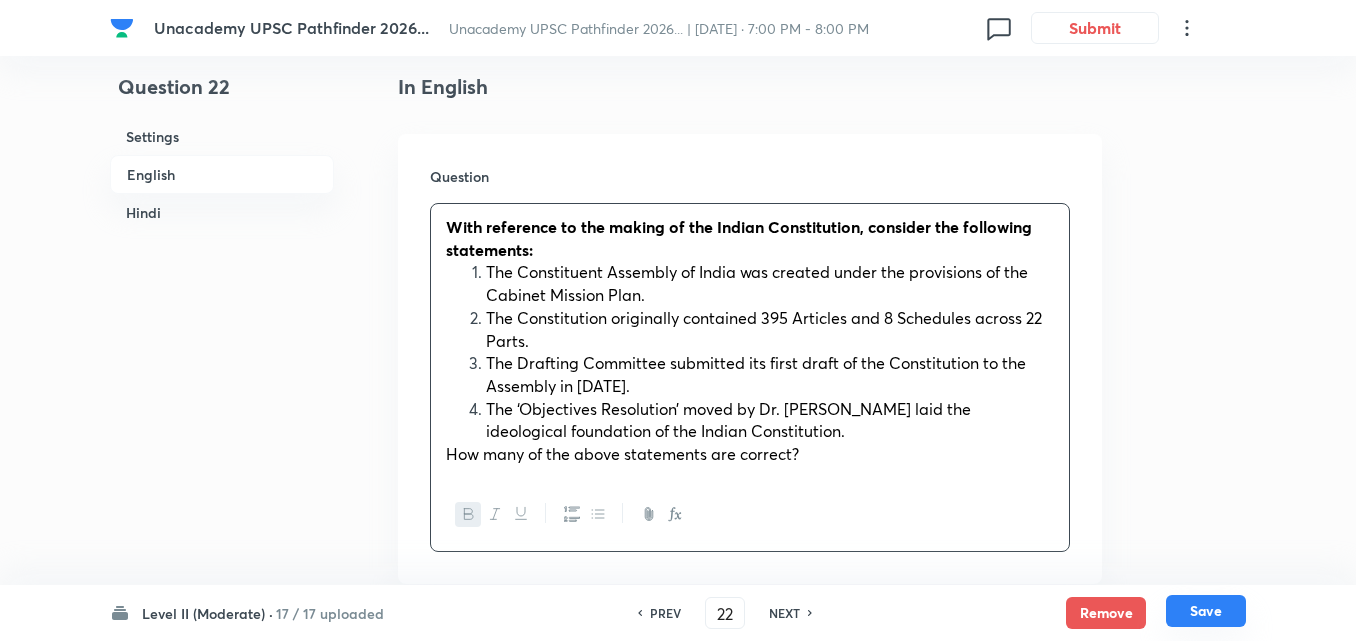 click on "Save" at bounding box center [1206, 611] 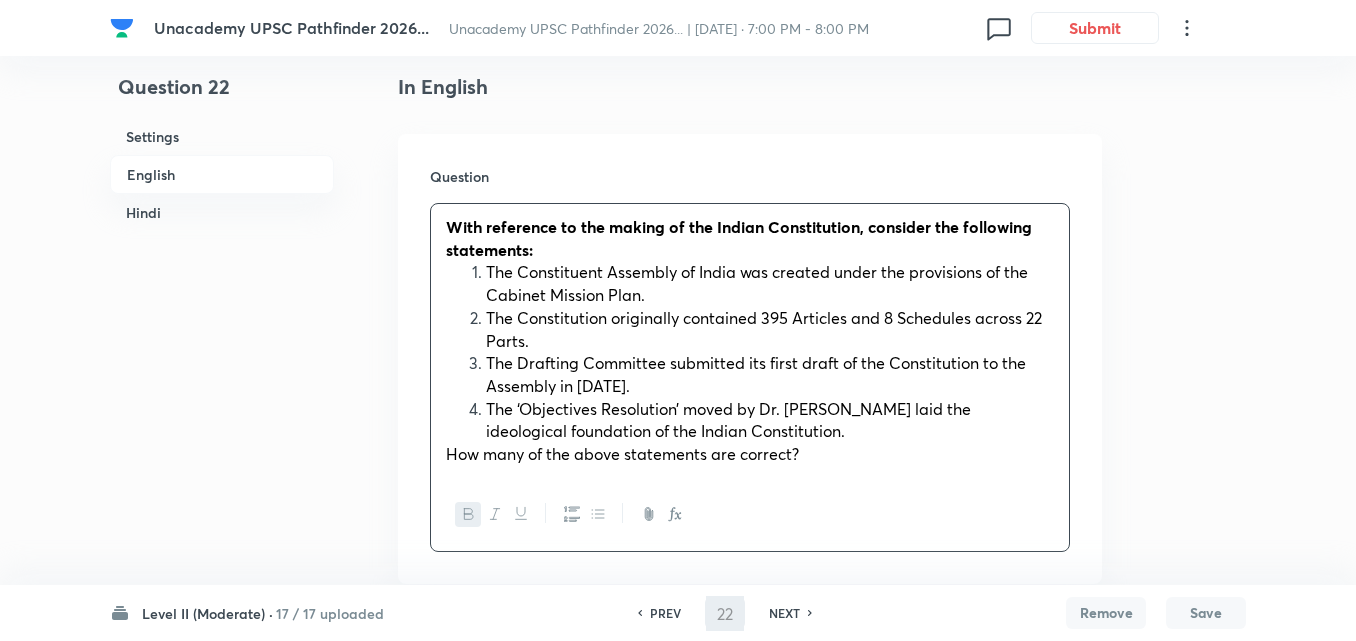 type on "23" 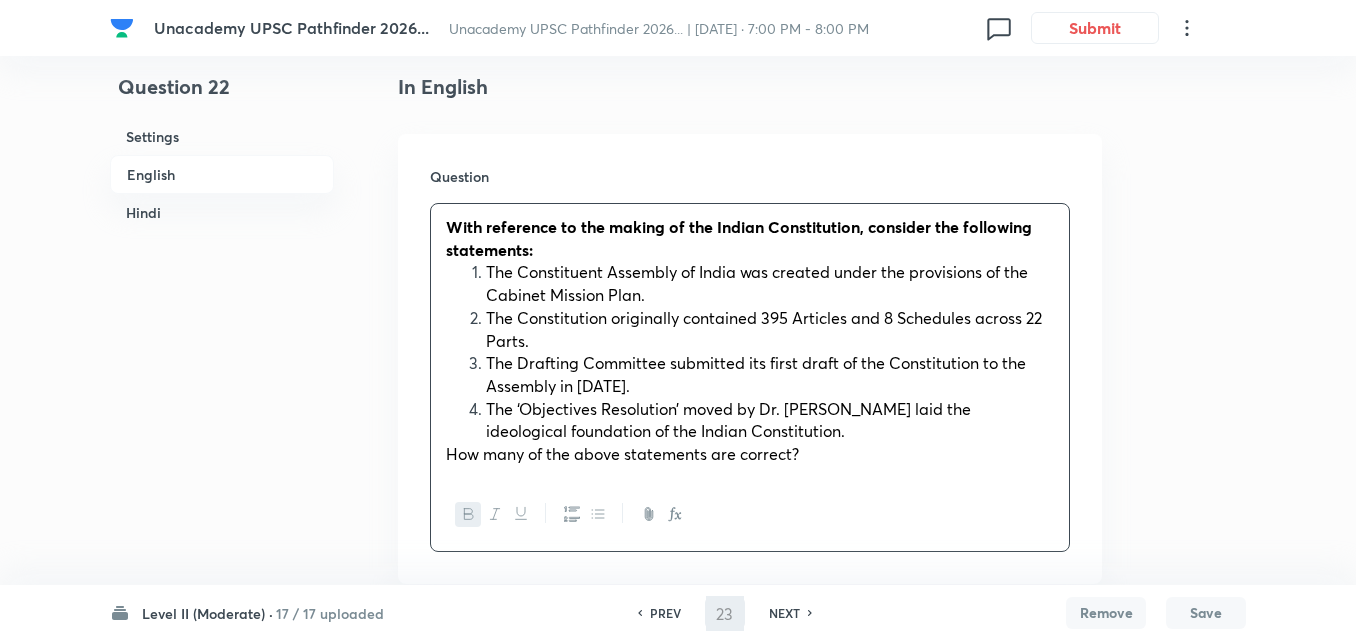 checkbox on "false" 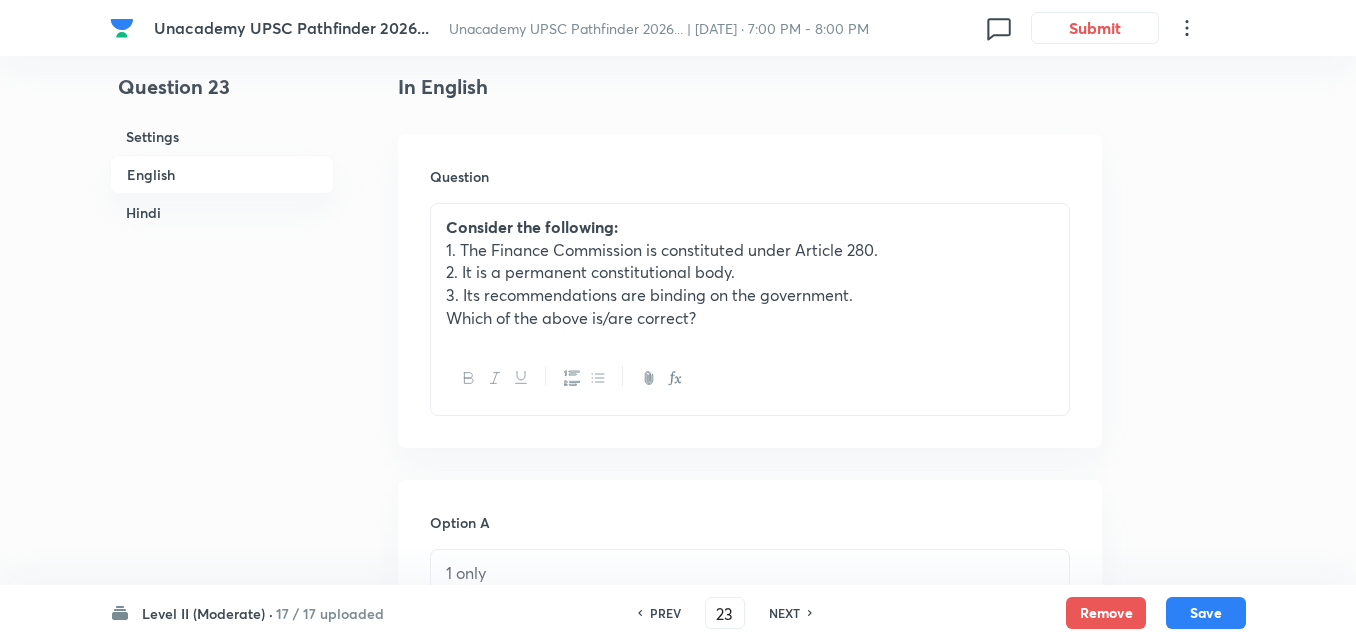 click on "PREV" at bounding box center (665, 613) 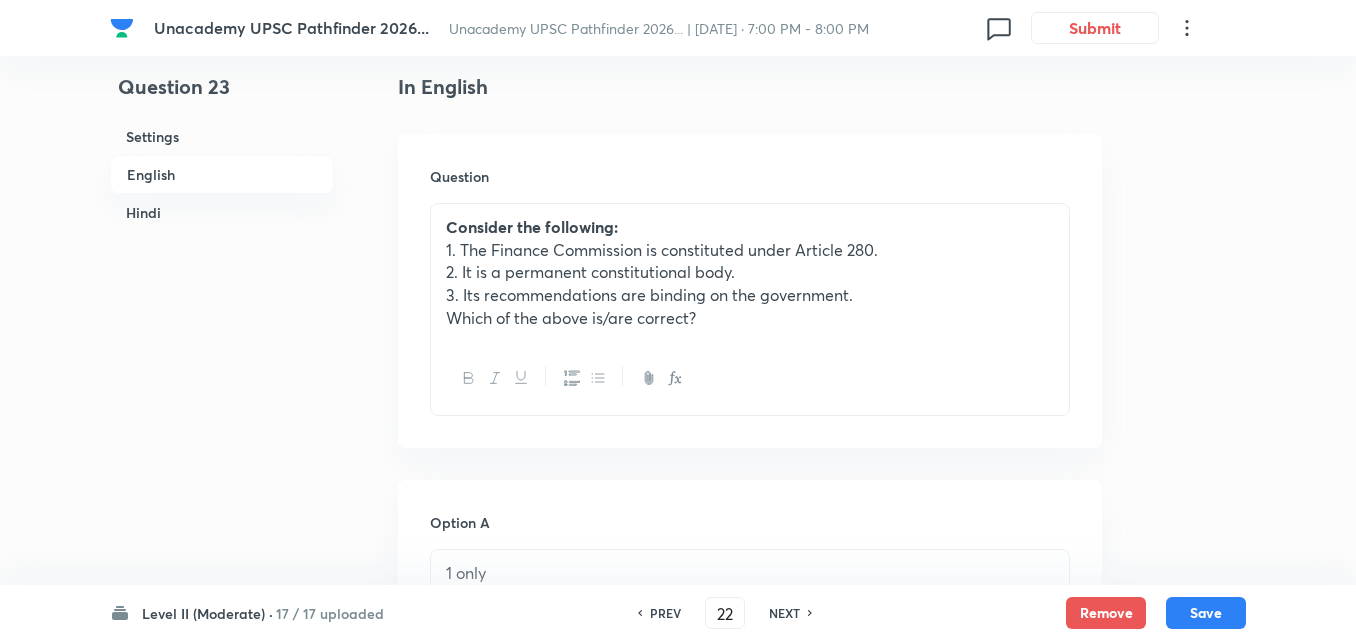 checkbox on "false" 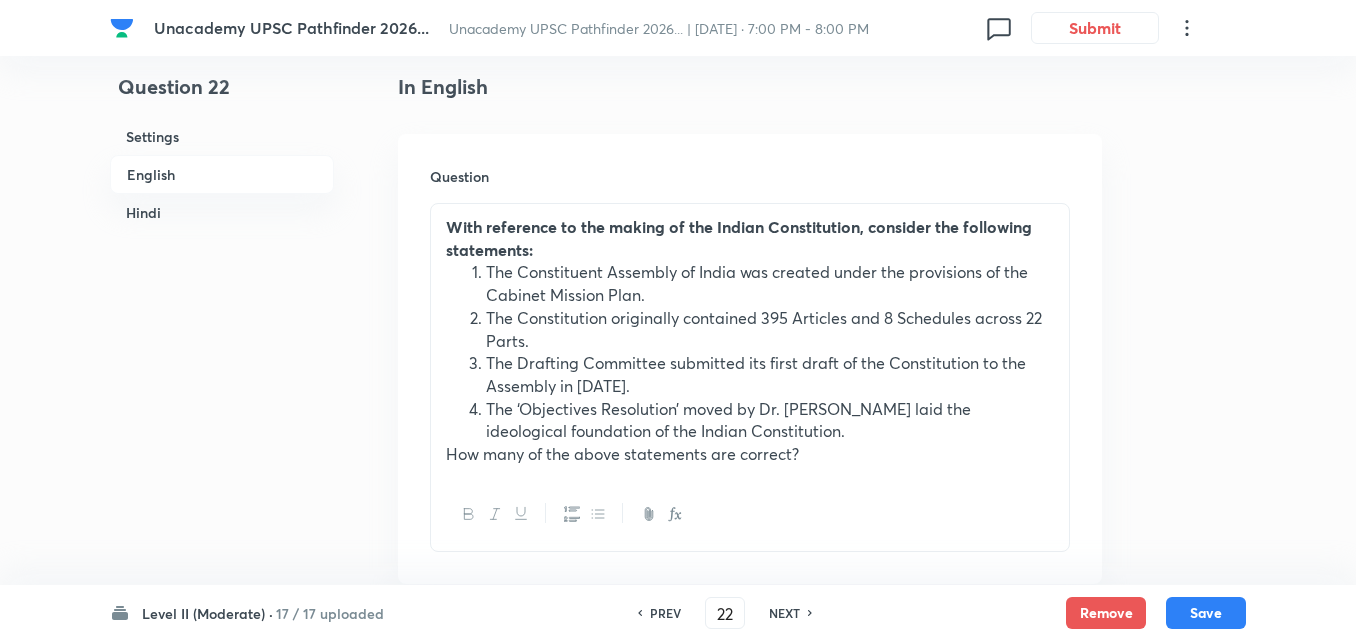 checkbox on "true" 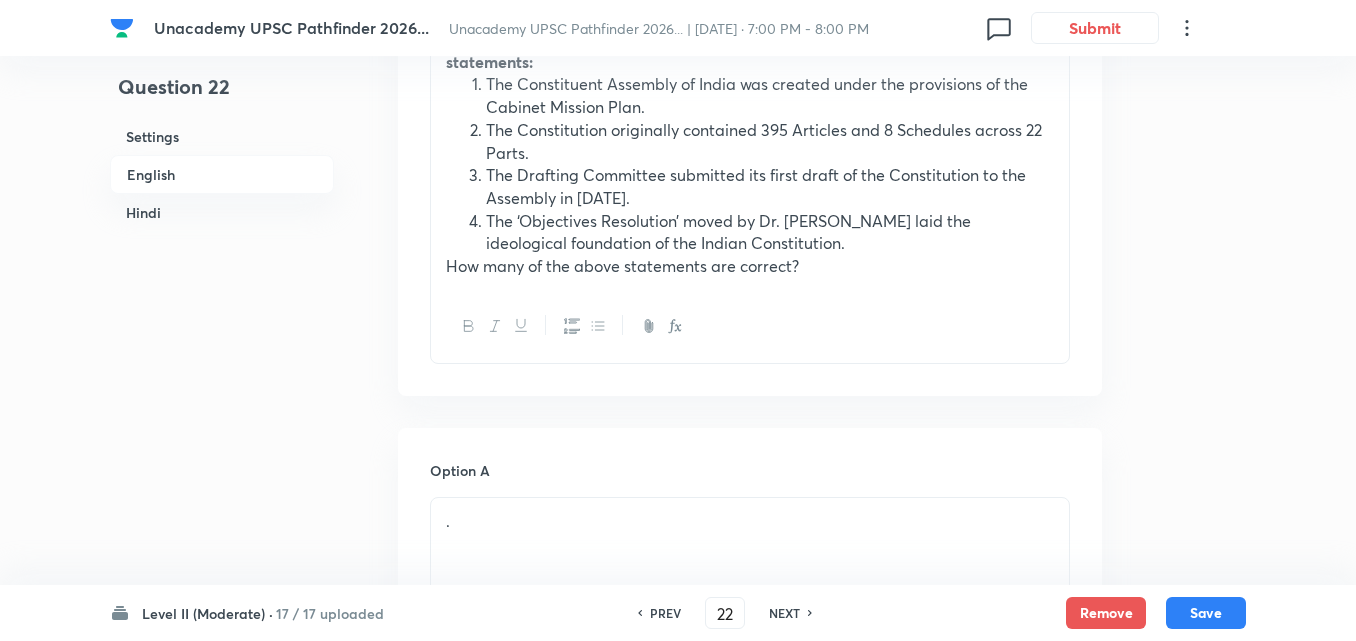 scroll, scrollTop: 942, scrollLeft: 0, axis: vertical 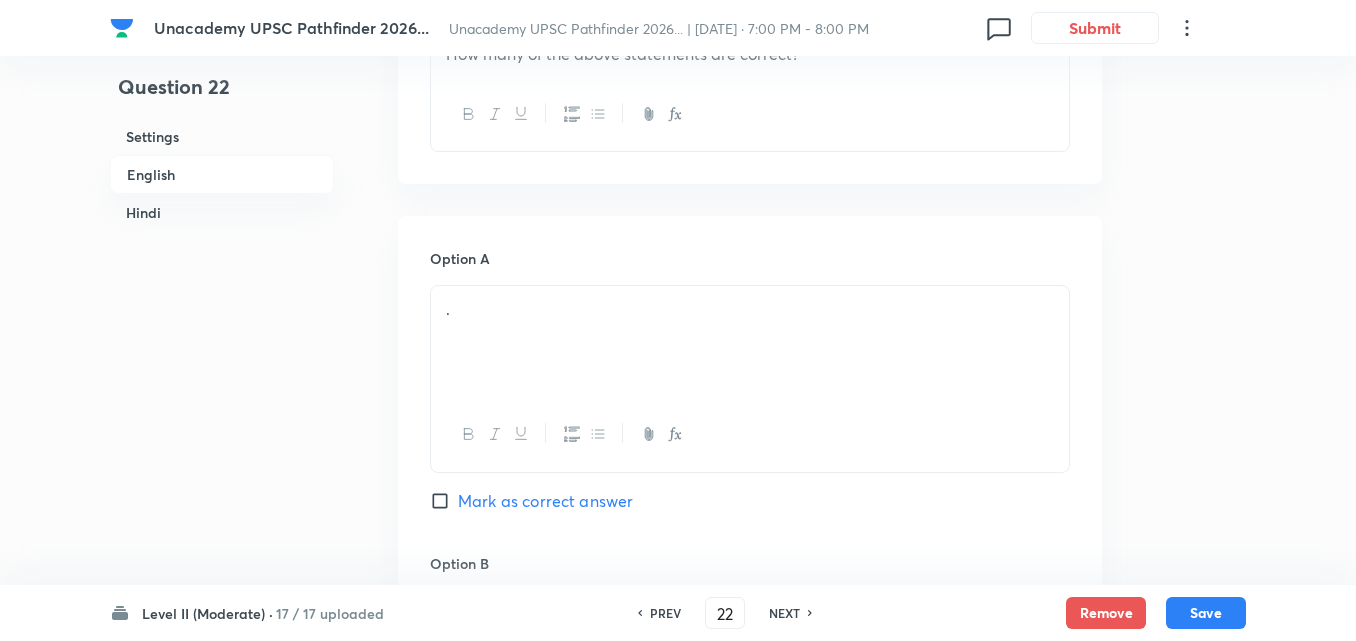 click on "." at bounding box center [750, 342] 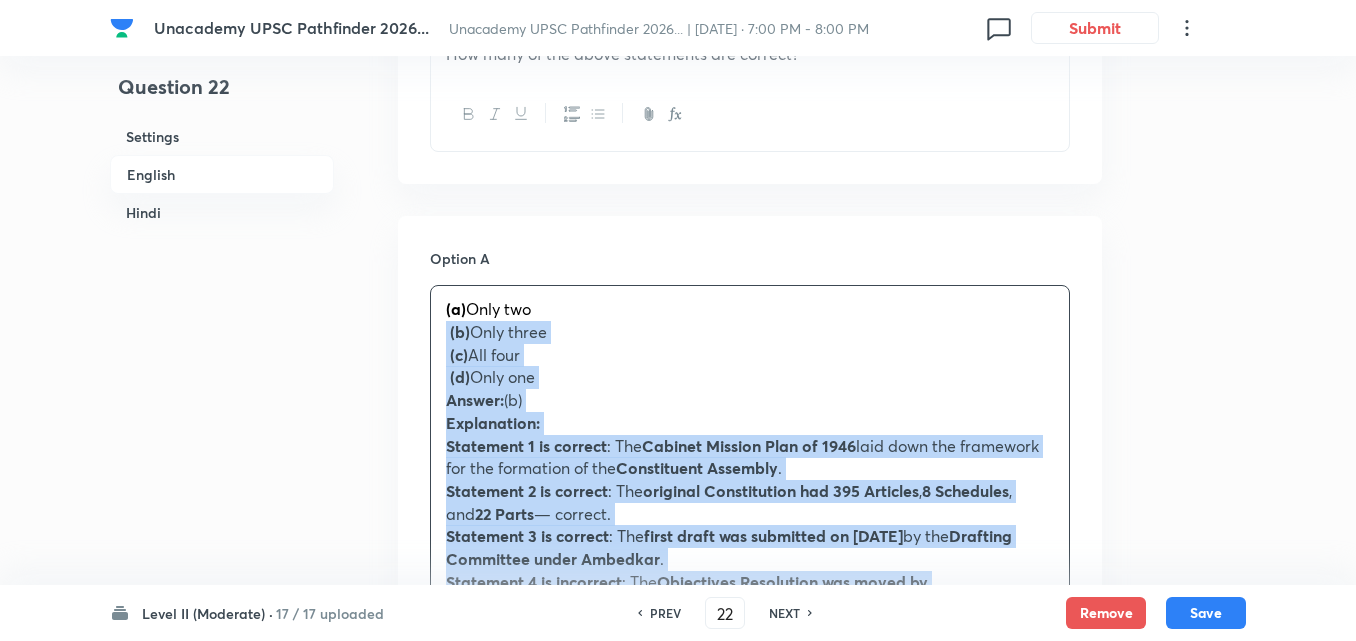 drag, startPoint x: 460, startPoint y: 341, endPoint x: 386, endPoint y: 330, distance: 74.8131 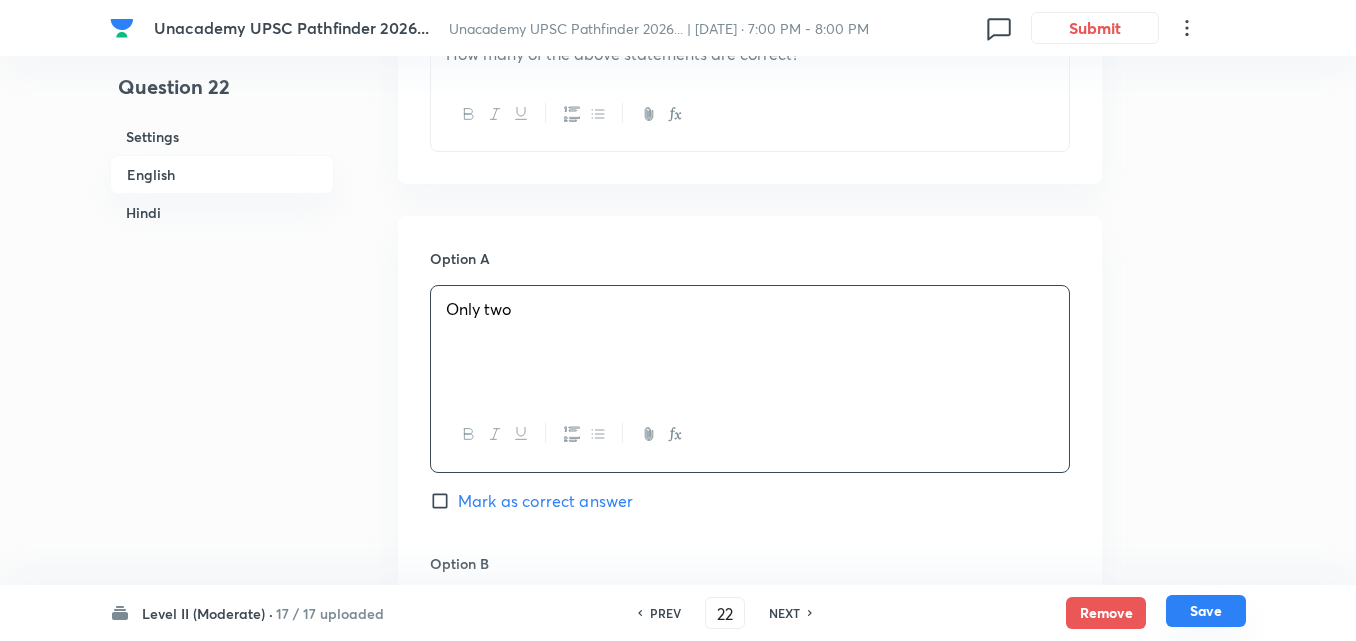click on "Save" at bounding box center (1206, 611) 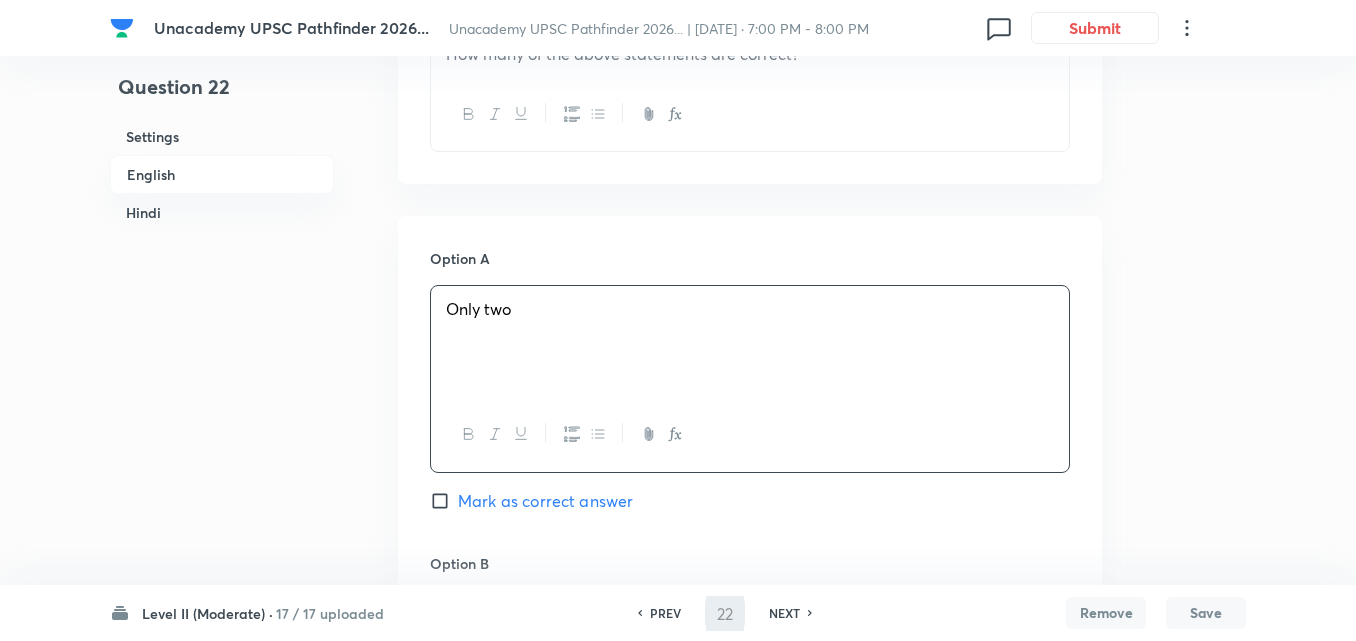 type on "23" 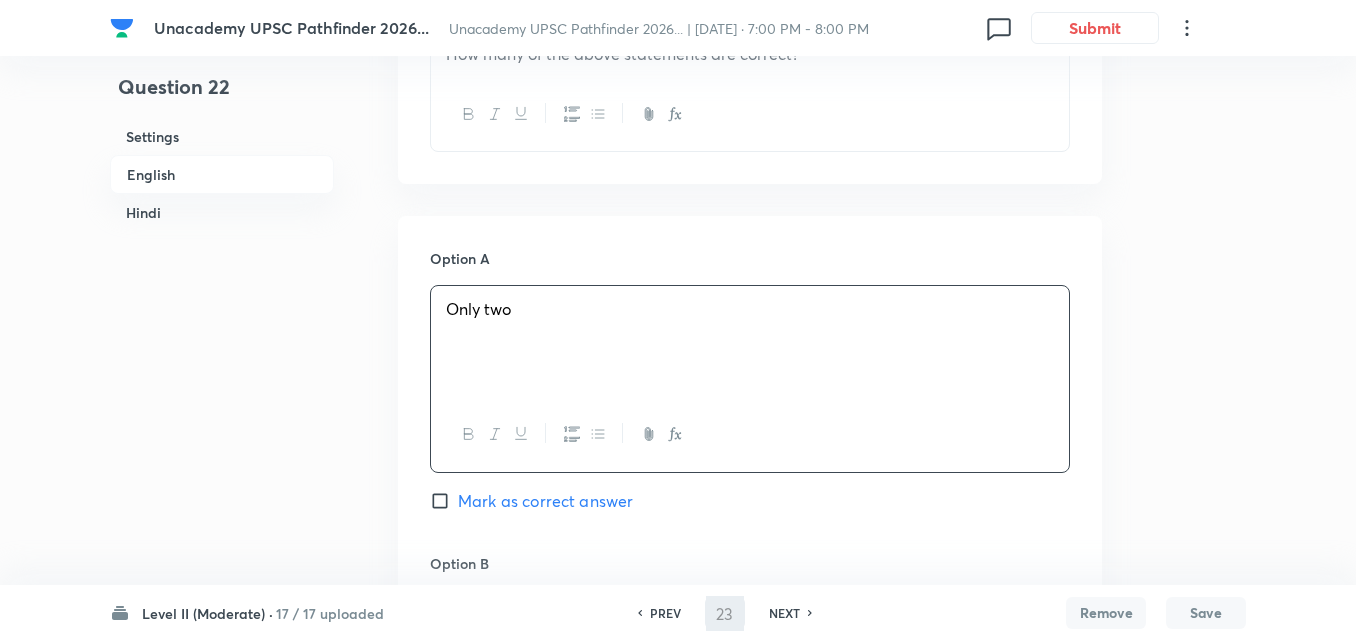 checkbox on "false" 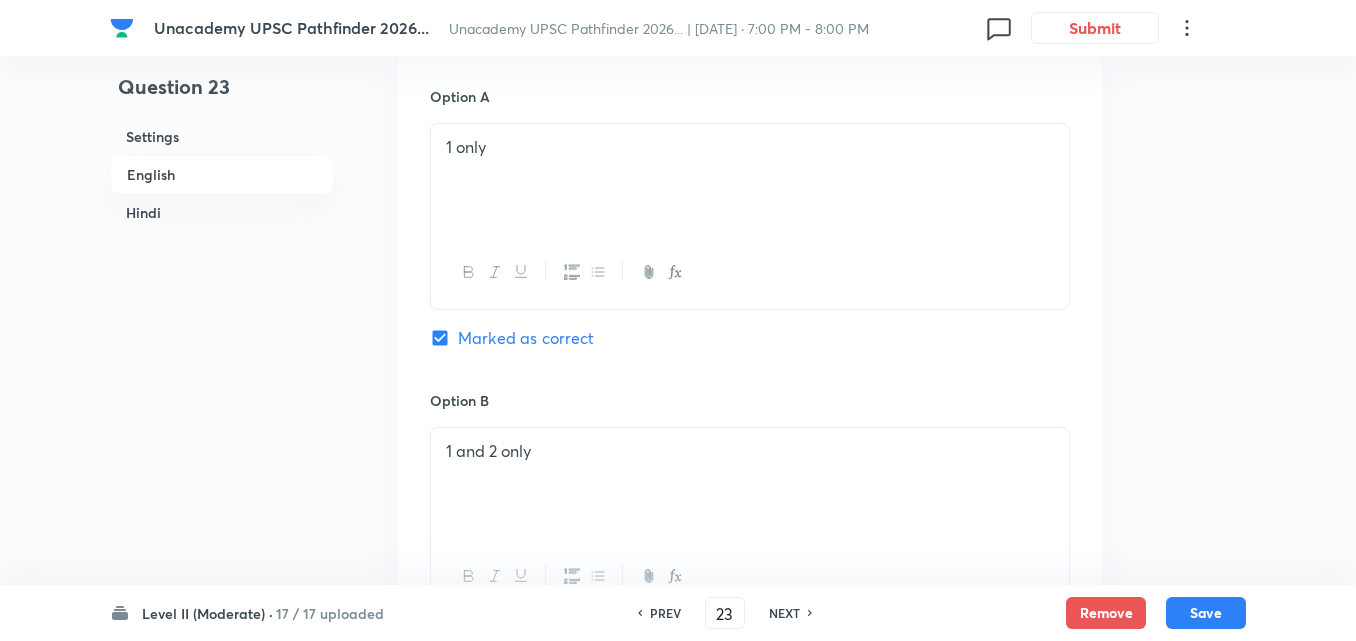 click on "PREV" at bounding box center [665, 613] 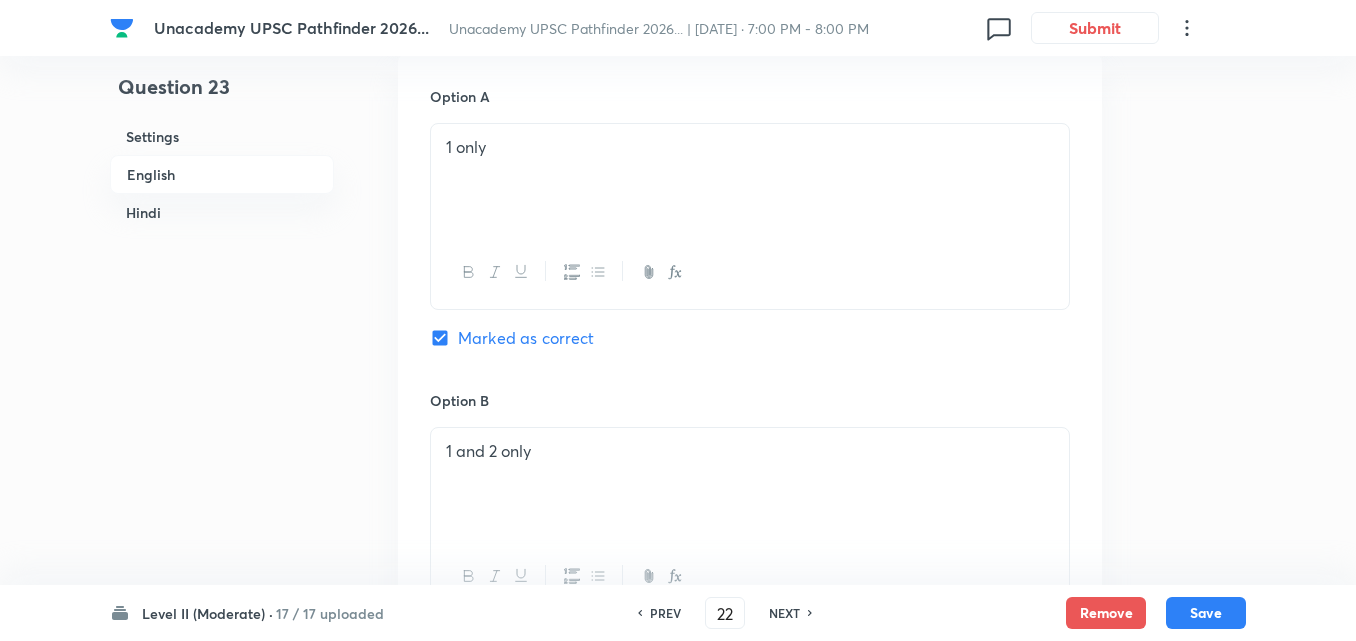 checkbox on "false" 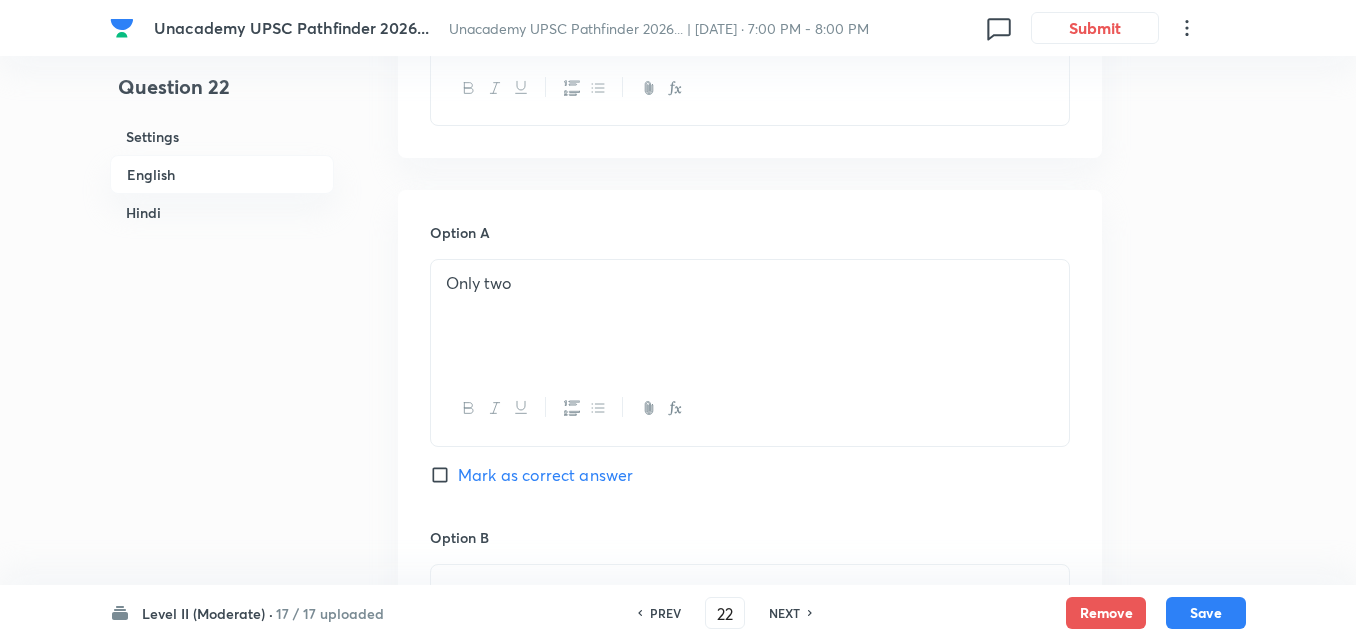 checkbox on "true" 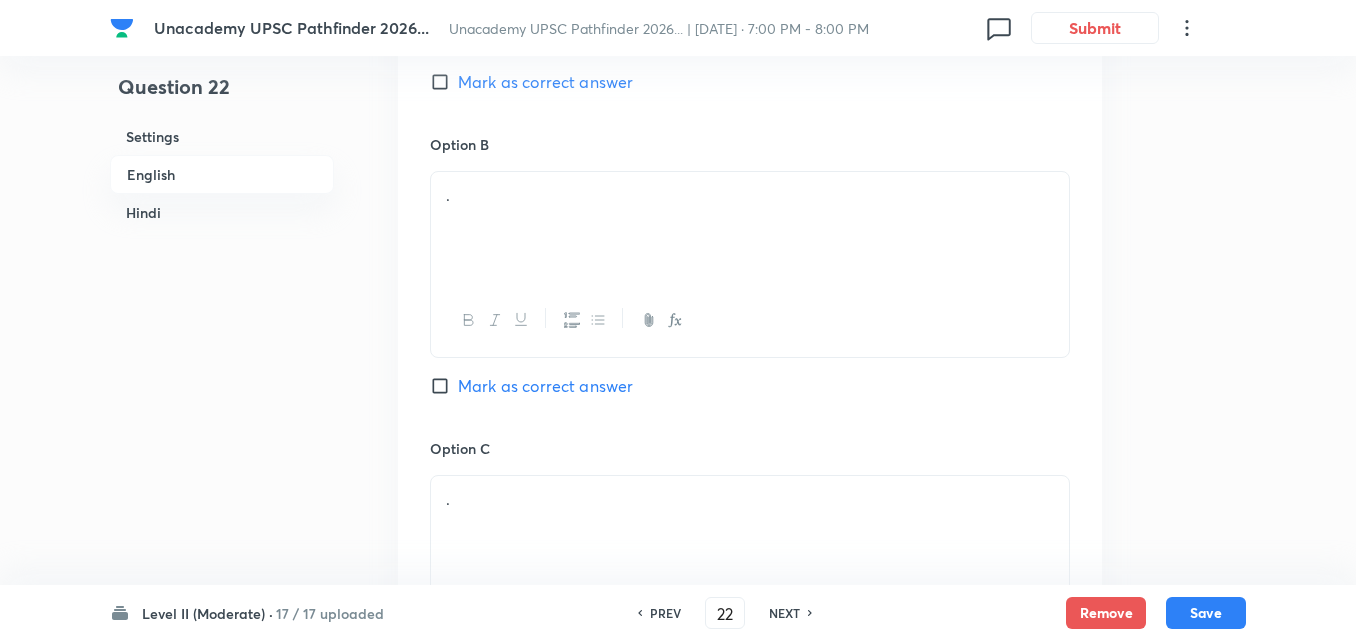 scroll, scrollTop: 1368, scrollLeft: 0, axis: vertical 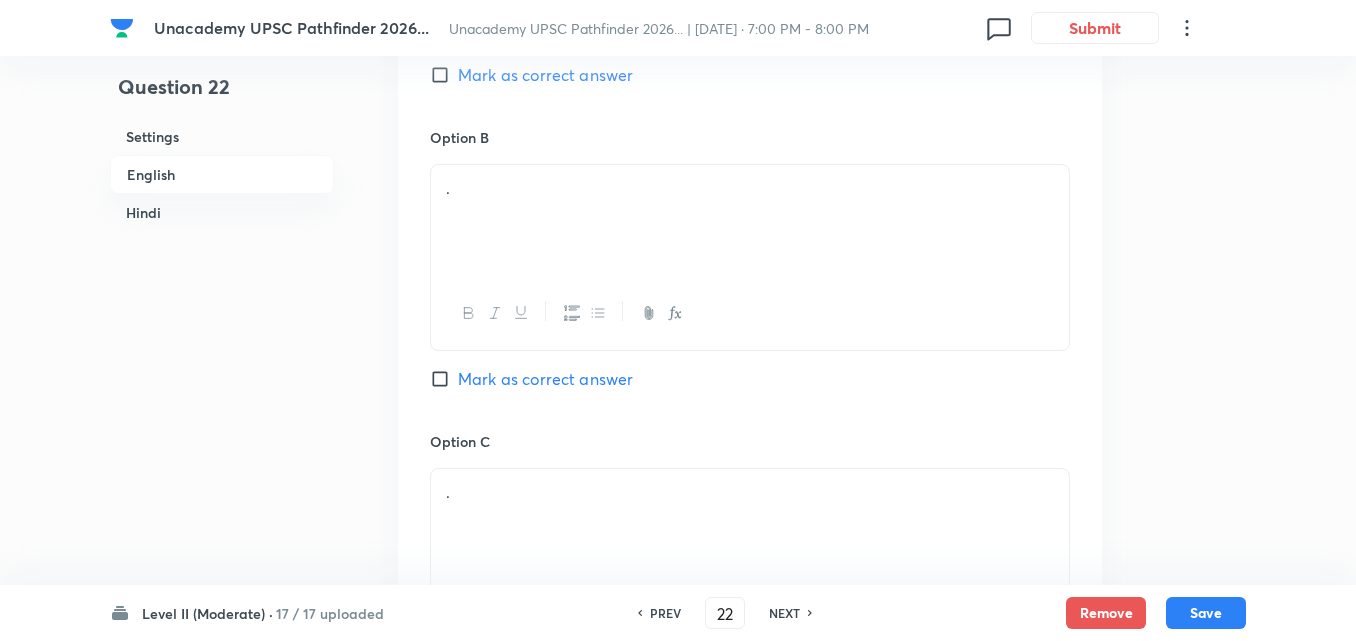 click on "." at bounding box center [750, 188] 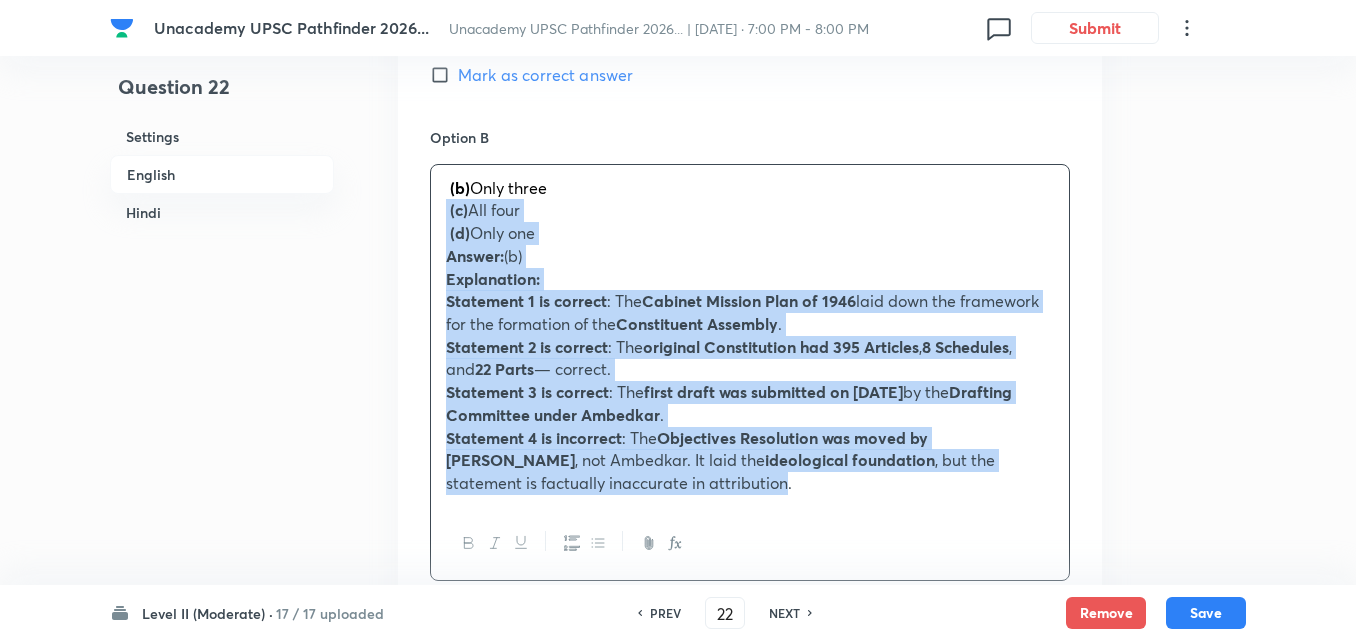 click on "Option A Only two Mark as correct answer Option B   (b)  Only three   (c)  All four   (d)  Only one Answer:  (b) Explanation: Statement 1 is correct : The  Cabinet Mission Plan of 1946  laid down the framework for the formation of the  Constituent Assembly . Statement 2 is correct : The  original Constitution had 395 Articles ,  8 Schedules , and  22 Parts  — correct. Statement 3 is correct : The  first draft was submitted on 4 November 1948  by the  Drafting Committee under Ambedkar . Statement 4 is incorrect : The  Objectives Resolution was moved by Jawaharlal Nehru , not Ambedkar. It laid the  ideological foundation , but the statement is factually inaccurate in attribution . Mark as correct answer Option C . Marked as correct Option D . Mark as correct answer" at bounding box center (750, 526) 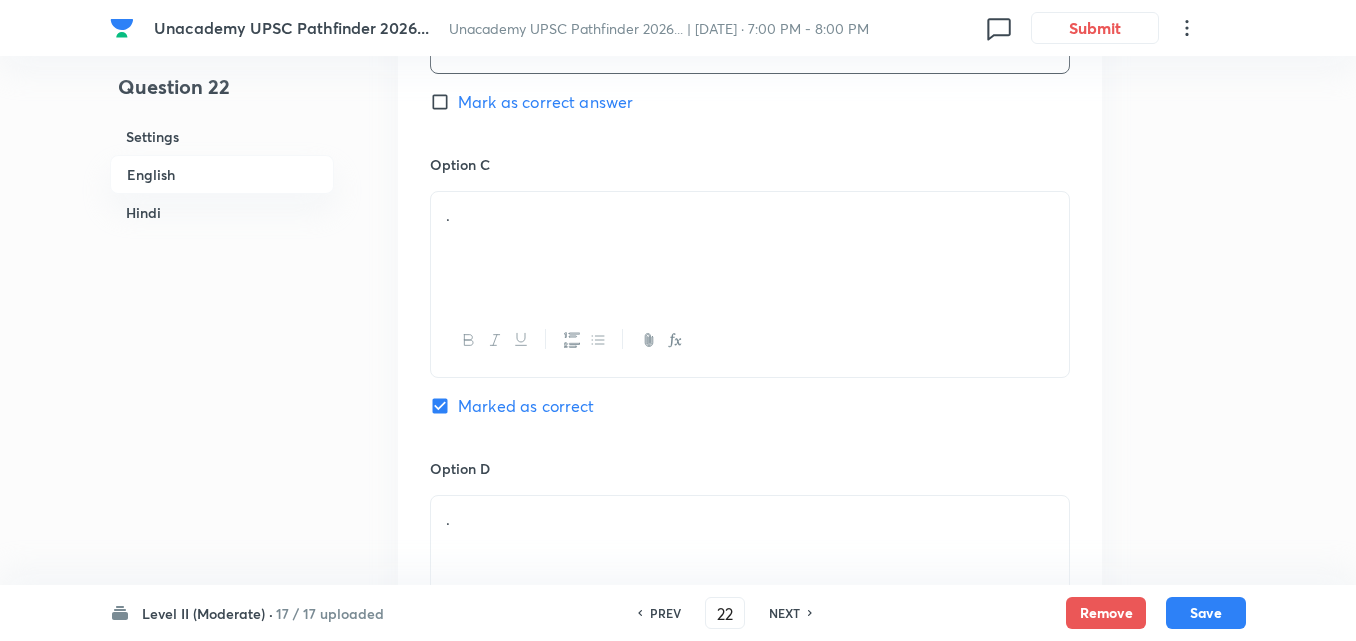 scroll, scrollTop: 1668, scrollLeft: 0, axis: vertical 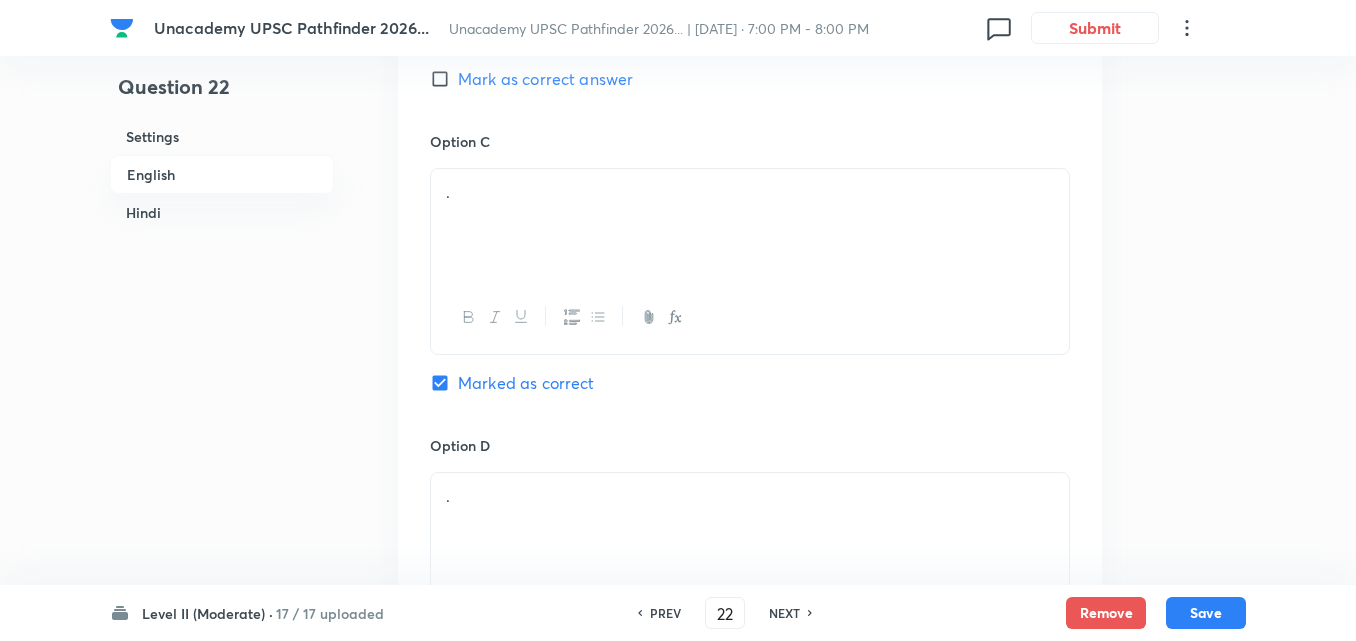 click on "." at bounding box center [750, 225] 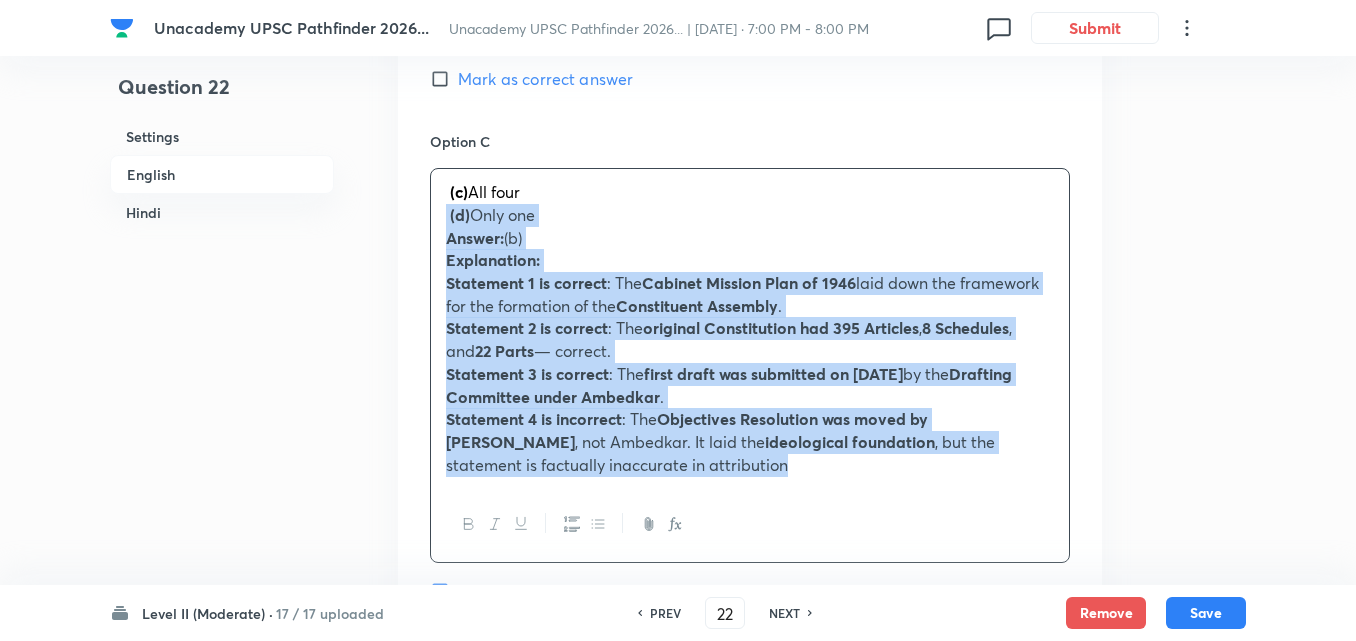 drag, startPoint x: 384, startPoint y: 219, endPoint x: 366, endPoint y: 227, distance: 19.697716 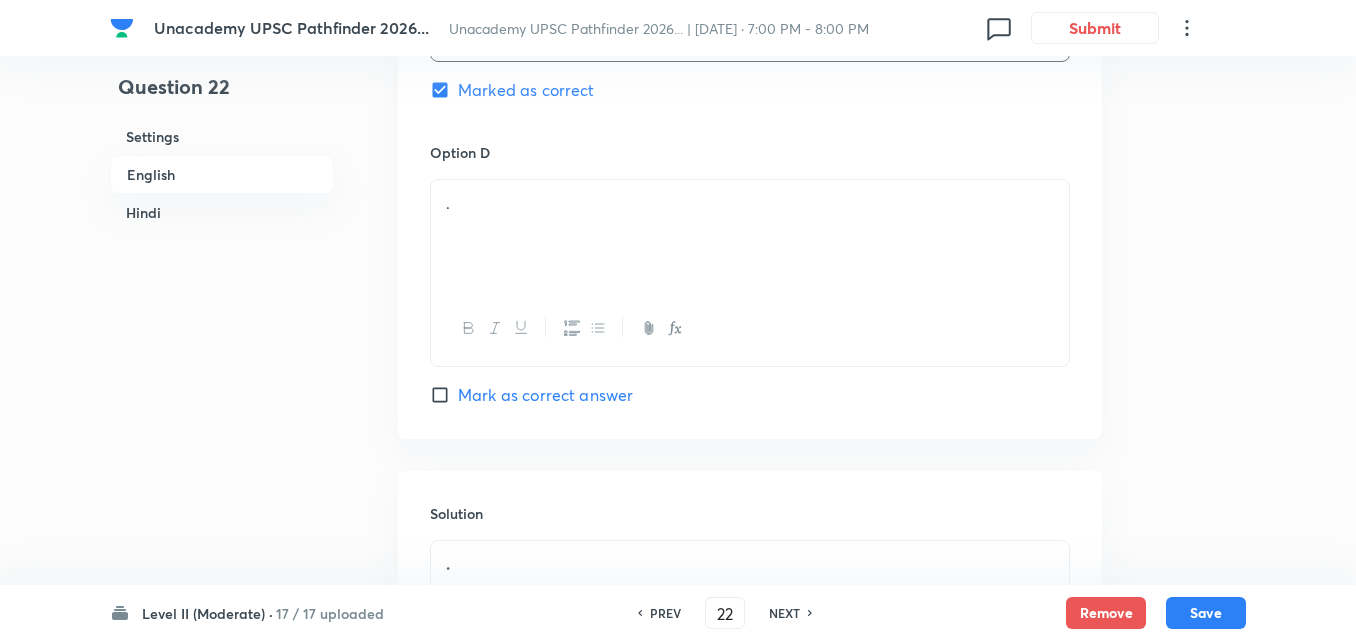 scroll, scrollTop: 1968, scrollLeft: 0, axis: vertical 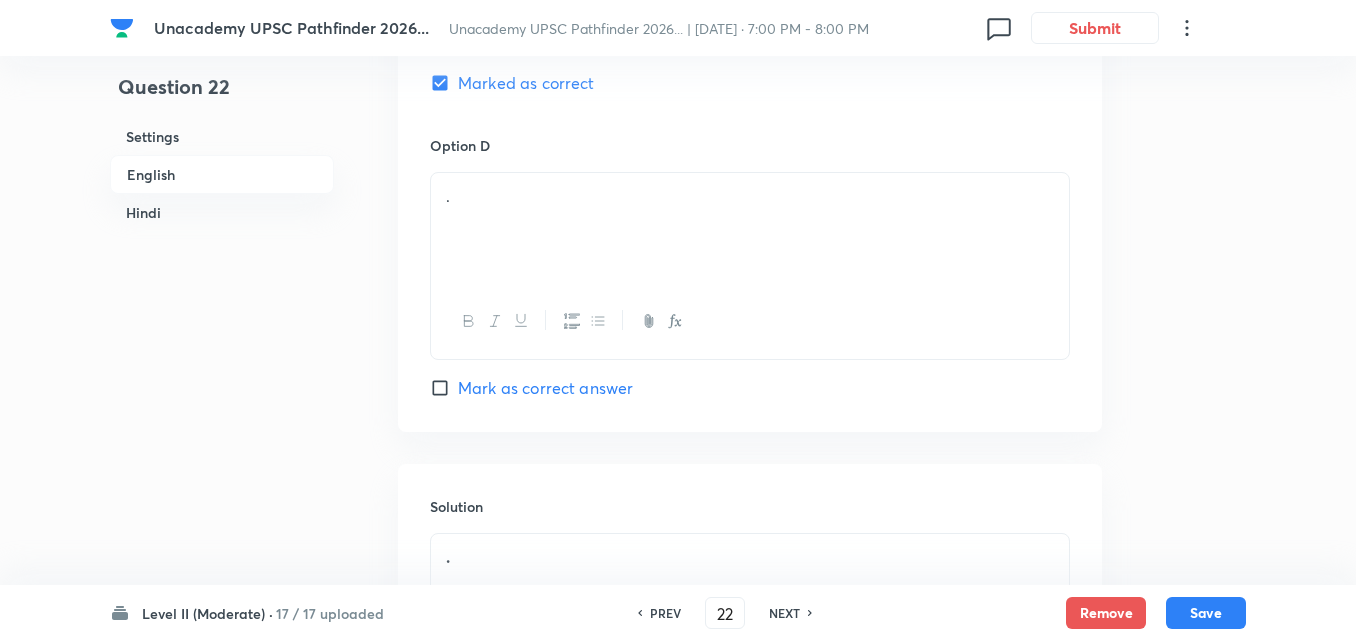 click at bounding box center [750, 321] 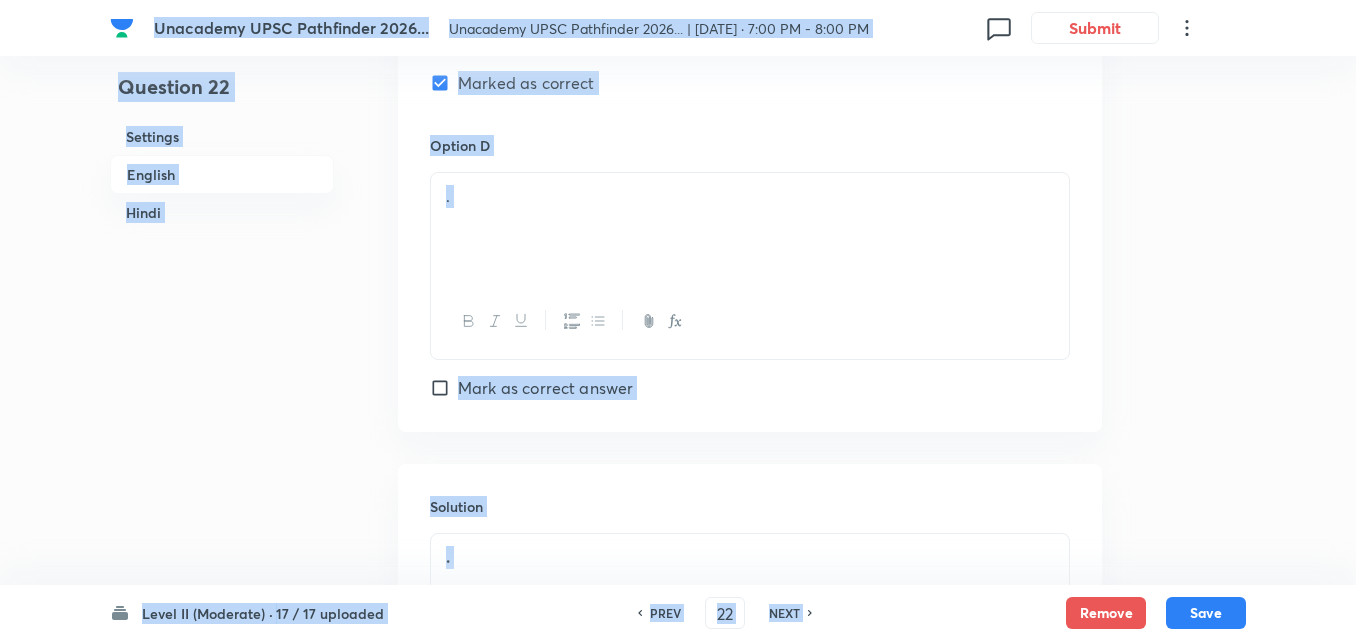 click on "." at bounding box center (750, 229) 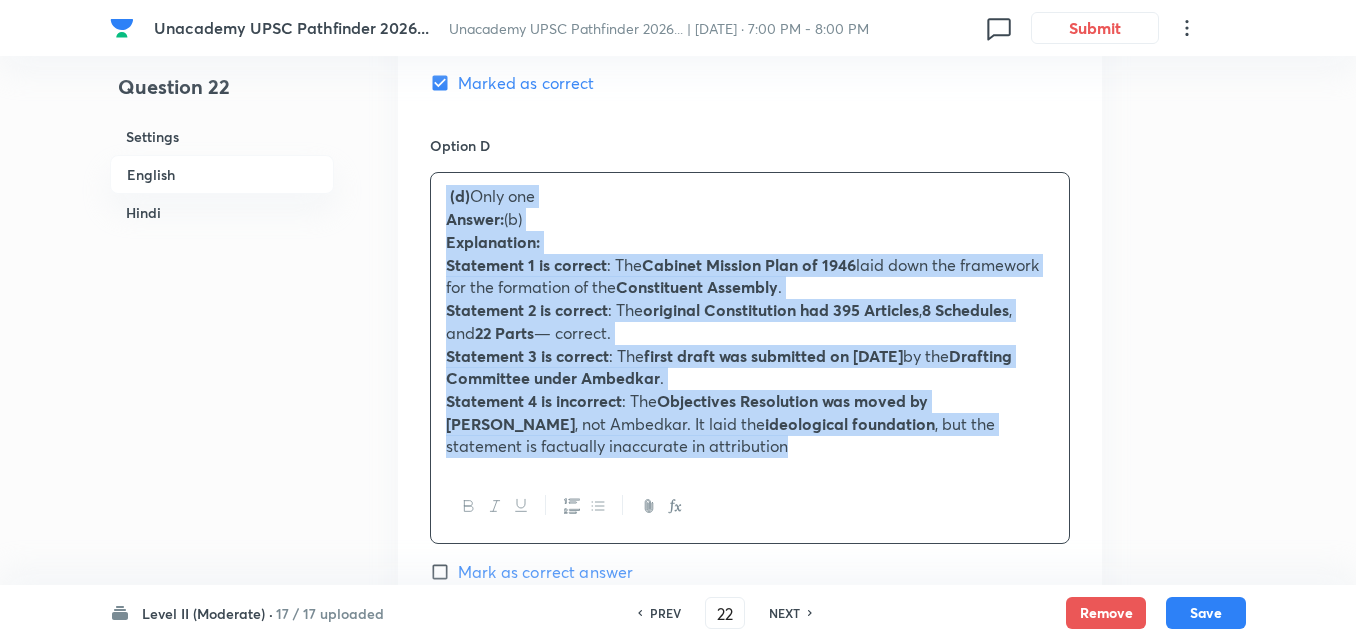 drag, startPoint x: 408, startPoint y: 206, endPoint x: 395, endPoint y: 202, distance: 13.601471 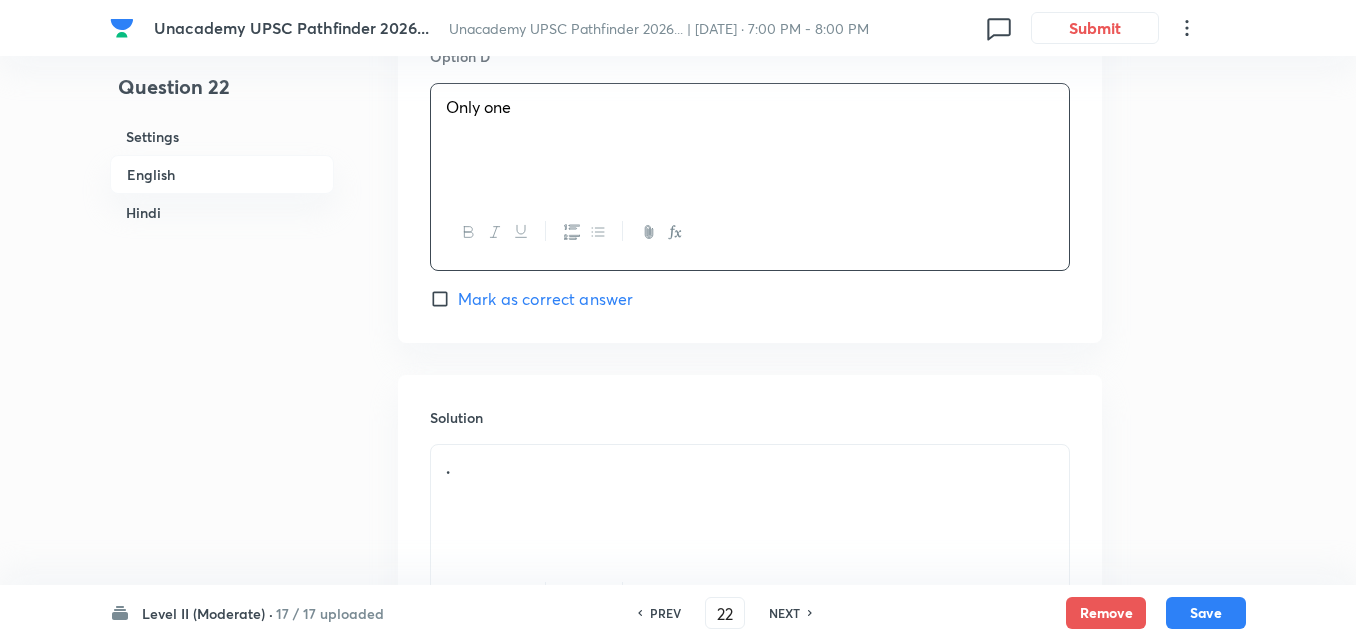 scroll, scrollTop: 2168, scrollLeft: 0, axis: vertical 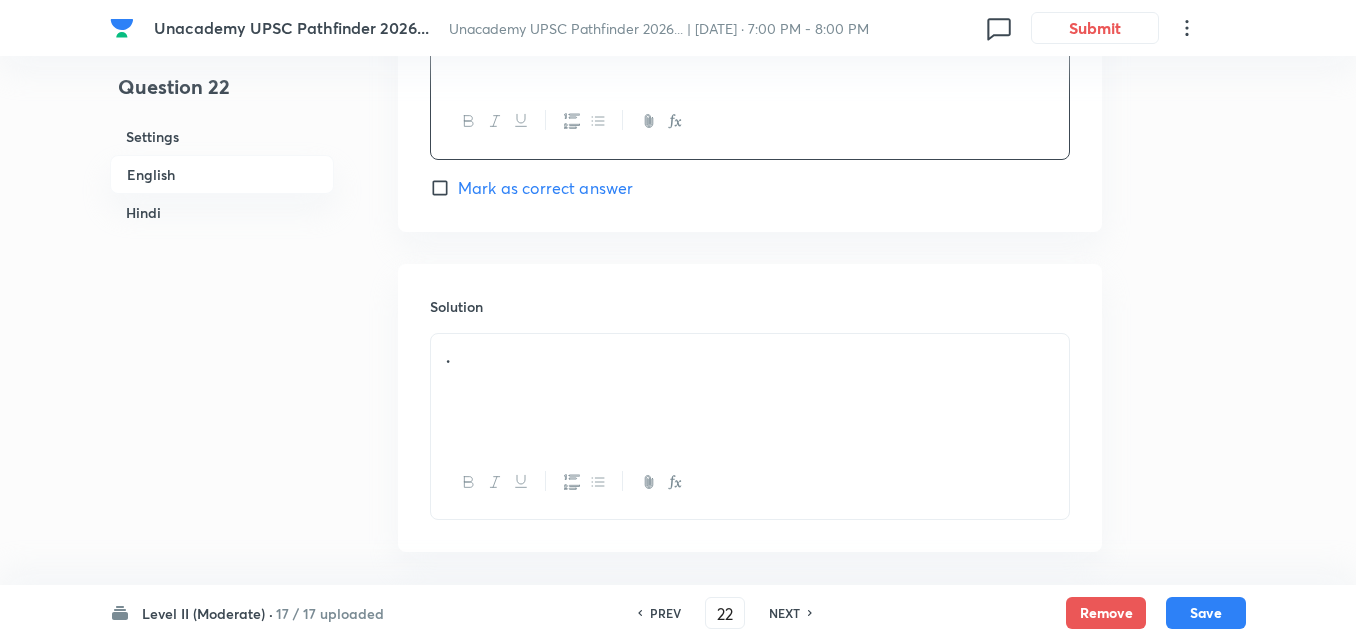 click on "." at bounding box center [750, 357] 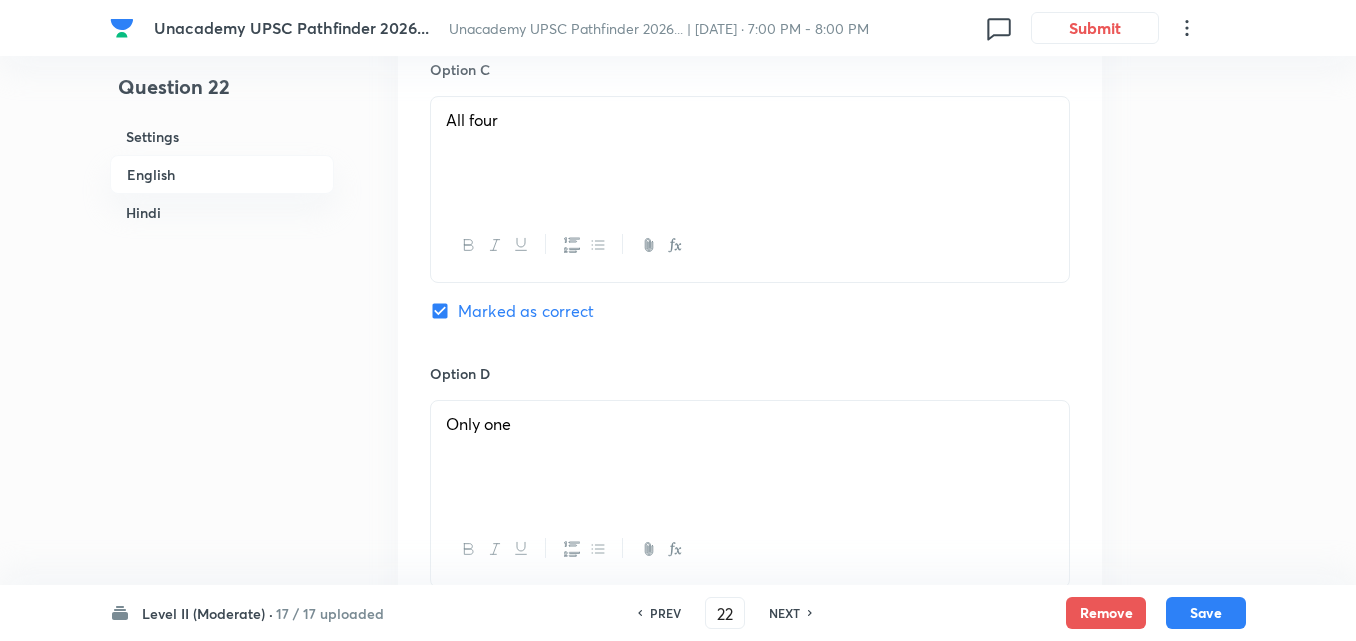 scroll, scrollTop: 1568, scrollLeft: 0, axis: vertical 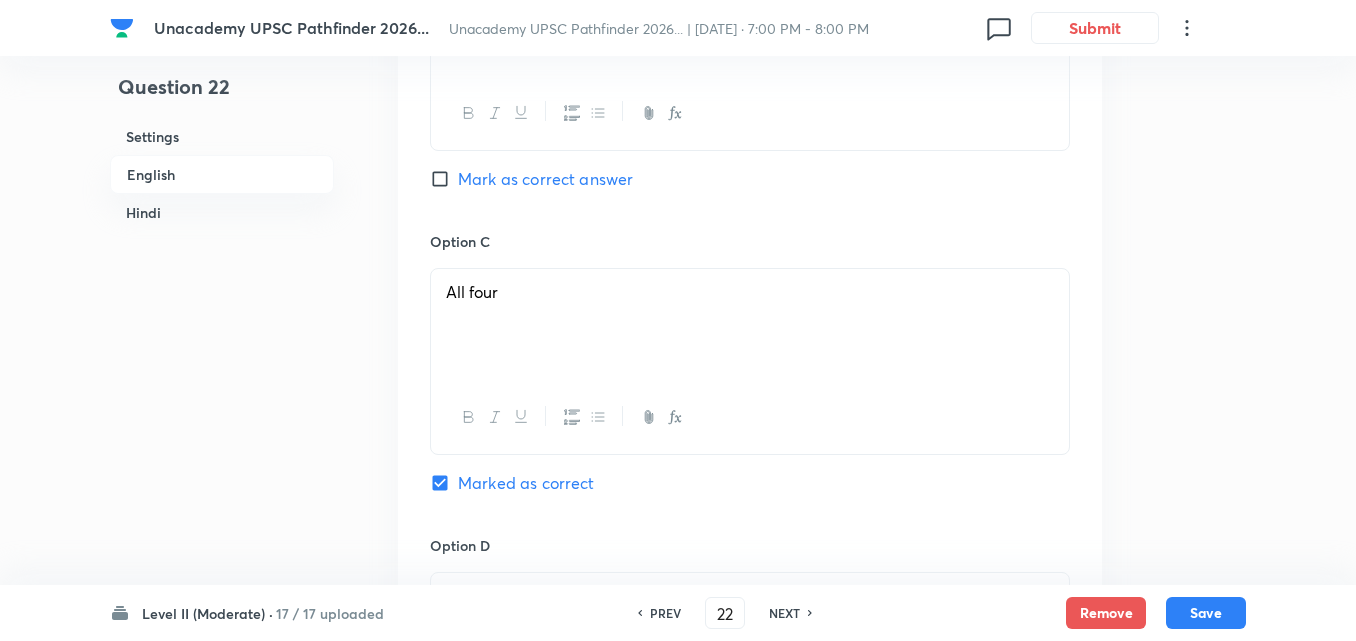 click on "Mark as correct answer" at bounding box center [545, 179] 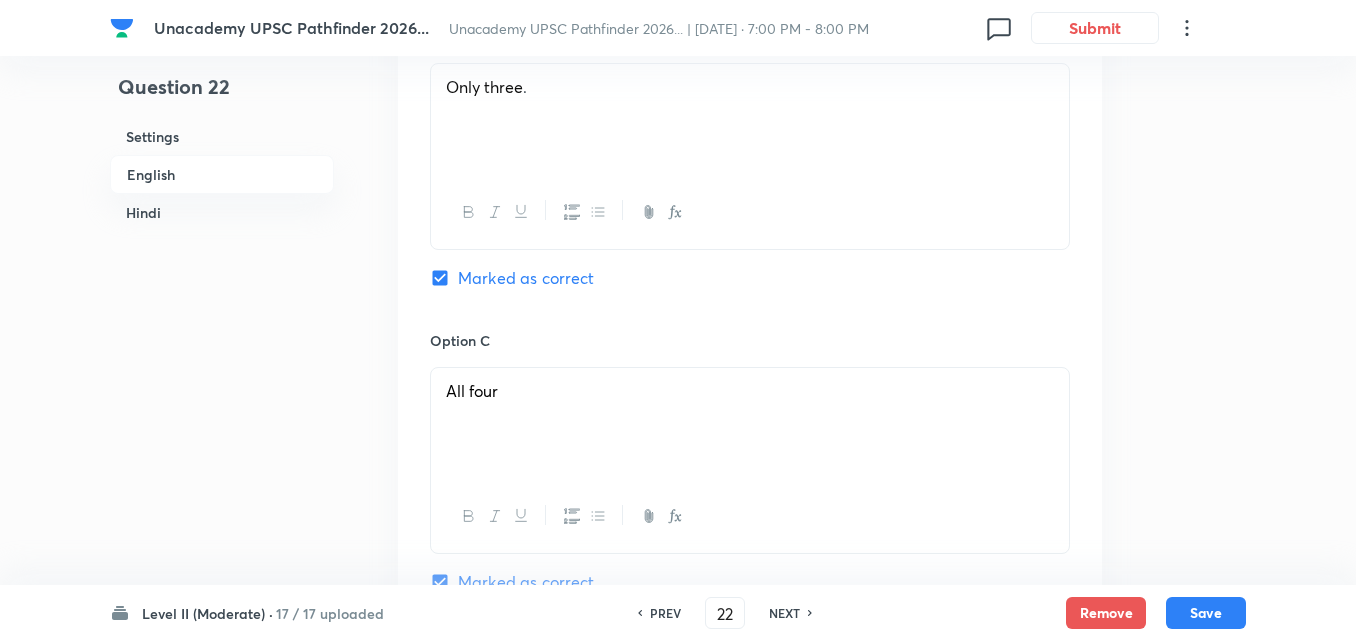 checkbox on "false" 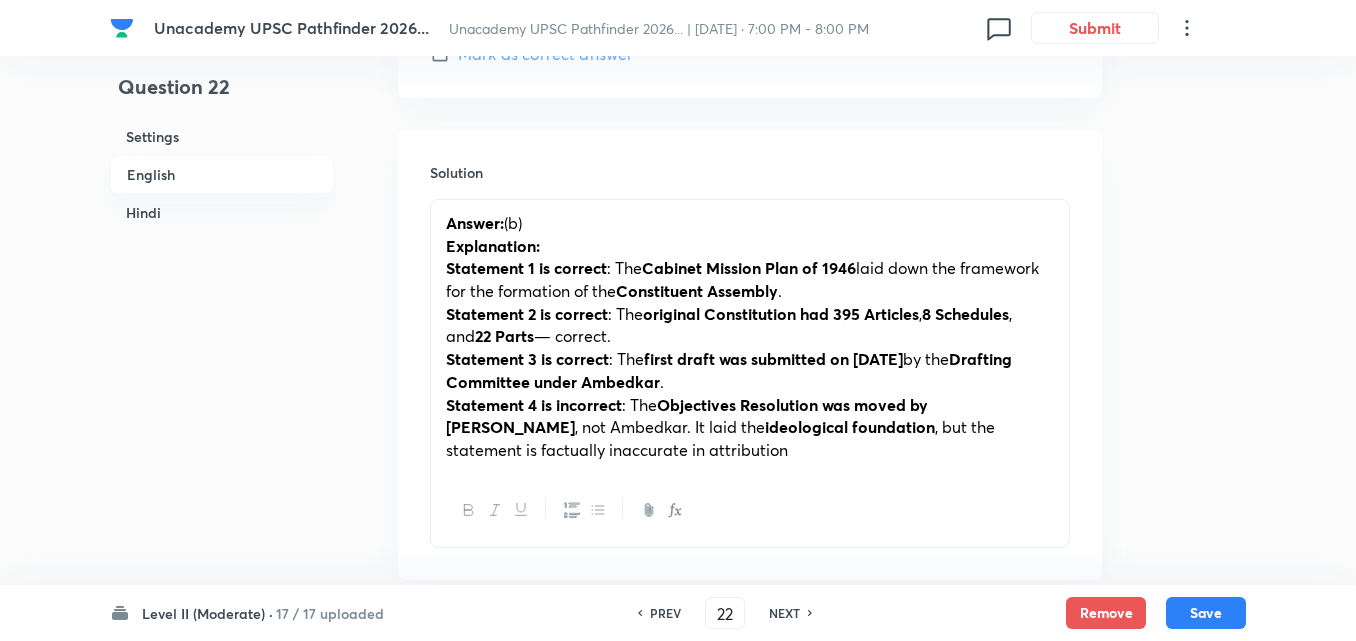 scroll, scrollTop: 2468, scrollLeft: 0, axis: vertical 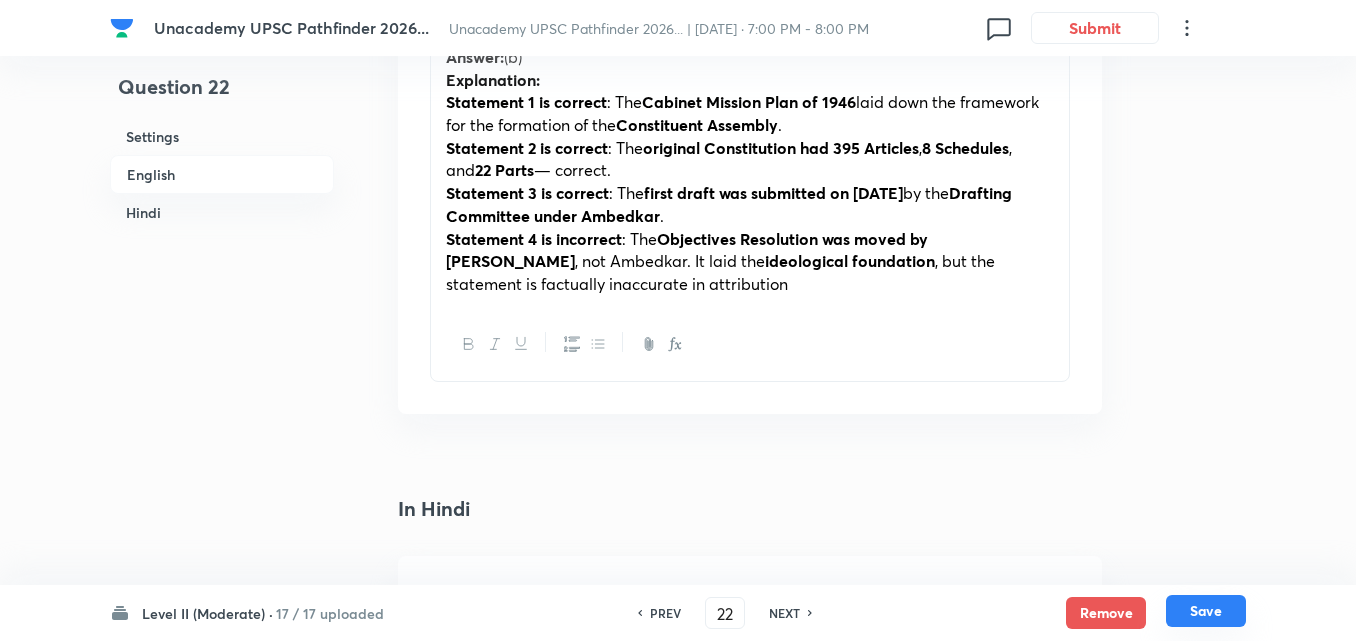 click on "Save" at bounding box center [1206, 611] 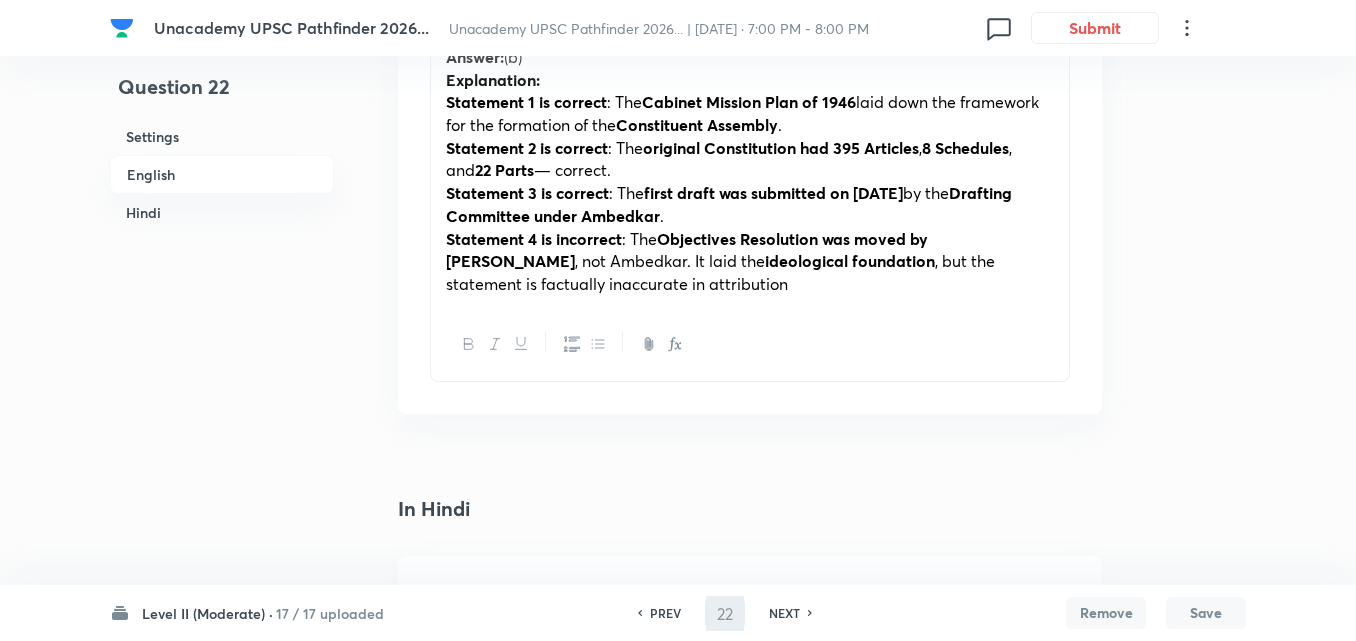 type on "23" 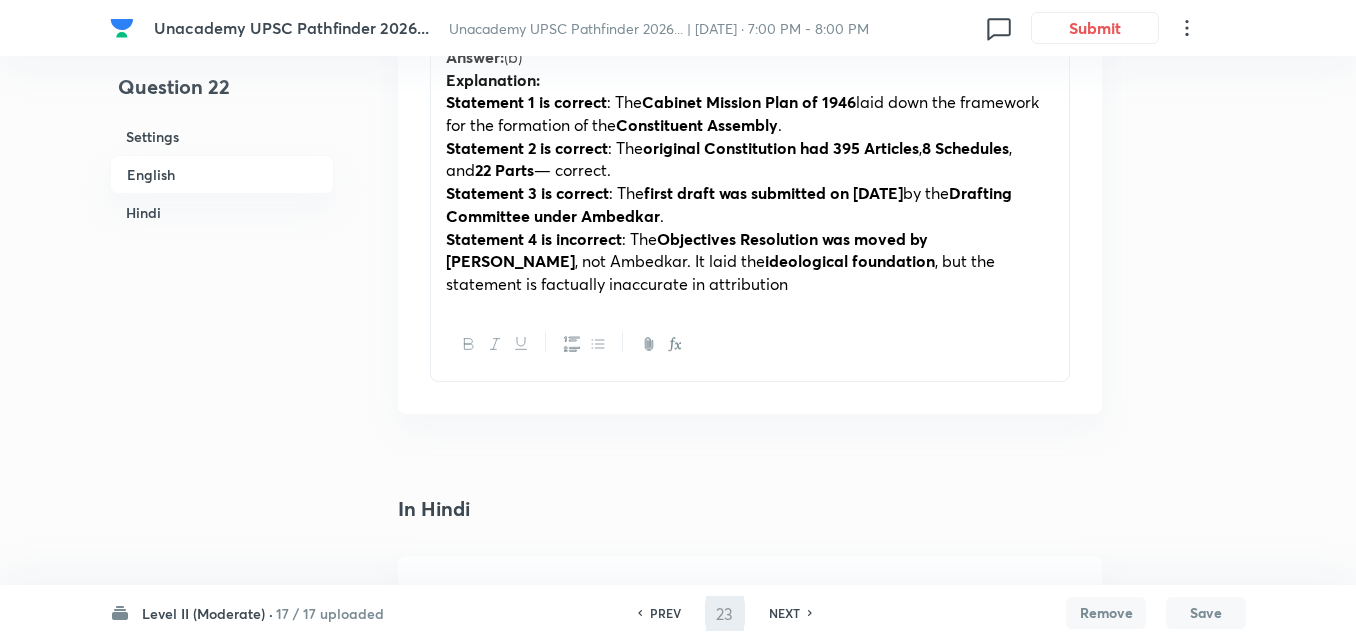 checkbox on "false" 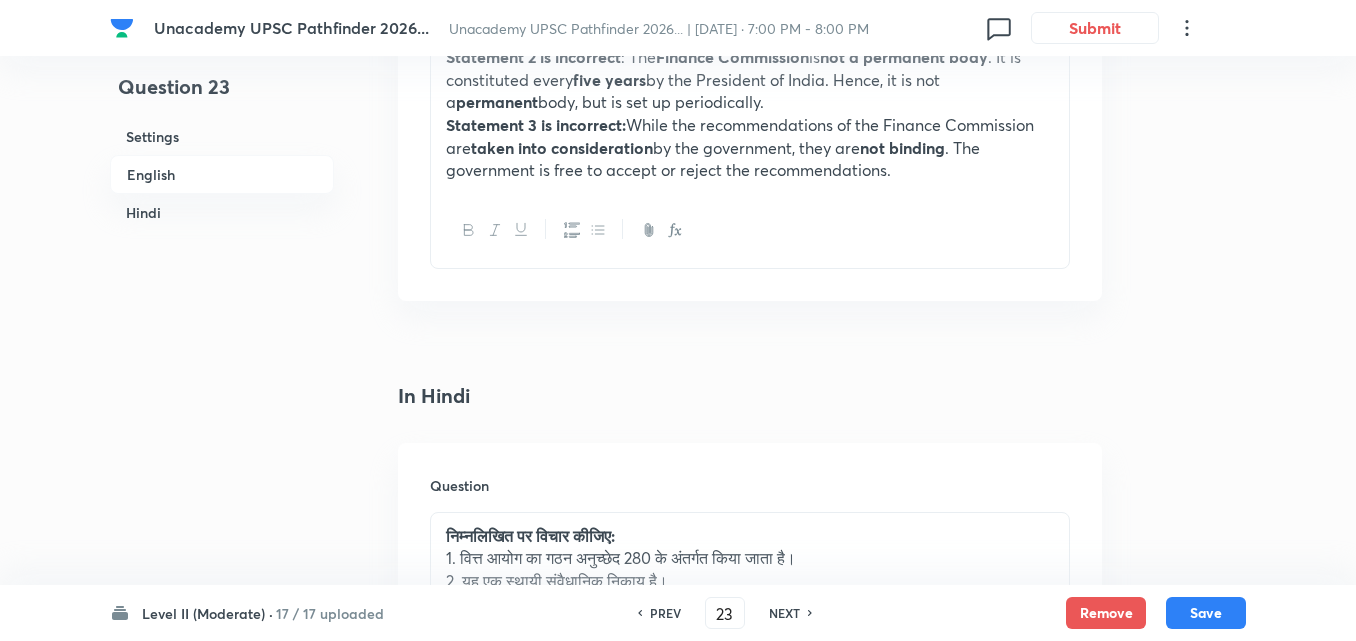 click on "English" at bounding box center (222, 174) 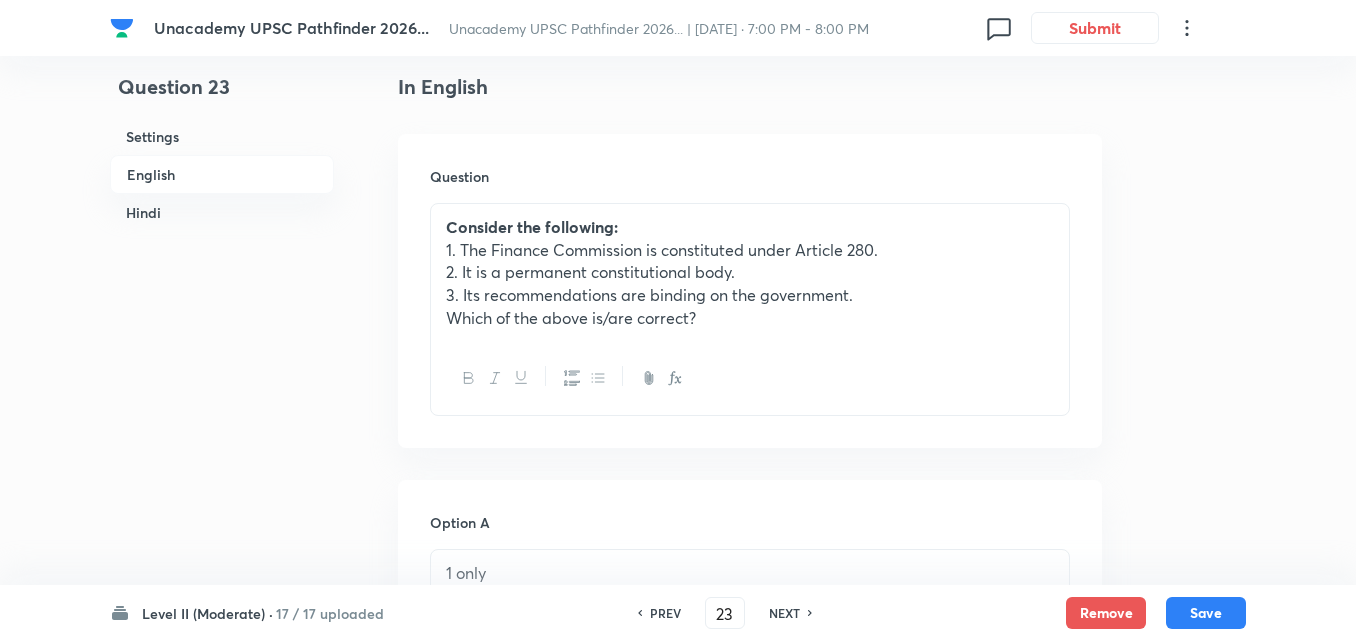 click on "English" at bounding box center [222, 174] 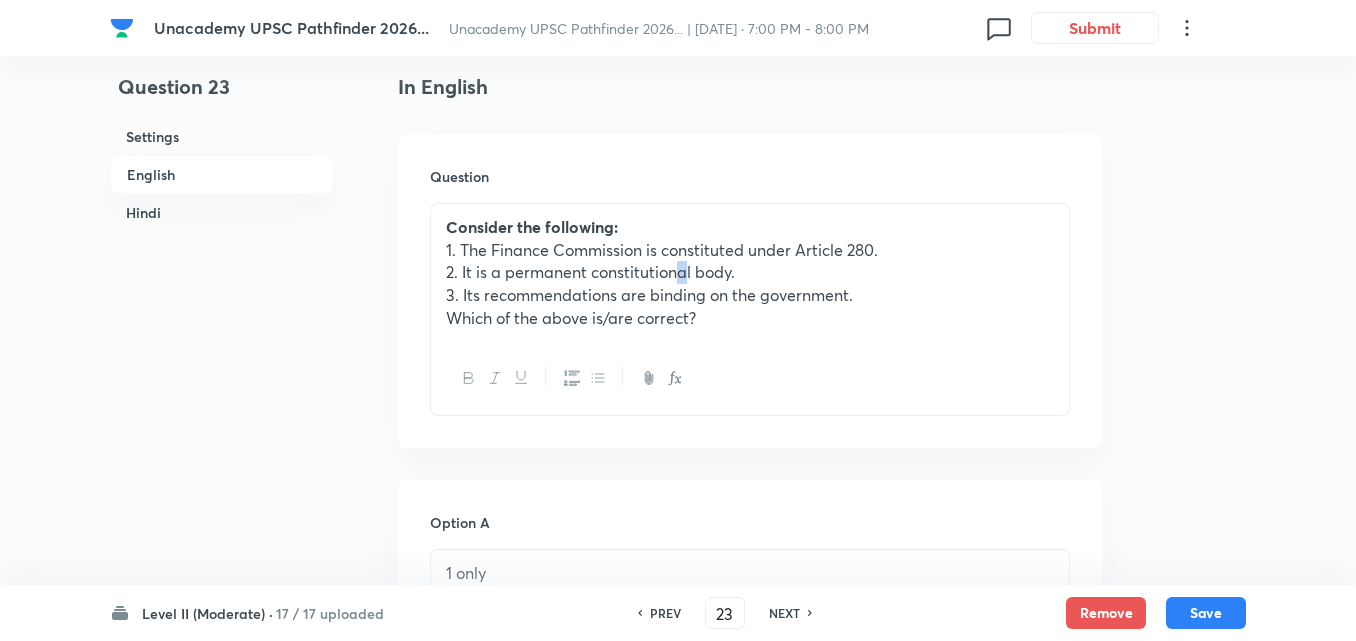 click on "2. It is a permanent constitutional body." at bounding box center (750, 272) 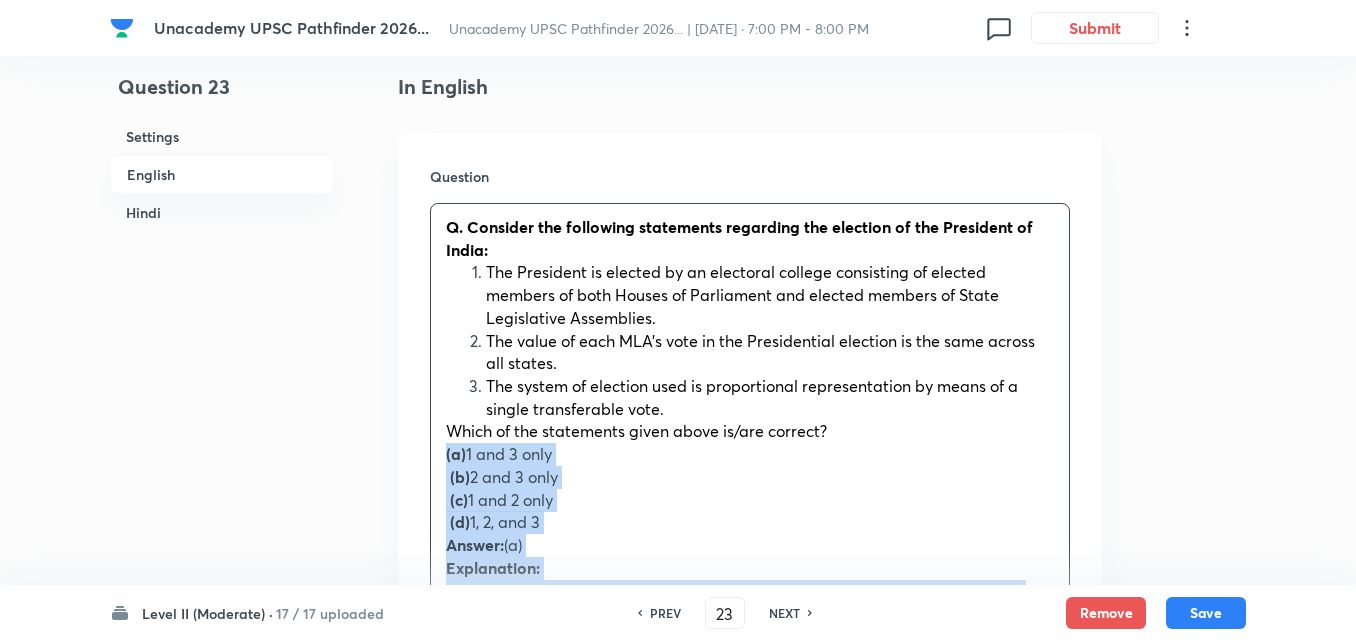 drag, startPoint x: 398, startPoint y: 451, endPoint x: 380, endPoint y: 450, distance: 18.027756 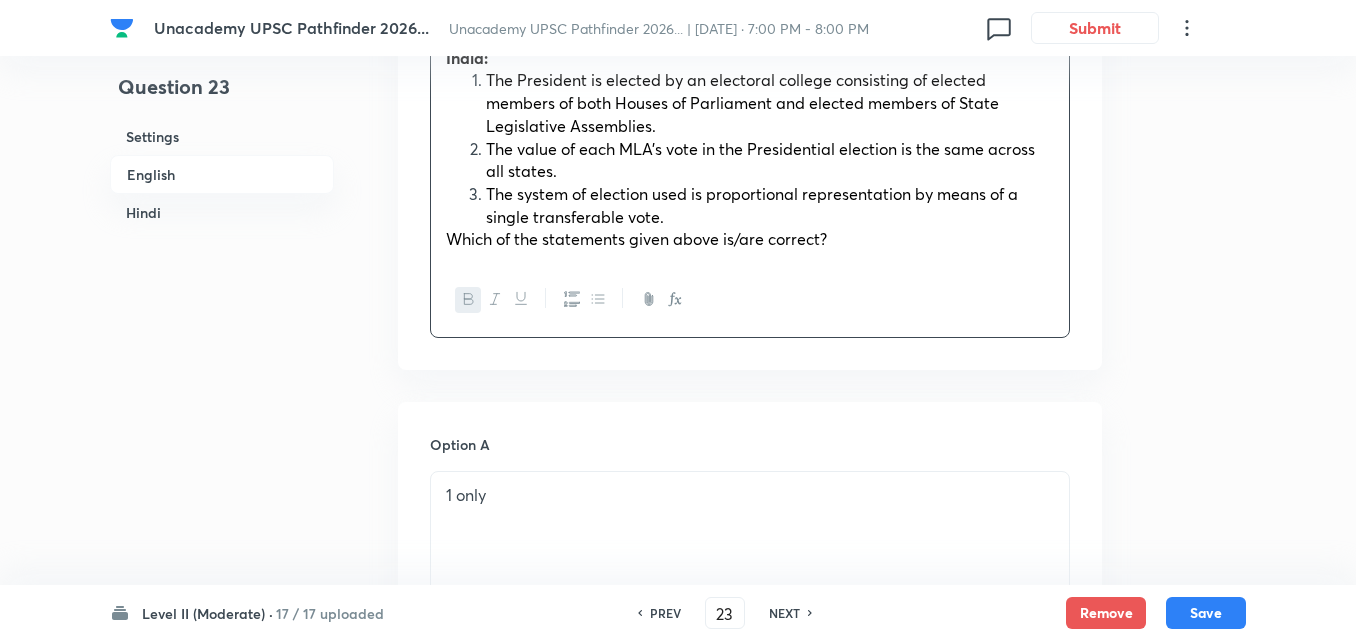 scroll, scrollTop: 842, scrollLeft: 0, axis: vertical 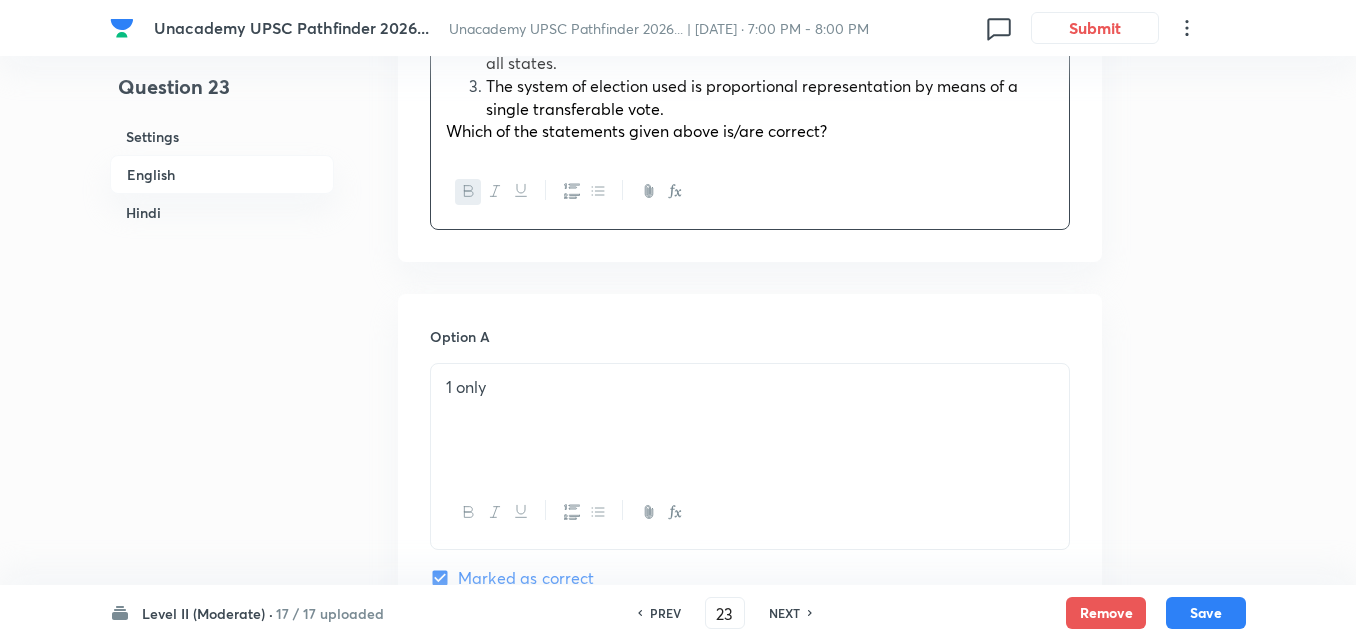 click on "1 only" at bounding box center (750, 420) 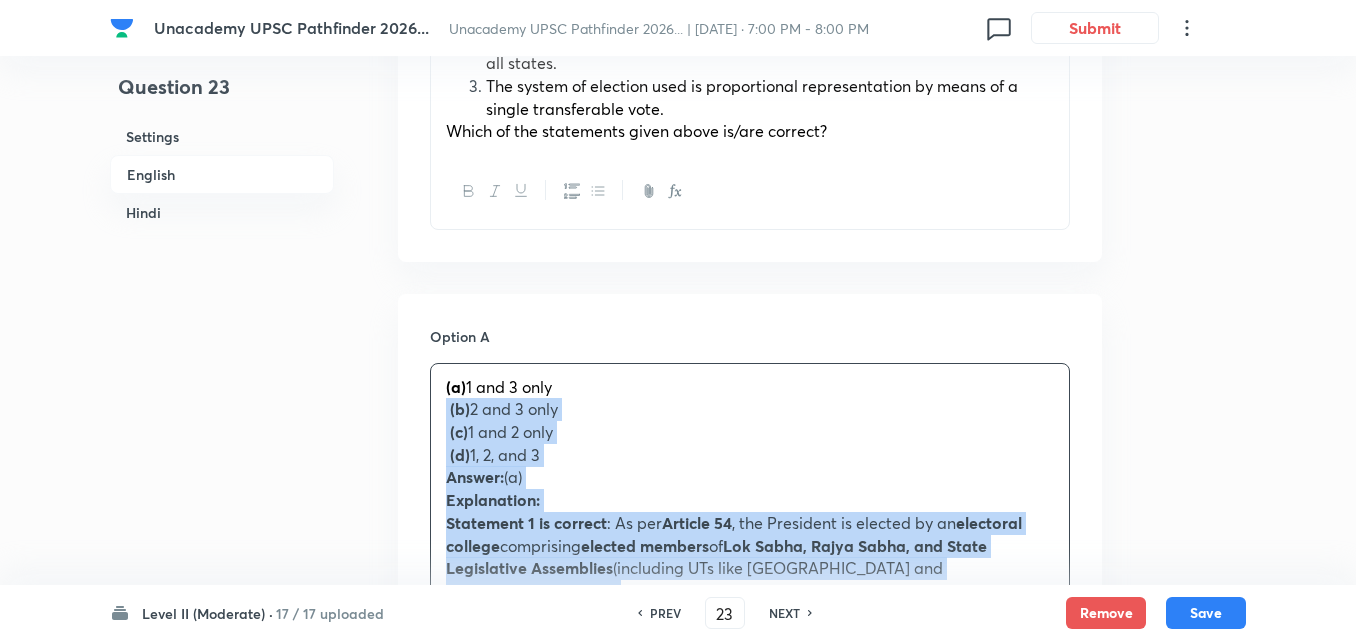 click on "Question 23 Settings English Hindi Settings Type Single choice correct 4 options + 2 marks - 0.66 marks Edit Concept Polity, Governance & IR Indian Polity  Salient Features of Constitution Drawn from Various Sources Edit Additional details Easy Fact Not from PYQ paper No equation Edit In English Question Consider the following statements regarding the election of the President of India: The President is elected by an electoral college consisting of elected members of both Houses of Parliament and elected members of State Legislative Assemblies. The value of each MLA’s vote in the Presidential election is the same across all states. The system of election used is proportional representation by means of a single transferable vote. Which of the statements given above is/are correct? Option A (a)  1 and 3 only   (b)  2 and 3 only   (c)  1 and 2 only   (d)  1, 2, and 3 Answer:  (a) Explanation: Statement 1 is correct : As per  Article 54 , the President is elected by an  electoral college  comprising   of  ." at bounding box center (678, 1908) 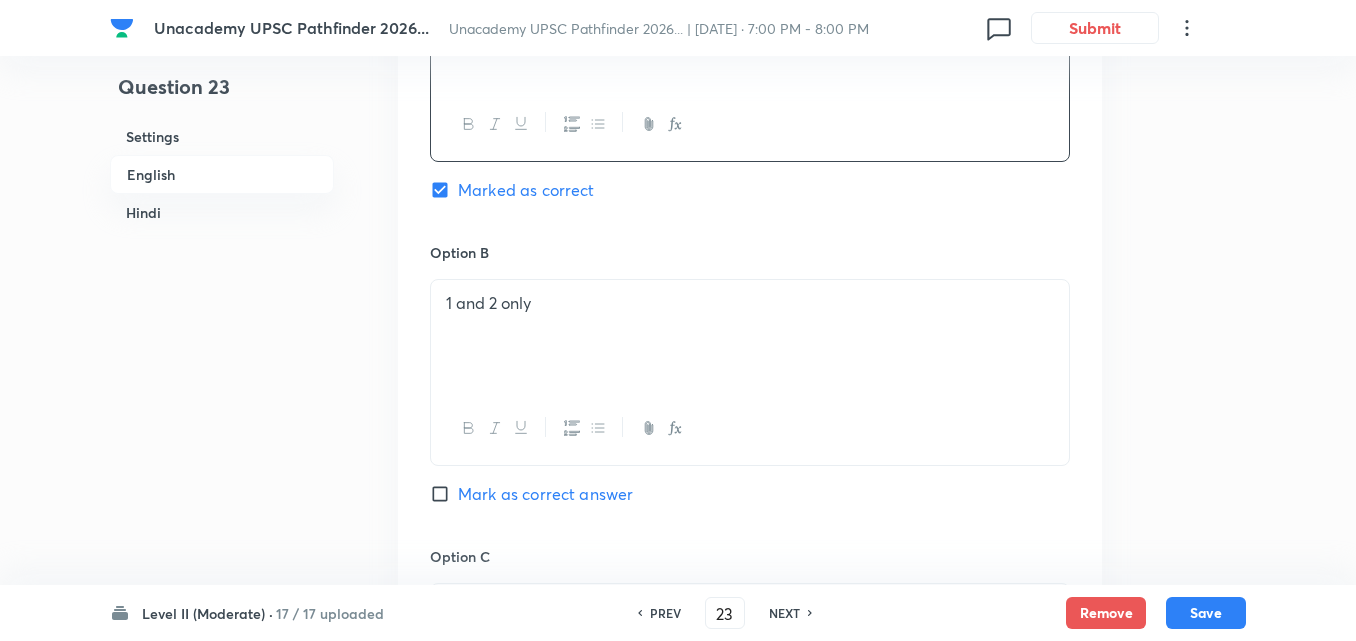 scroll, scrollTop: 1242, scrollLeft: 0, axis: vertical 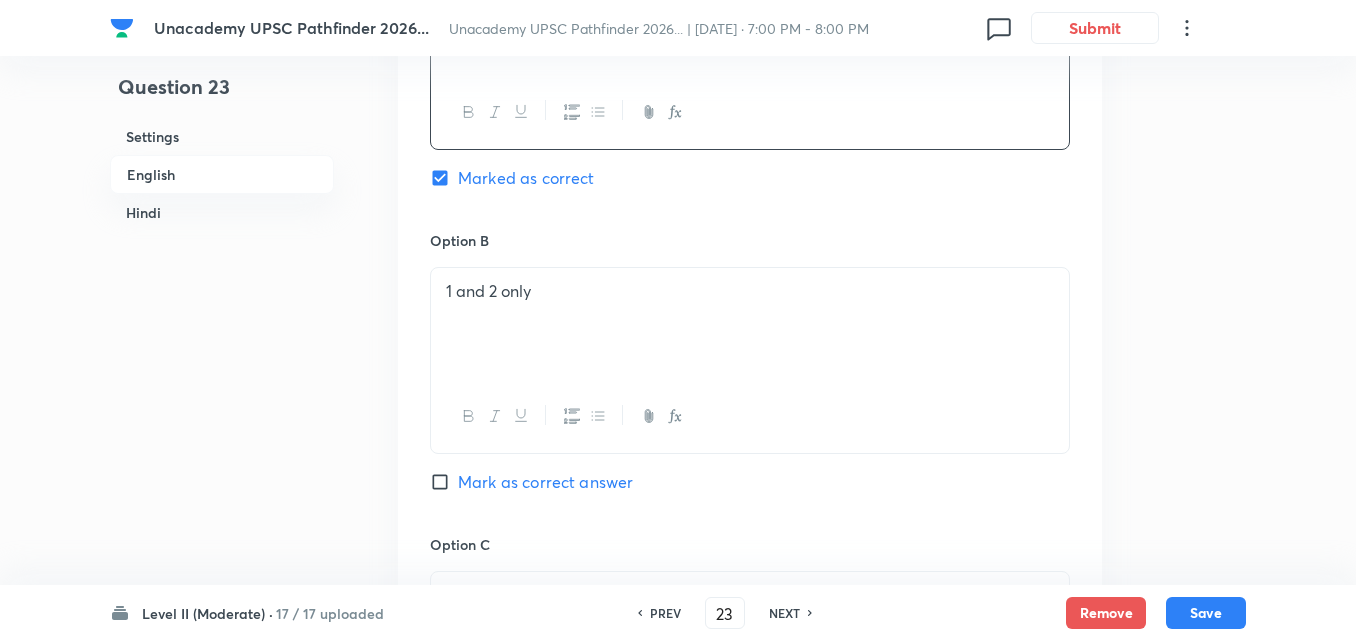 click on "1 and 2 only" at bounding box center (750, 324) 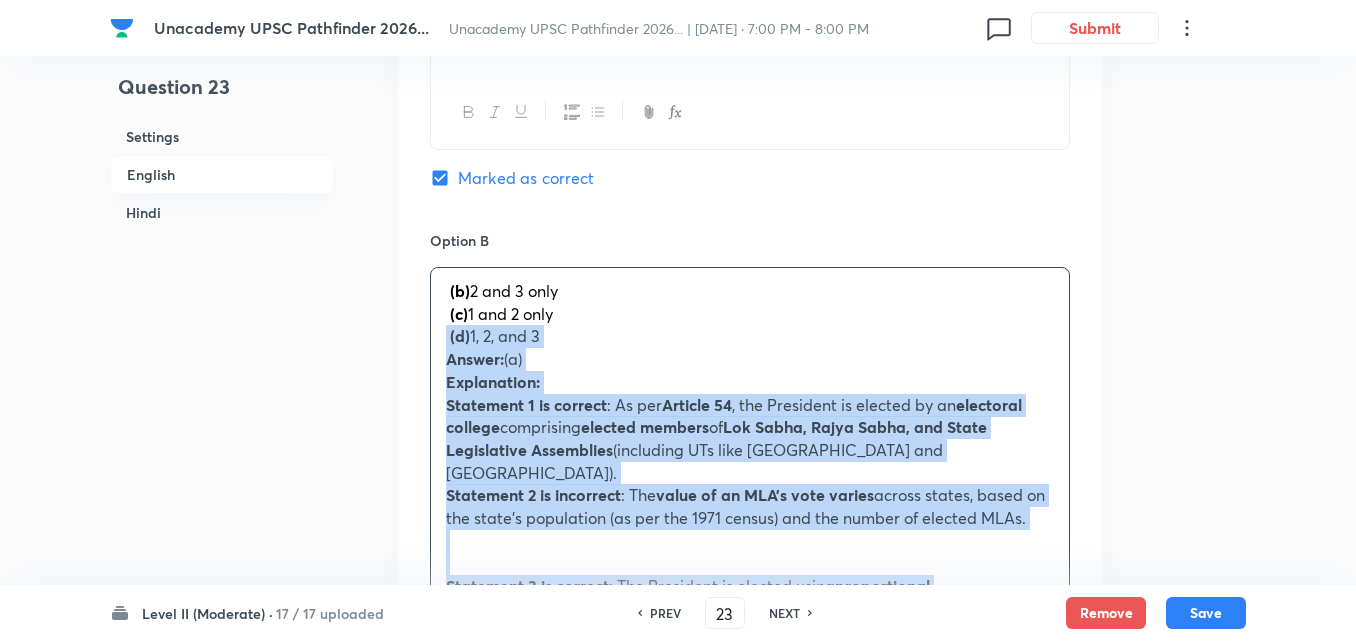 click on "Question 23 Settings English Hindi Settings Type Single choice correct 4 options + 2 marks - 0.66 marks Edit Concept Polity, Governance & IR Indian Polity  Salient Features of Constitution Drawn from Various Sources Edit Additional details Easy Fact Not from PYQ paper No equation Edit In English Question Consider the following statements regarding the election of the President of India: The President is elected by an electoral college consisting of elected members of both Houses of Parliament and elected members of State Legislative Assemblies. The value of each MLA’s vote in the Presidential election is the same across all states. The system of election used is proportional representation by means of a single transferable vote. Which of the statements given above is/are correct? Option A 1 and 3 only Marked as correct Option B   (b)  2 and 3 only   (c)  1 and 2 only   (d)  1, 2, and 3 Answer:  (a) Explanation: Statement 1 is correct : As per  Article 54 , the President is elected by an   comprising  ." at bounding box center [678, 1496] 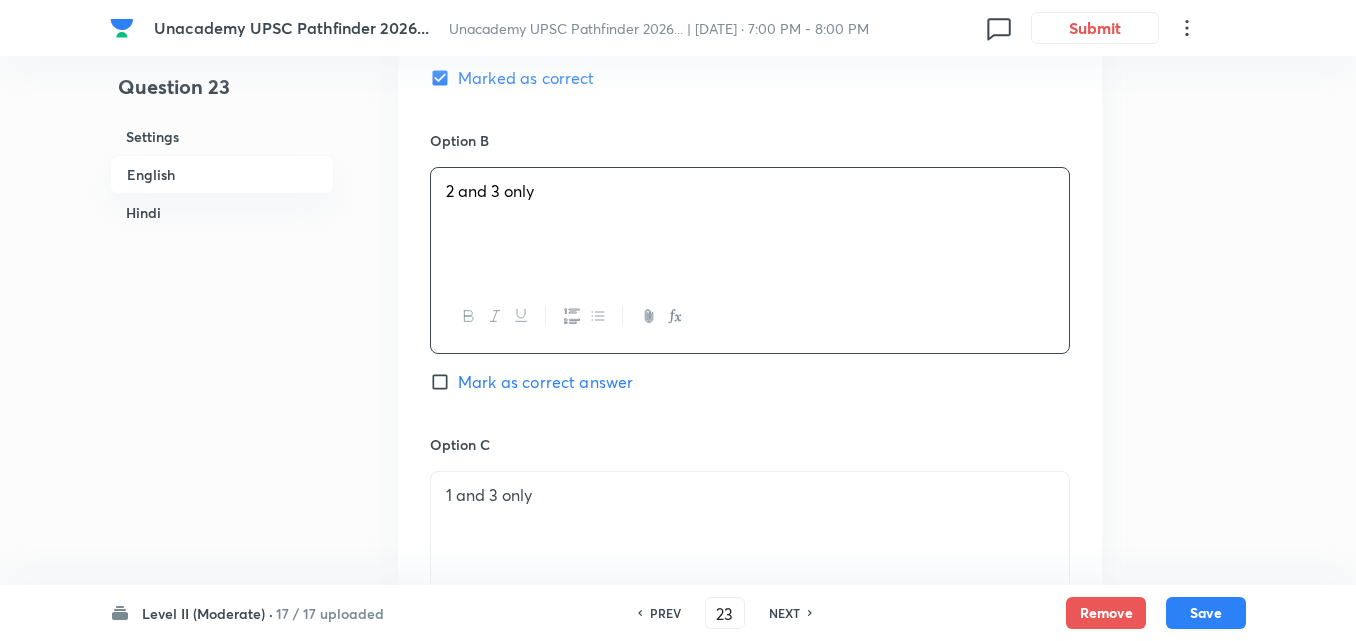 scroll, scrollTop: 1542, scrollLeft: 0, axis: vertical 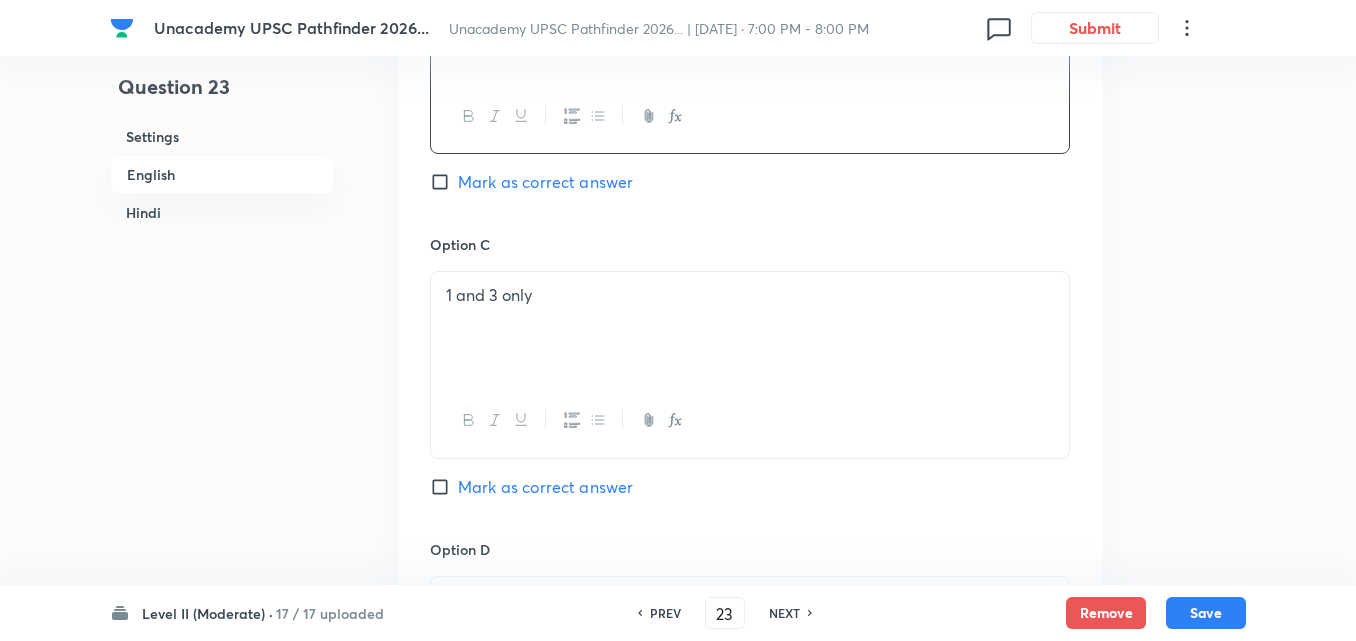 click on "1 and 3 only" at bounding box center [750, 328] 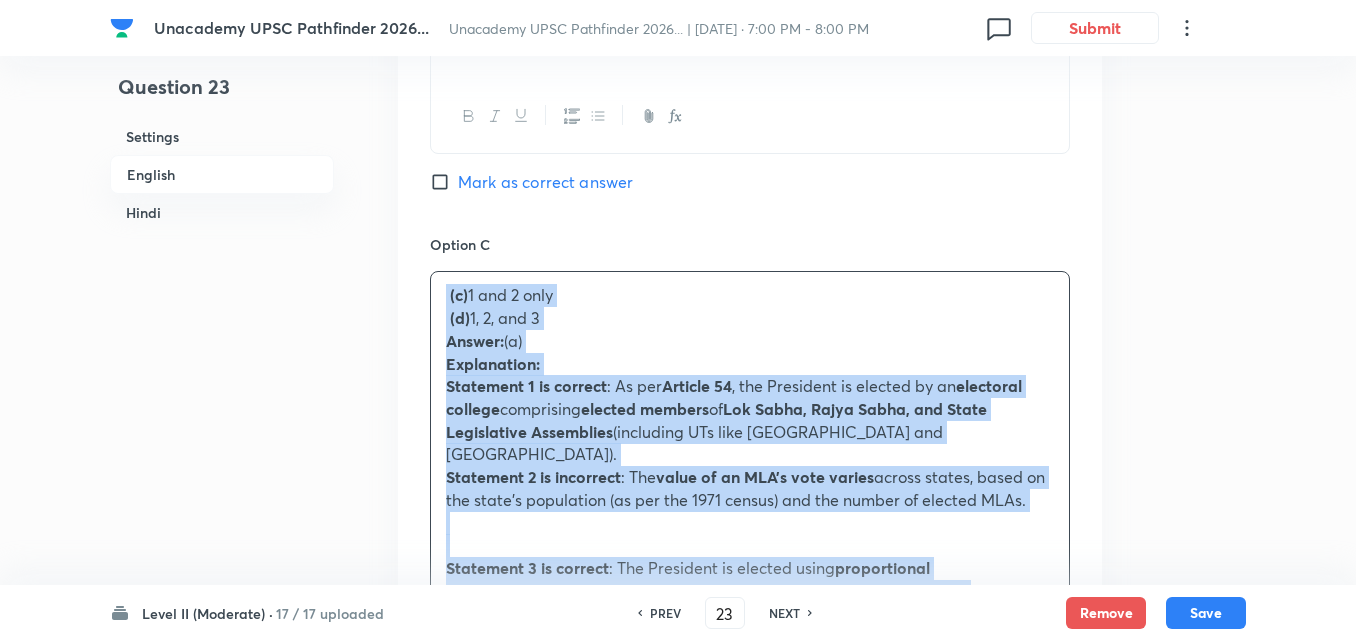 drag, startPoint x: 451, startPoint y: 310, endPoint x: 375, endPoint y: 299, distance: 76.79192 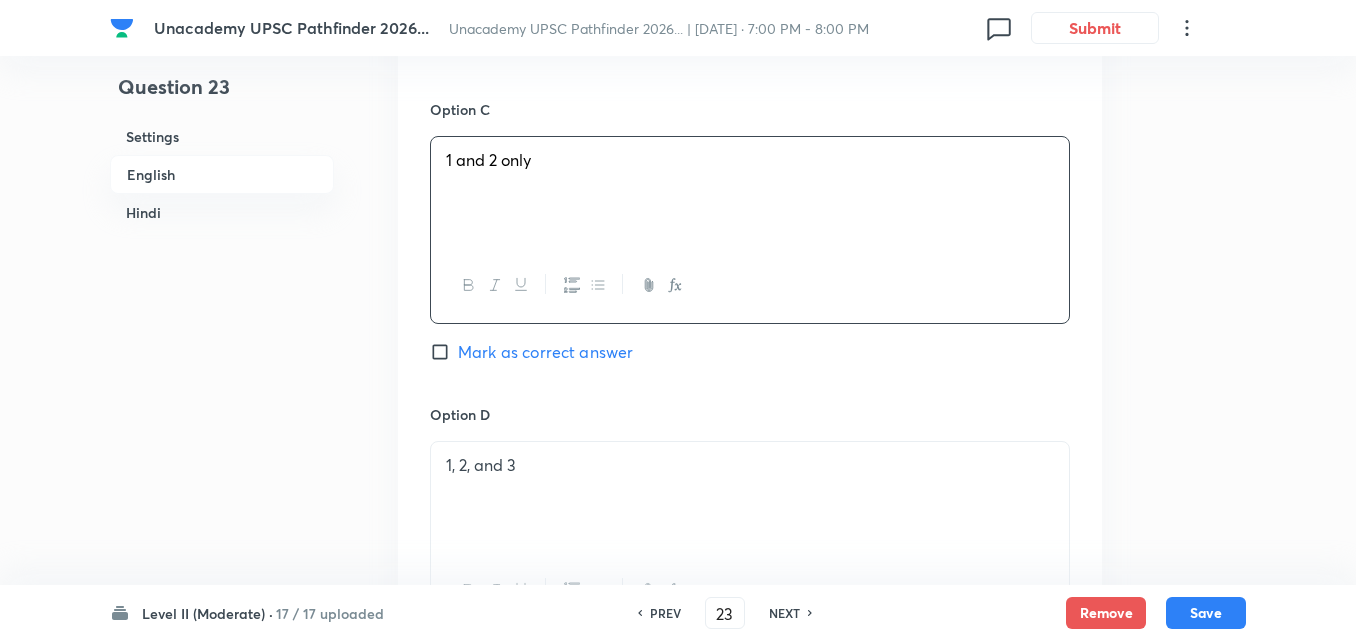 scroll, scrollTop: 1842, scrollLeft: 0, axis: vertical 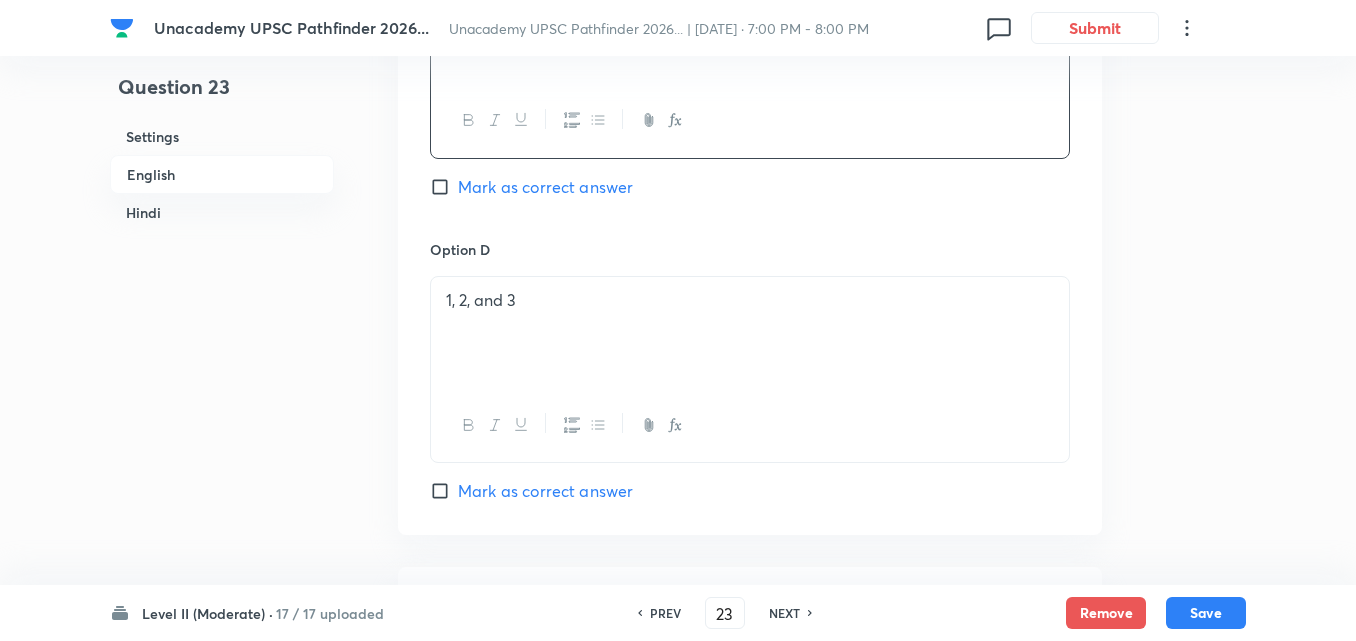 click on "1, 2, and 3" at bounding box center (750, 333) 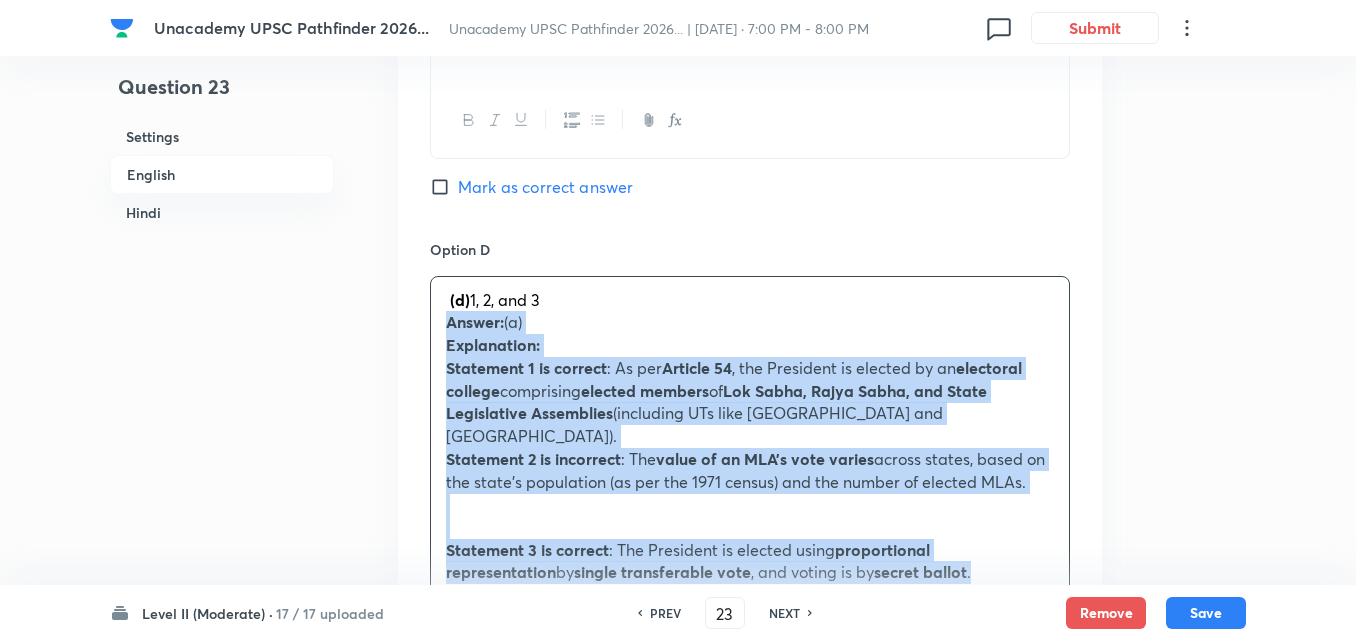 click on "Option A 1 and 3 only Marked as correct Option B 2 and 3 only Mark as correct answer Option C 1 and 2 only Mark as correct answer Option D   (d)  1, 2, and 3 Answer:  (a) Explanation: Statement 1 is correct : As per  Article 54 , the President is elected by an  electoral college  comprising  elected members  of  Lok Sabha, Rajya Sabha, and State Legislative Assemblies  (including UTs like Delhi and Puducherry). Statement 2 is incorrect : The  value of an MLA’s vote varies  across states, based on the state’s population (as per the 1971 census) and the number of elected MLAs. Statement 3 is correct : The President is elected using  proportional representation  by  single transferable vote , and voting is by  secret ballot . Mark as correct answer" at bounding box center [750, 18] 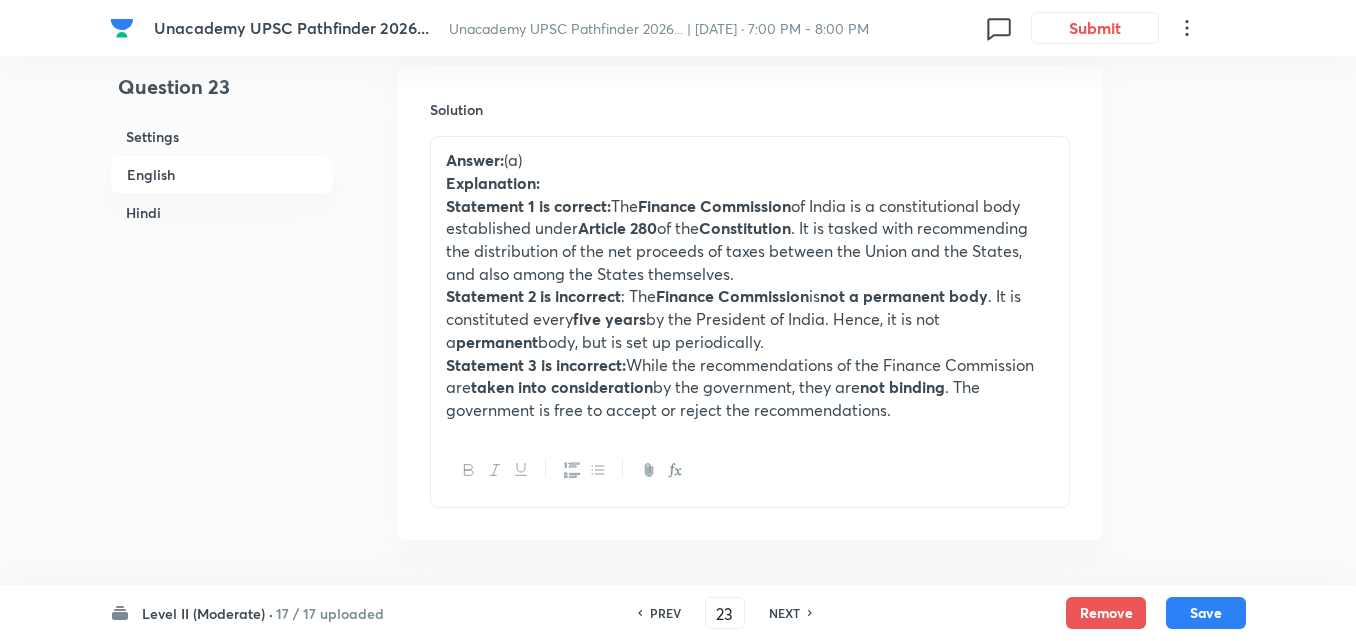 click on "Statement 1 is correct:  The  Finance Commission  of India is a constitutional body established under  Article 280  of the  Constitution . It is tasked with recommending the distribution of the net proceeds of taxes between the Union and the States, and also among the States themselves." at bounding box center [750, 240] 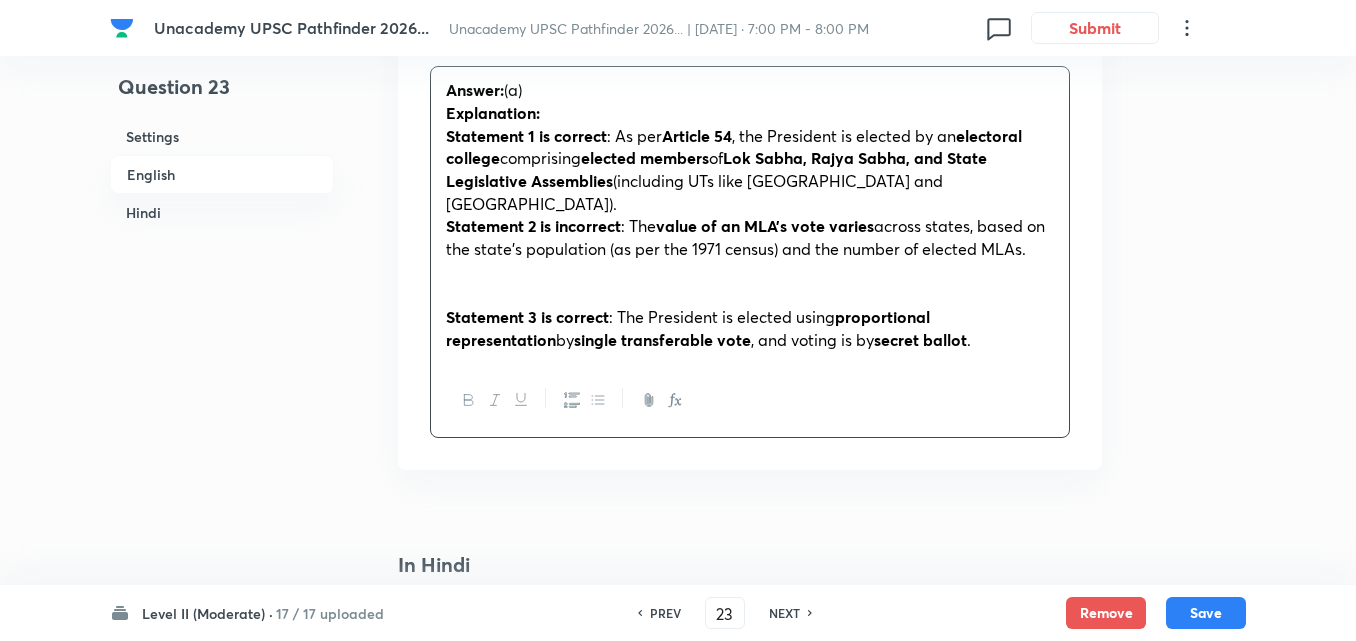 scroll, scrollTop: 2442, scrollLeft: 0, axis: vertical 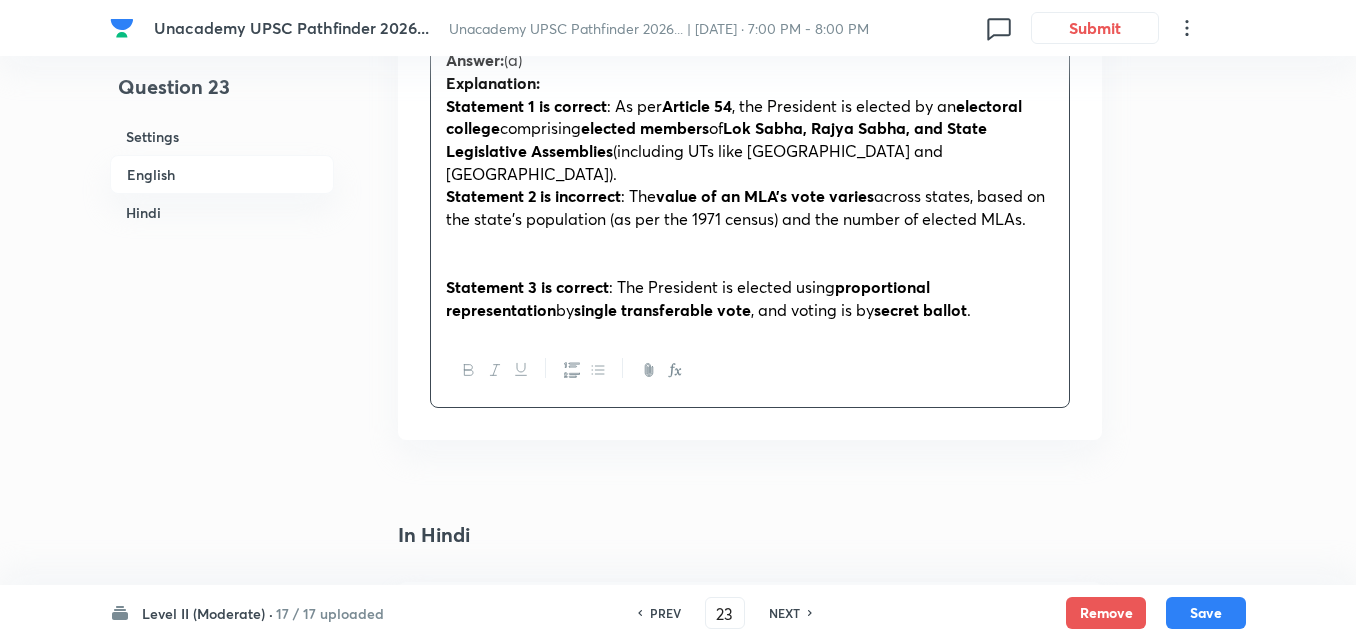 click at bounding box center [750, 242] 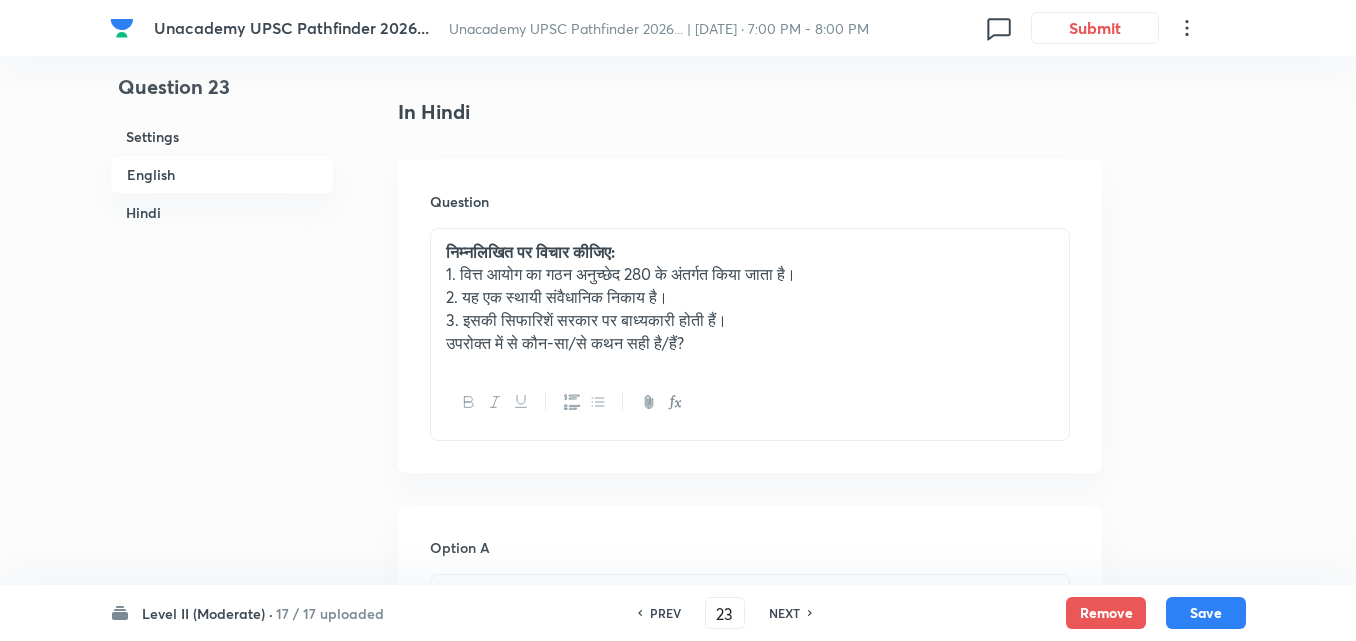 scroll, scrollTop: 2842, scrollLeft: 0, axis: vertical 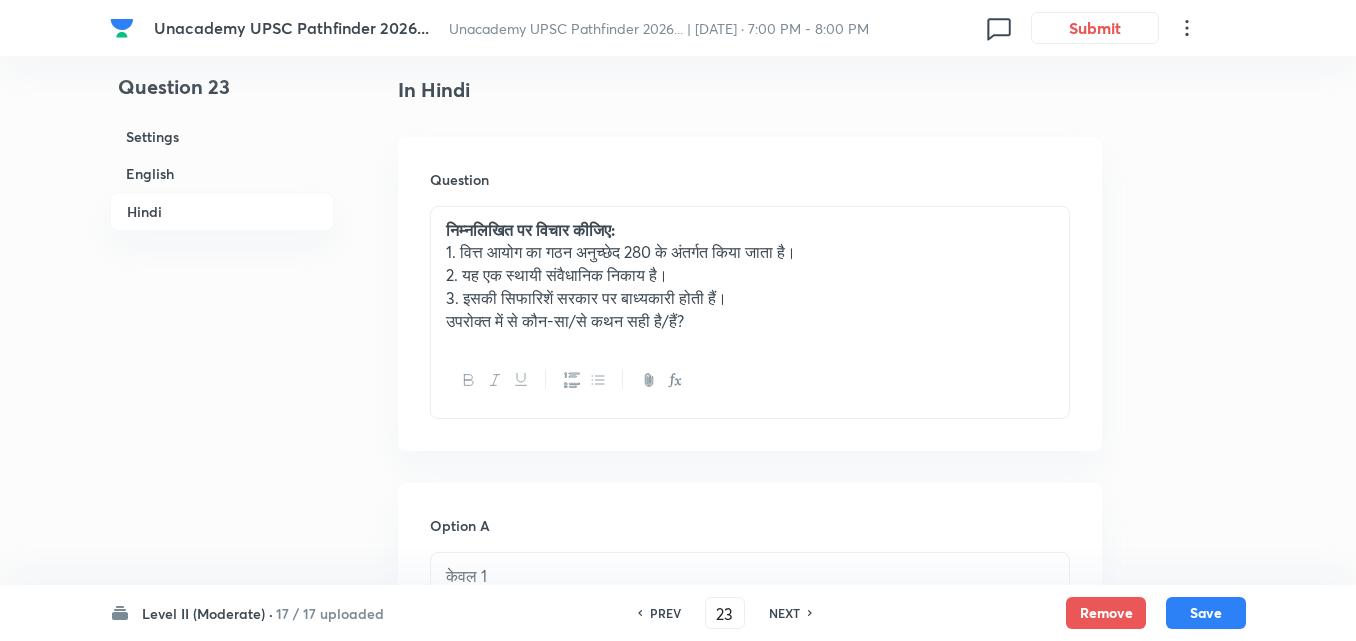 click on "2. यह एक स्थायी संवैधानिक निकाय है।" at bounding box center (750, 275) 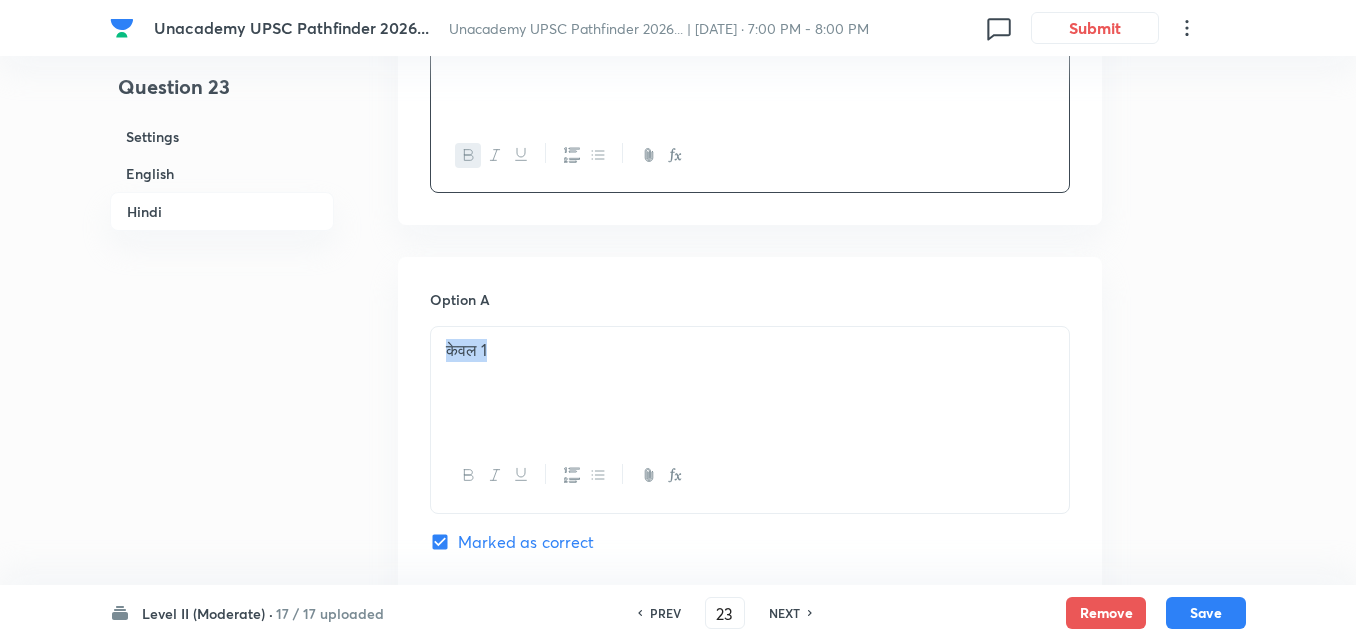 click on "Unacademy UPSC Pathfinder 2026... Unacademy UPSC Pathfinder 2026... | Jul 11, 2025 · 7:00 PM - 8:00 PM 0 Submit Question 23 Settings English Hindi Settings Type Single choice correct 4 options + 2 marks - 0.66 marks Edit Concept Polity, Governance & IR Indian Polity  Salient Features of Constitution Drawn from Various Sources Edit Additional details Easy Fact Not from PYQ paper No equation Edit In English Question Consider the following statements regarding the election of the President of India: The President is elected by an electoral college consisting of elected members of both Houses of Parliament and elected members of State Legislative Assemblies. The value of each MLA’s vote in the Presidential election is the same across all states. The system of election used is proportional representation by means of a single transferable vote. Which of the statements given above is/are correct? Option A 1 and 3 only Marked as correct Option B 2 and 3 only Mark as correct answer Option C 1 and 2 only Option D ." at bounding box center [678, -465] 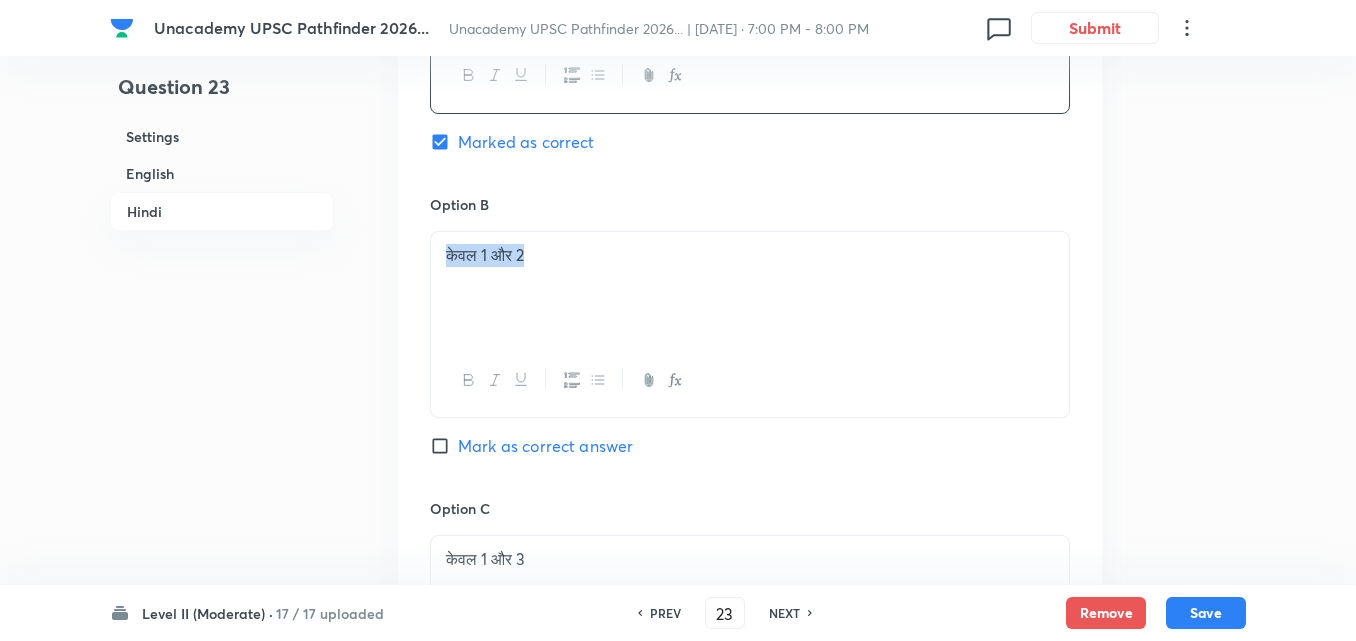 drag, startPoint x: 334, startPoint y: 254, endPoint x: 521, endPoint y: 299, distance: 192.33824 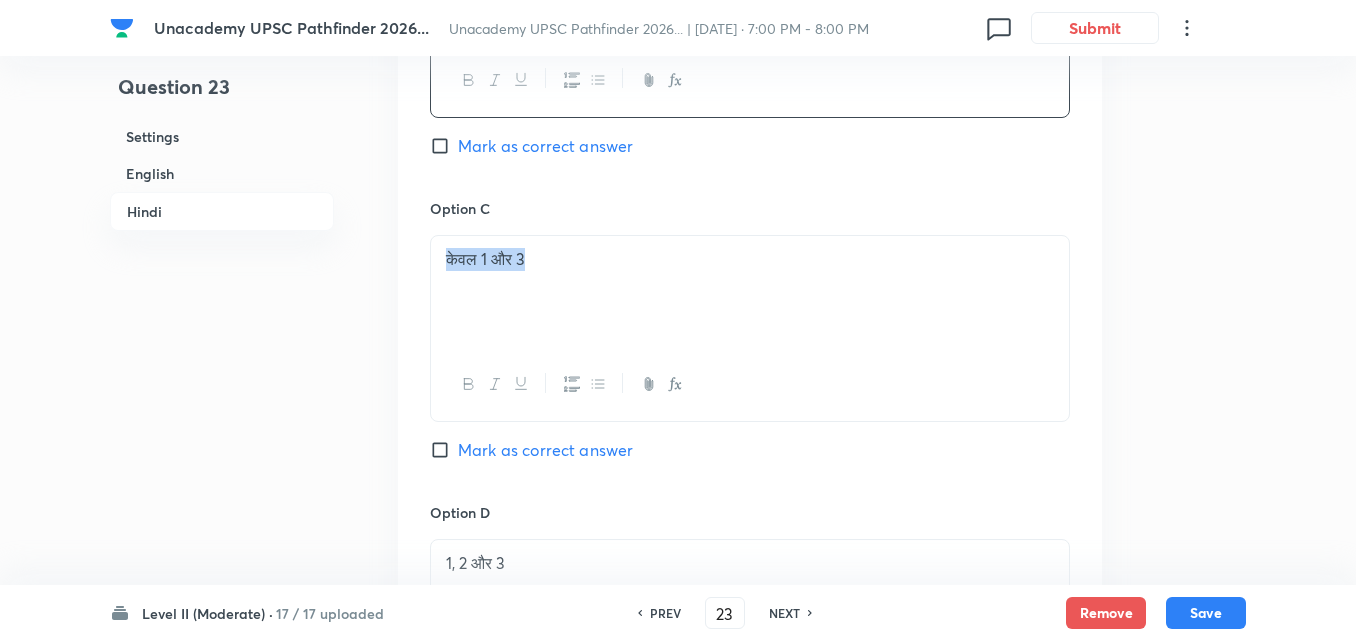 click on "Question 23 Settings English Hindi Settings Type Single choice correct 4 options + 2 marks - 0.66 marks Edit Concept Polity, Governance & IR Indian Polity  Salient Features of Constitution Drawn from Various Sources Edit Additional details Easy Fact Not from PYQ paper No equation Edit In English Question Consider the following statements regarding the election of the President of India: The President is elected by an electoral college consisting of elected members of both Houses of Parliament and elected members of State Legislative Assemblies. The value of each MLA’s vote in the Presidential election is the same across all states. The system of election used is proportional representation by means of a single transferable vote. Which of the statements given above is/are correct? Option A 1 and 3 only Marked as correct Option B 2 and 3 only Mark as correct answer Option C 1 and 2 only Mark as correct answer Option D 1, 2, and 3 Mark as correct answer Solution Answer:  (a) Explanation: Statement 1 is correct" at bounding box center (678, -1165) 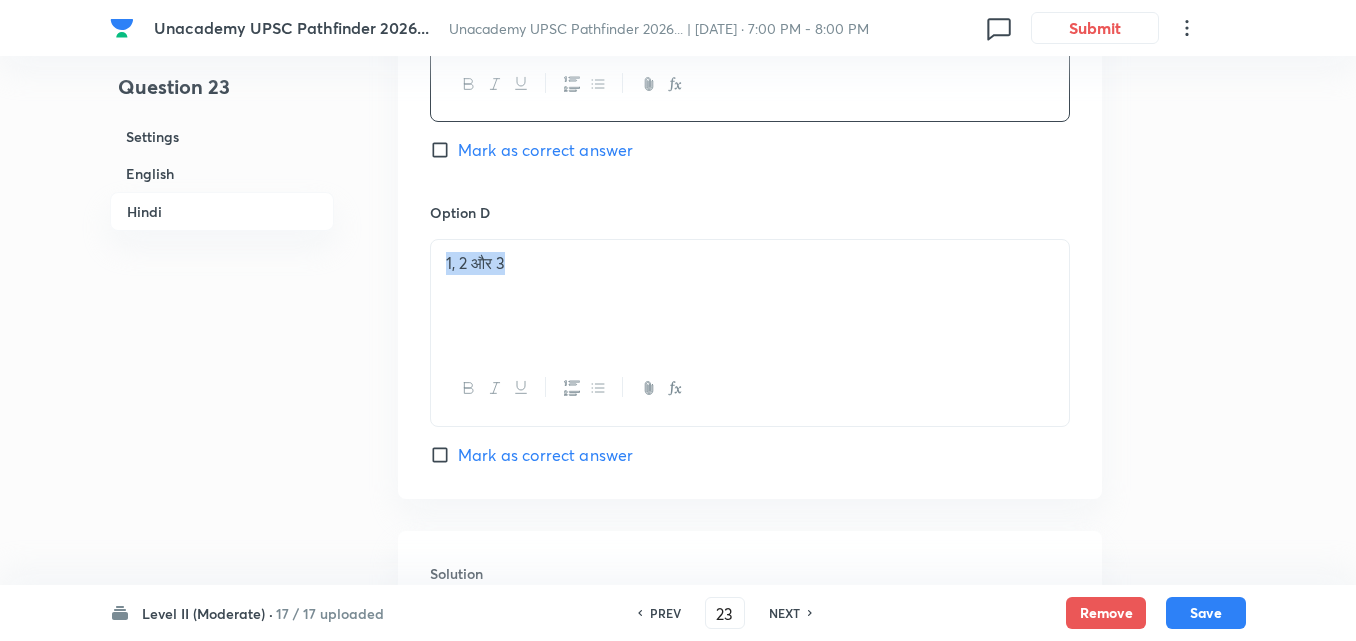 drag, startPoint x: 420, startPoint y: 238, endPoint x: 199, endPoint y: 238, distance: 221 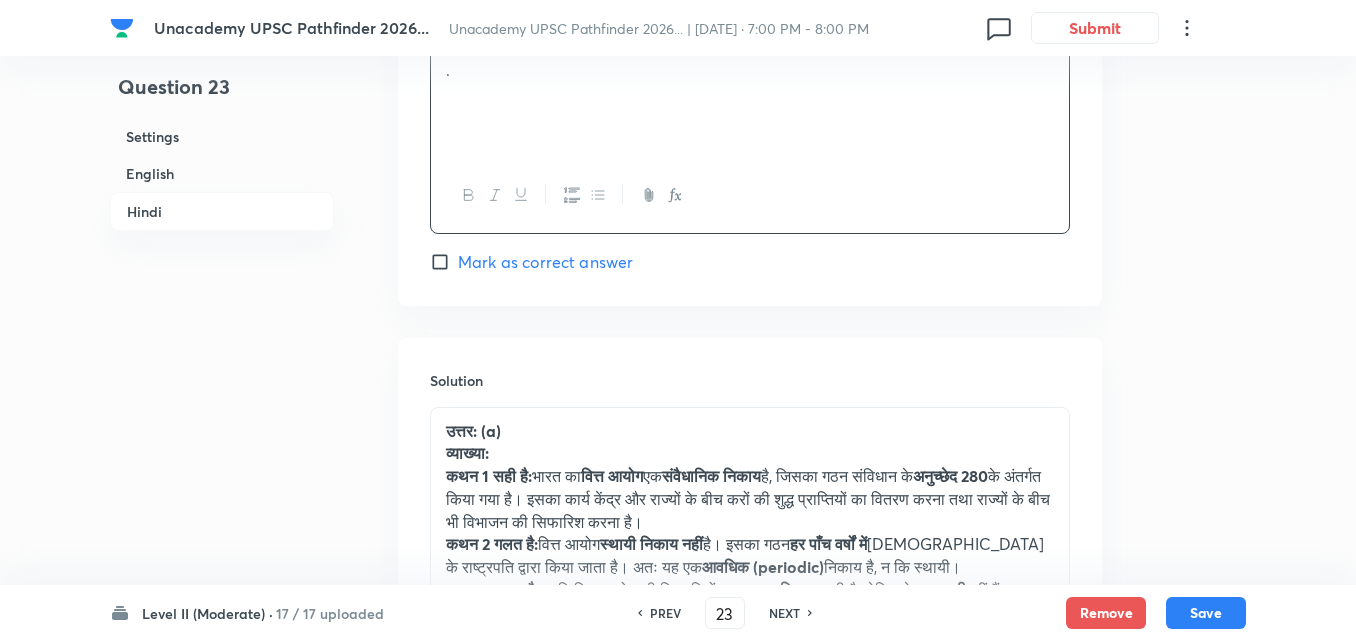 scroll, scrollTop: 4342, scrollLeft: 0, axis: vertical 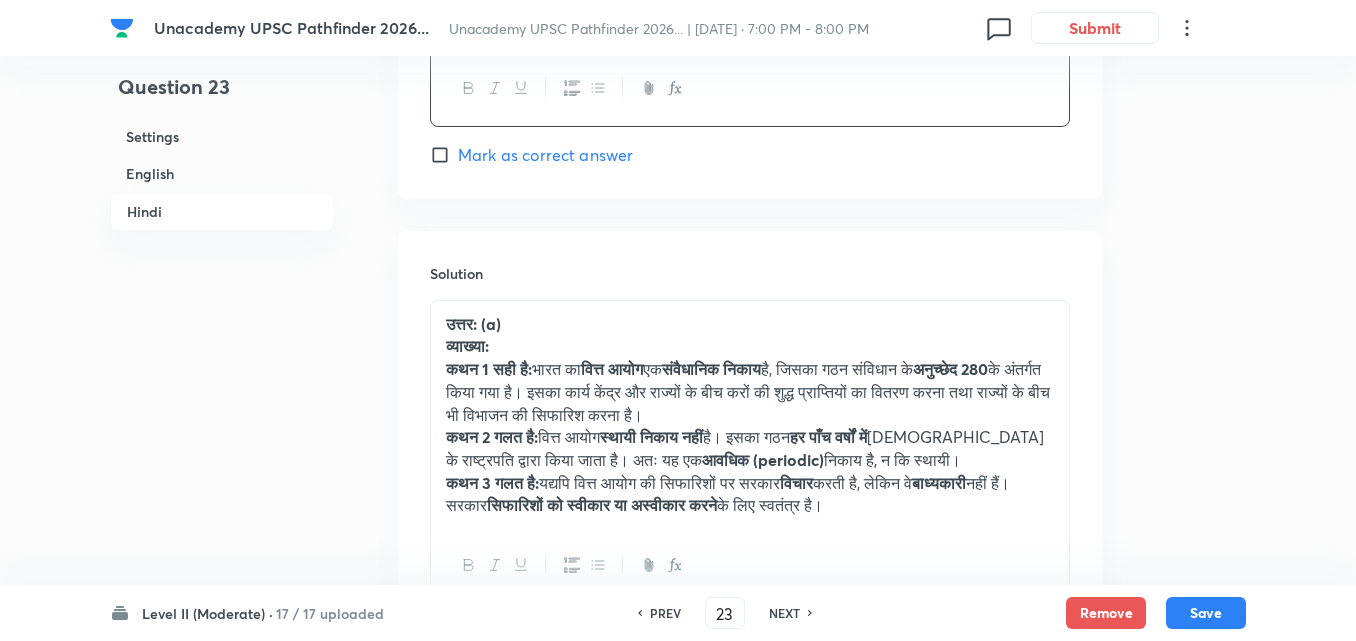 click on "कथन 1 सही है:  भारत का  वित्त आयोग एक  संवैधानिक निकाय है, जिसका गठन संविधान के अनुच्छेद 280  के अंतर्गत किया गया है। इसका कार्य केंद्र और राज्यों के बीच करों की शुद्ध प्राप्तियों का वितरण करना तथा राज्यों के बीच भी विभाजन की सिफारिश करना है।" at bounding box center (750, 392) 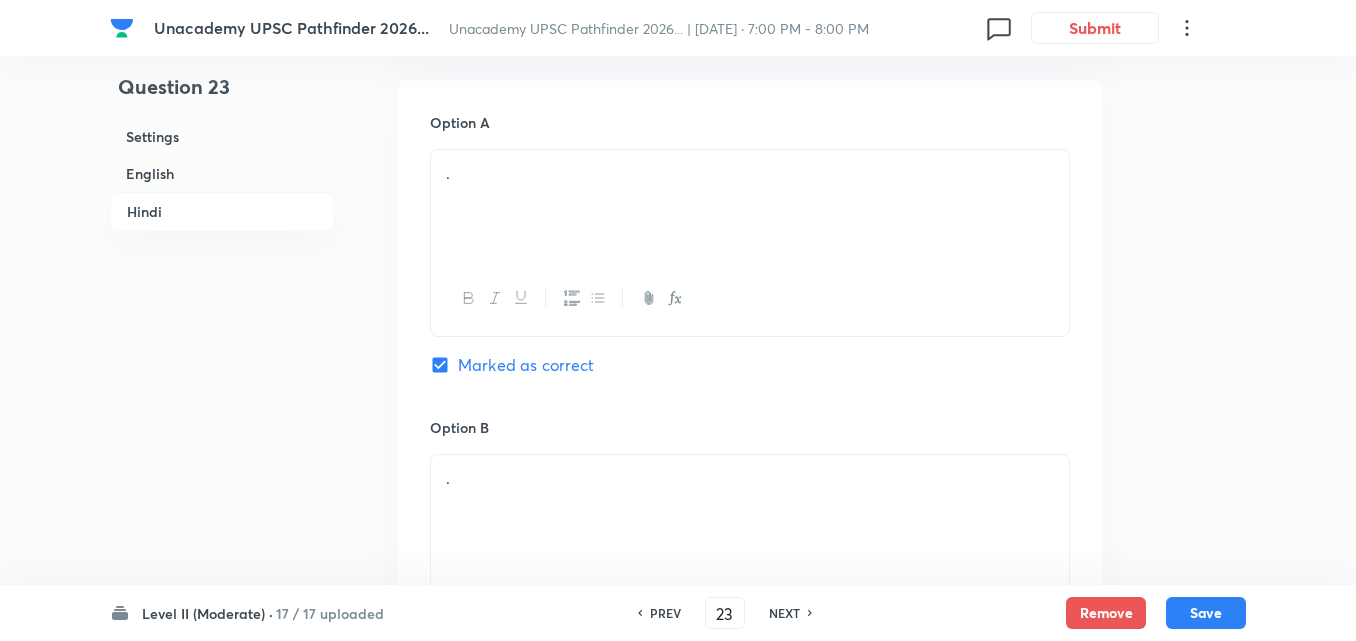 scroll, scrollTop: 2842, scrollLeft: 0, axis: vertical 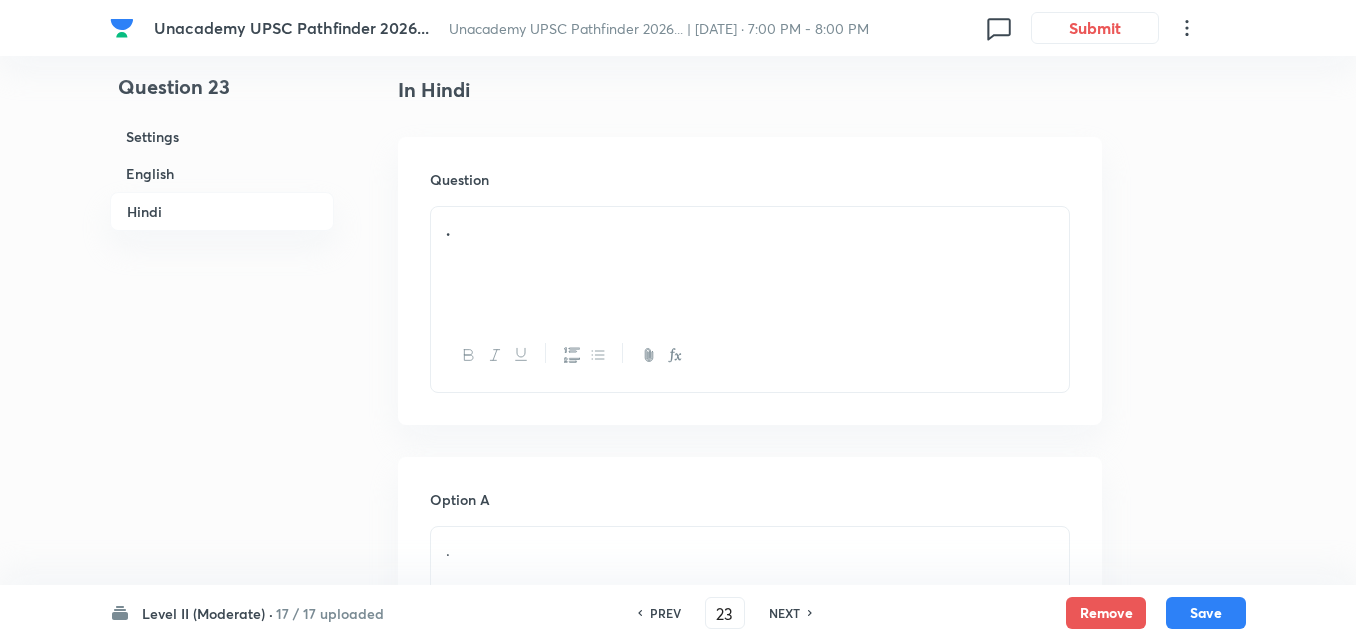 drag, startPoint x: 1272, startPoint y: 627, endPoint x: 1249, endPoint y: 626, distance: 23.021729 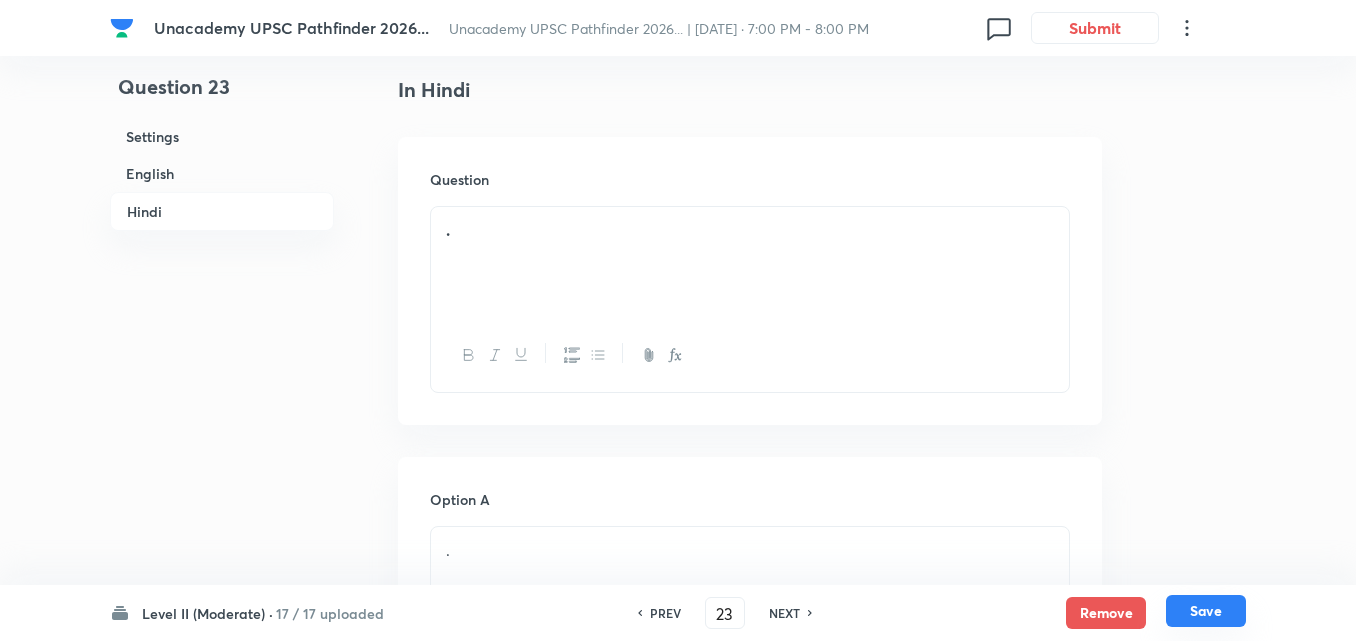 click on "Save" at bounding box center [1206, 611] 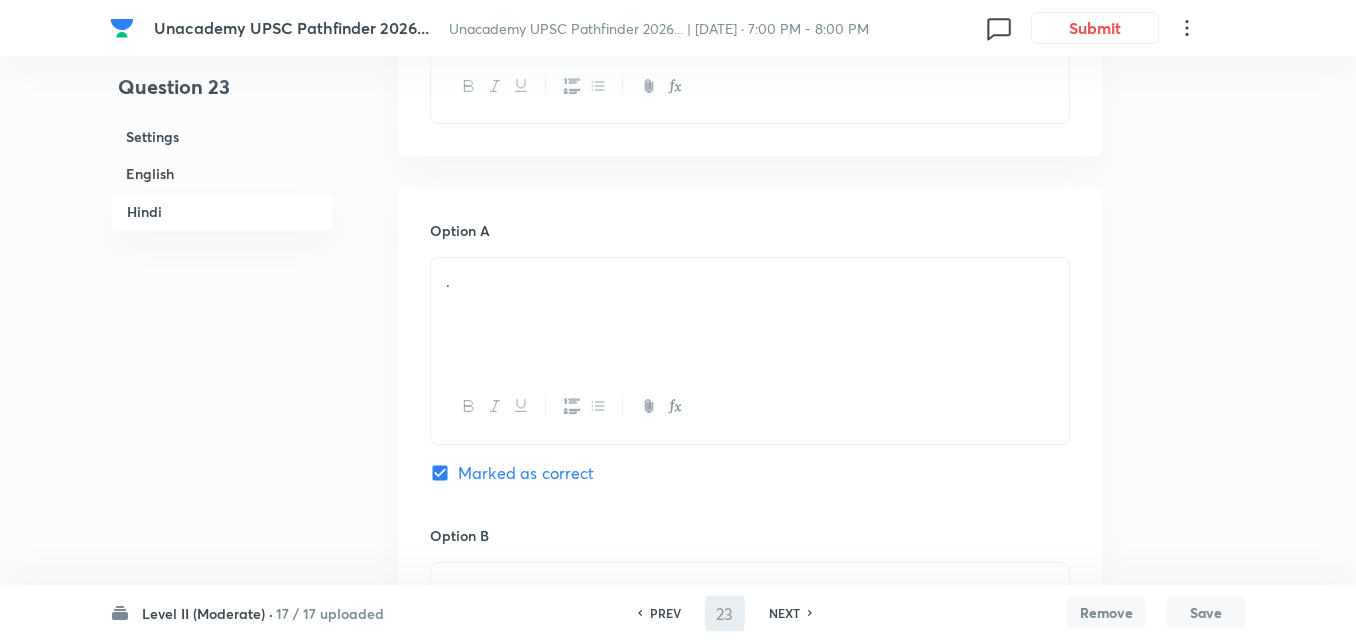 scroll, scrollTop: 3142, scrollLeft: 0, axis: vertical 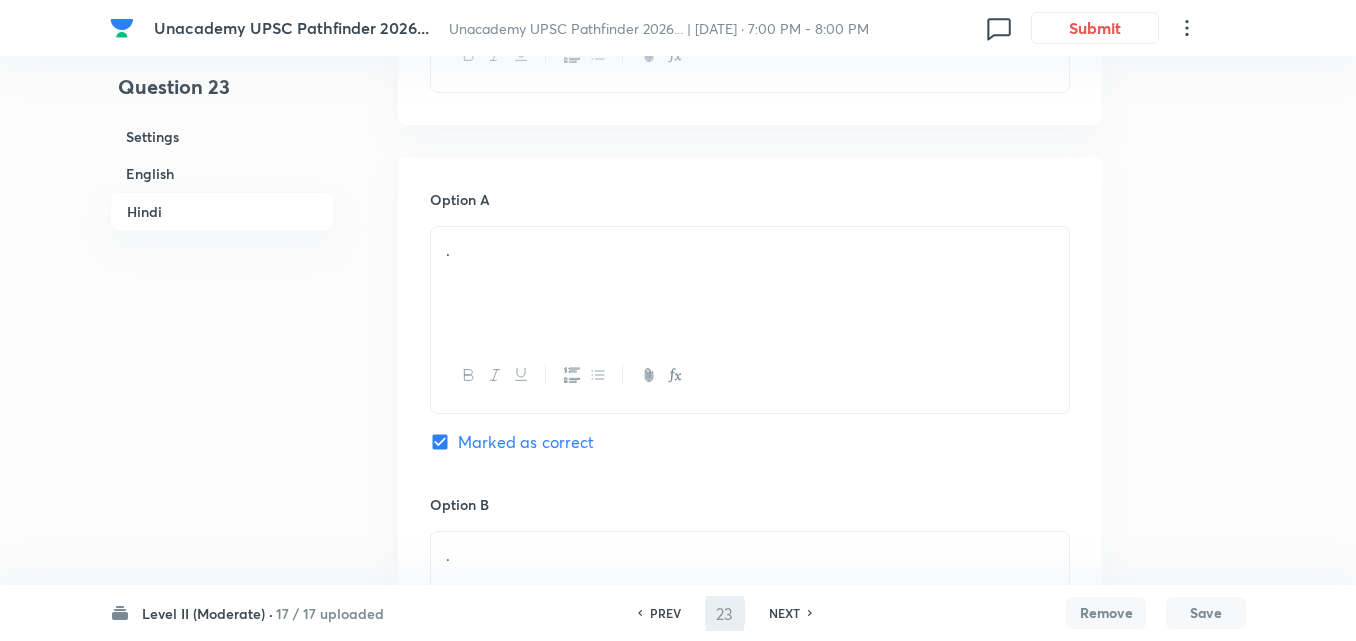 type 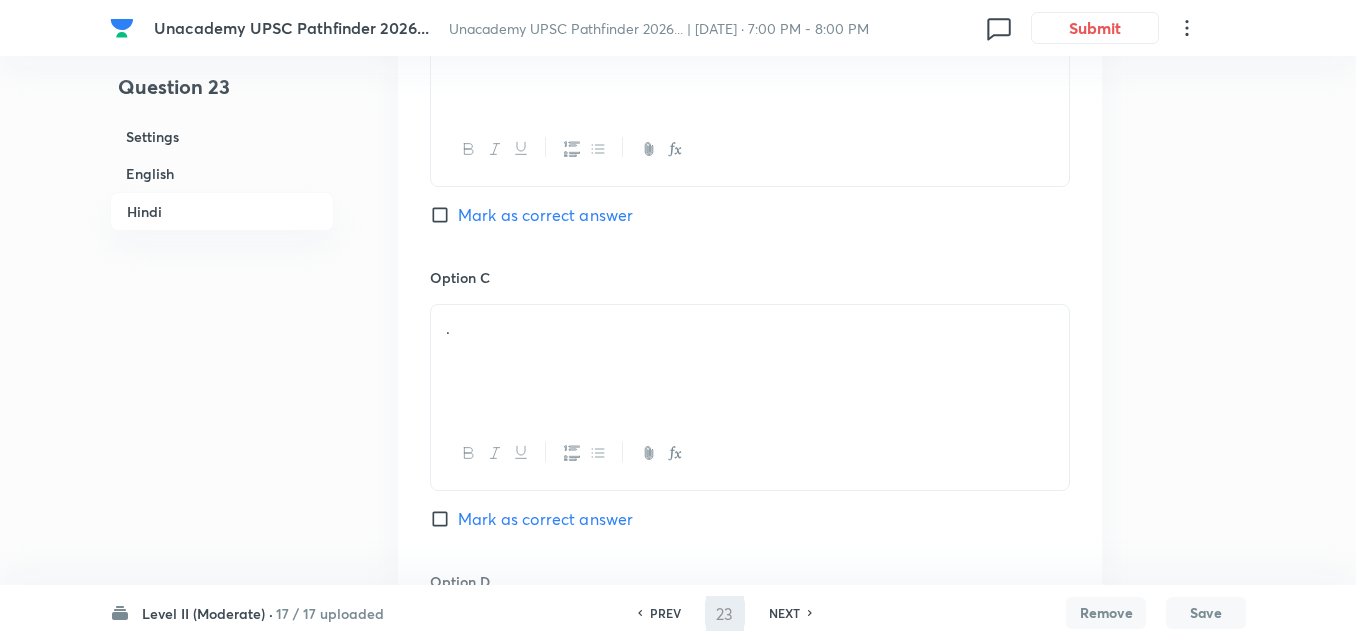 scroll, scrollTop: 3942, scrollLeft: 0, axis: vertical 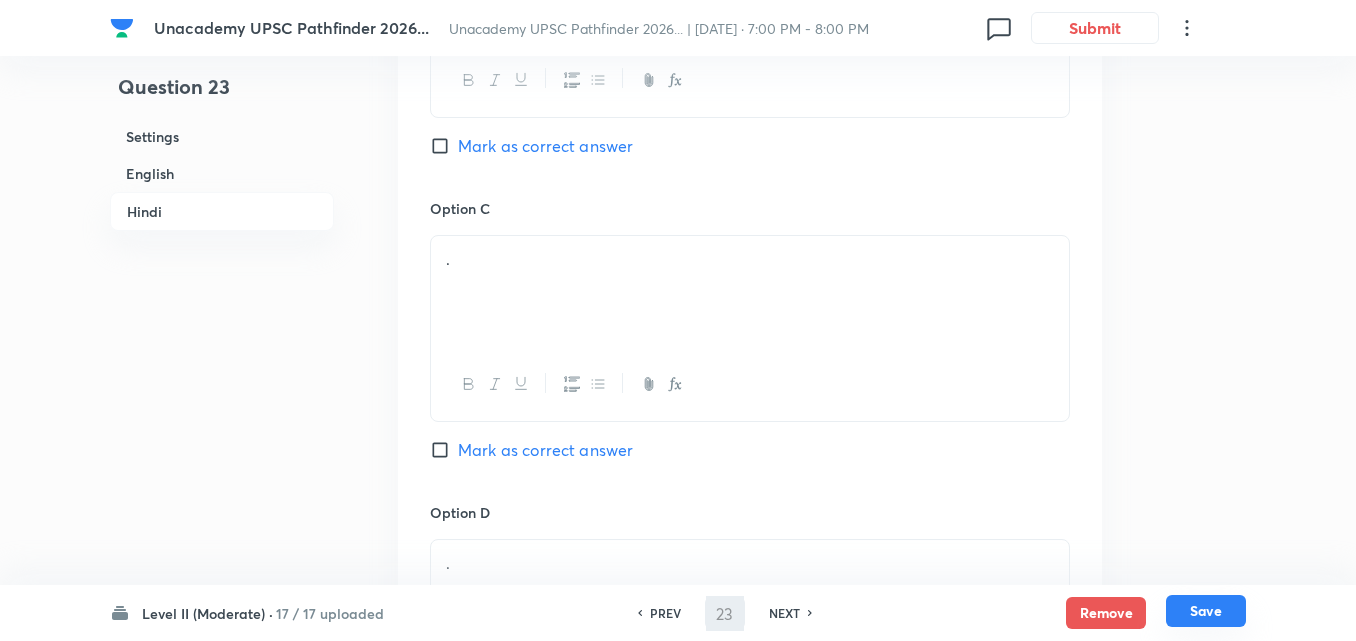 click on "Save" at bounding box center (1206, 611) 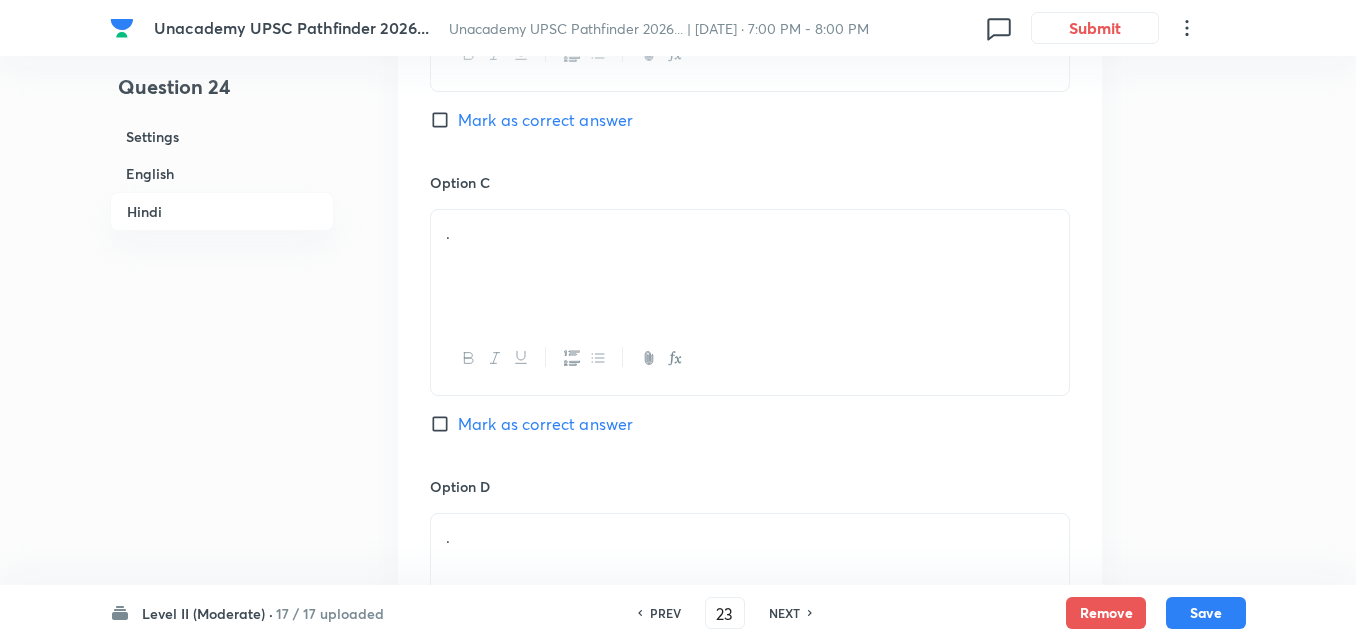type on "24" 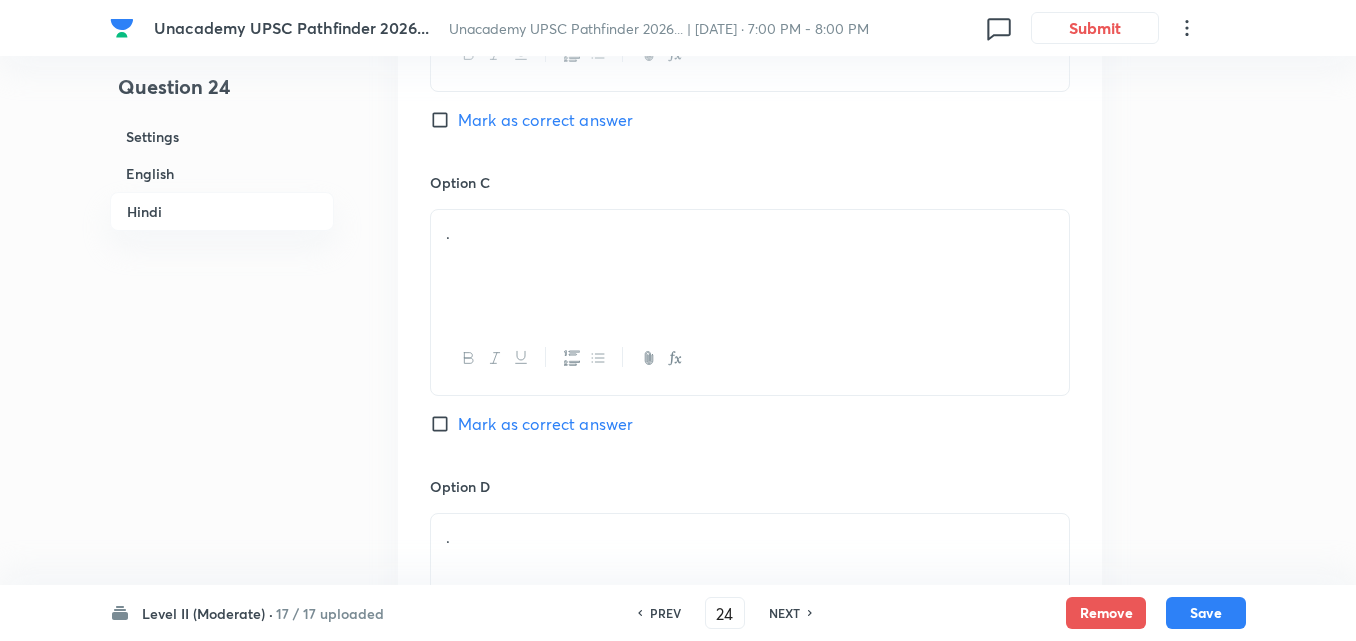 checkbox on "false" 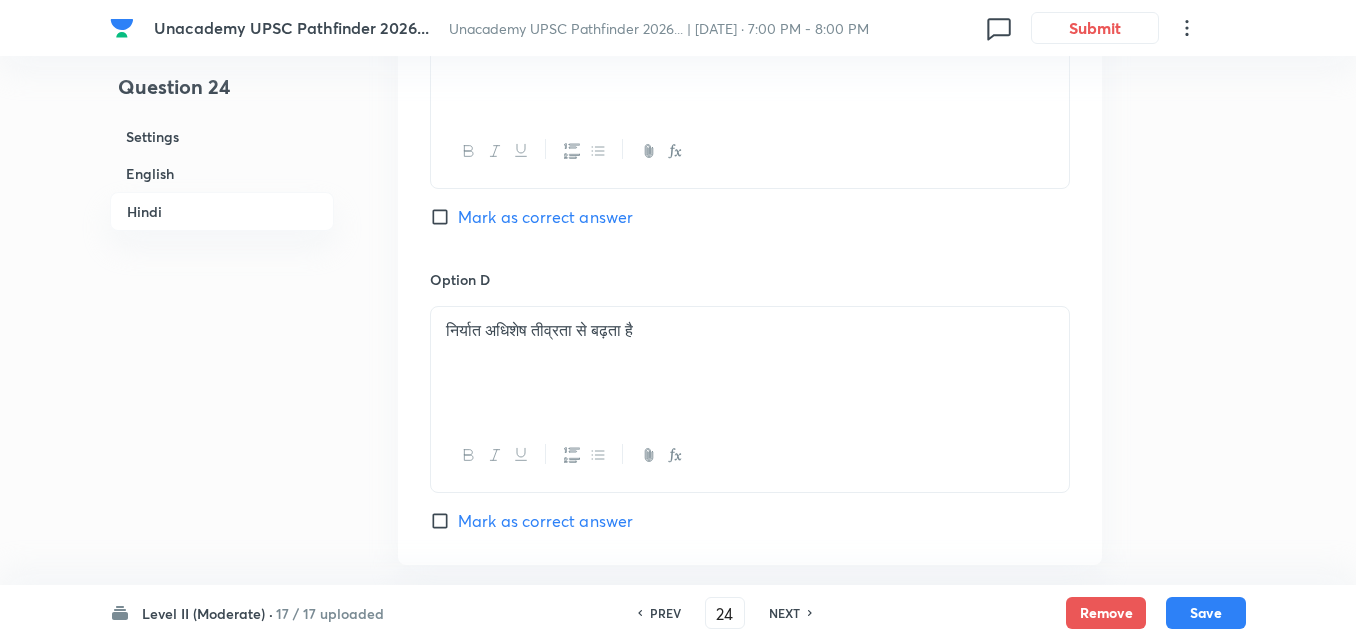 click on "English" at bounding box center [222, 173] 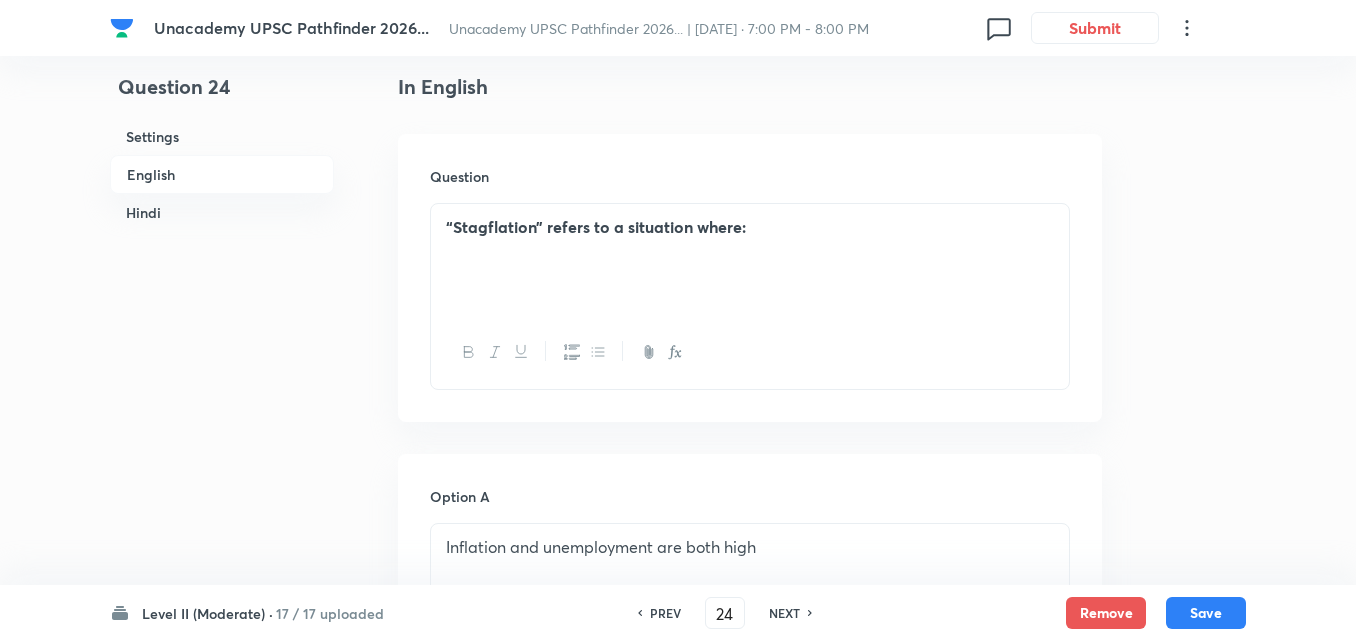 click on "NEXT" at bounding box center [784, 613] 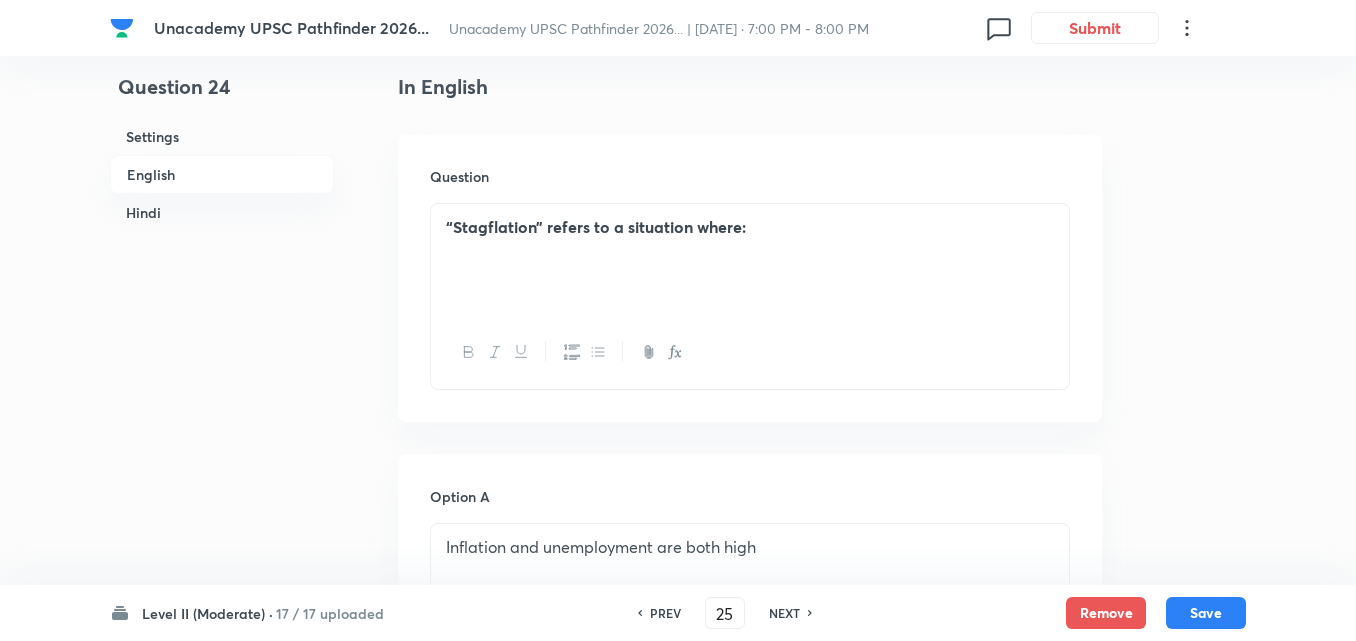 checkbox on "false" 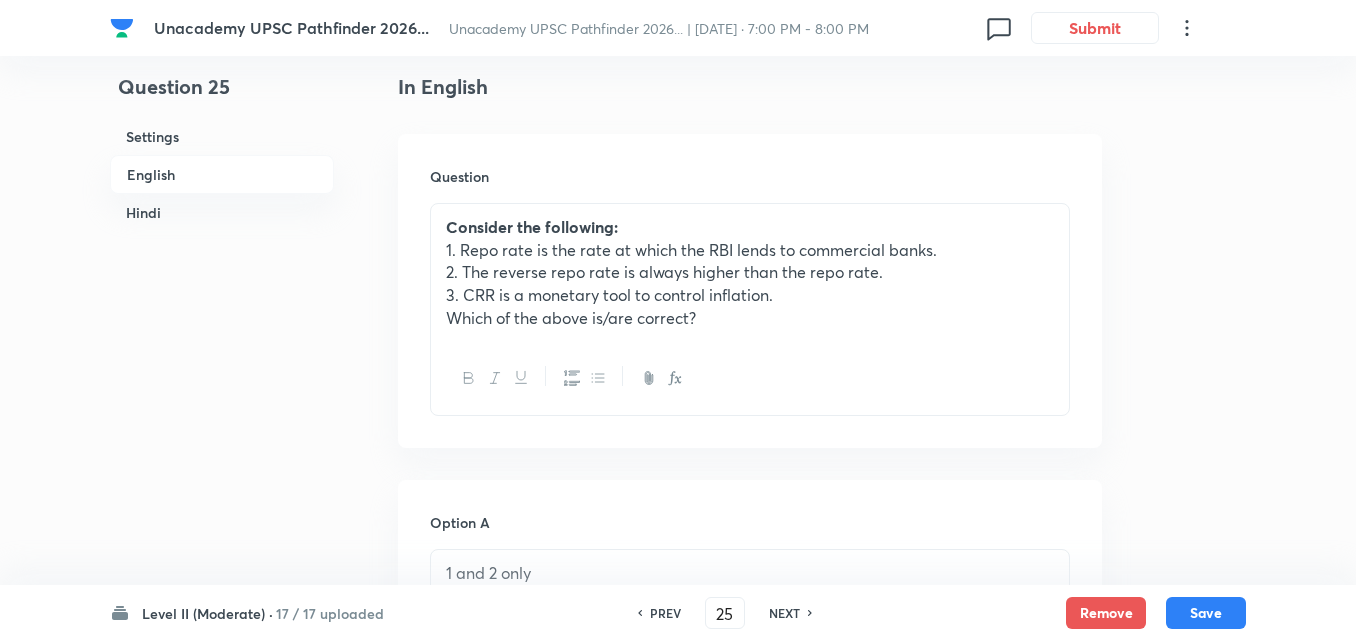 click on "NEXT" at bounding box center (784, 613) 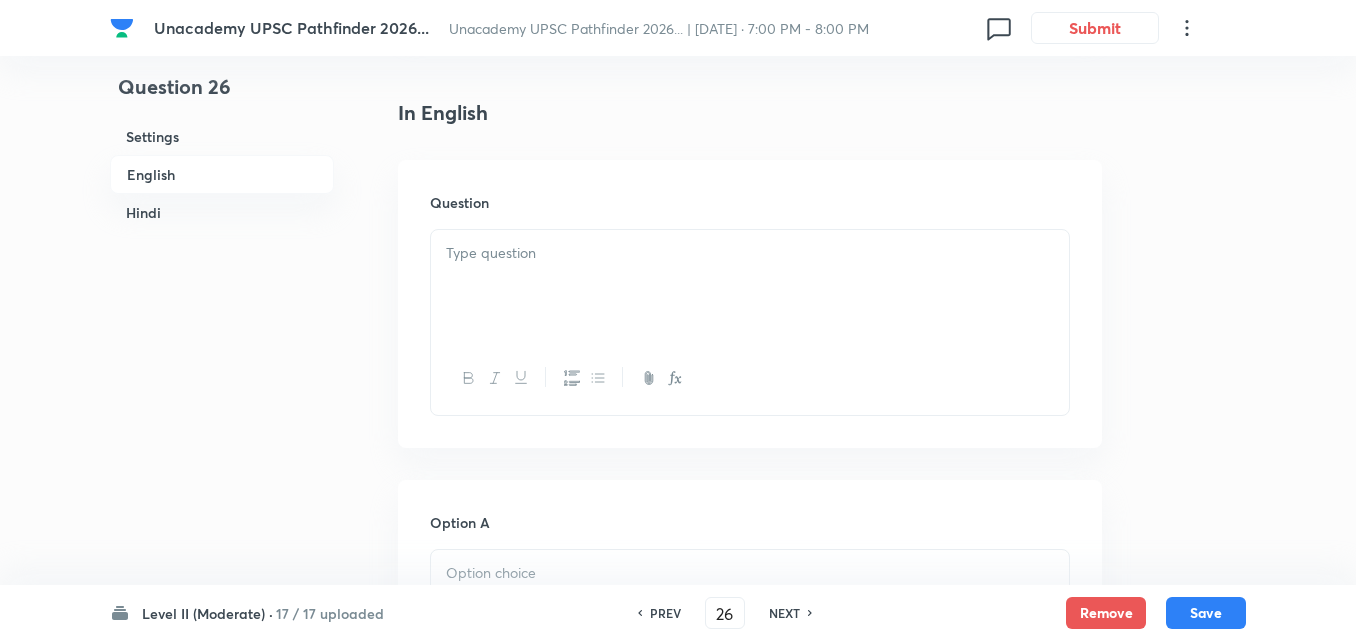 checkbox on "false" 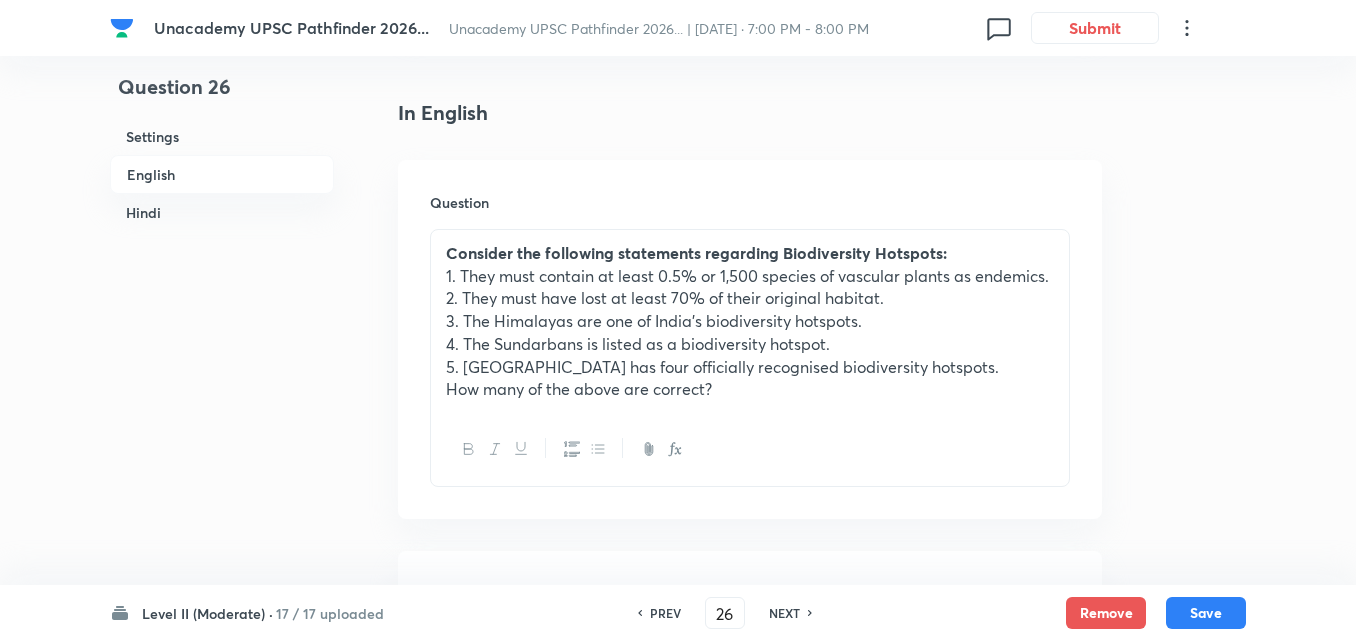 click on "NEXT" at bounding box center [784, 613] 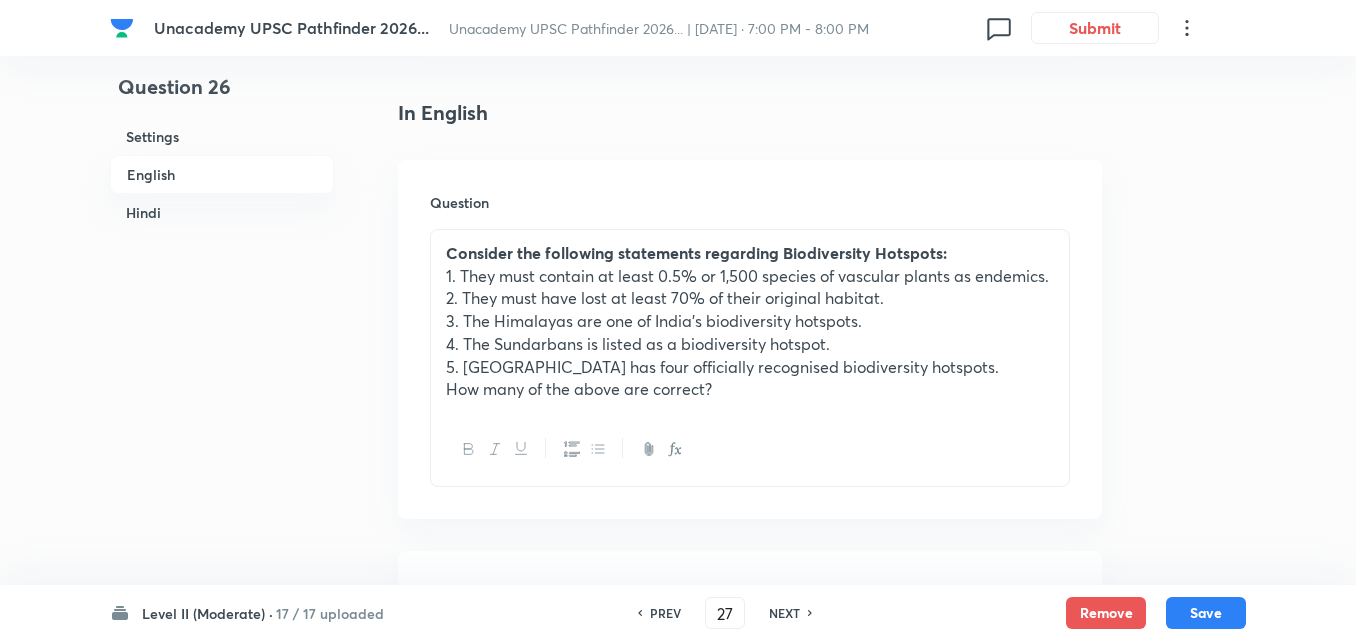 checkbox on "false" 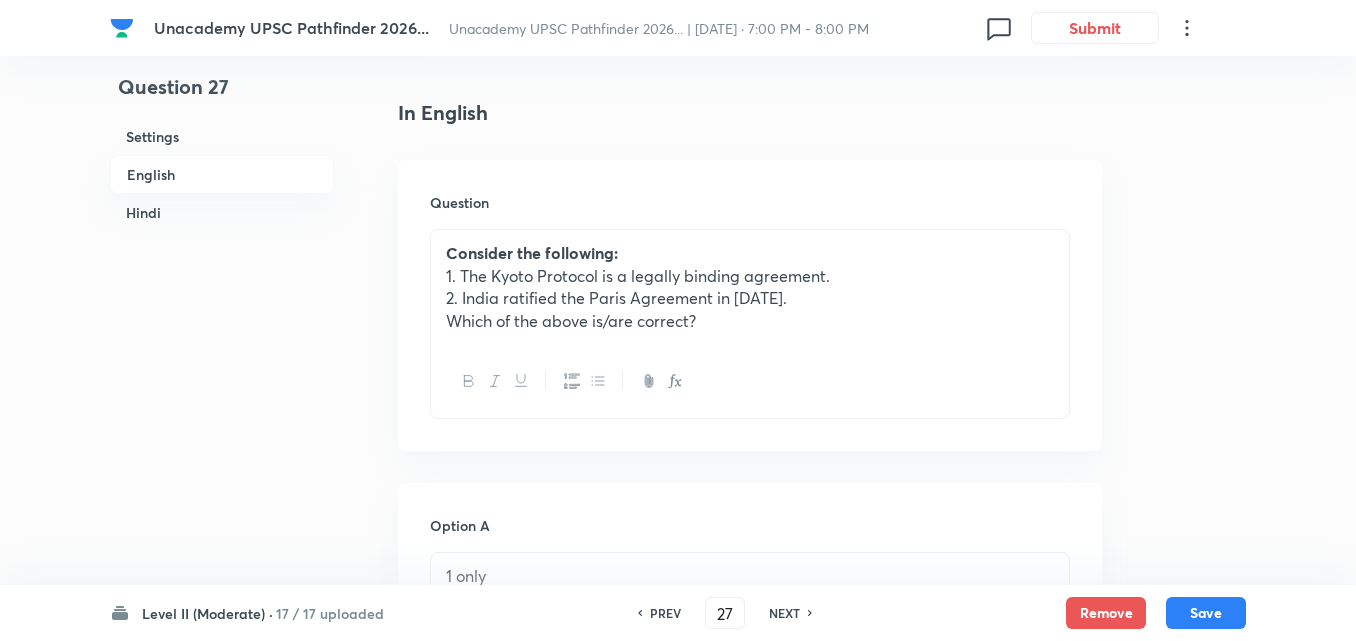 click on "NEXT" at bounding box center (784, 613) 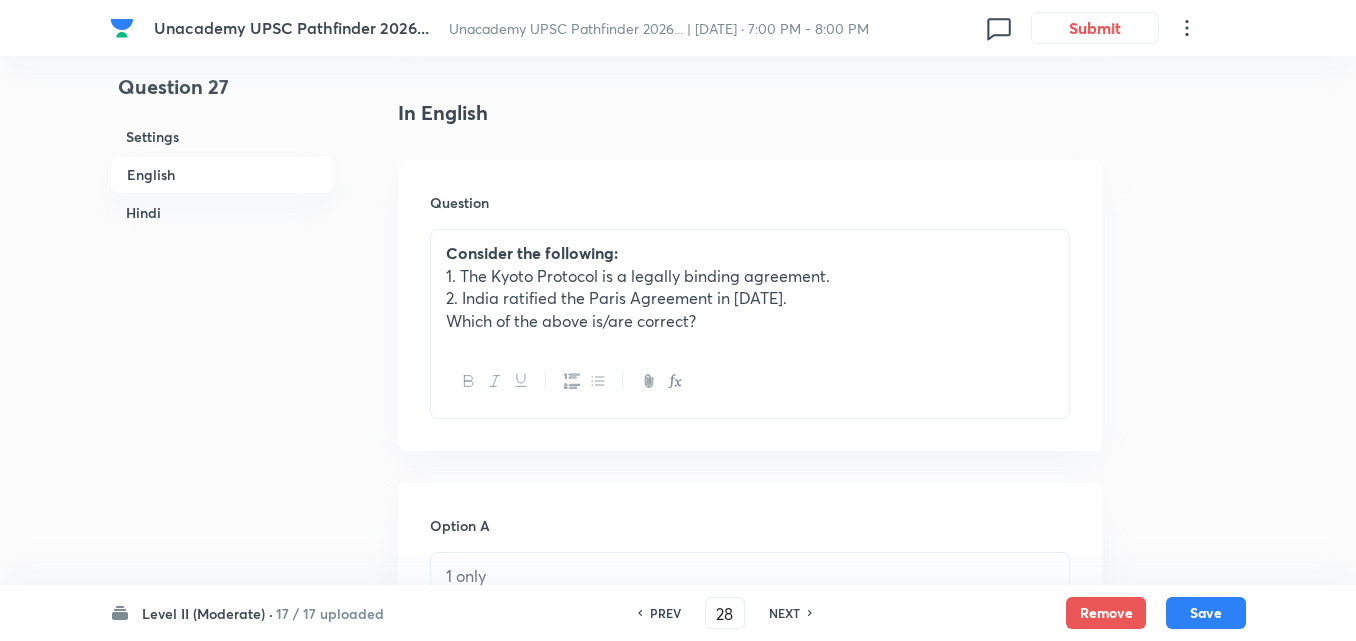checkbox on "false" 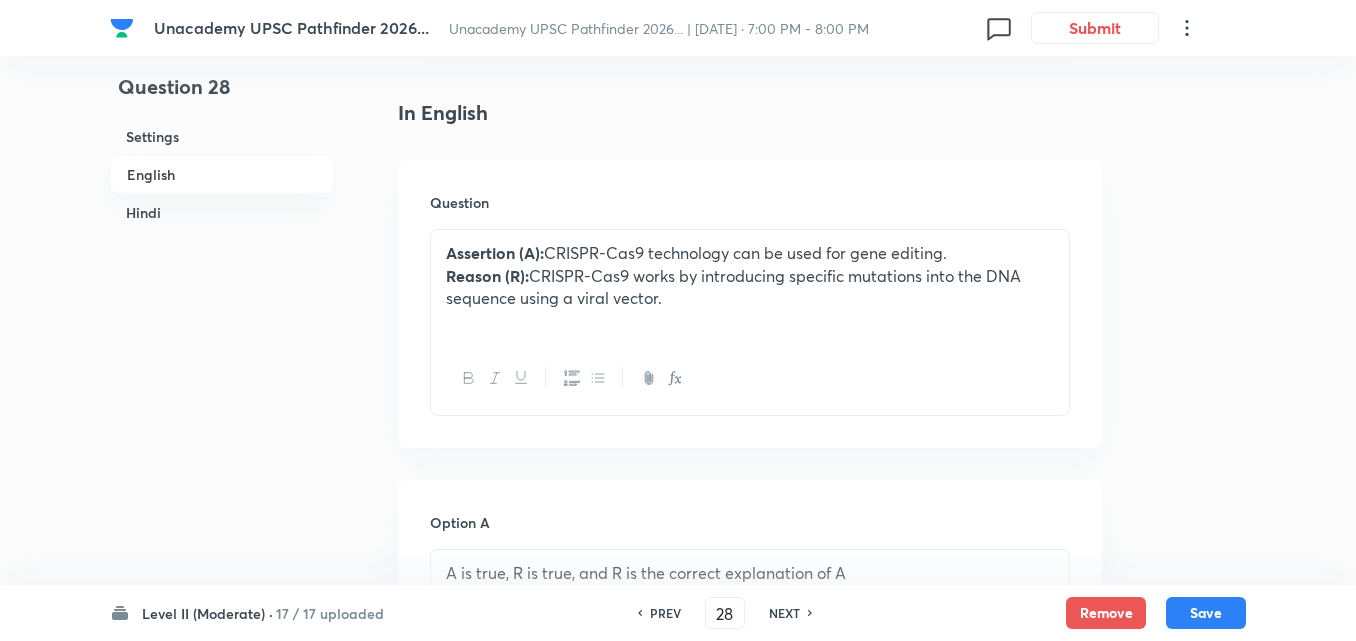 checkbox on "true" 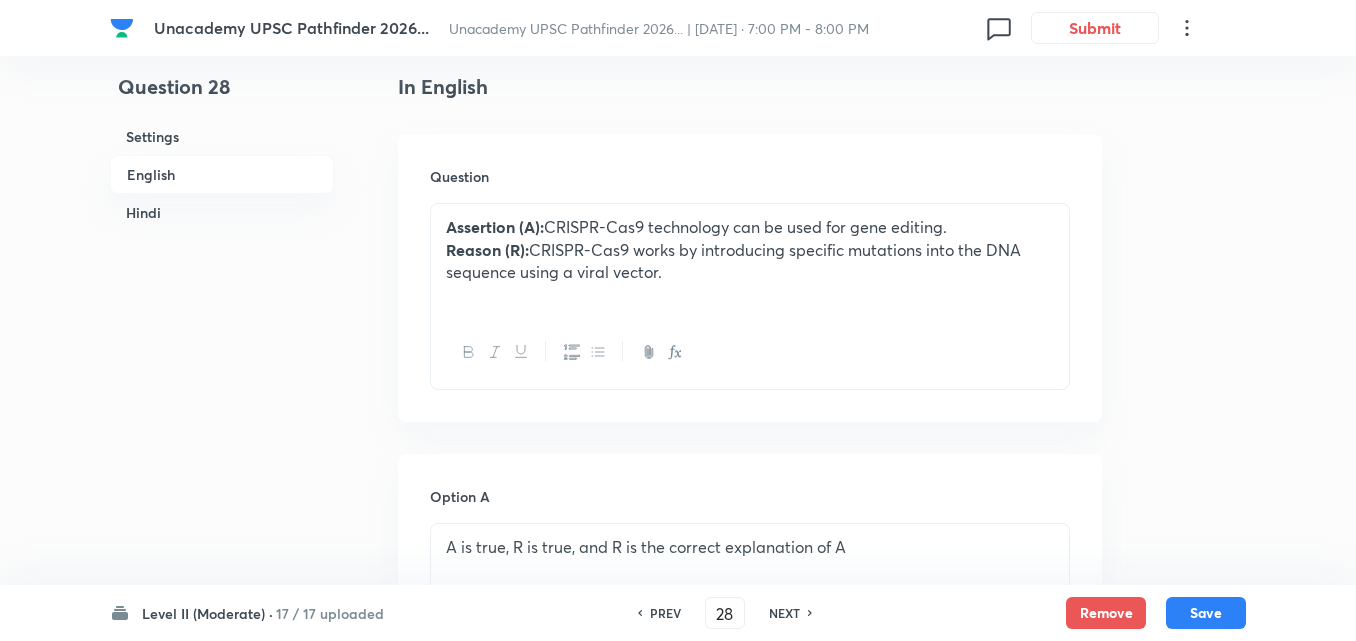 click on "Reason (R):  CRISPR-Cas9 works by introducing specific mutations into the DNA sequence using a viral vector." at bounding box center [750, 261] 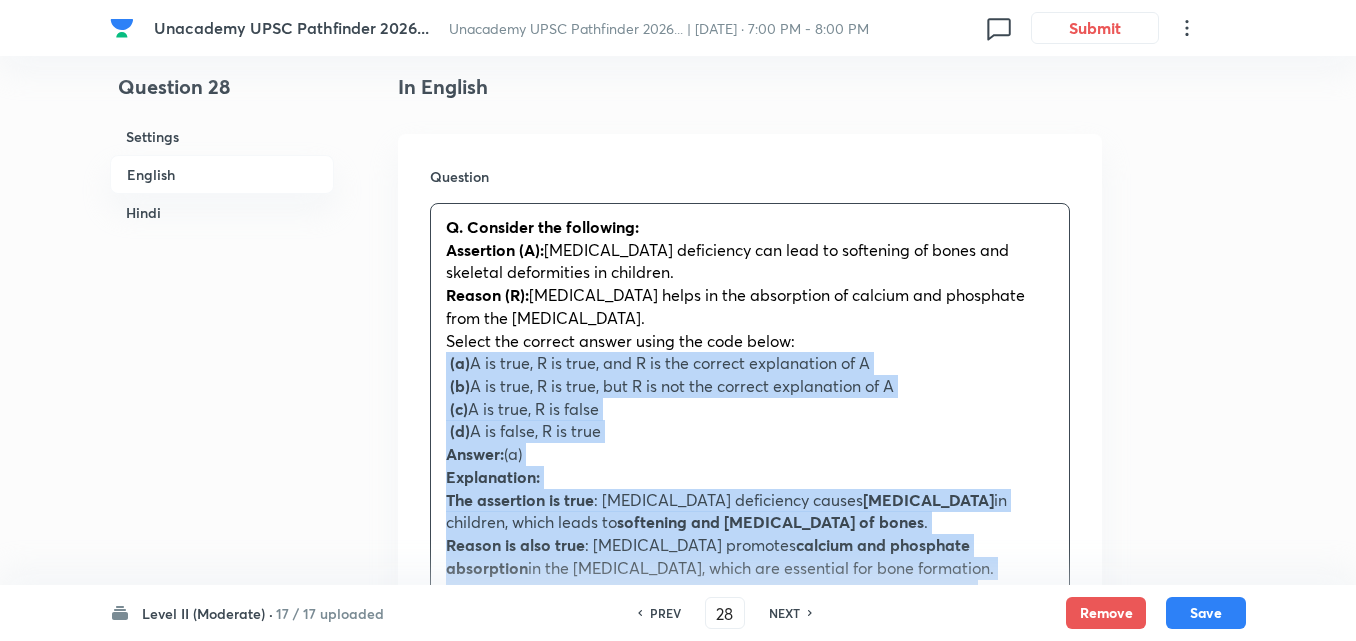 drag, startPoint x: 430, startPoint y: 370, endPoint x: 387, endPoint y: 365, distance: 43.289722 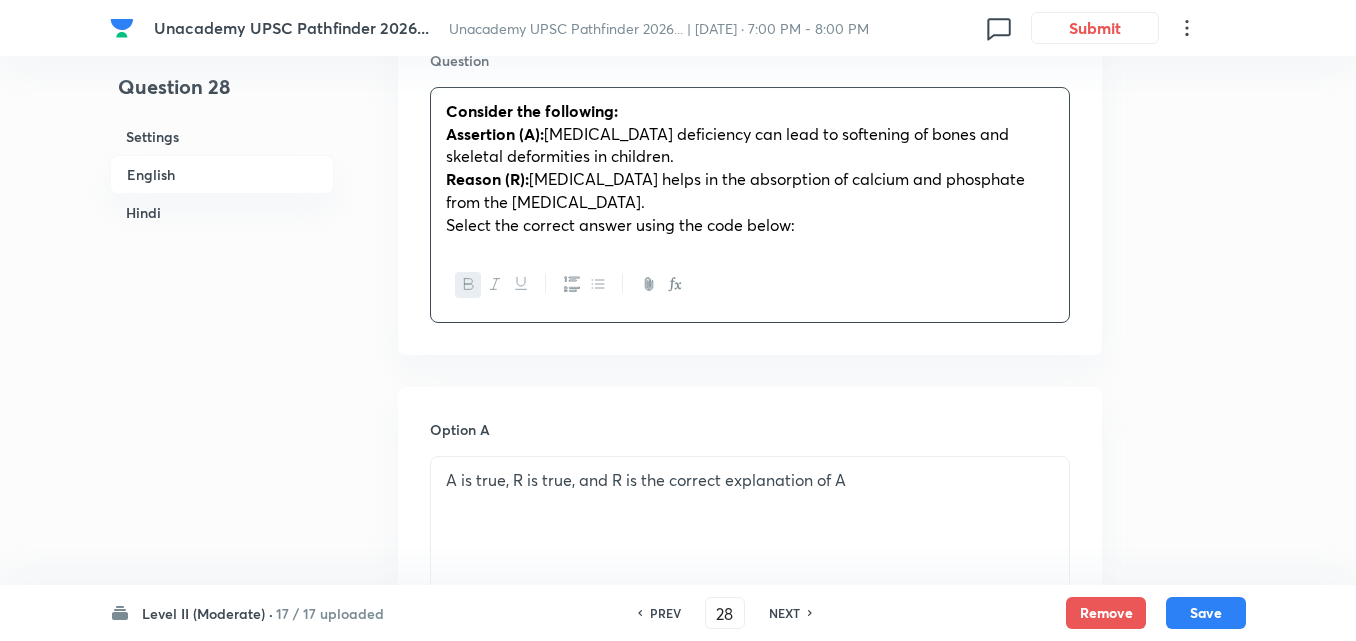 scroll, scrollTop: 842, scrollLeft: 0, axis: vertical 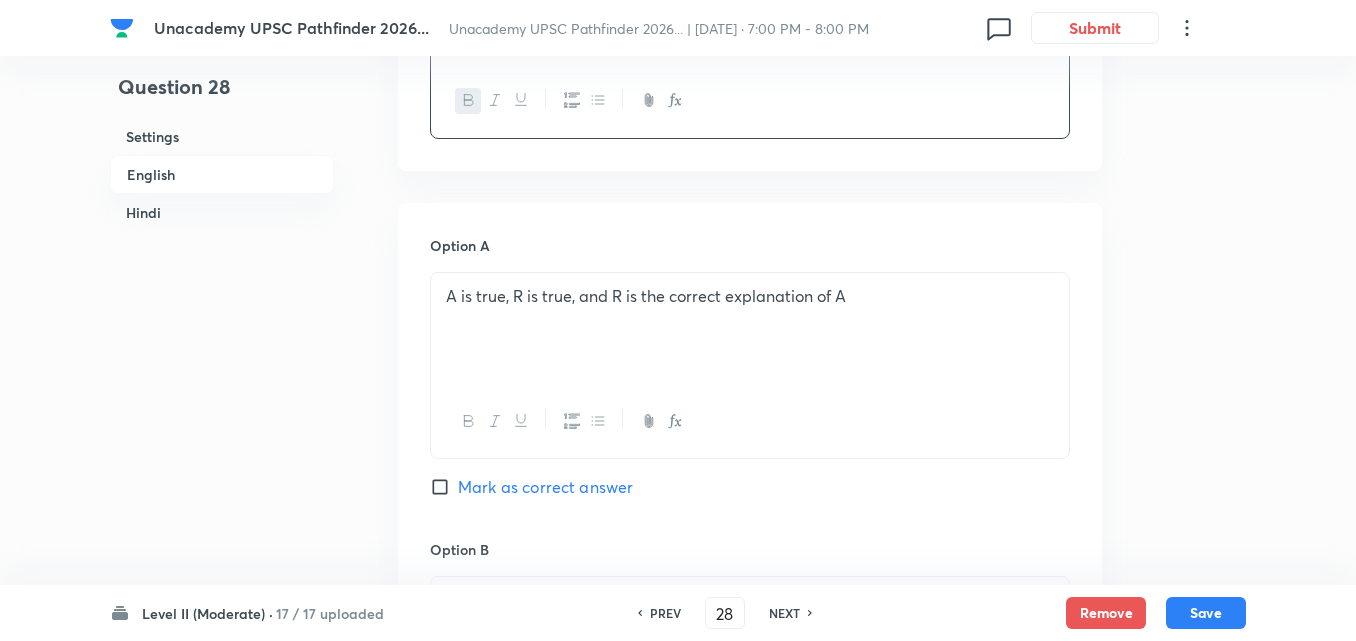click on "A is true, R is true, and R is the correct explanation of A" at bounding box center (750, 329) 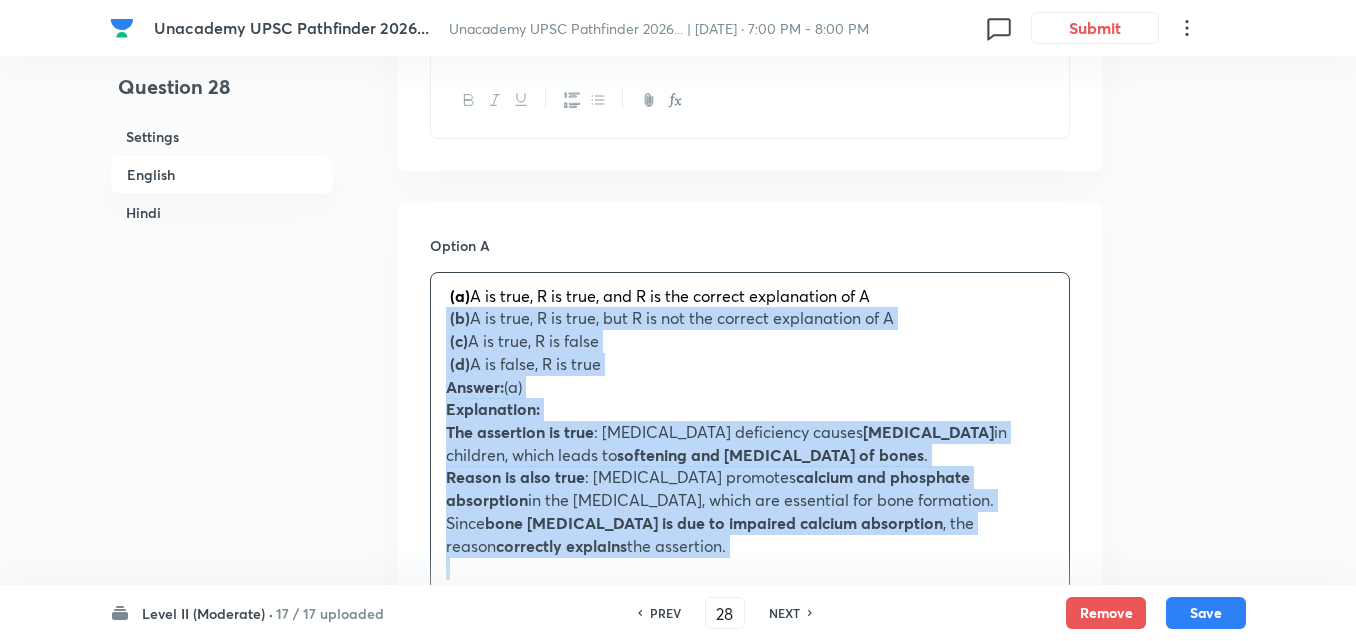 drag, startPoint x: 419, startPoint y: 324, endPoint x: 406, endPoint y: 321, distance: 13.341664 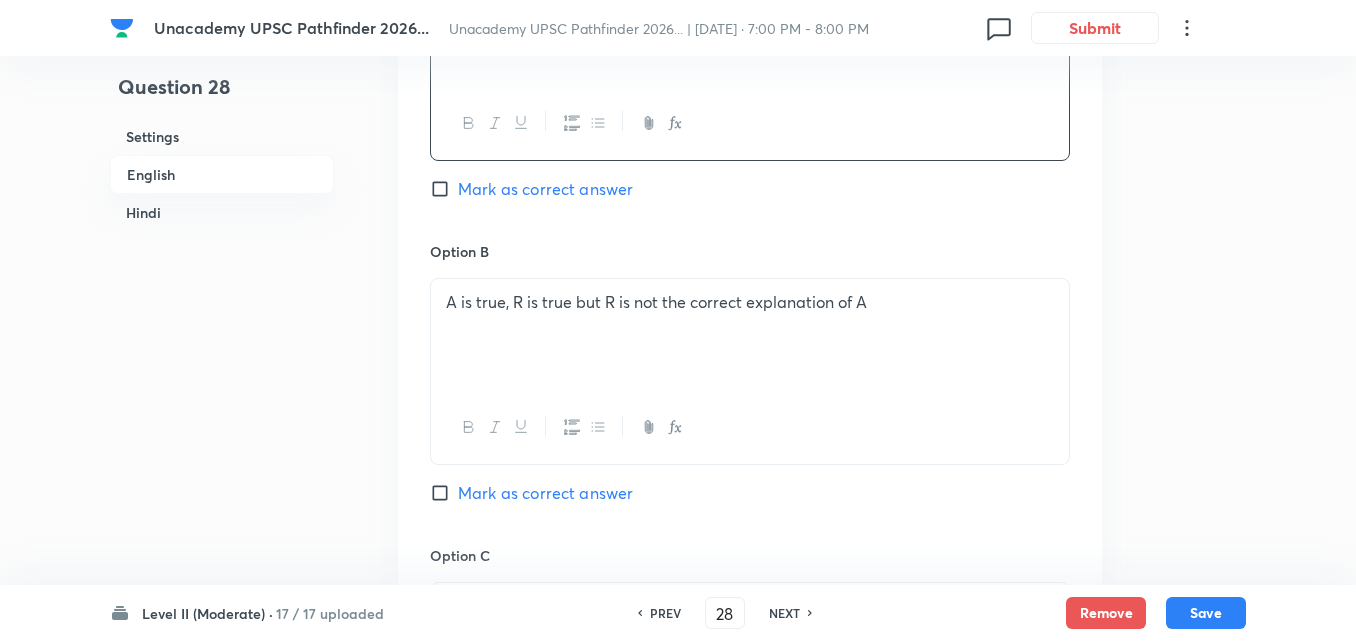 scroll, scrollTop: 1142, scrollLeft: 0, axis: vertical 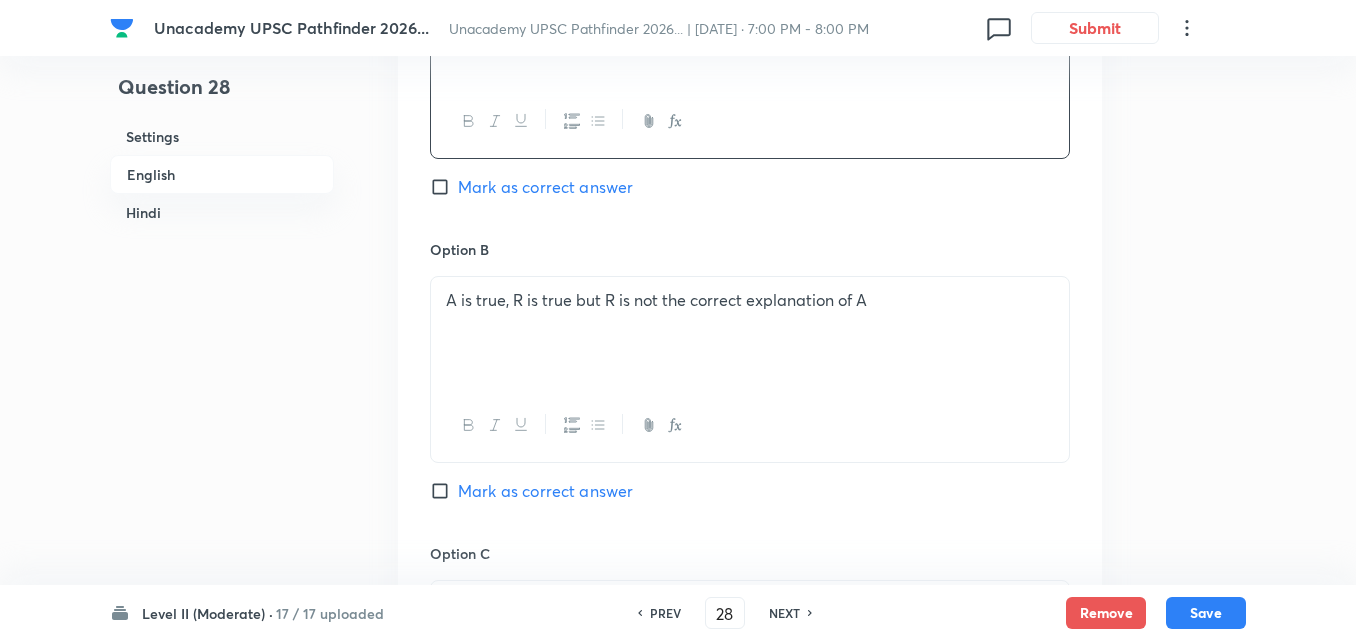 click on "Option B" at bounding box center (750, 249) 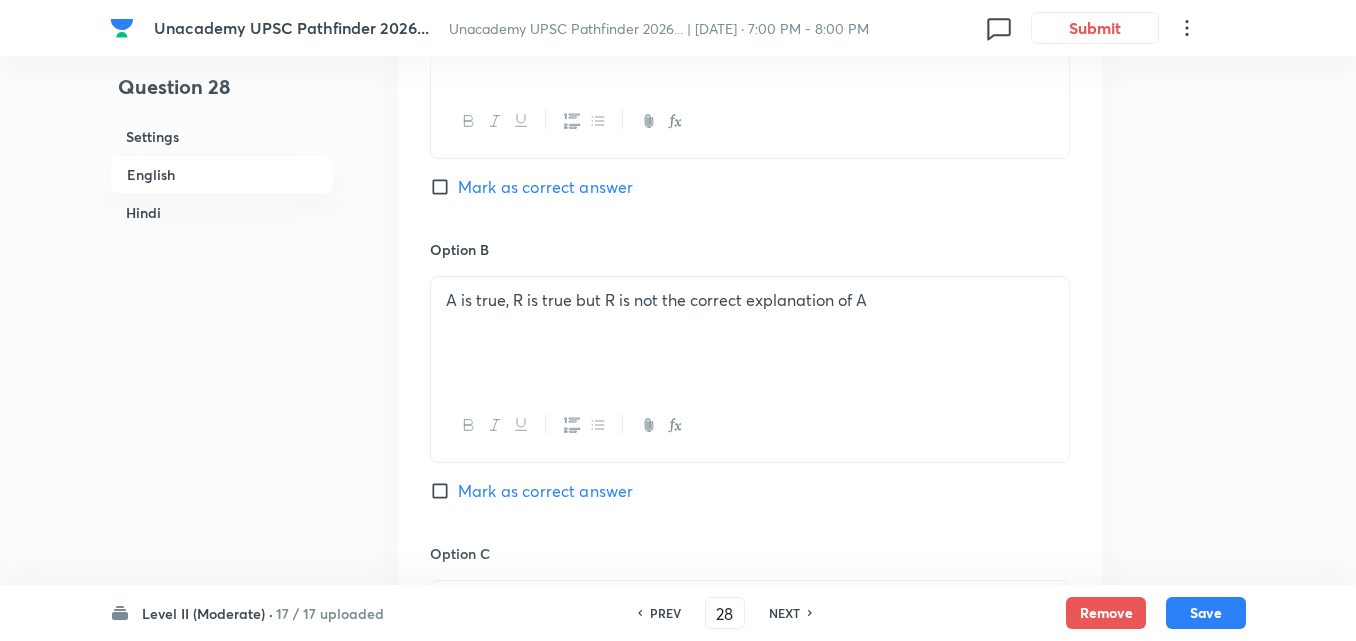 drag, startPoint x: 628, startPoint y: 344, endPoint x: 651, endPoint y: 332, distance: 25.942244 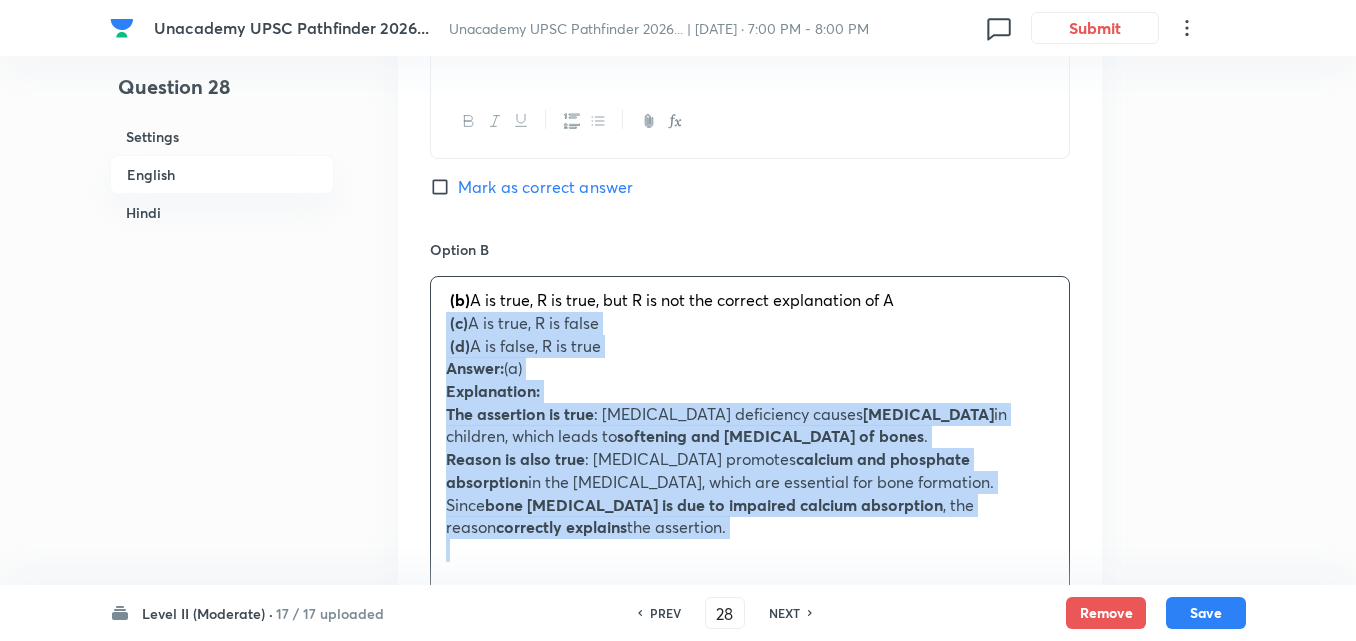 drag, startPoint x: 438, startPoint y: 329, endPoint x: 397, endPoint y: 332, distance: 41.109608 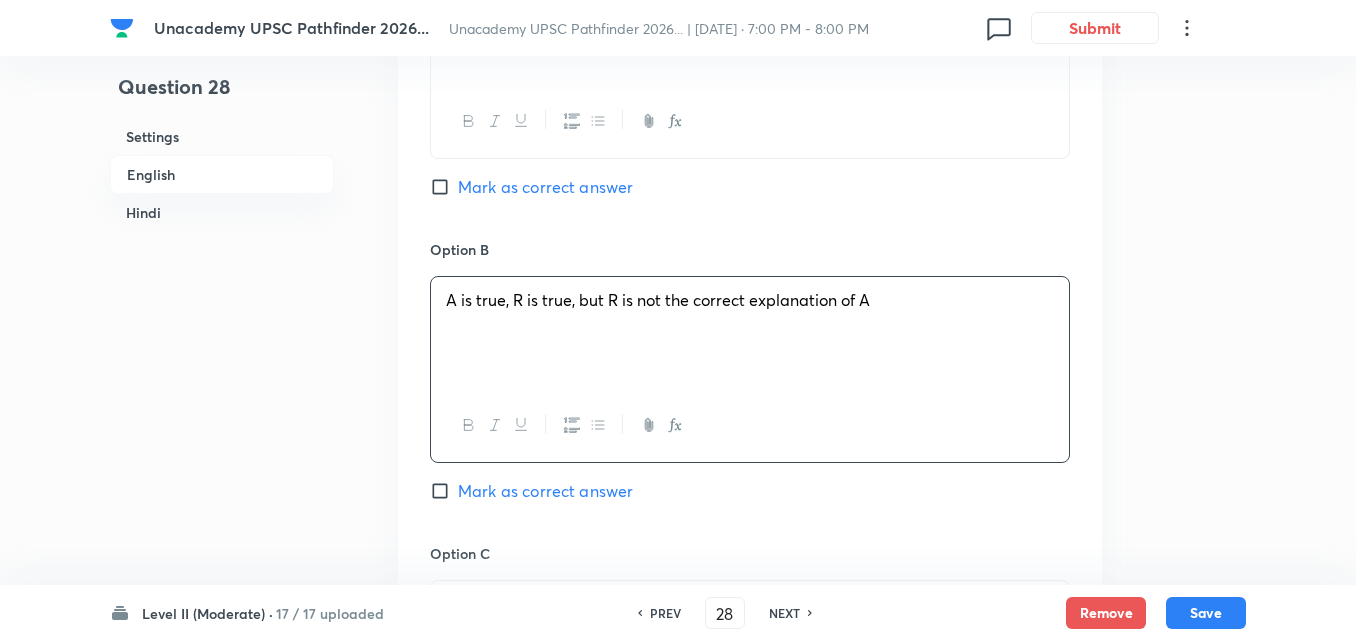 click on "Mark as correct answer" at bounding box center (545, 187) 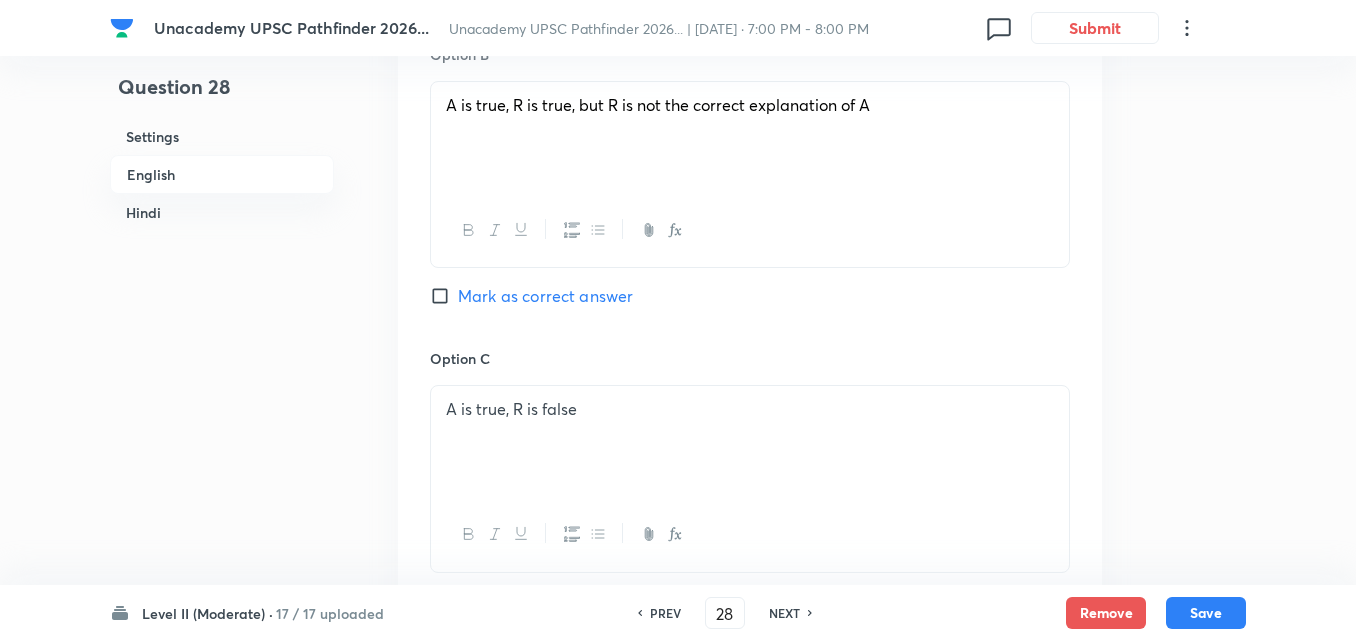 checkbox on "false" 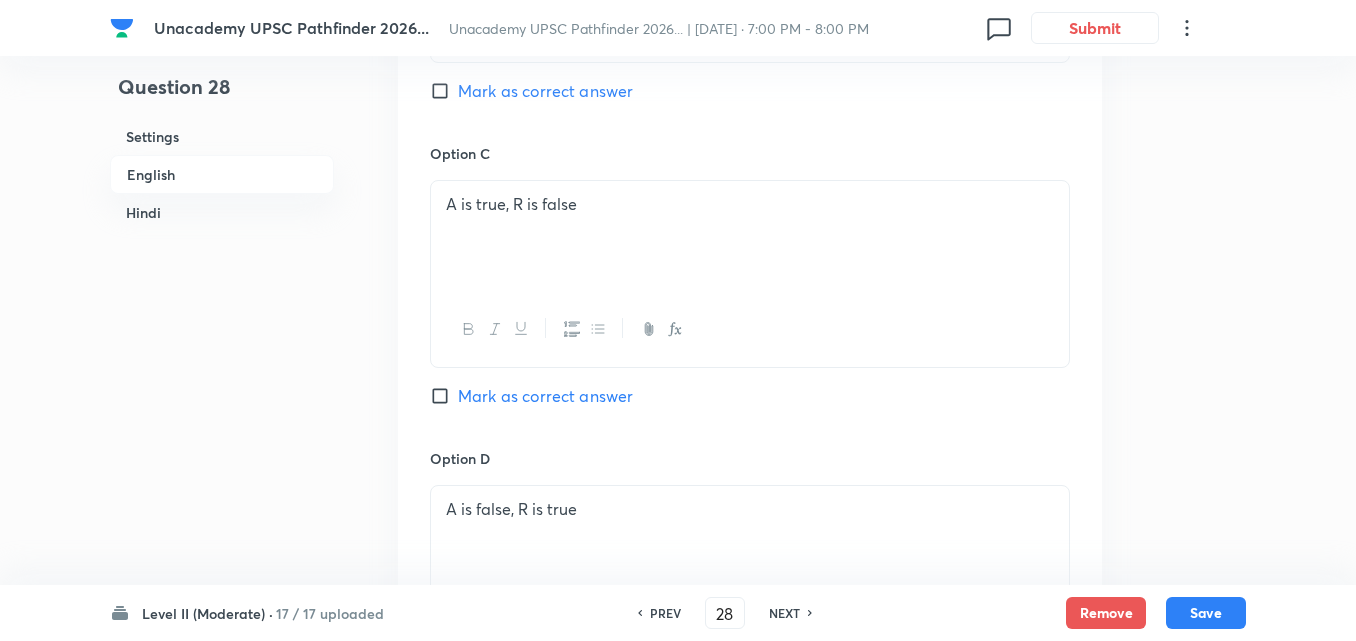click on "A is true, R is false" at bounding box center (750, 237) 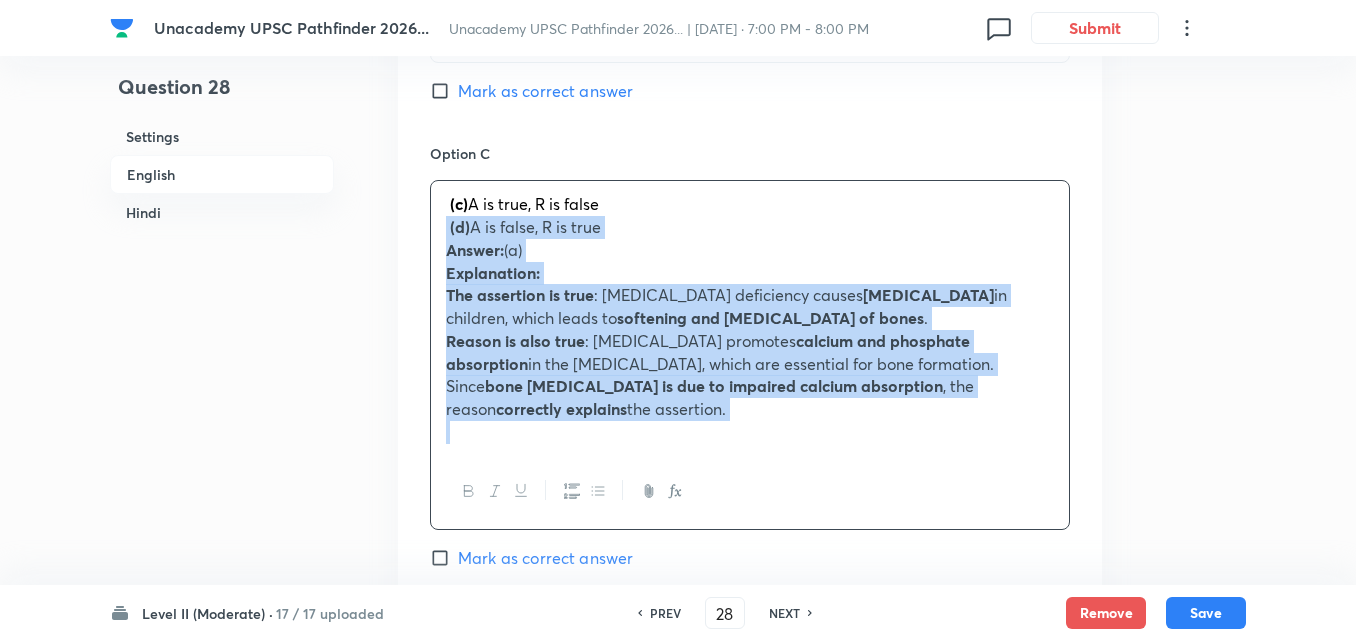 drag, startPoint x: 423, startPoint y: 232, endPoint x: 365, endPoint y: 224, distance: 58.549126 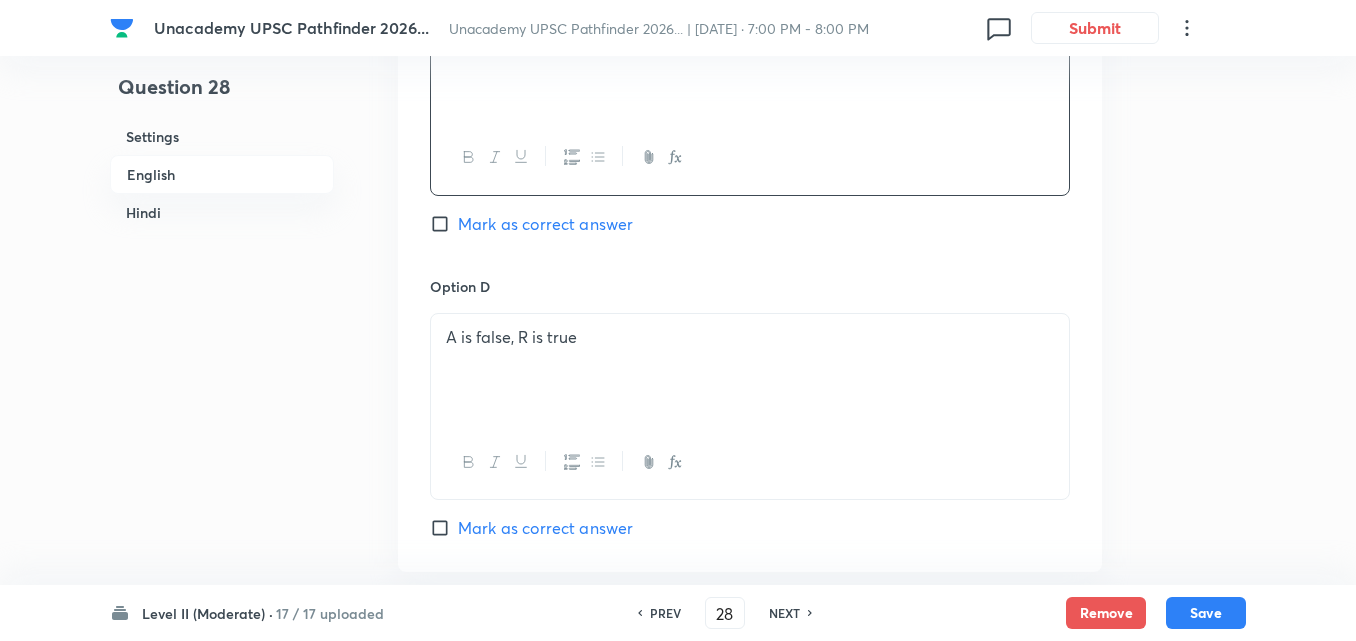 scroll, scrollTop: 1842, scrollLeft: 0, axis: vertical 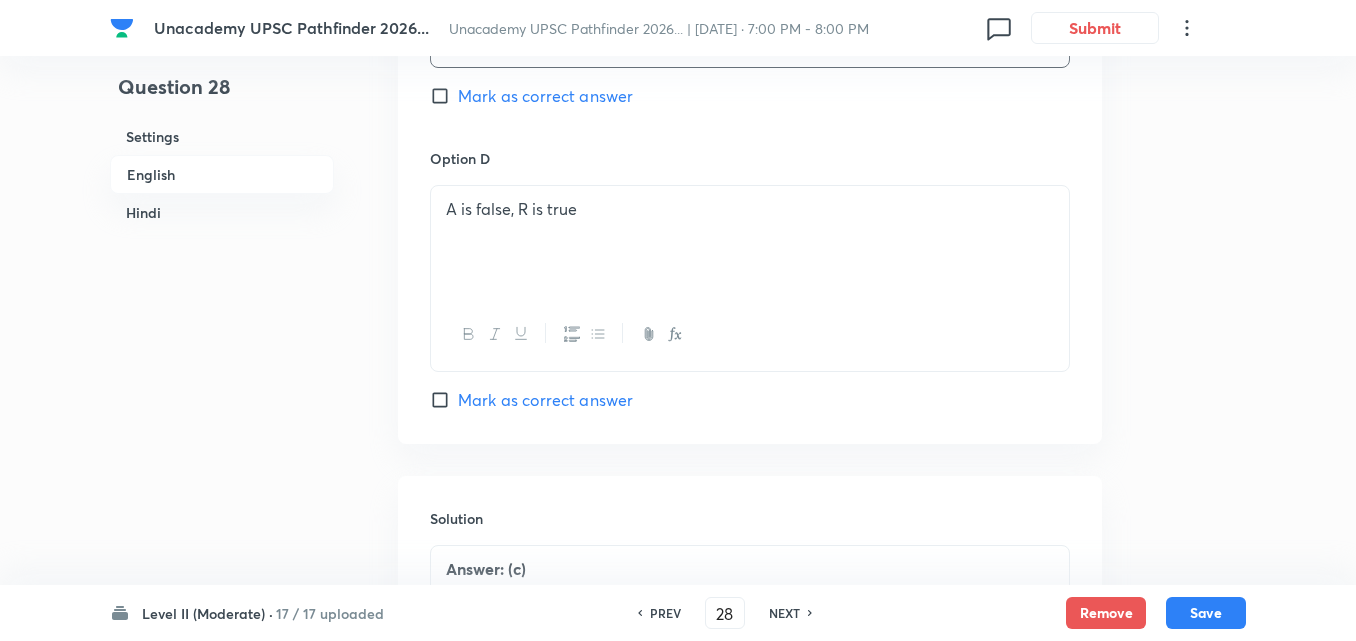 click on "A is false, R is true" at bounding box center [750, 242] 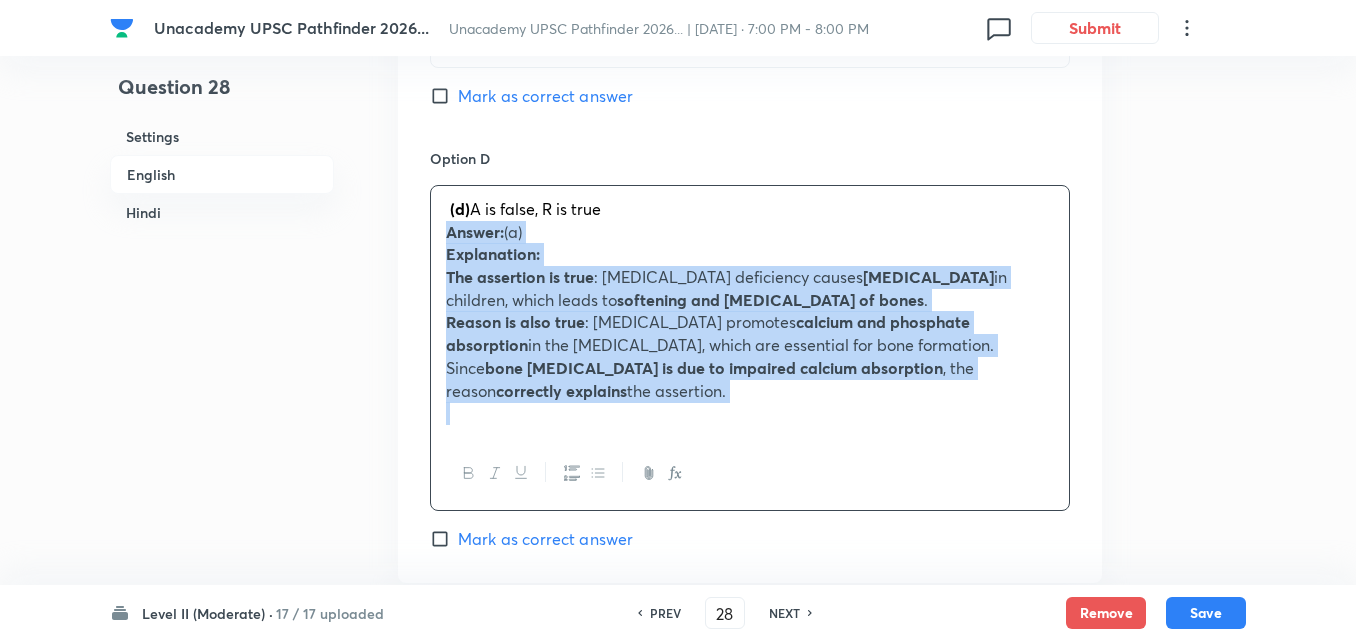 drag, startPoint x: 427, startPoint y: 238, endPoint x: 369, endPoint y: 230, distance: 58.549126 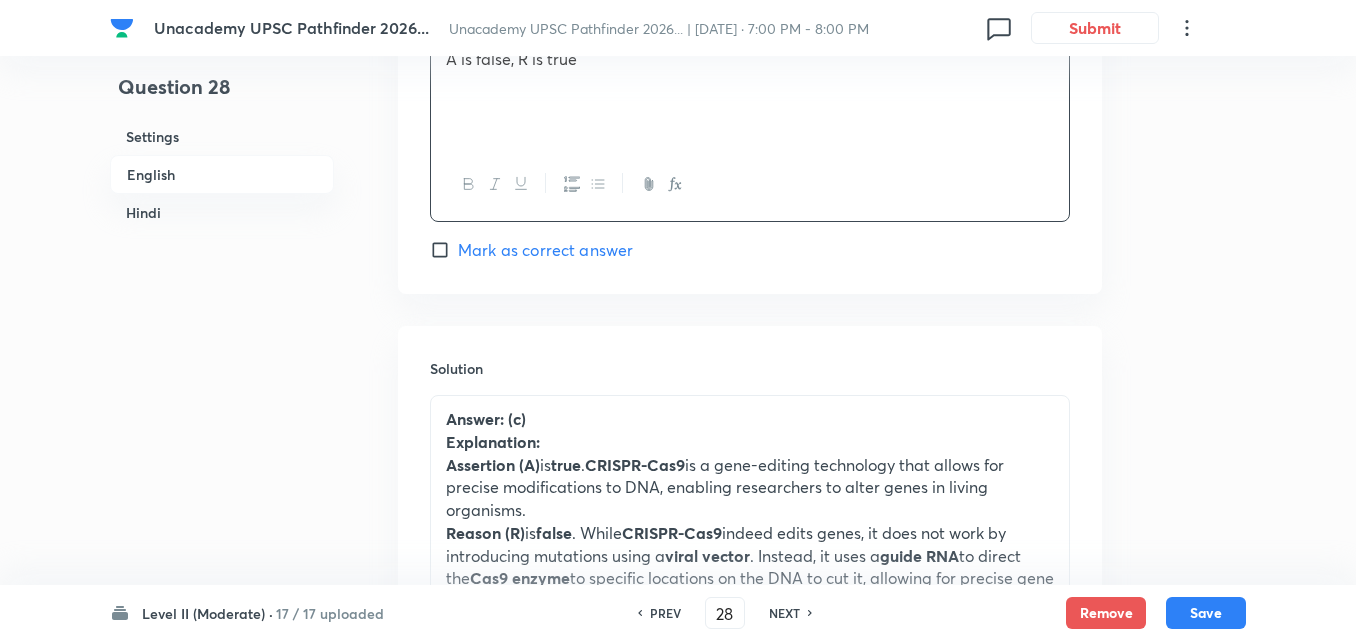 scroll, scrollTop: 2142, scrollLeft: 0, axis: vertical 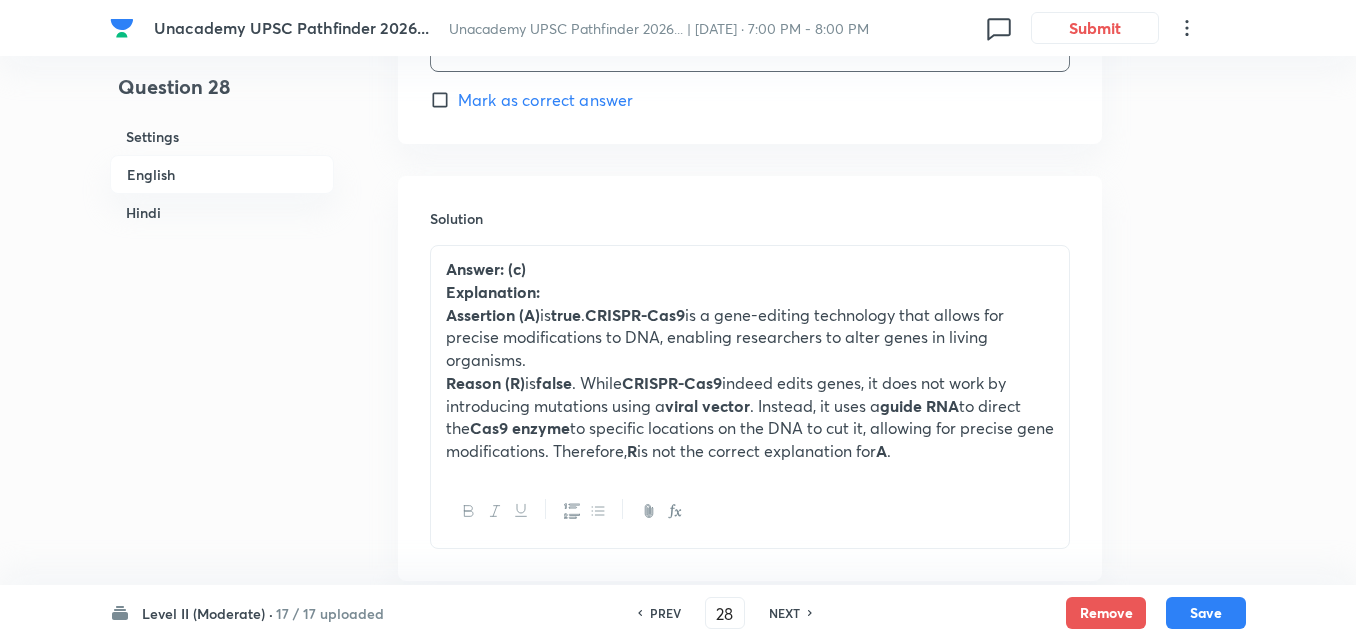 click on "Reason (R)  is  false . While  CRISPR-Cas9  indeed edits genes, it does not work by introducing mutations using a  viral vector . Instead, it uses a  guide RNA  to direct the  Cas9 enzyme  to specific locations on the DNA to cut it, allowing for precise gene modifications. Therefore,  R  is not the correct explanation for  A ." at bounding box center (750, 417) 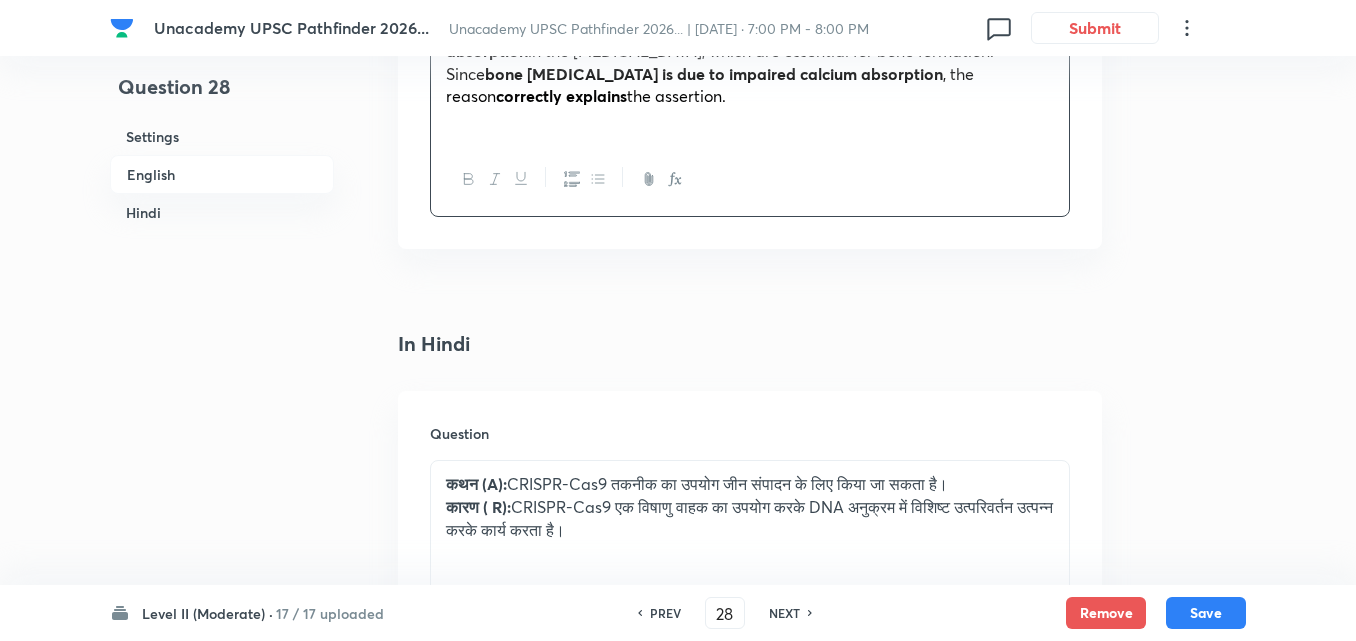 scroll, scrollTop: 2642, scrollLeft: 0, axis: vertical 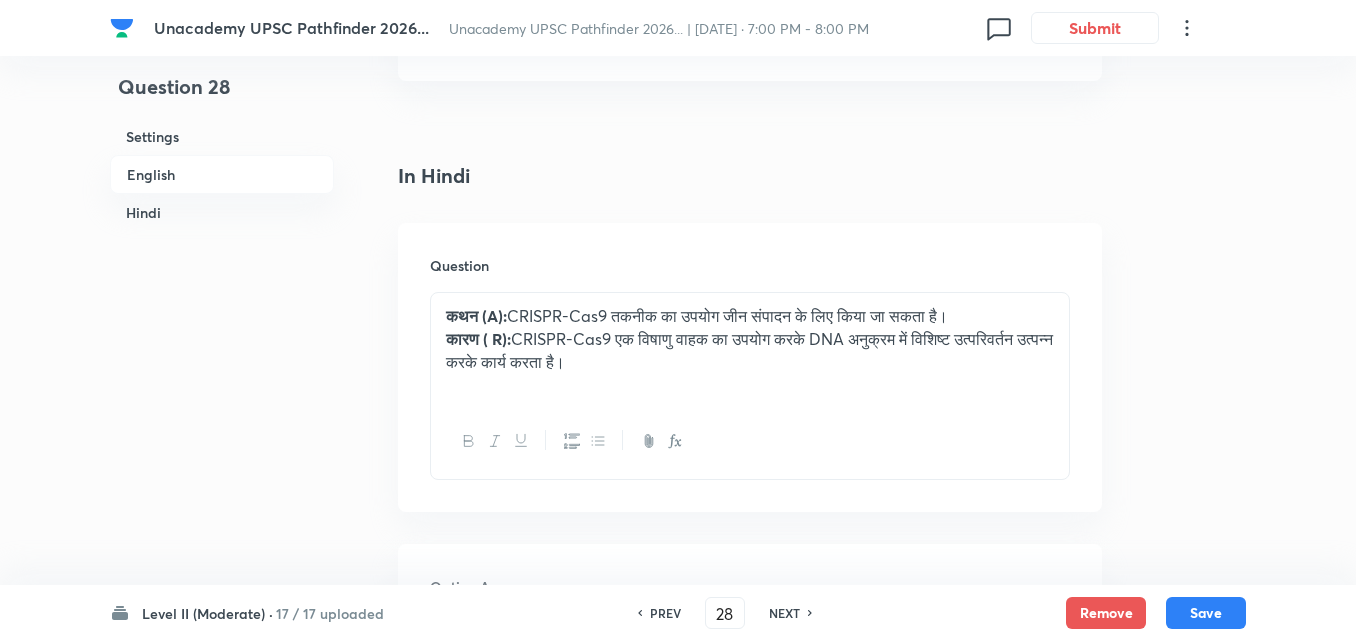 click on "कारण ( R):  CRISPR-Cas9 एक विषाणु वाहक का उपयोग करके DNA अनुक्रम में विशिष्ट उत्परिवर्तन उत्पन्न करके कार्य करता है।" at bounding box center (750, 350) 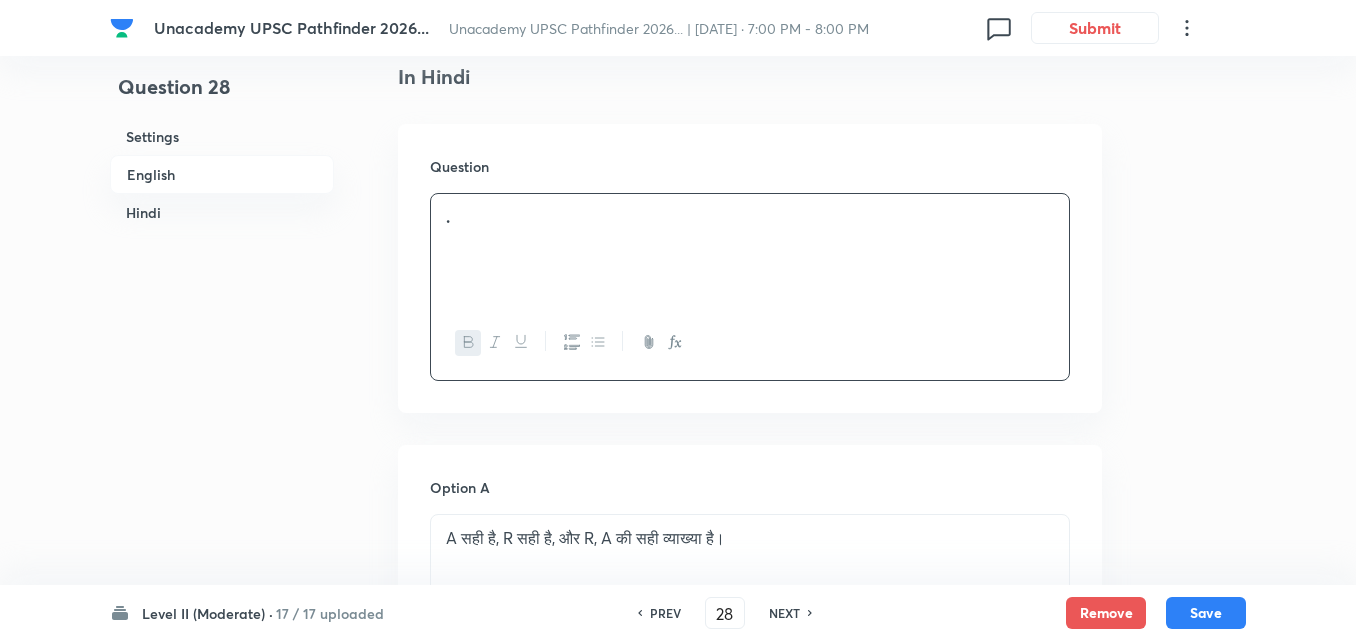 scroll, scrollTop: 2942, scrollLeft: 0, axis: vertical 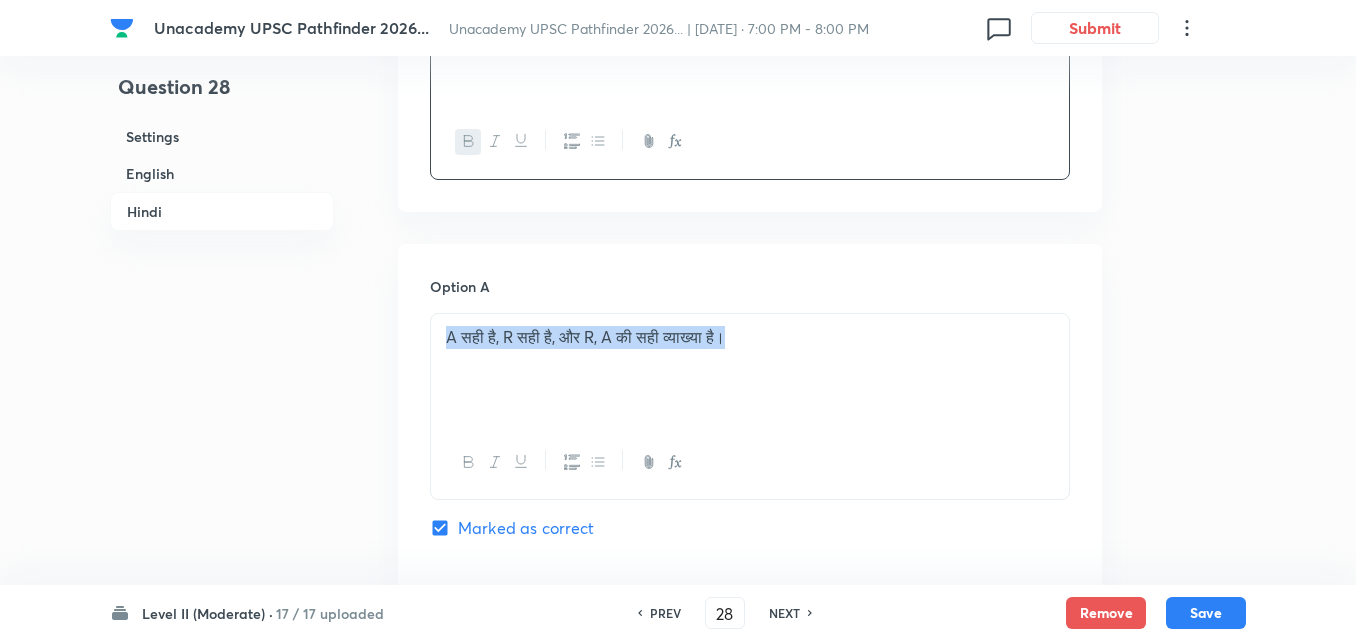 drag, startPoint x: 839, startPoint y: 332, endPoint x: 148, endPoint y: 311, distance: 691.31903 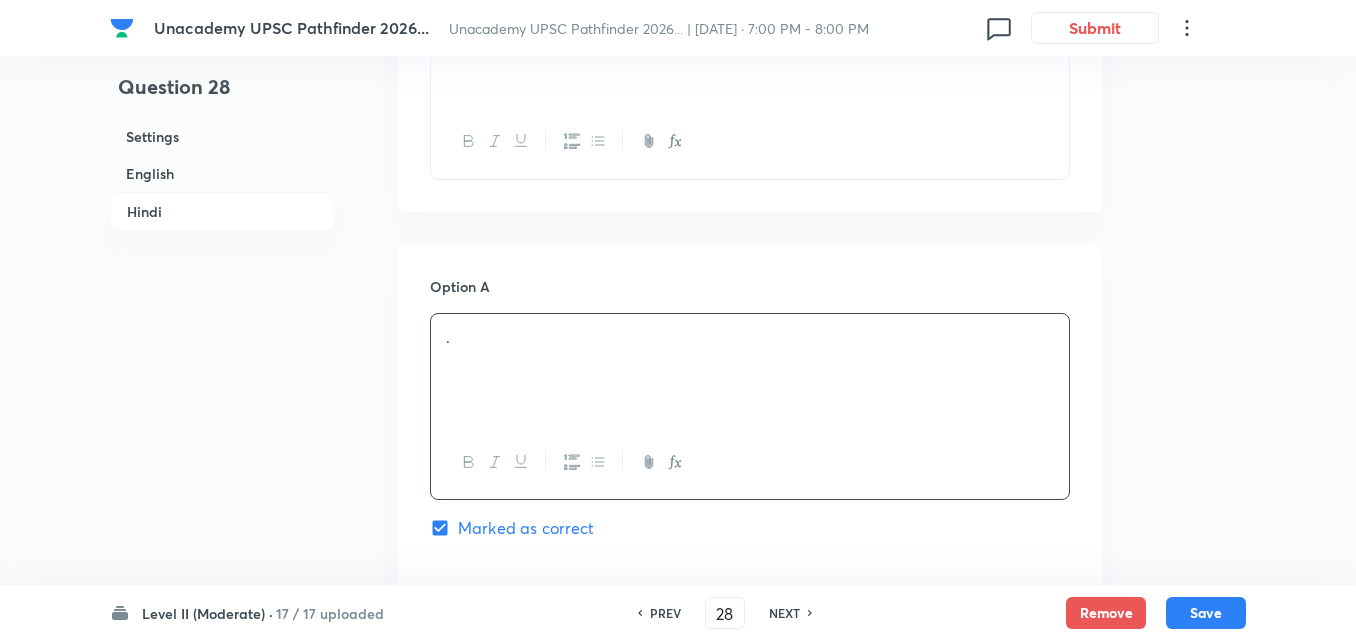 scroll, scrollTop: 3242, scrollLeft: 0, axis: vertical 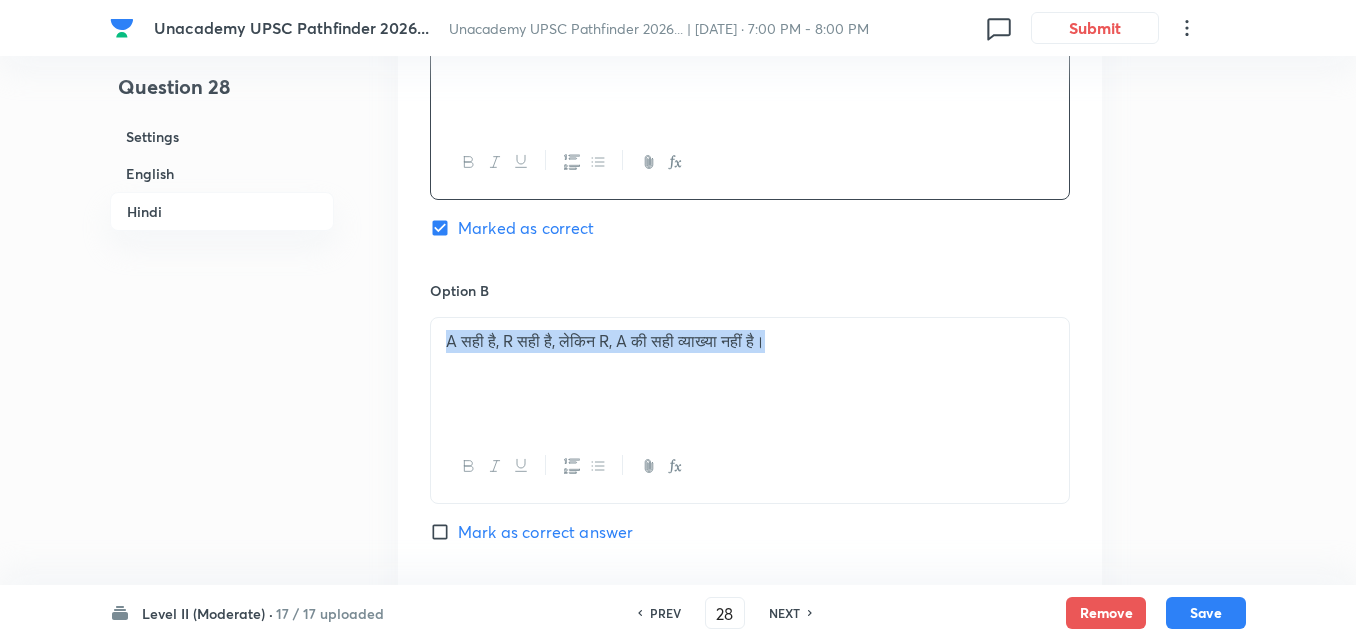 drag, startPoint x: 875, startPoint y: 310, endPoint x: 16, endPoint y: 348, distance: 859.8401 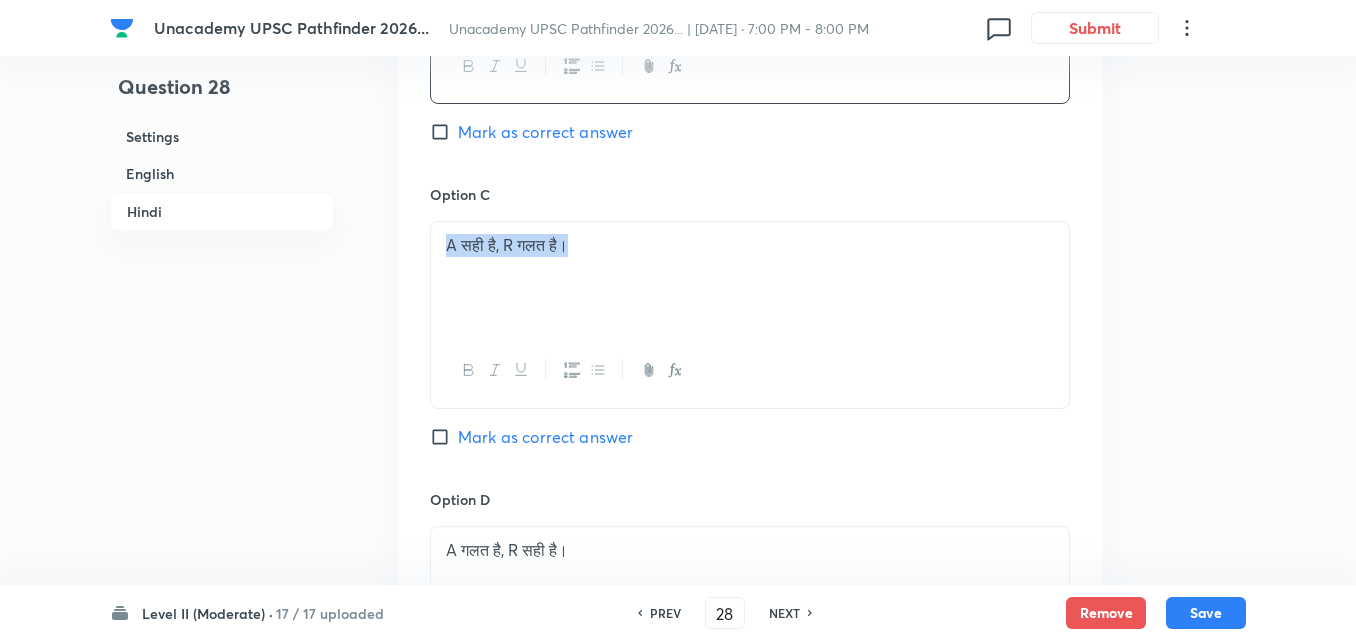 drag, startPoint x: 617, startPoint y: 244, endPoint x: 243, endPoint y: 228, distance: 374.3421 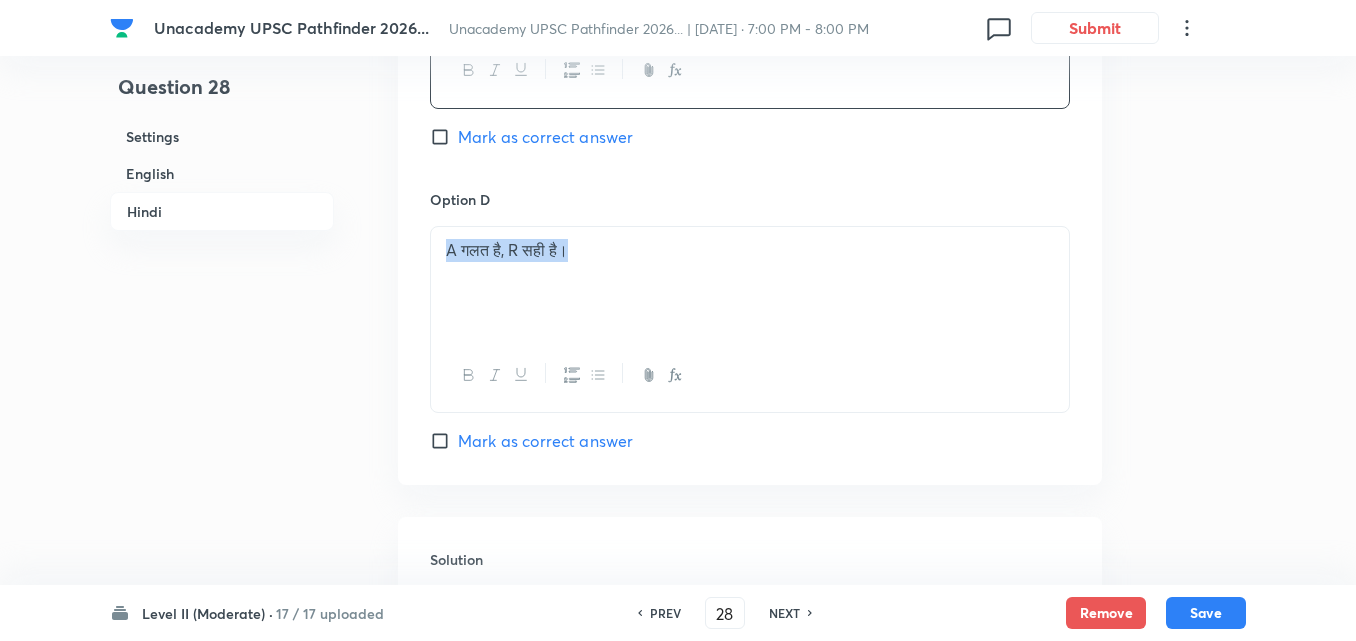 drag, startPoint x: 619, startPoint y: 240, endPoint x: 124, endPoint y: 236, distance: 495.01617 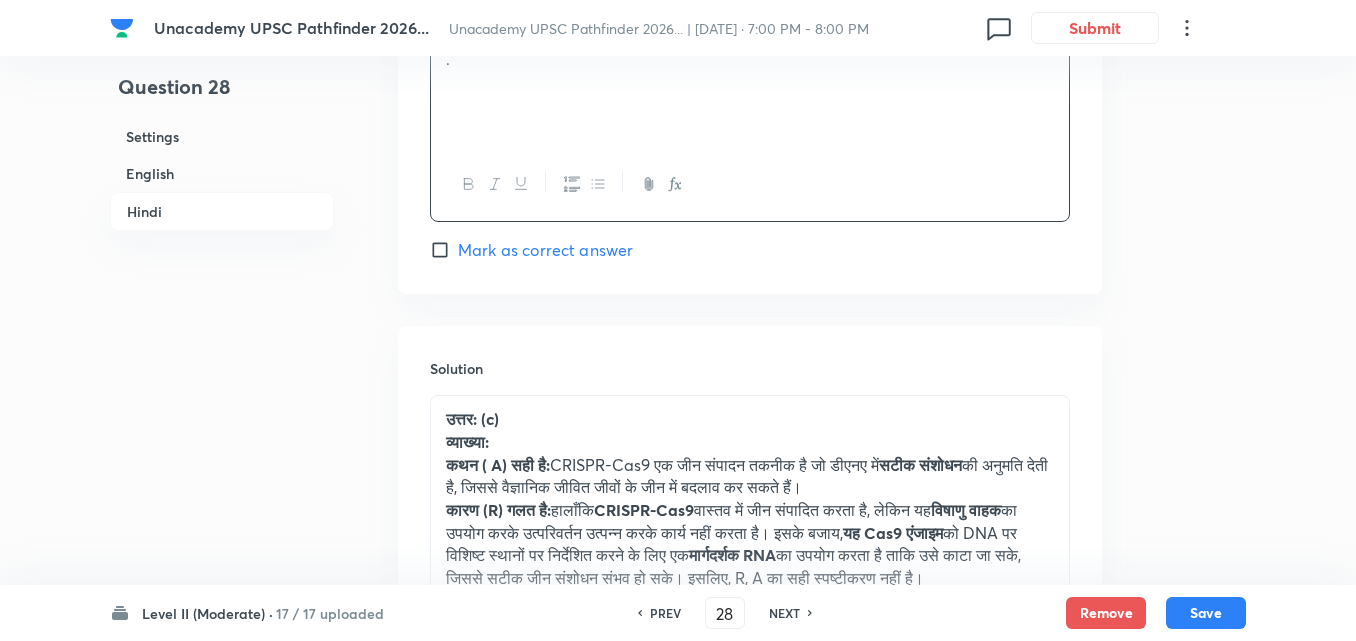 scroll, scrollTop: 4242, scrollLeft: 0, axis: vertical 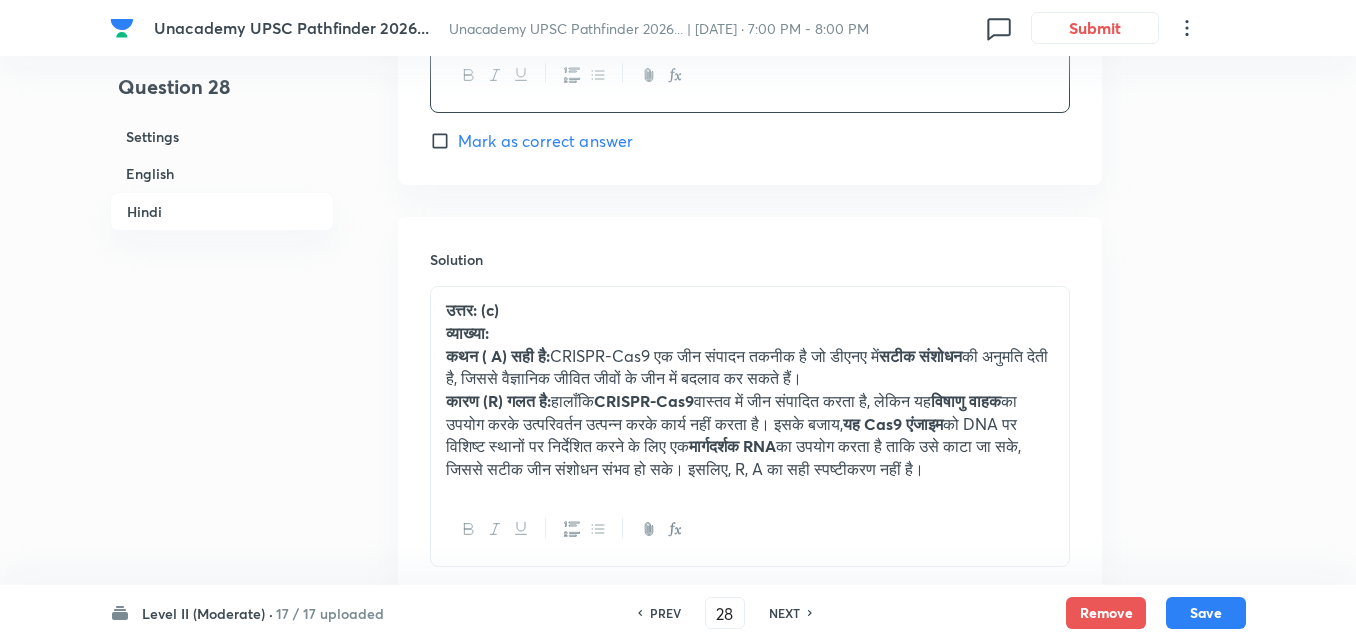 click on "कथन ( A) सही है:  CRISPR-Cas9 एक जीन संपादन तकनीक है जो डीएनए में  सटीक संशोधन की अनुमति देती है, जिससे वैज्ञानिक जीवित जीवों के जीन में बदलाव कर सकते हैं।" at bounding box center (750, 367) 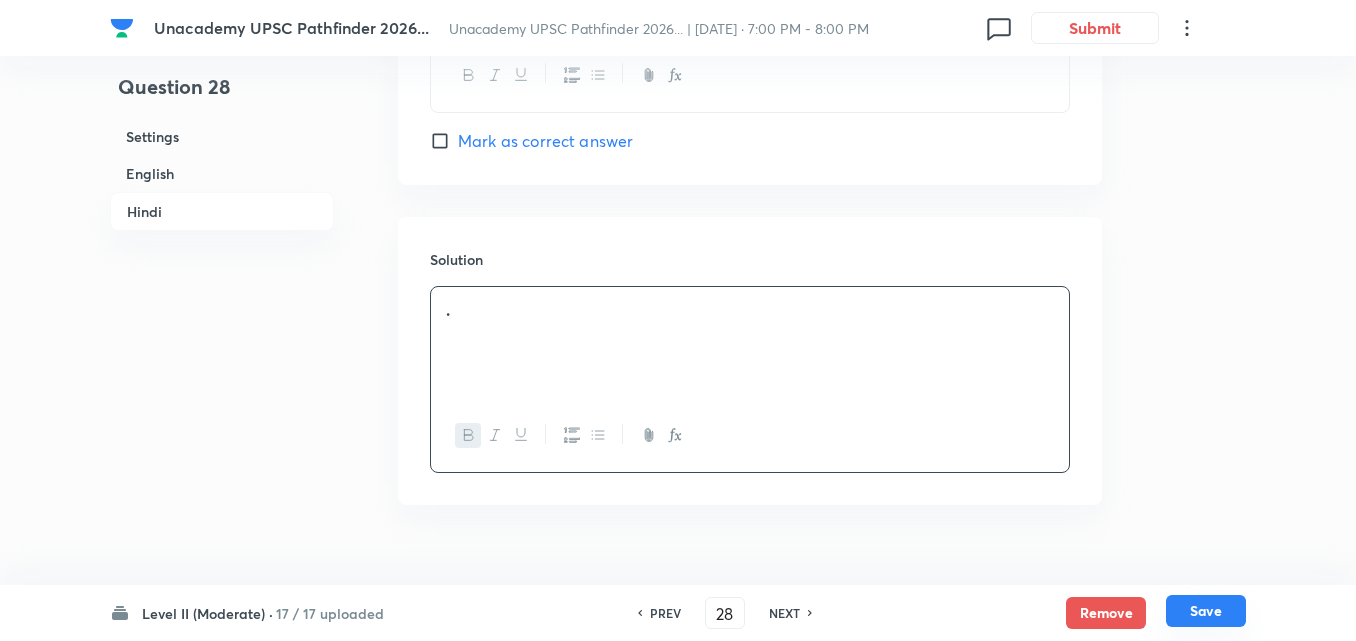 click on "Save" at bounding box center [1206, 611] 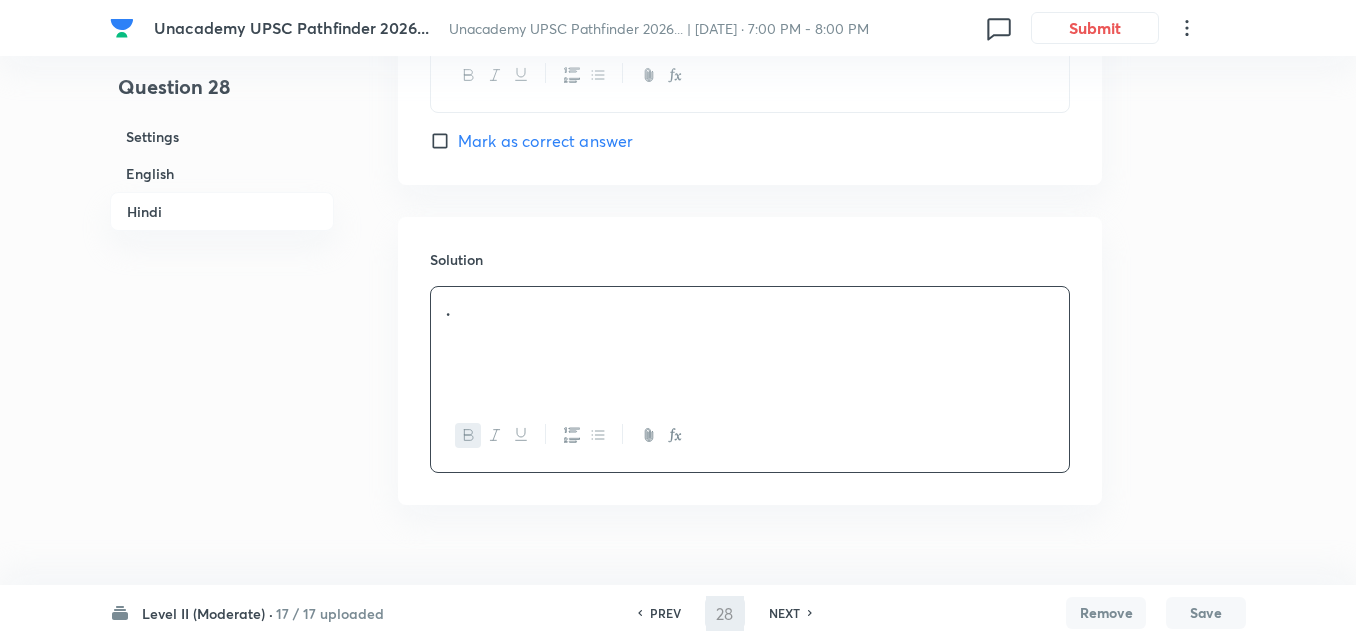 type on "29" 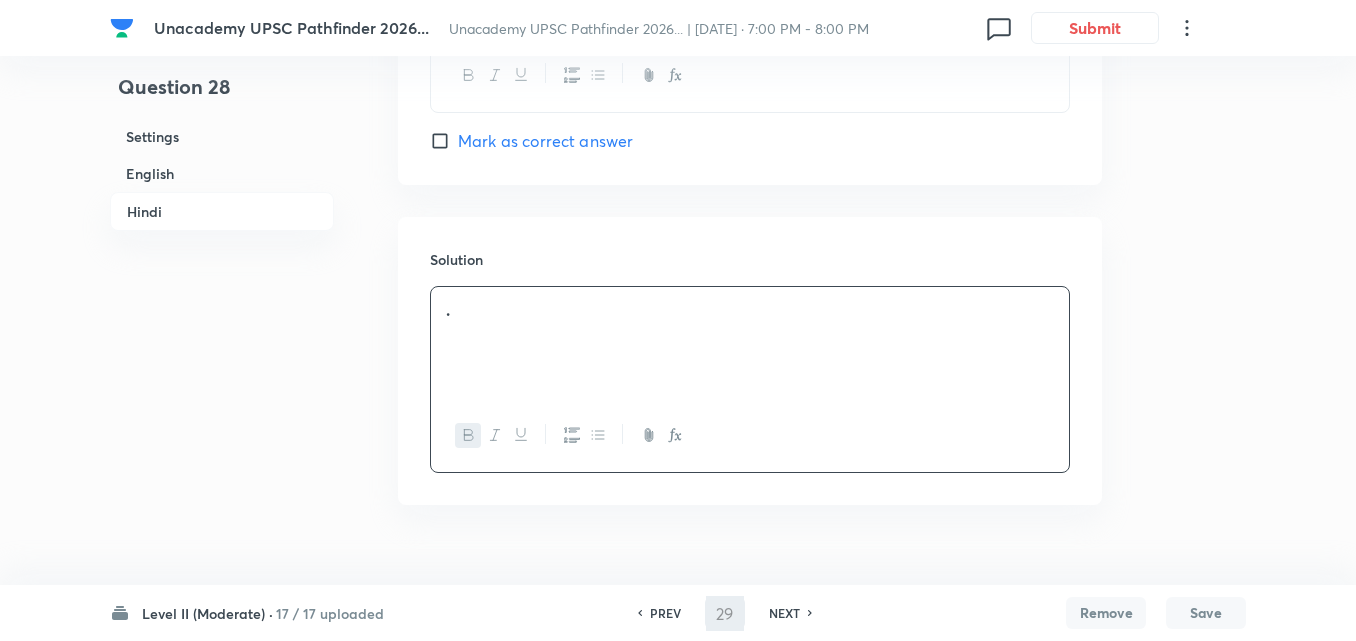 checkbox on "false" 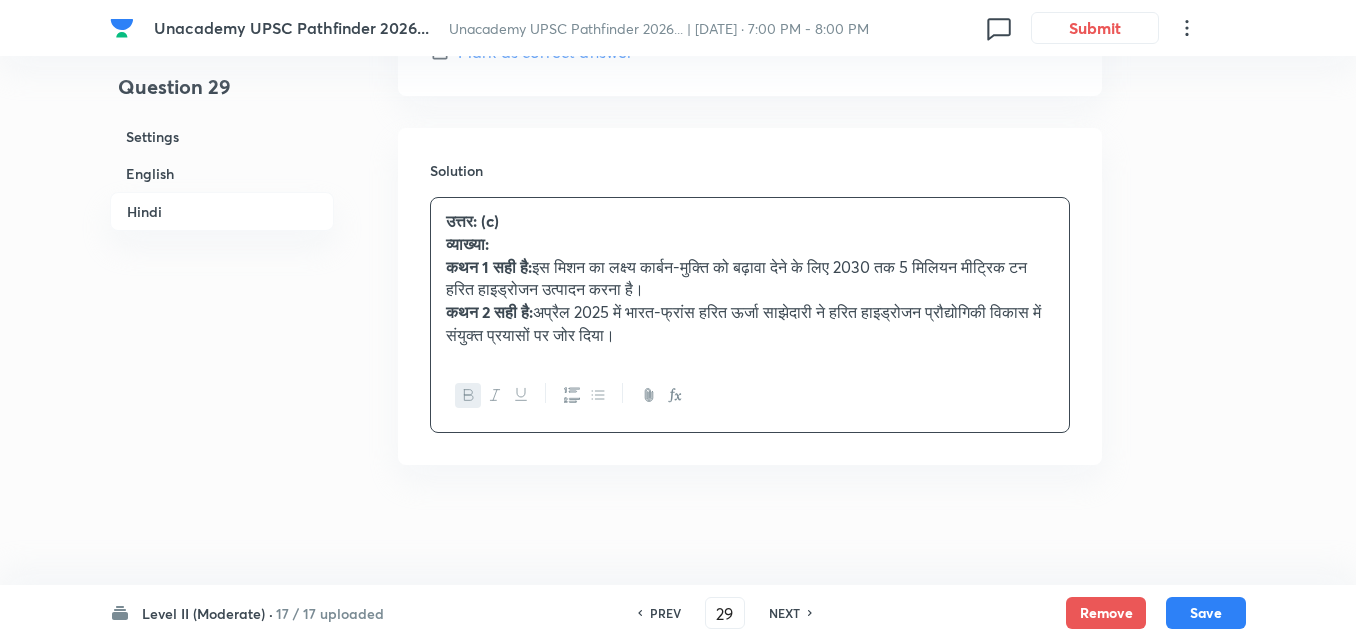 checkbox on "true" 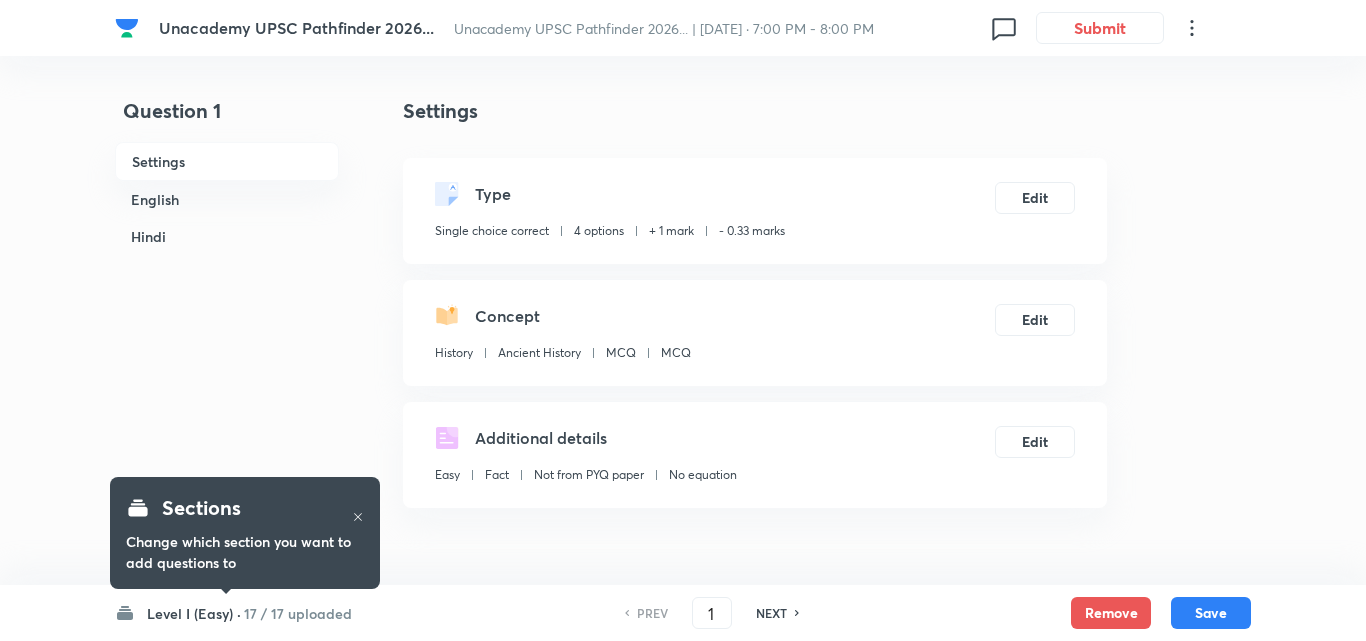 checkbox on "true" 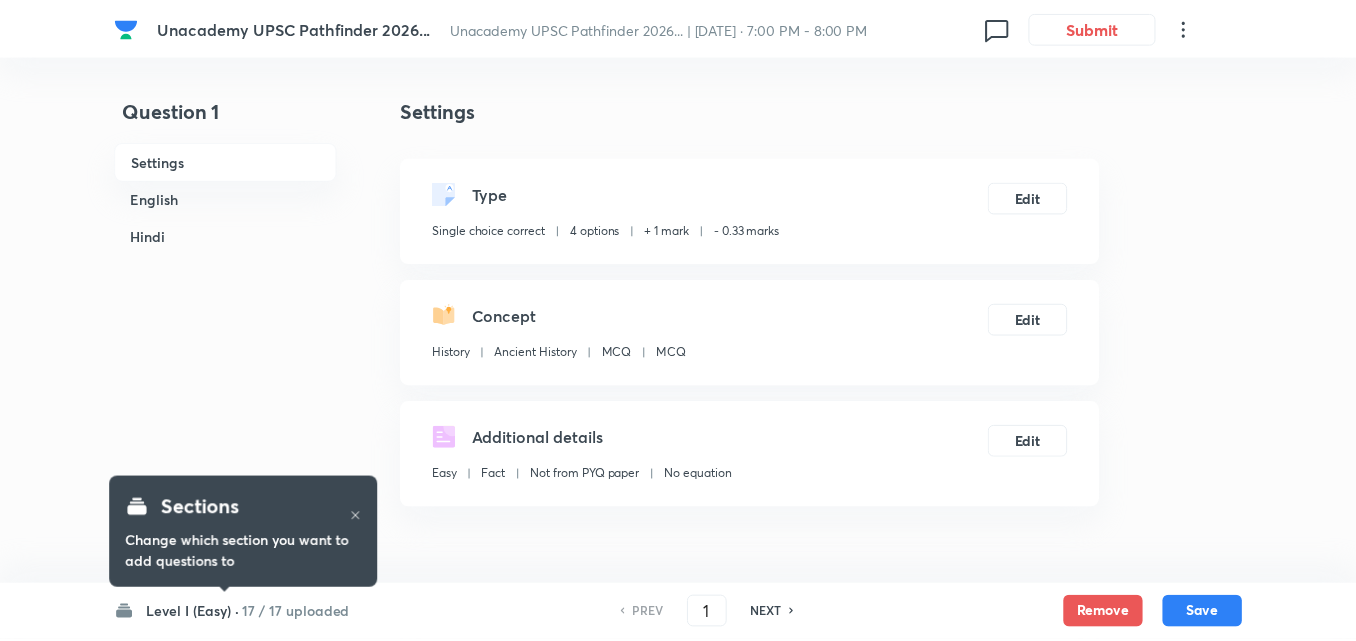 scroll, scrollTop: 0, scrollLeft: 0, axis: both 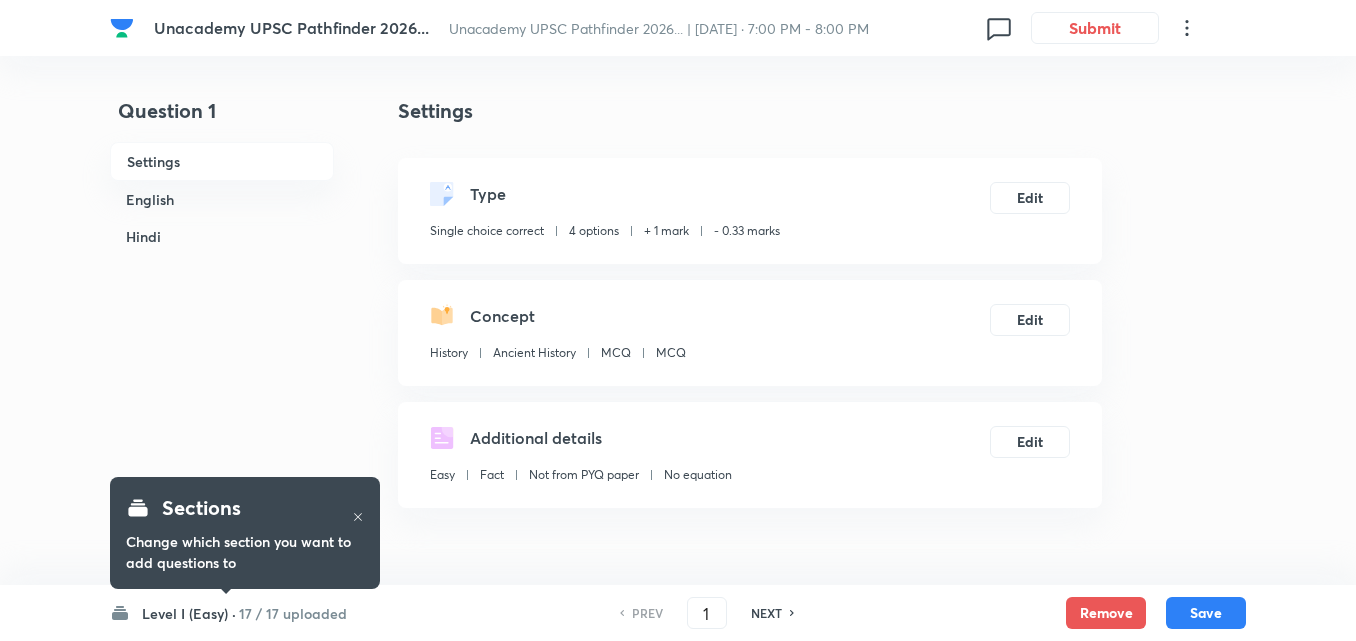 click on "English" at bounding box center [222, 199] 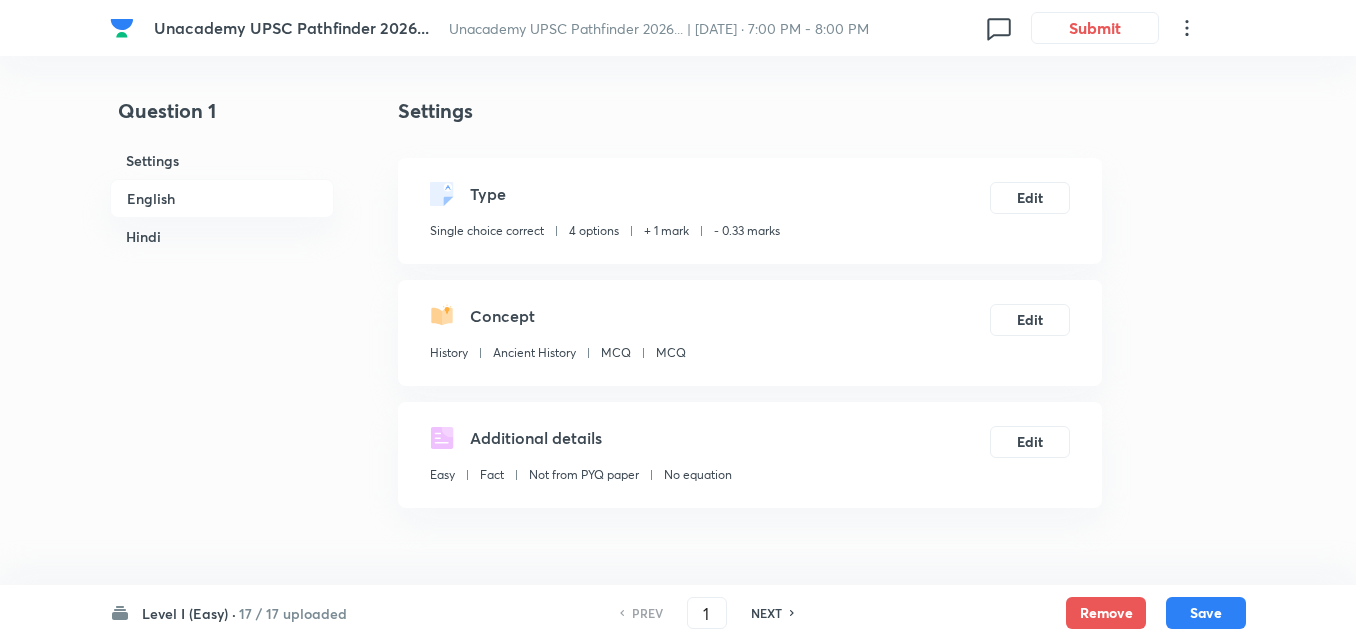 scroll, scrollTop: 516, scrollLeft: 0, axis: vertical 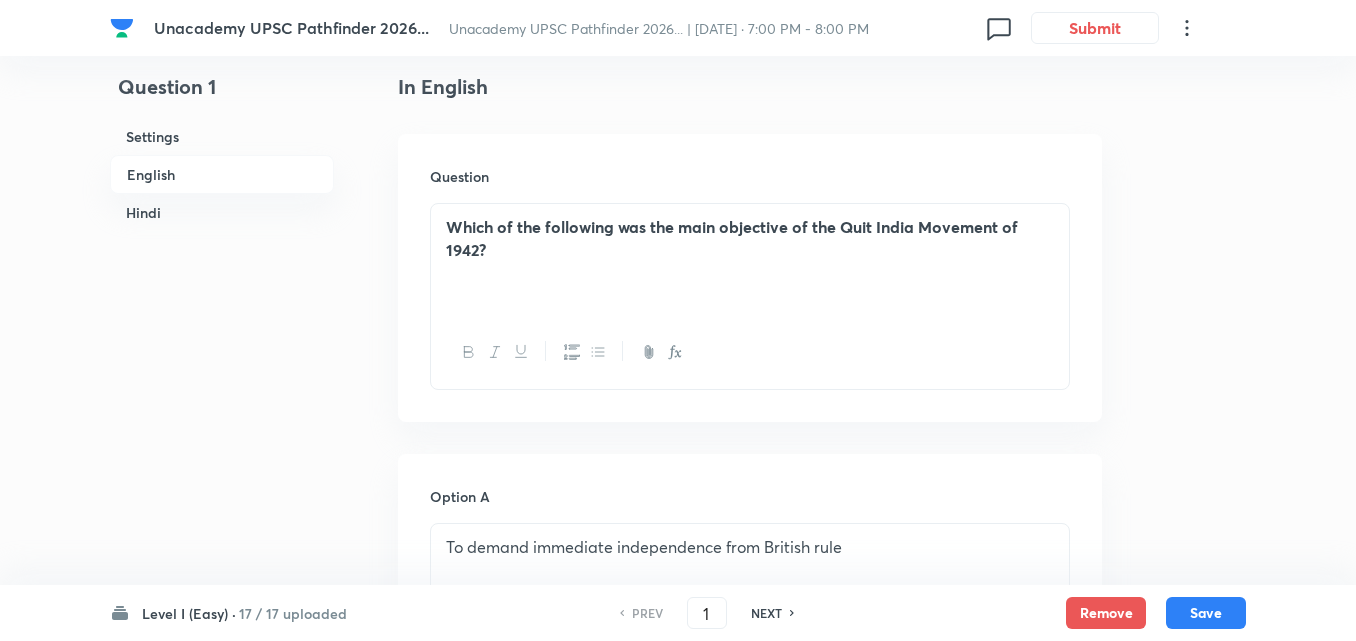 click on "English" at bounding box center (222, 174) 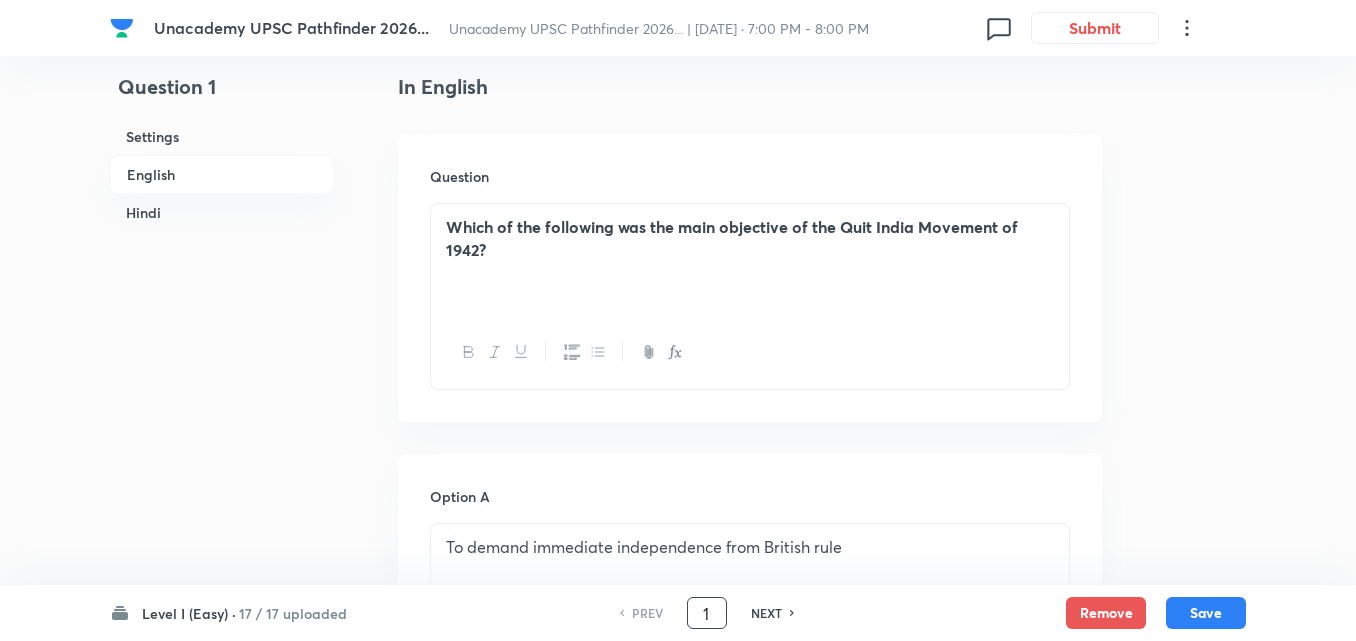 click on "1" at bounding box center [707, 613] 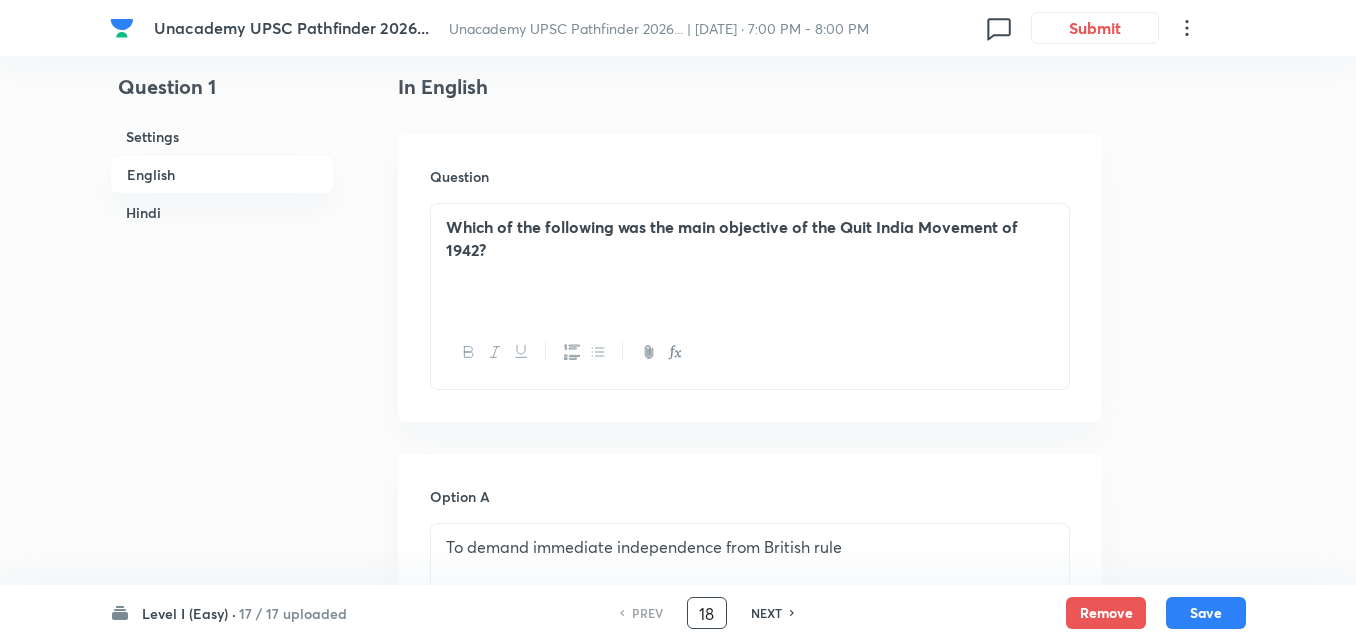type on "18" 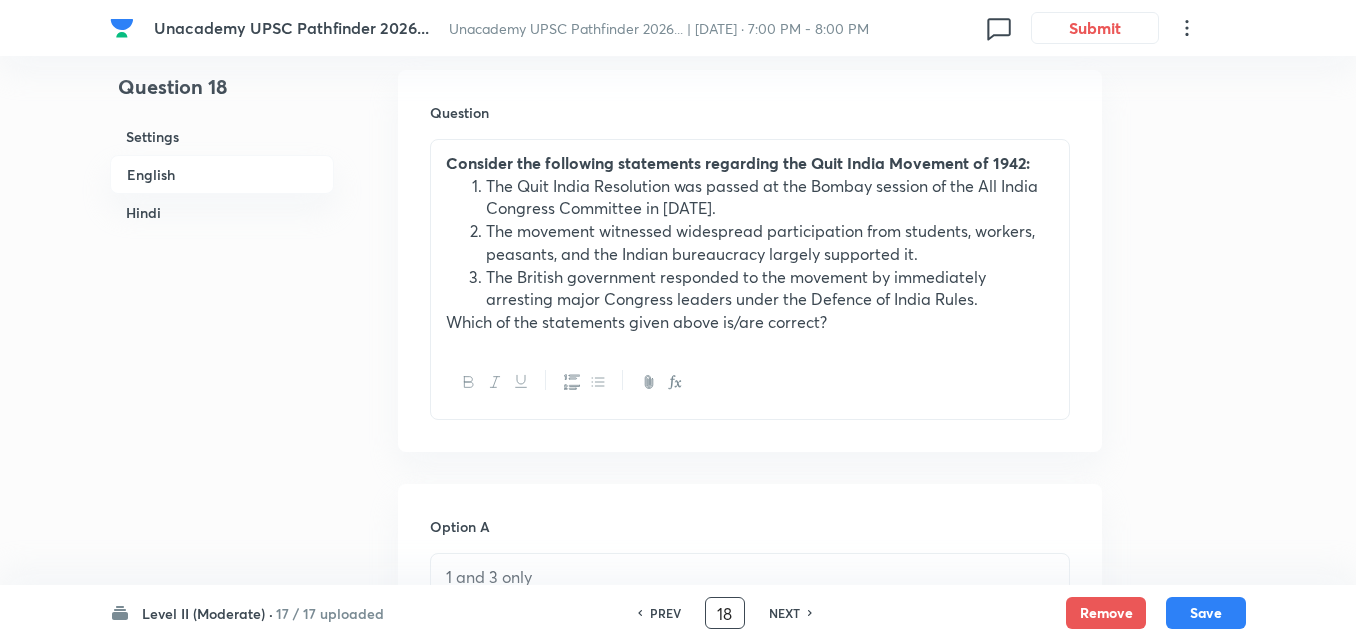 scroll, scrollTop: 616, scrollLeft: 0, axis: vertical 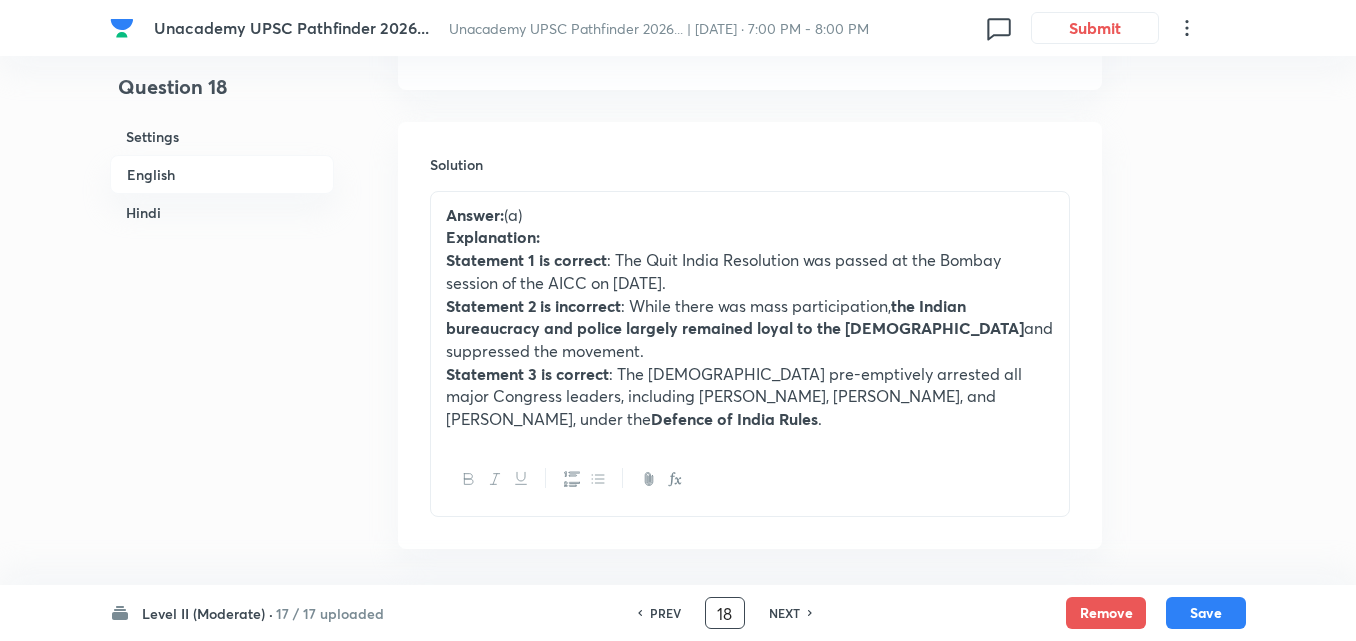 click on "NEXT" at bounding box center (784, 613) 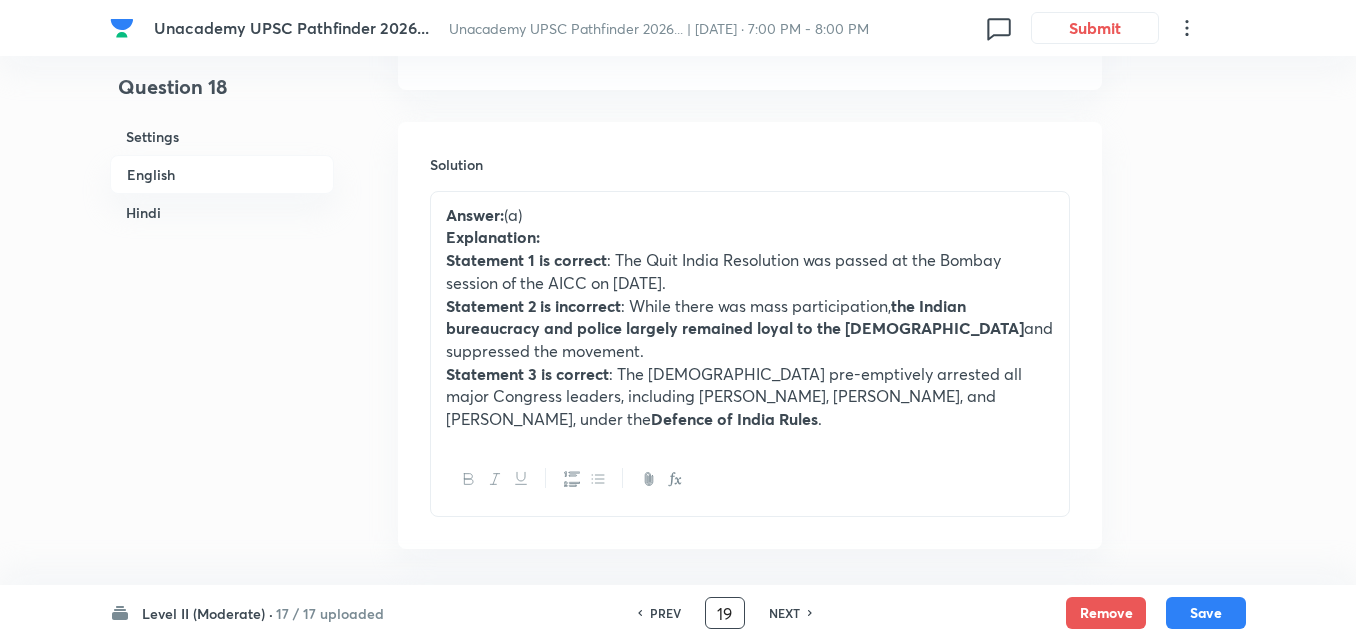 checkbox on "false" 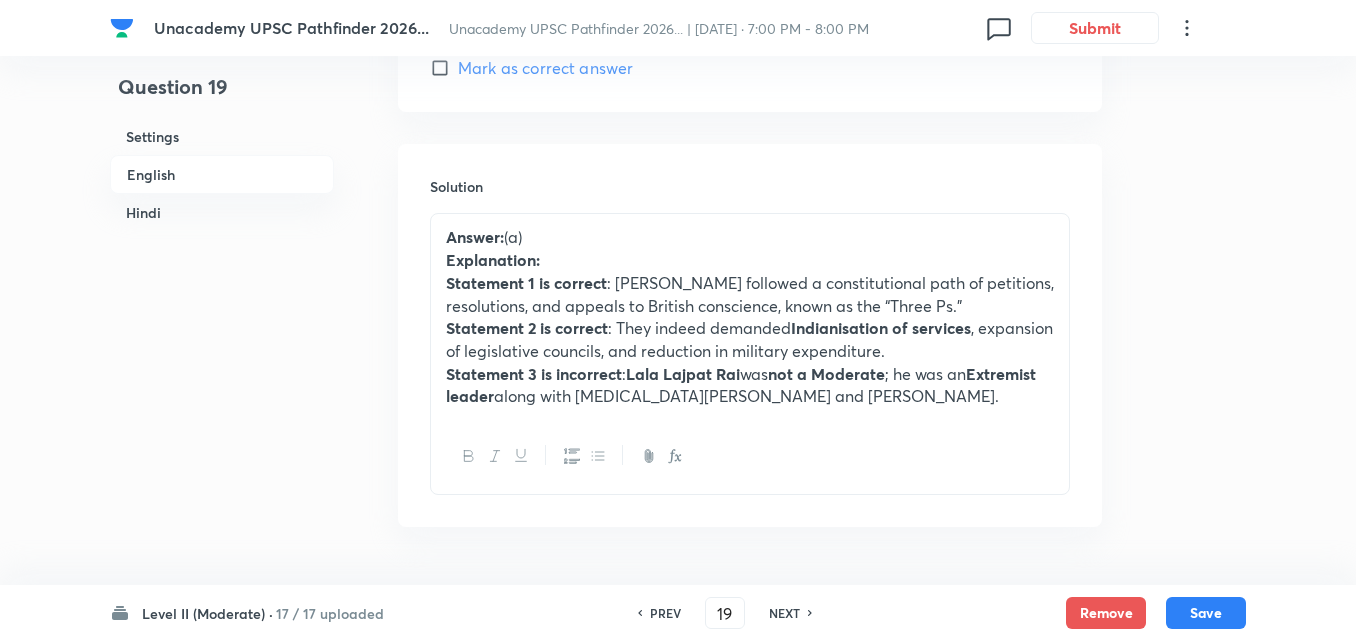 click on "English" at bounding box center (222, 174) 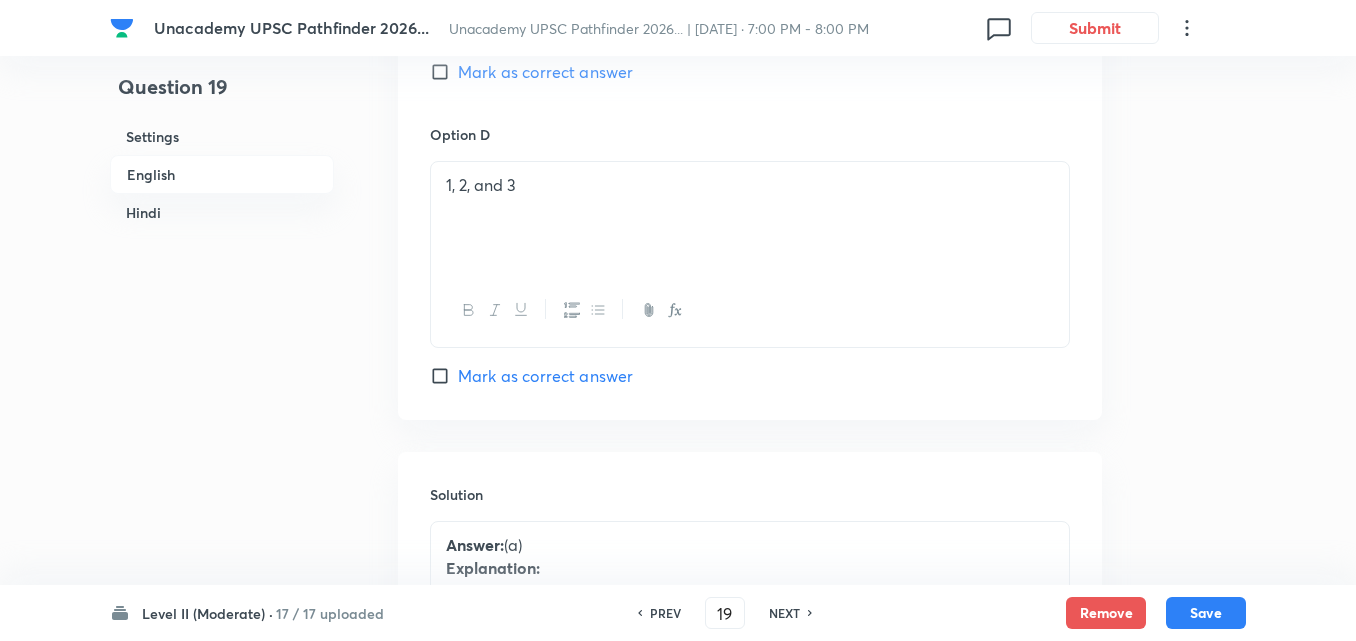 scroll, scrollTop: 2116, scrollLeft: 0, axis: vertical 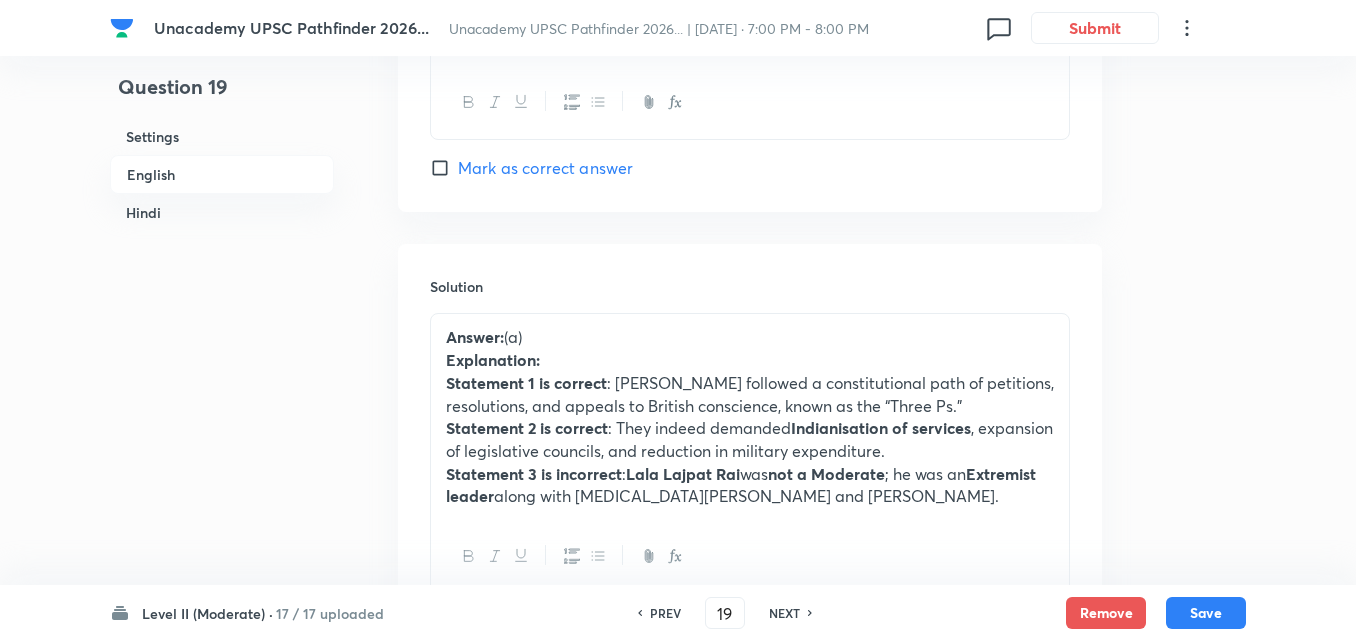 drag, startPoint x: 767, startPoint y: 616, endPoint x: 414, endPoint y: 398, distance: 414.88913 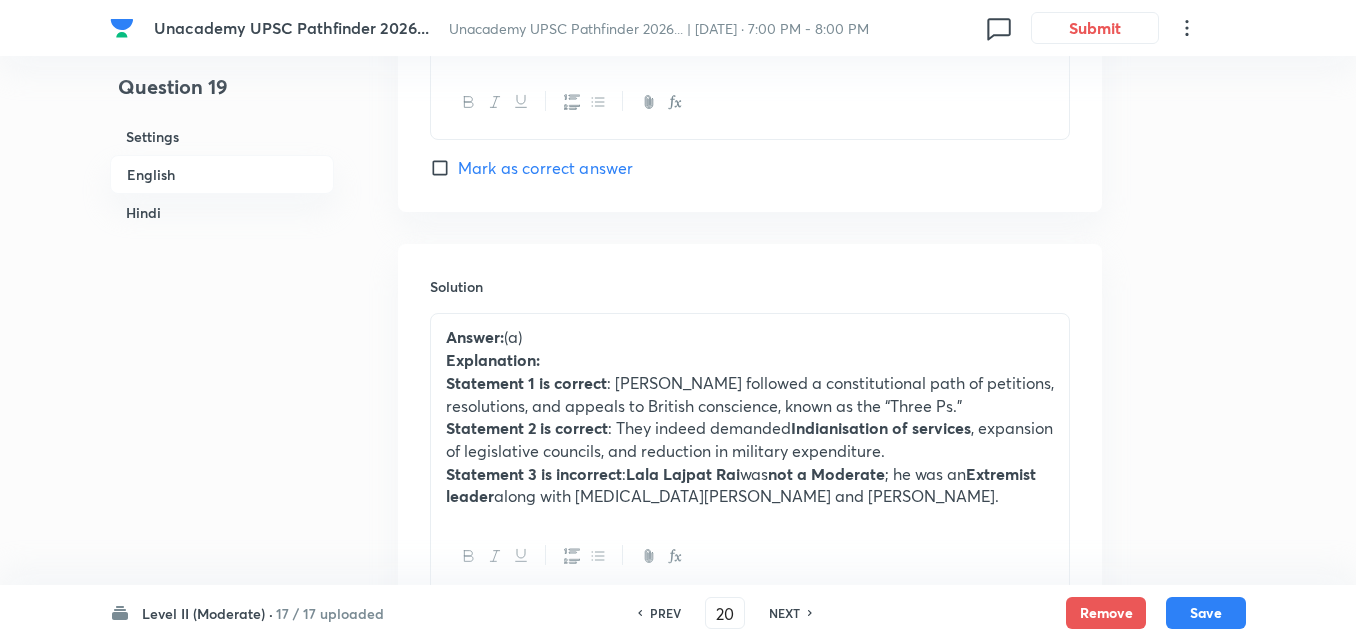 checkbox on "false" 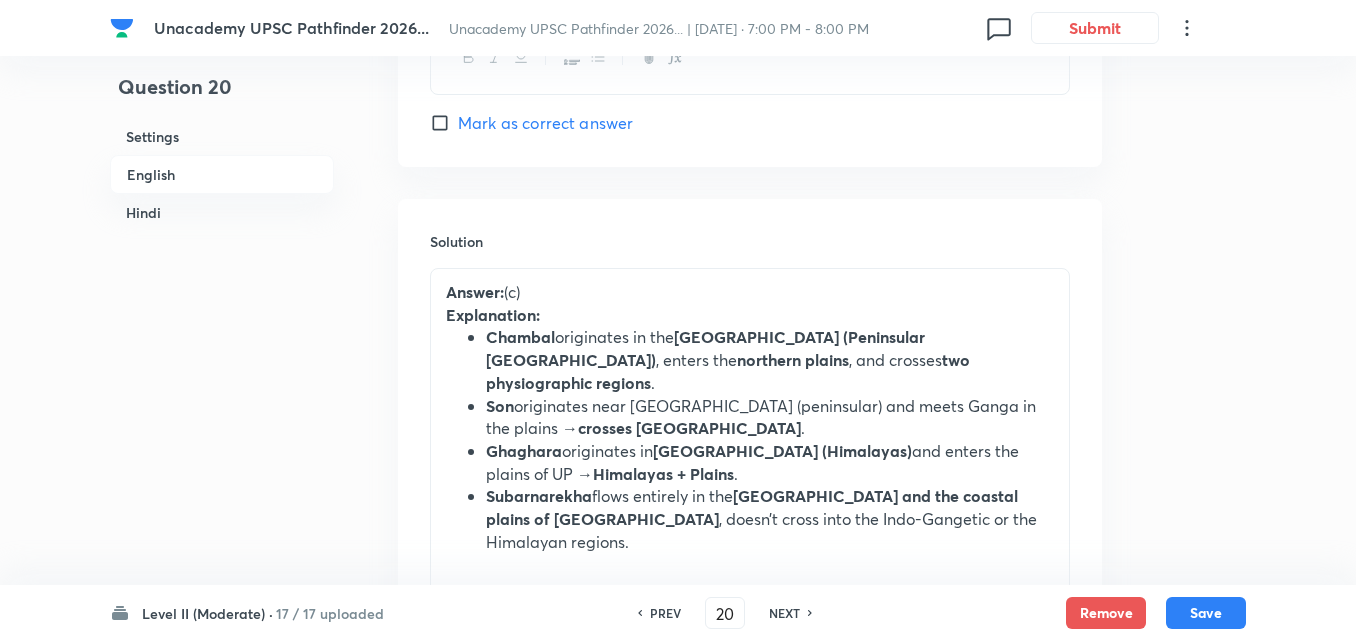 click on "English" at bounding box center (222, 174) 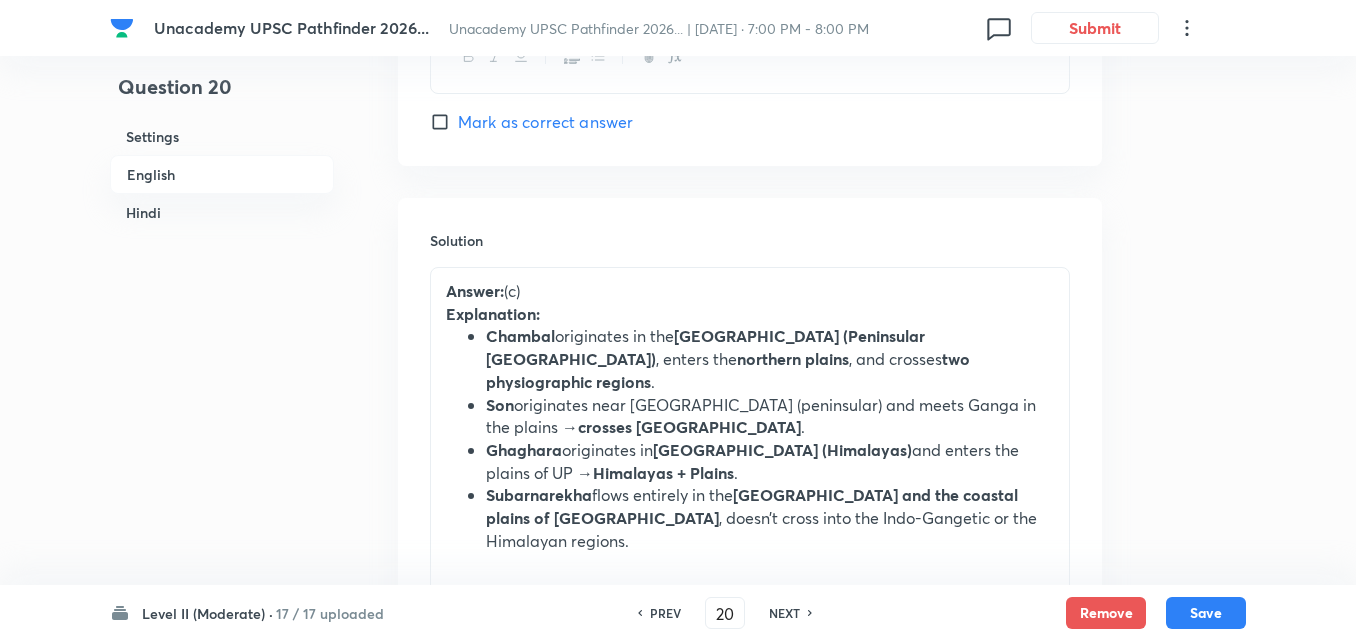 scroll, scrollTop: 2116, scrollLeft: 0, axis: vertical 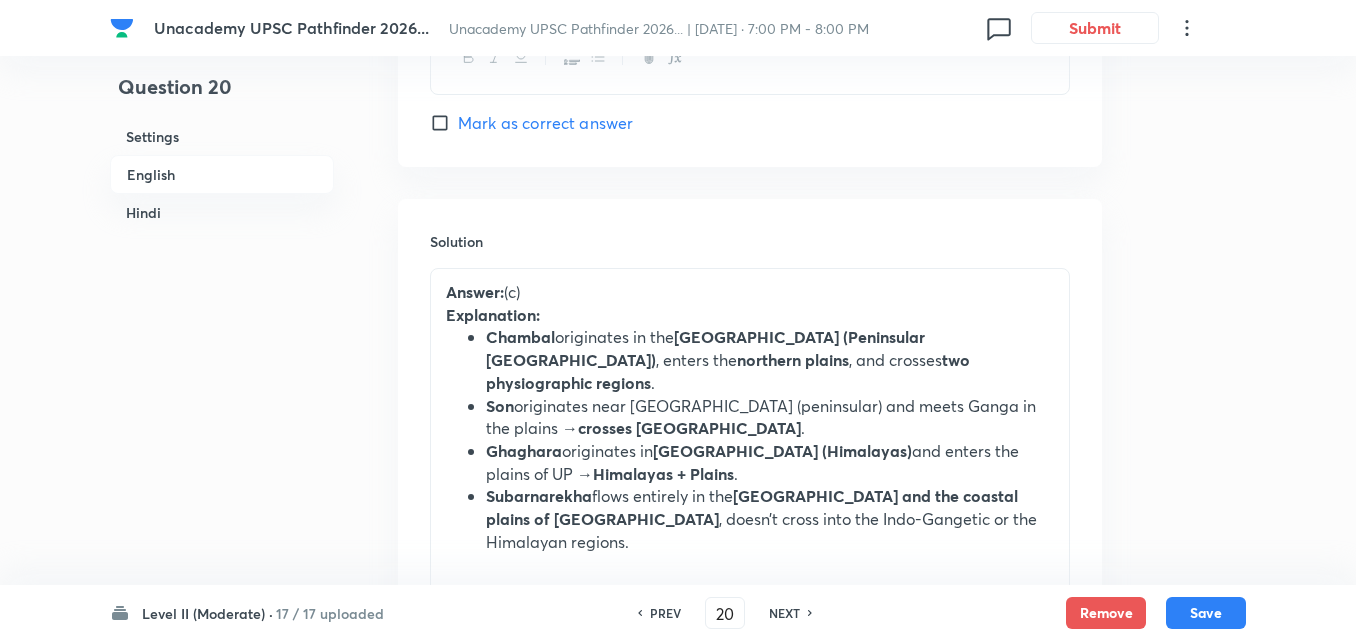 drag, startPoint x: 786, startPoint y: 614, endPoint x: 344, endPoint y: 305, distance: 539.3005 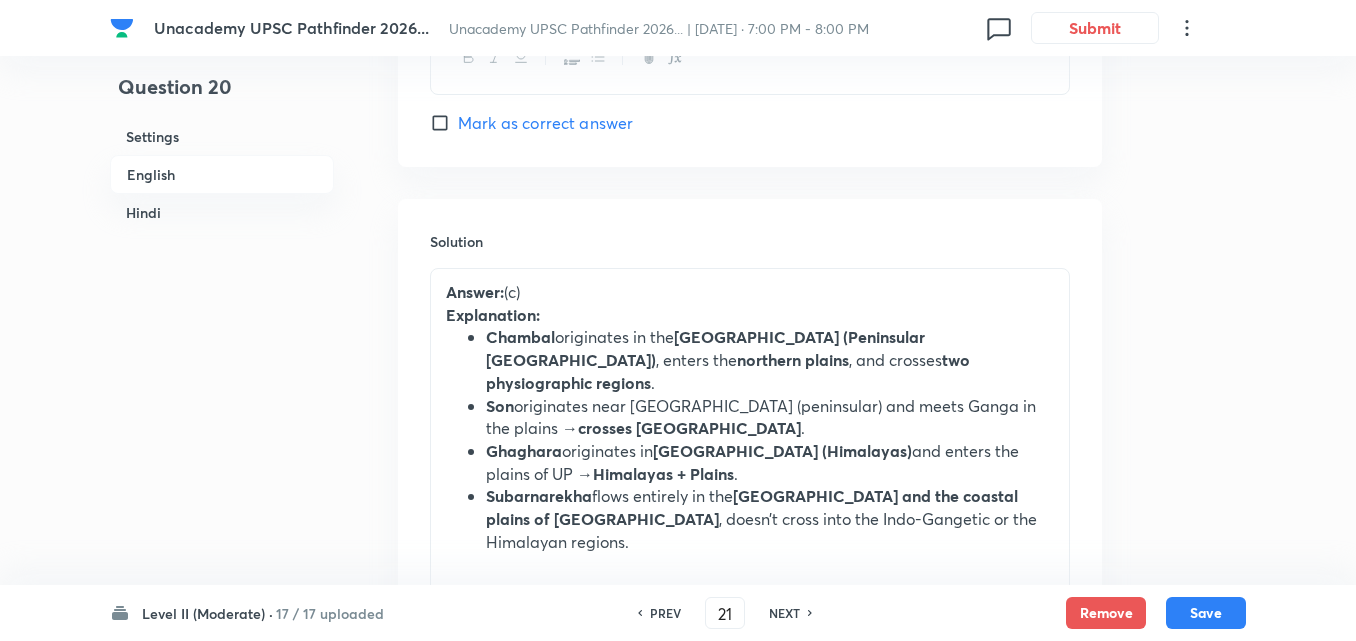 checkbox on "false" 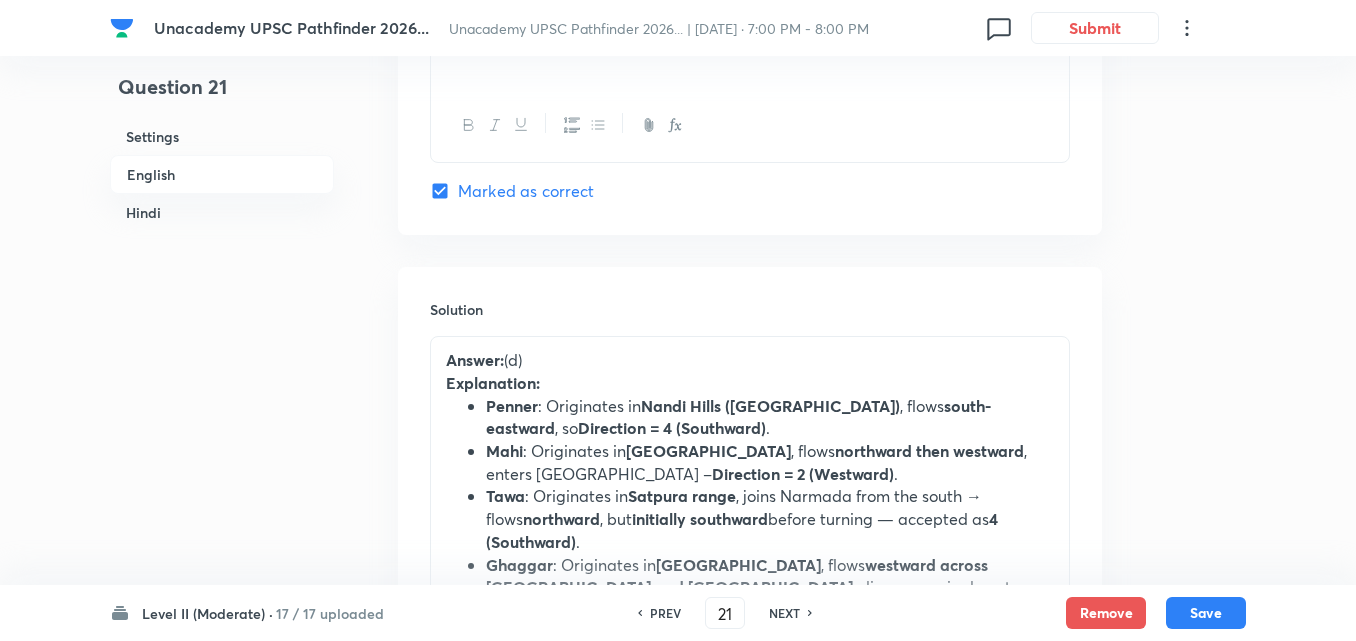 checkbox on "true" 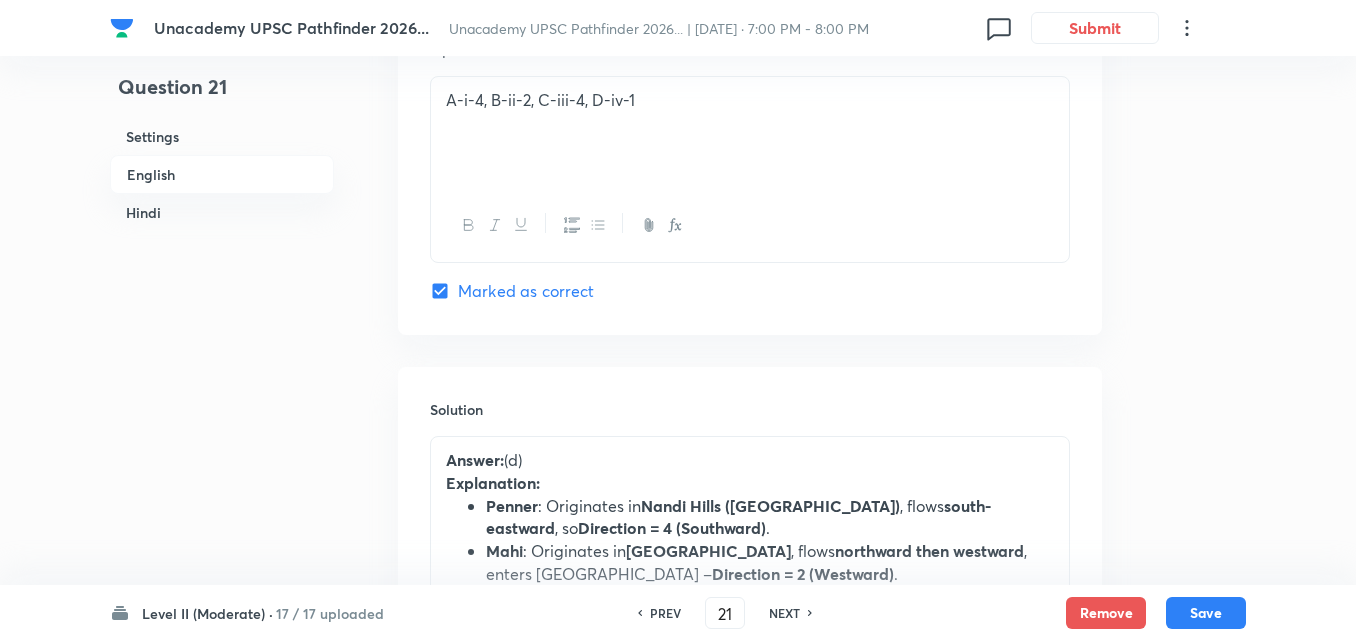 scroll, scrollTop: 2416, scrollLeft: 0, axis: vertical 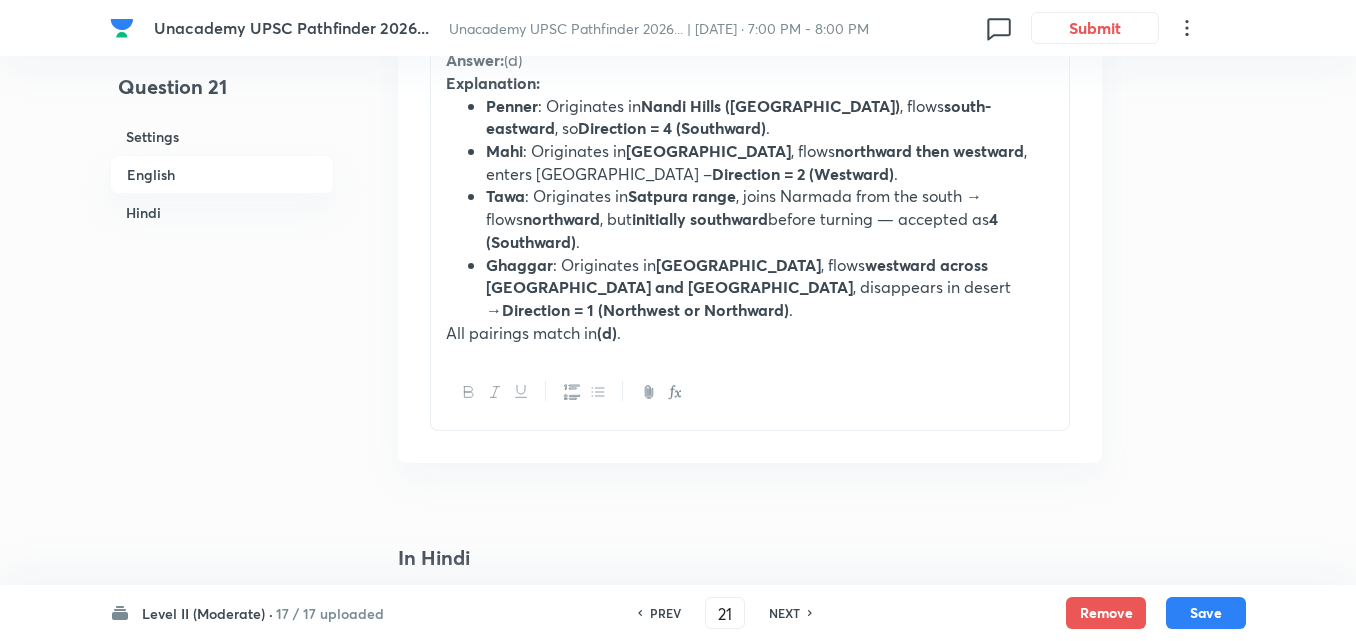 click on "NEXT" at bounding box center (784, 613) 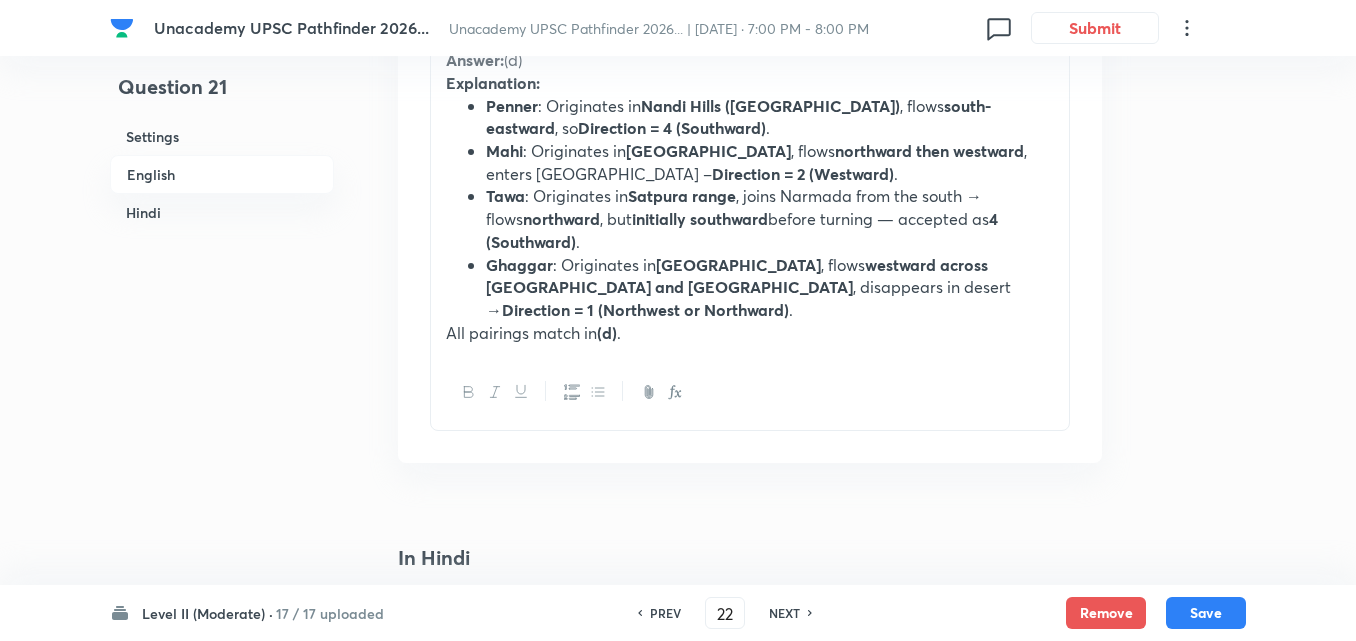 checkbox on "false" 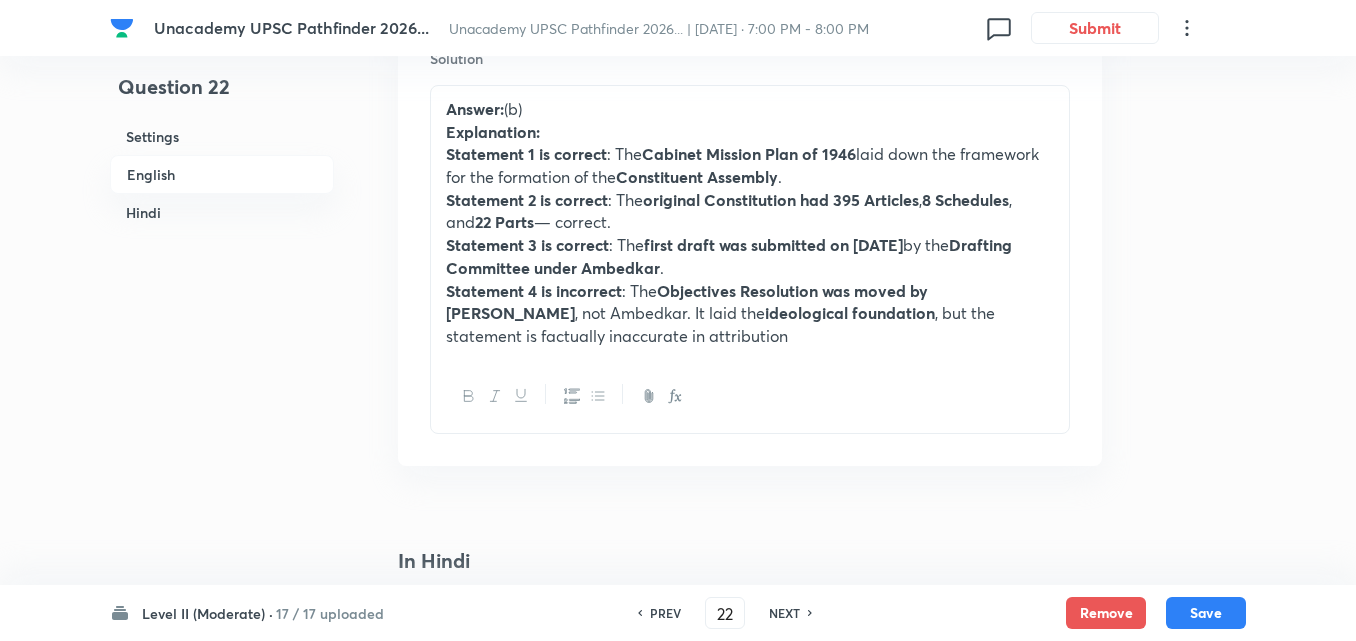 click on "English" at bounding box center [222, 174] 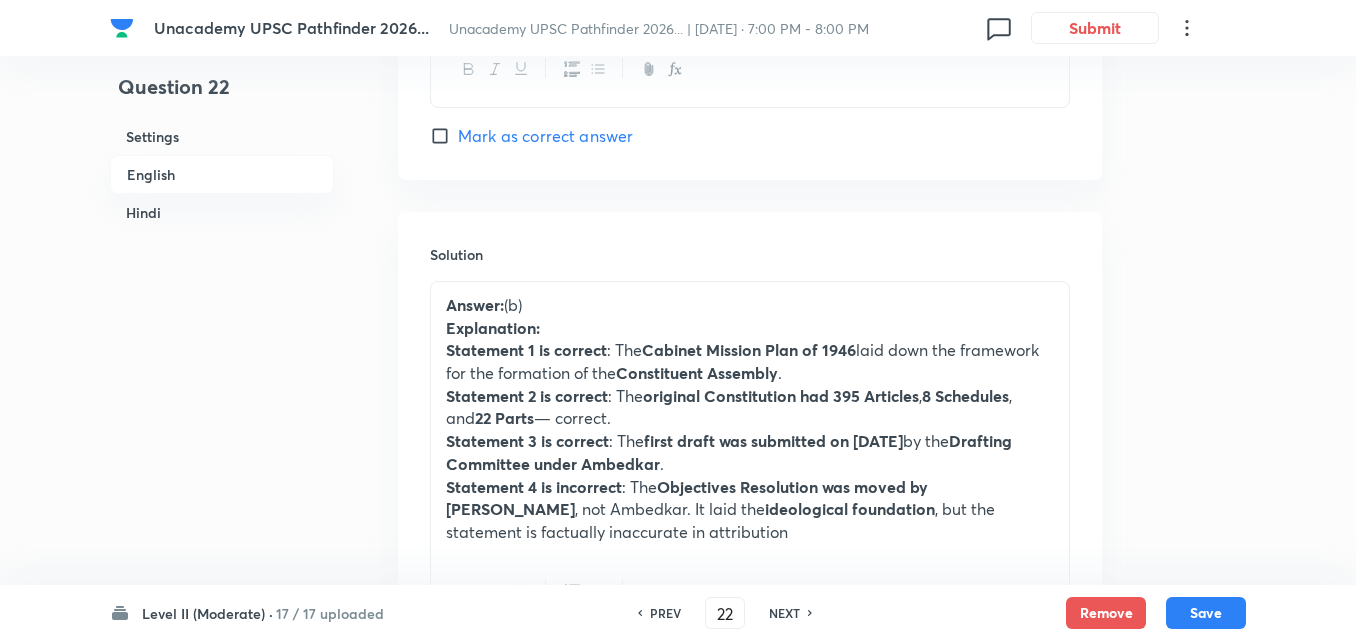 scroll, scrollTop: 2242, scrollLeft: 0, axis: vertical 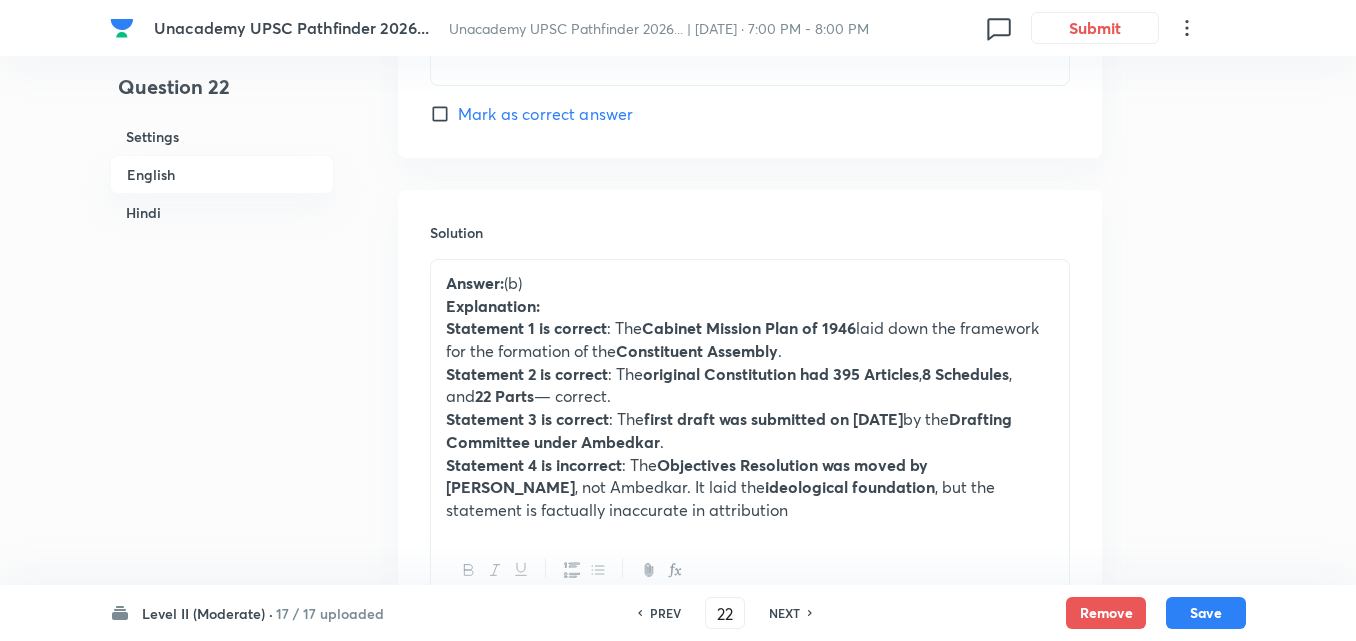 click on "NEXT" at bounding box center [784, 613] 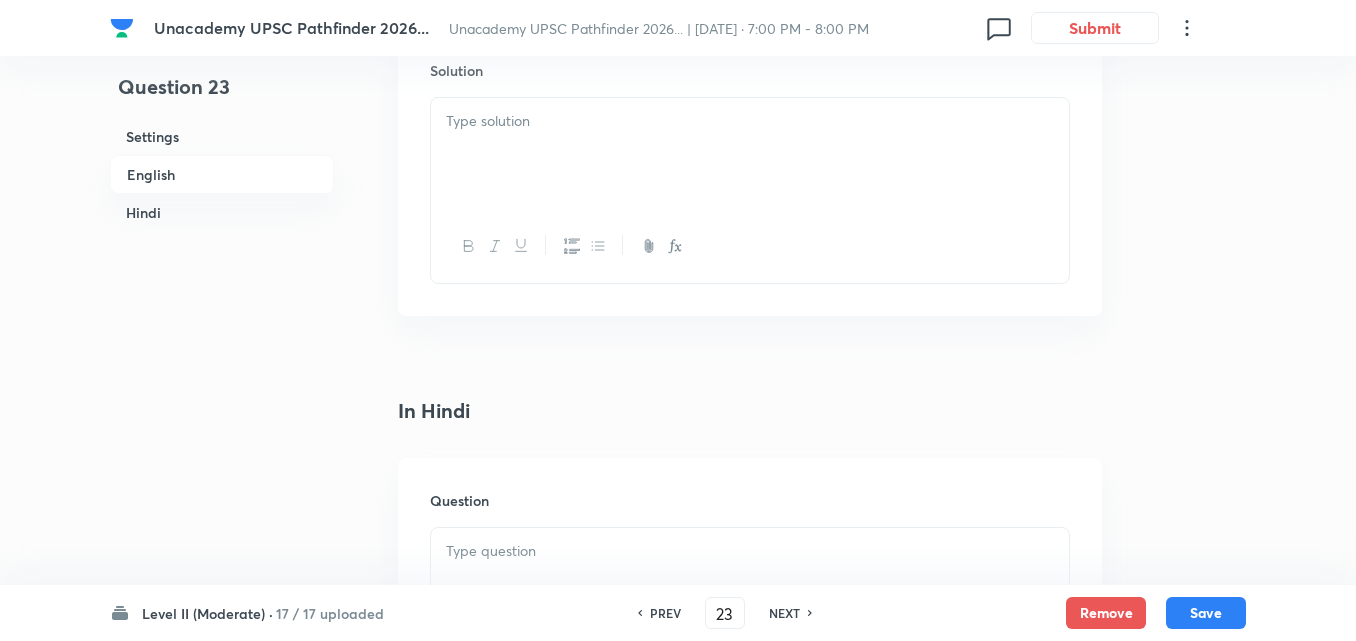 checkbox on "false" 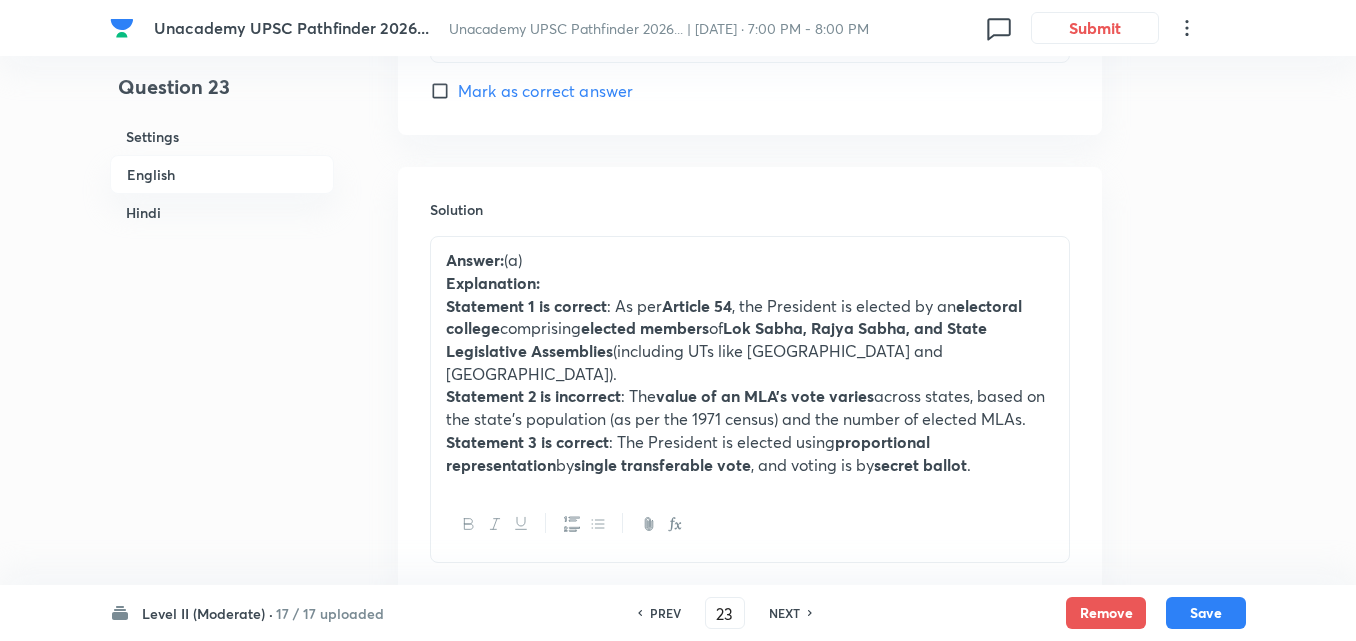 click on "English" at bounding box center (222, 174) 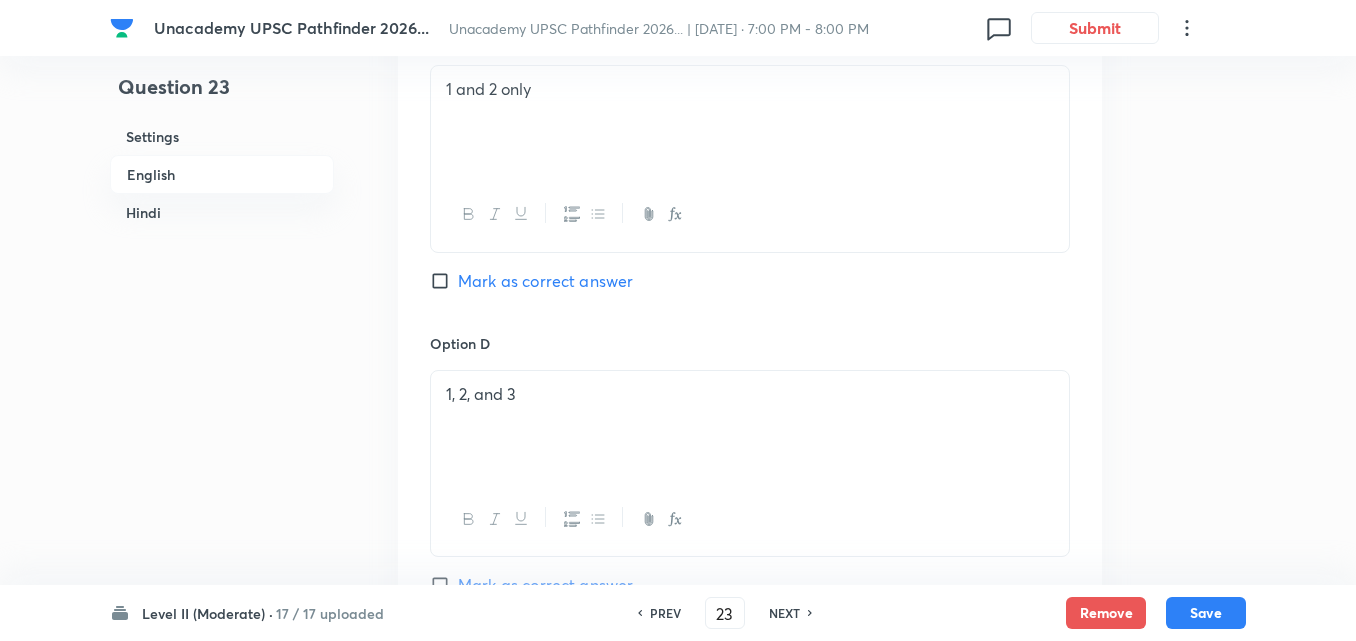 scroll, scrollTop: 2242, scrollLeft: 0, axis: vertical 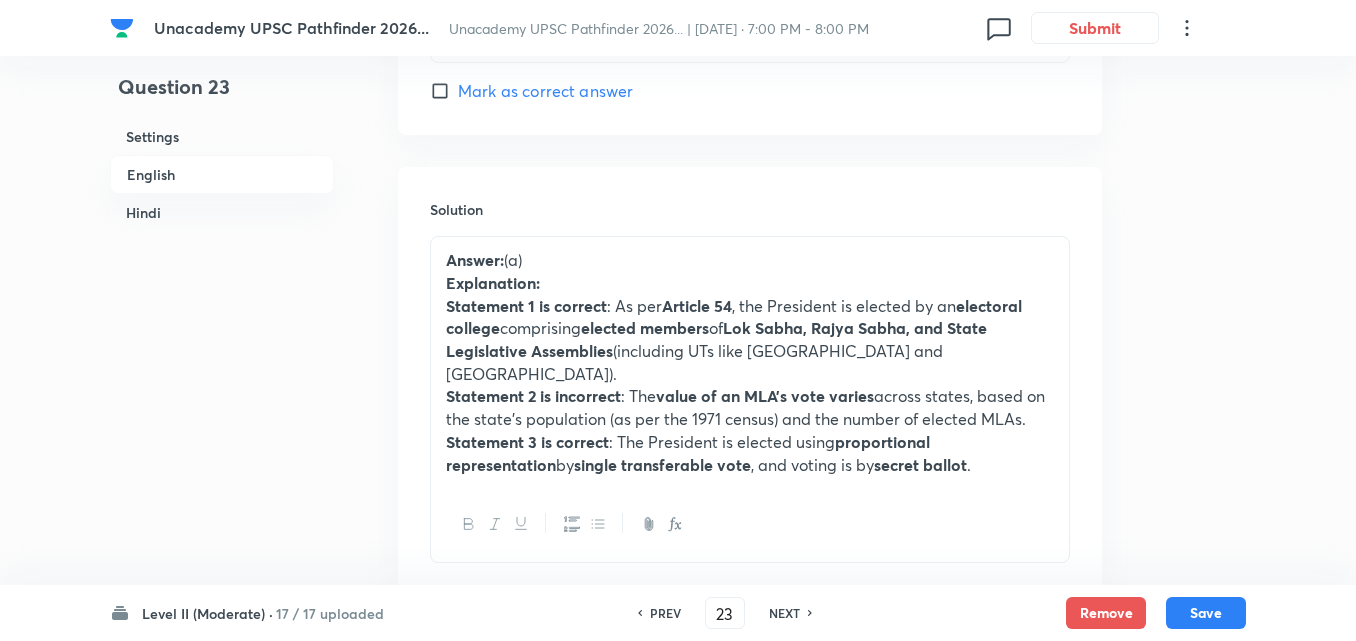 click on "NEXT" at bounding box center [784, 613] 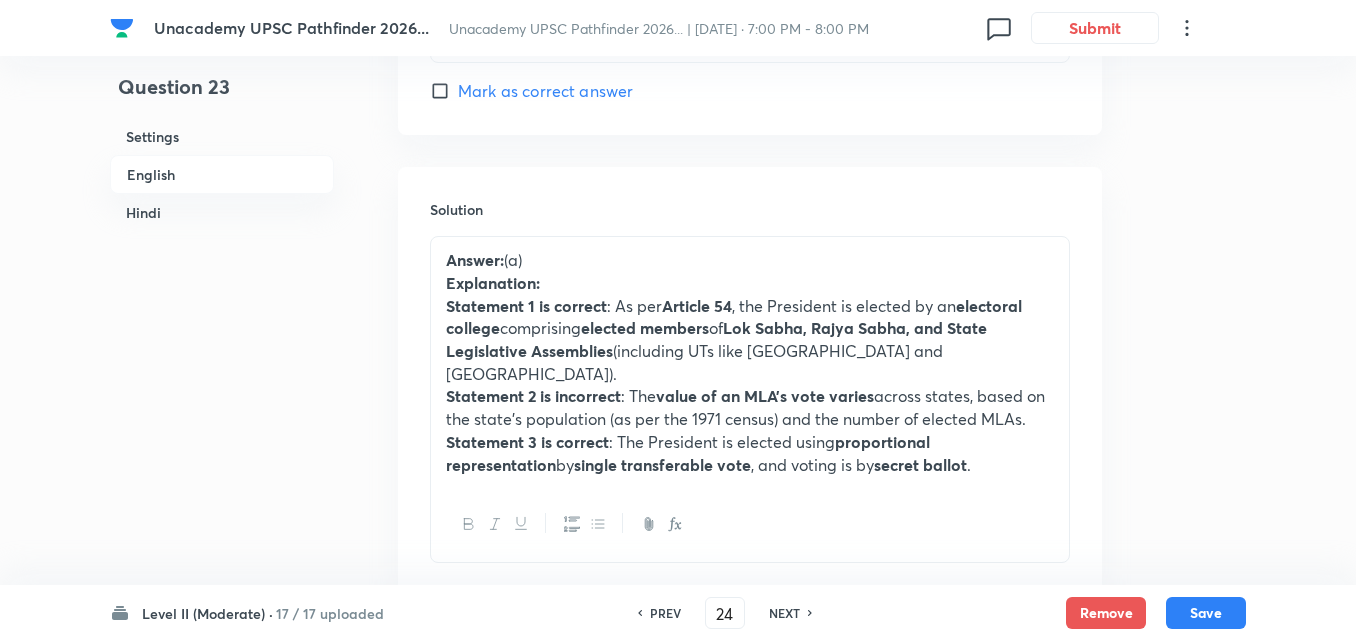checkbox on "false" 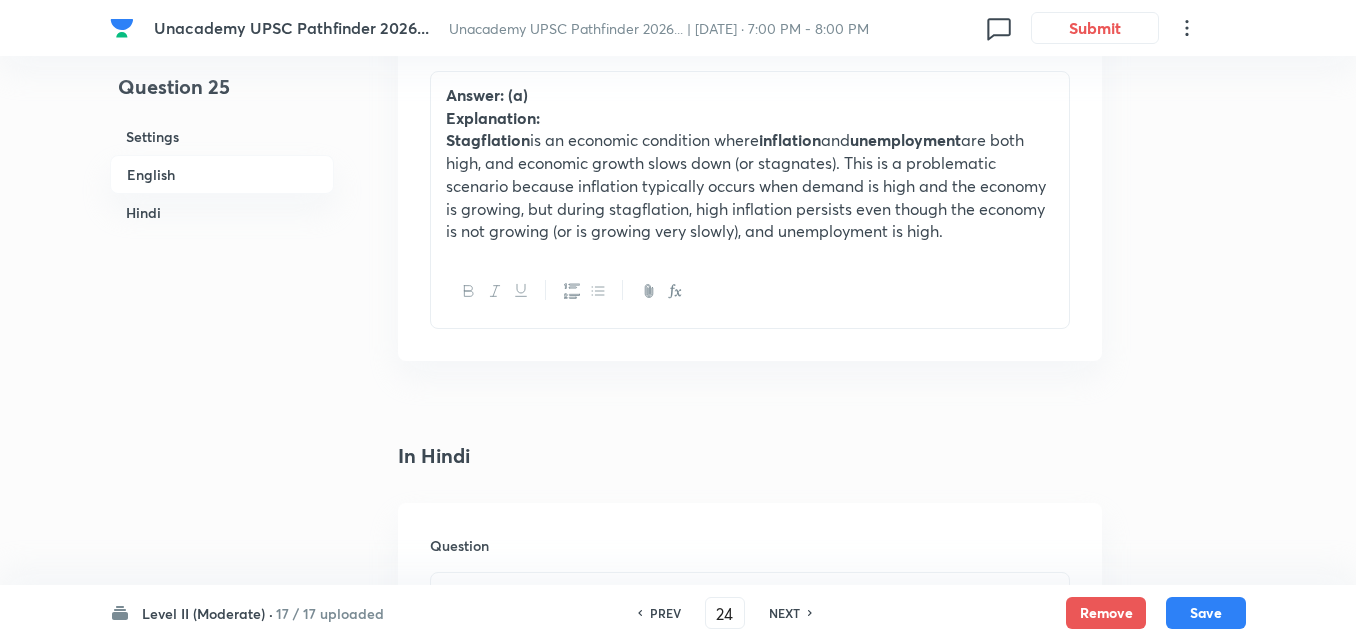 type on "25" 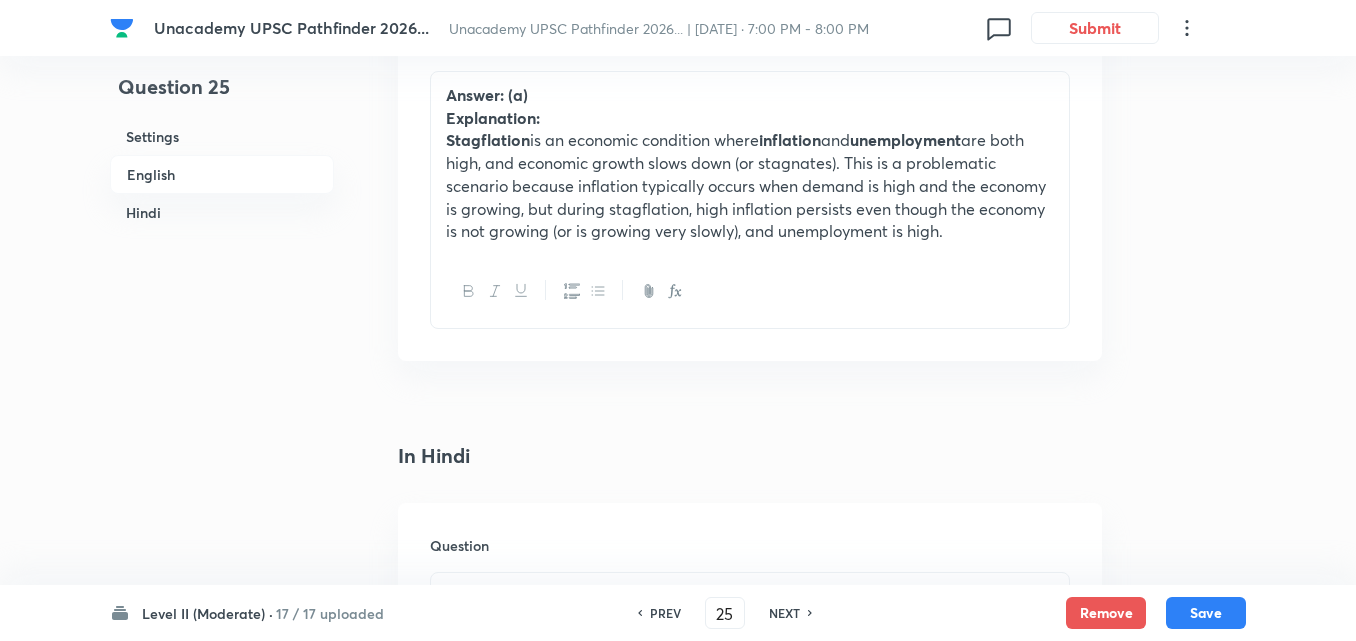 checkbox on "false" 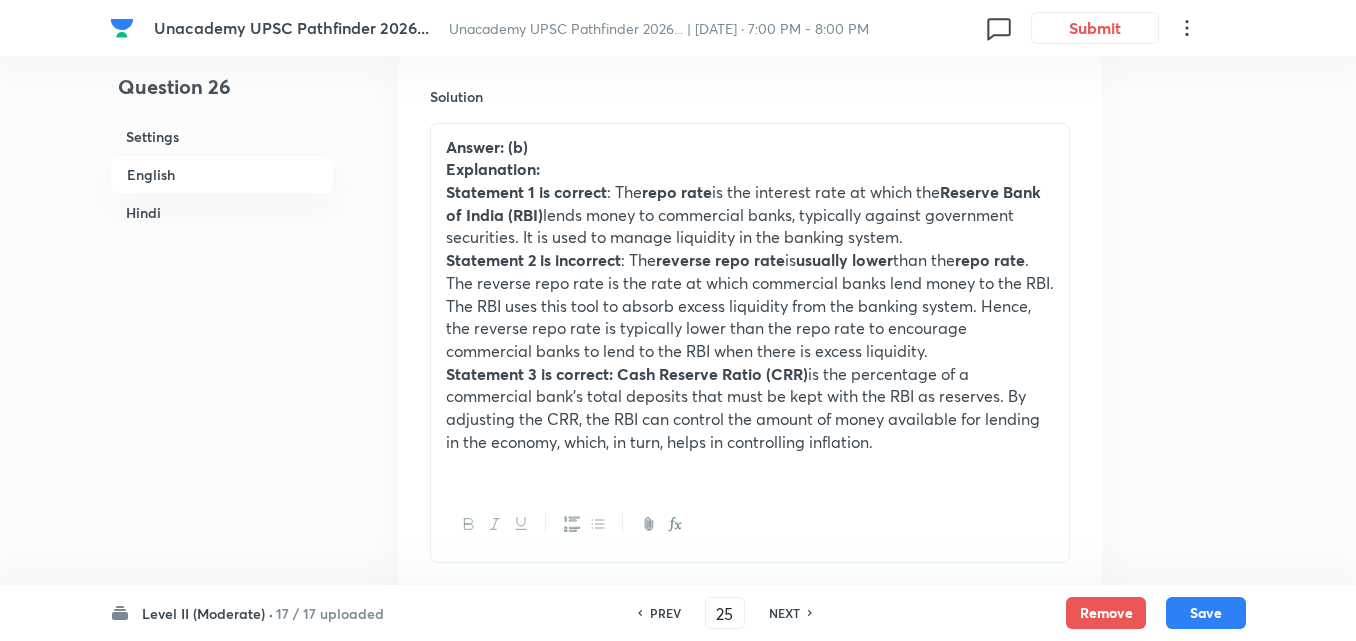 type on "26" 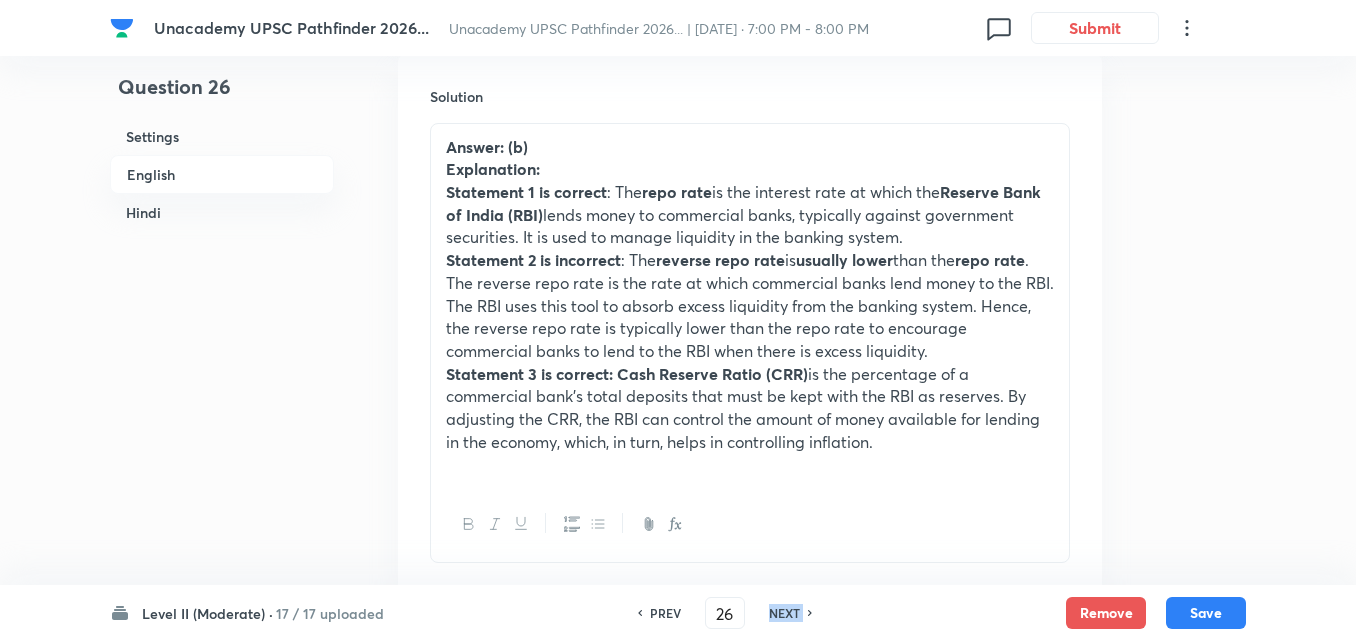 click on "NEXT" at bounding box center (784, 613) 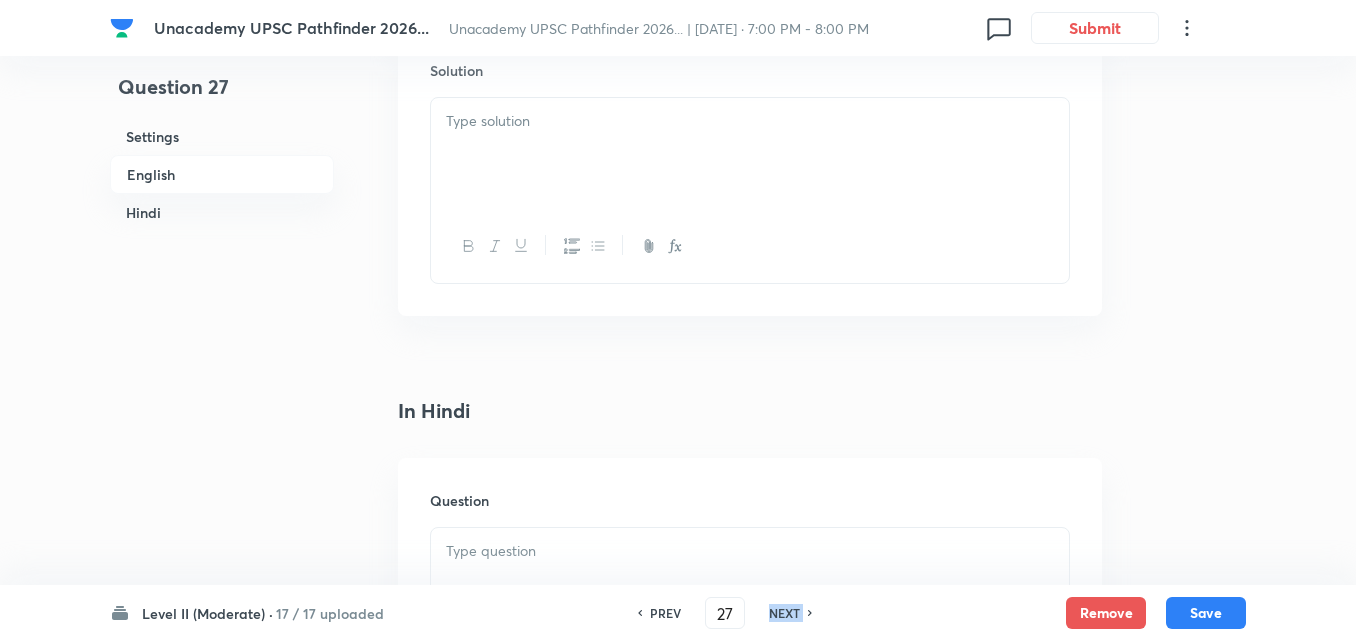 checkbox on "false" 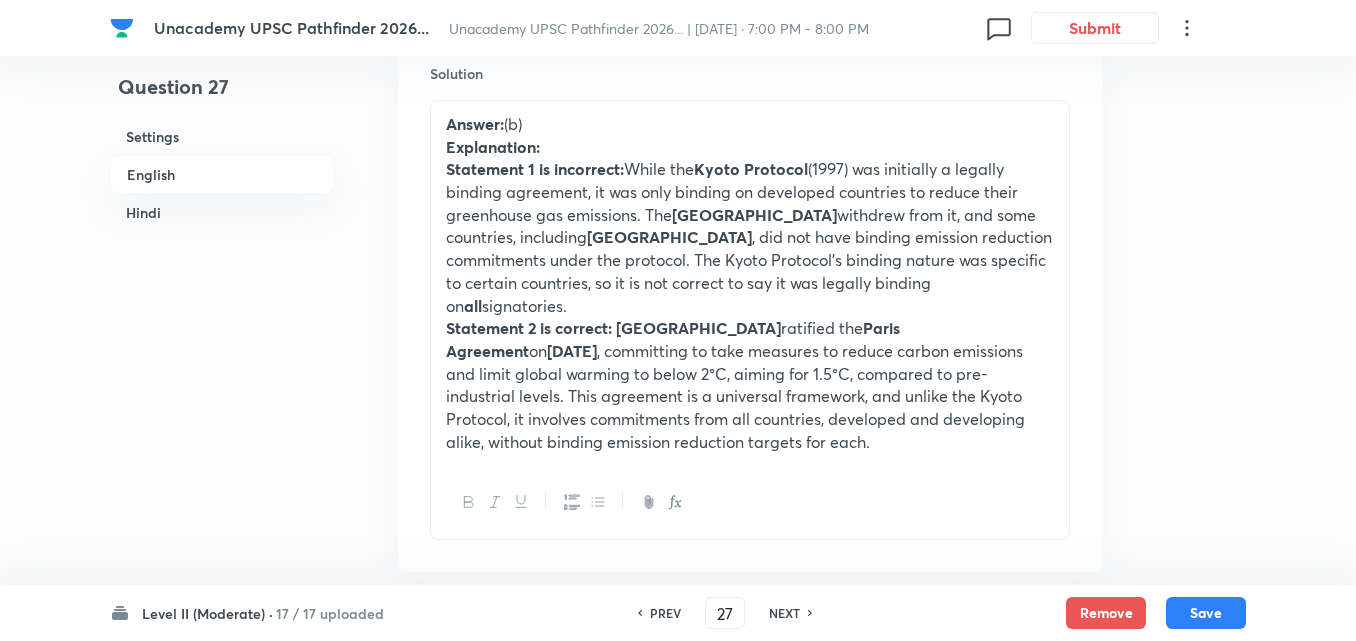 click on "NEXT" at bounding box center (784, 613) 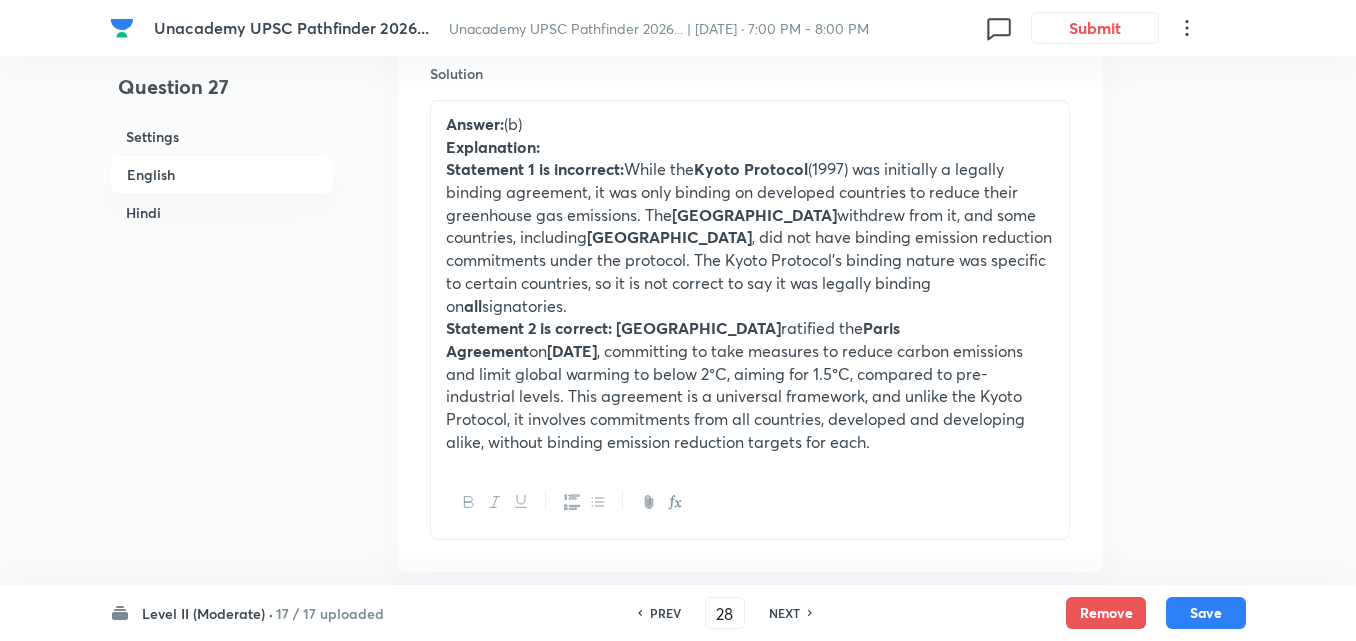 checkbox on "false" 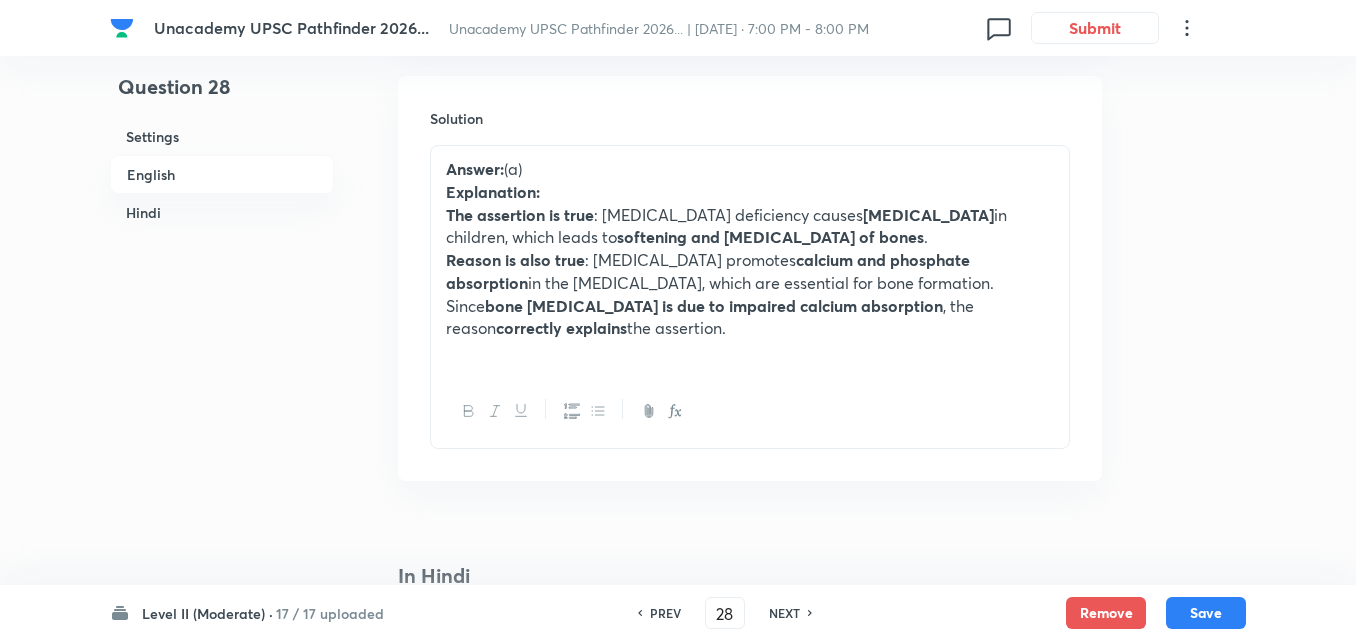 click on "NEXT" at bounding box center [784, 613] 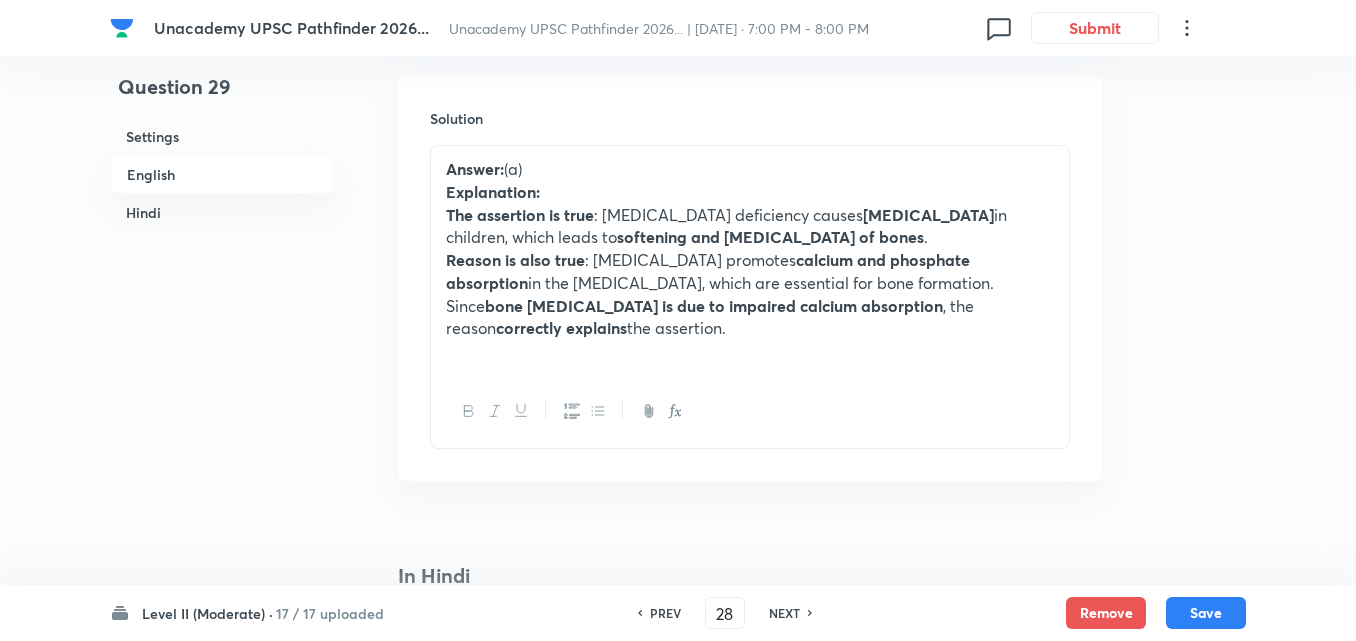 type on "29" 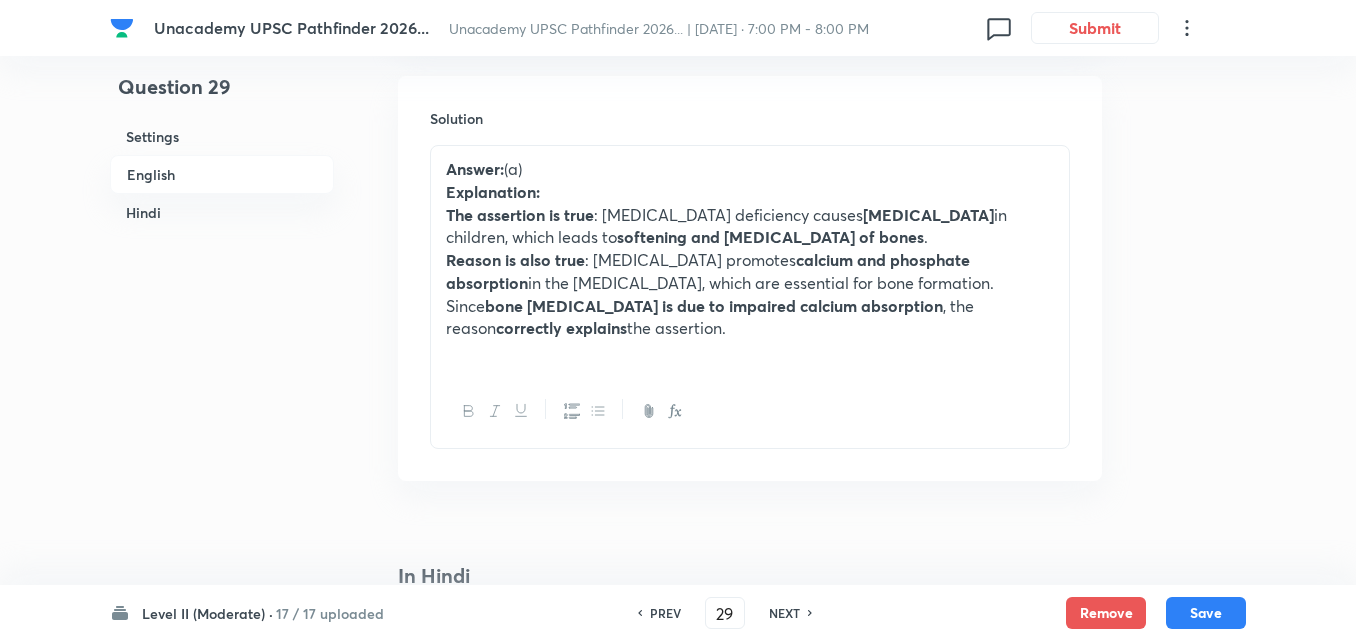 checkbox on "false" 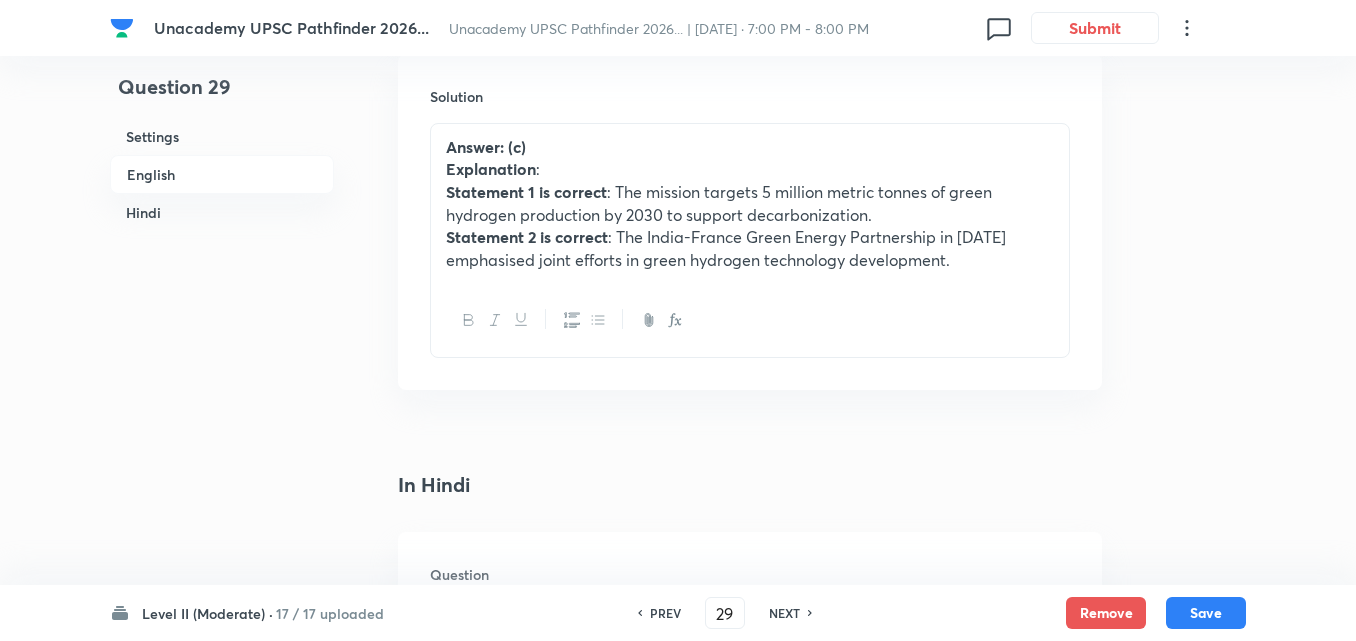 click on "PREV" at bounding box center [665, 613] 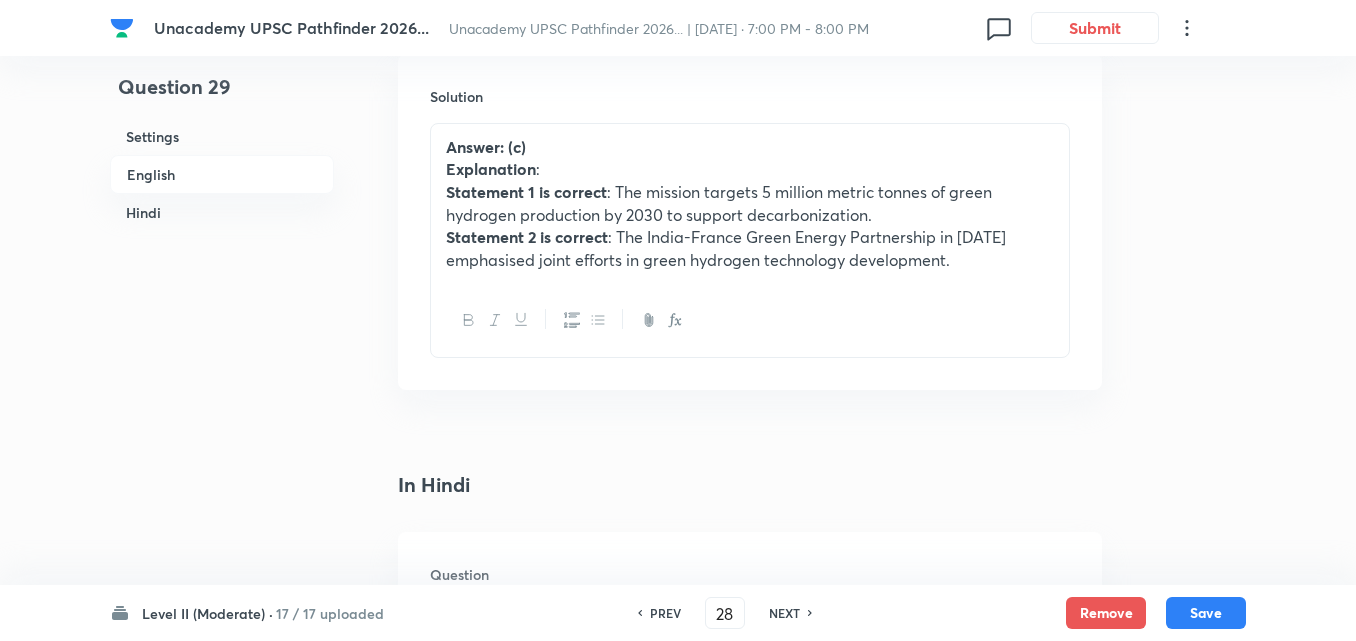 checkbox on "false" 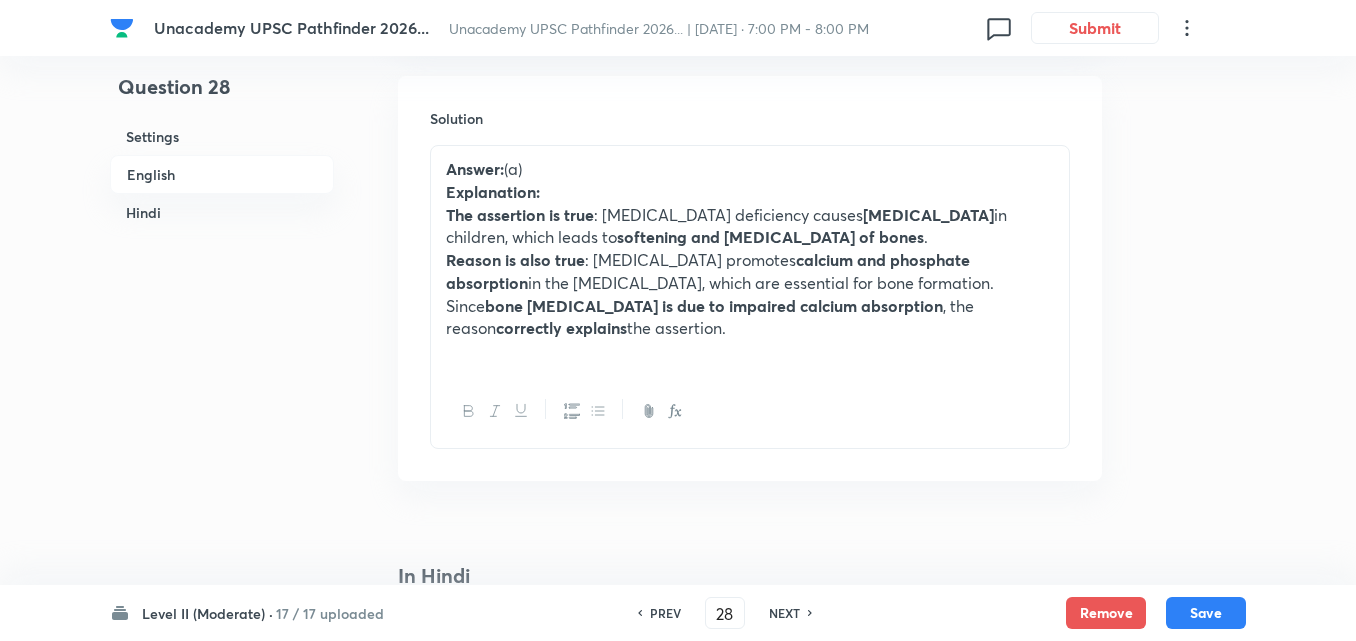 click on "Settings" at bounding box center [222, 136] 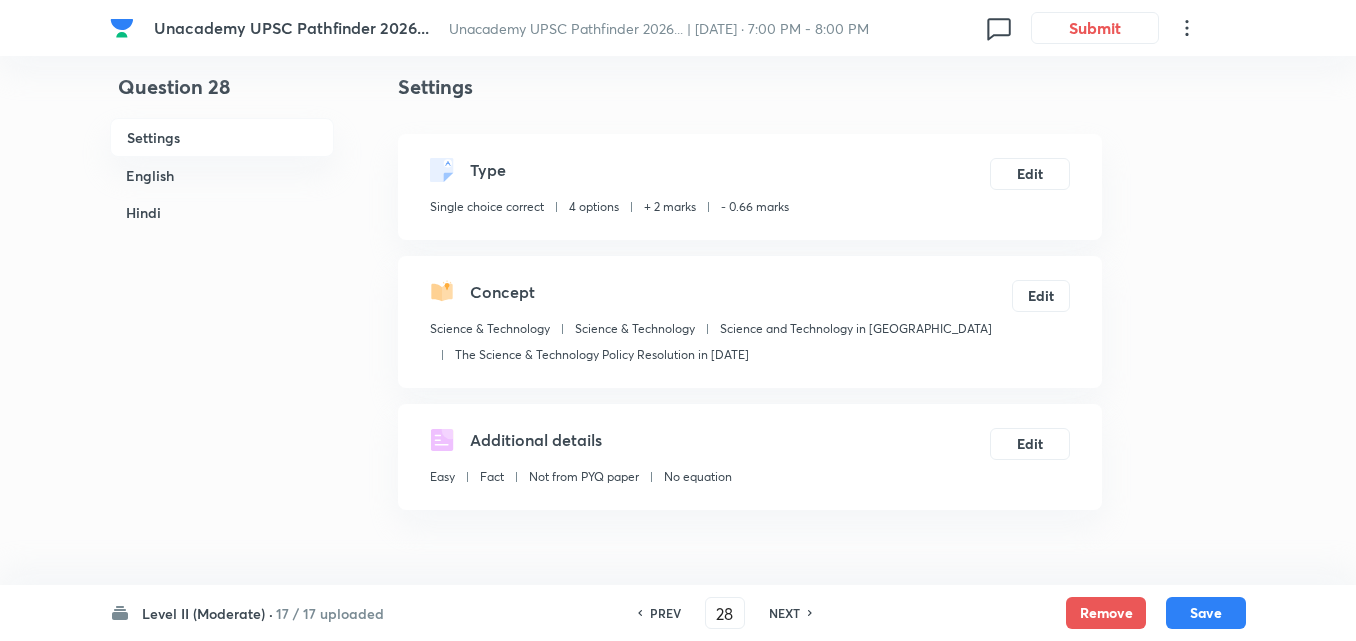 drag, startPoint x: 213, startPoint y: 166, endPoint x: 316, endPoint y: 218, distance: 115.38197 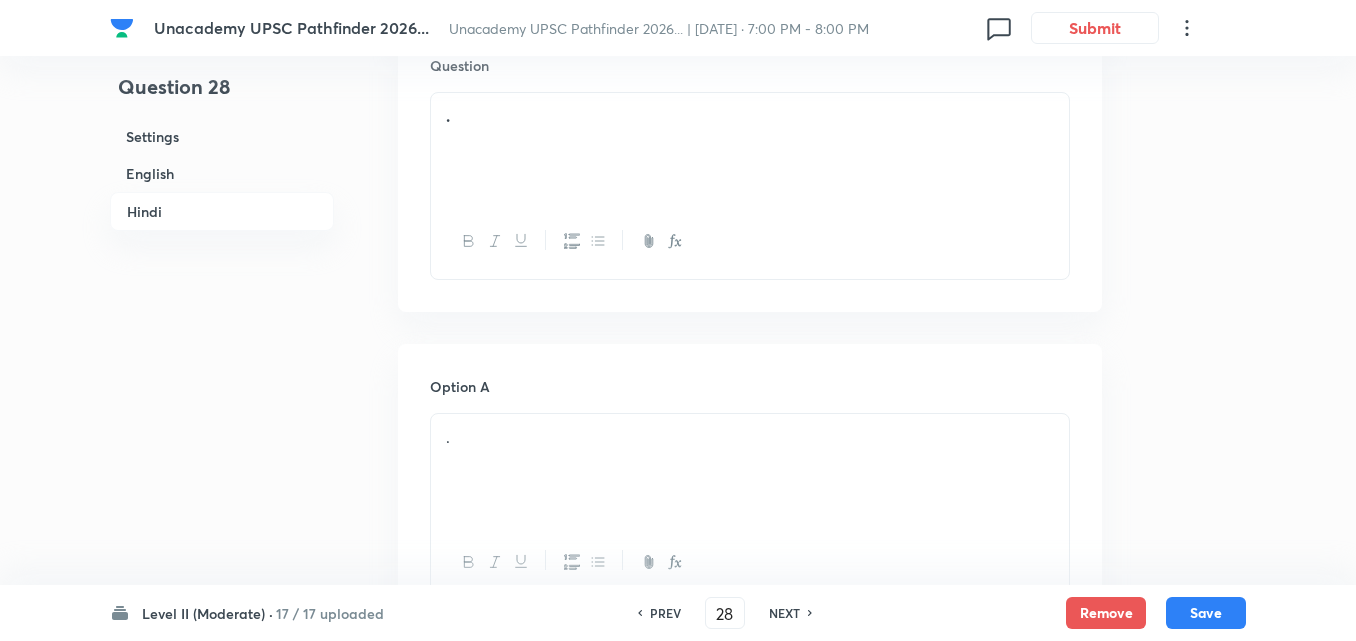 scroll, scrollTop: 2942, scrollLeft: 0, axis: vertical 